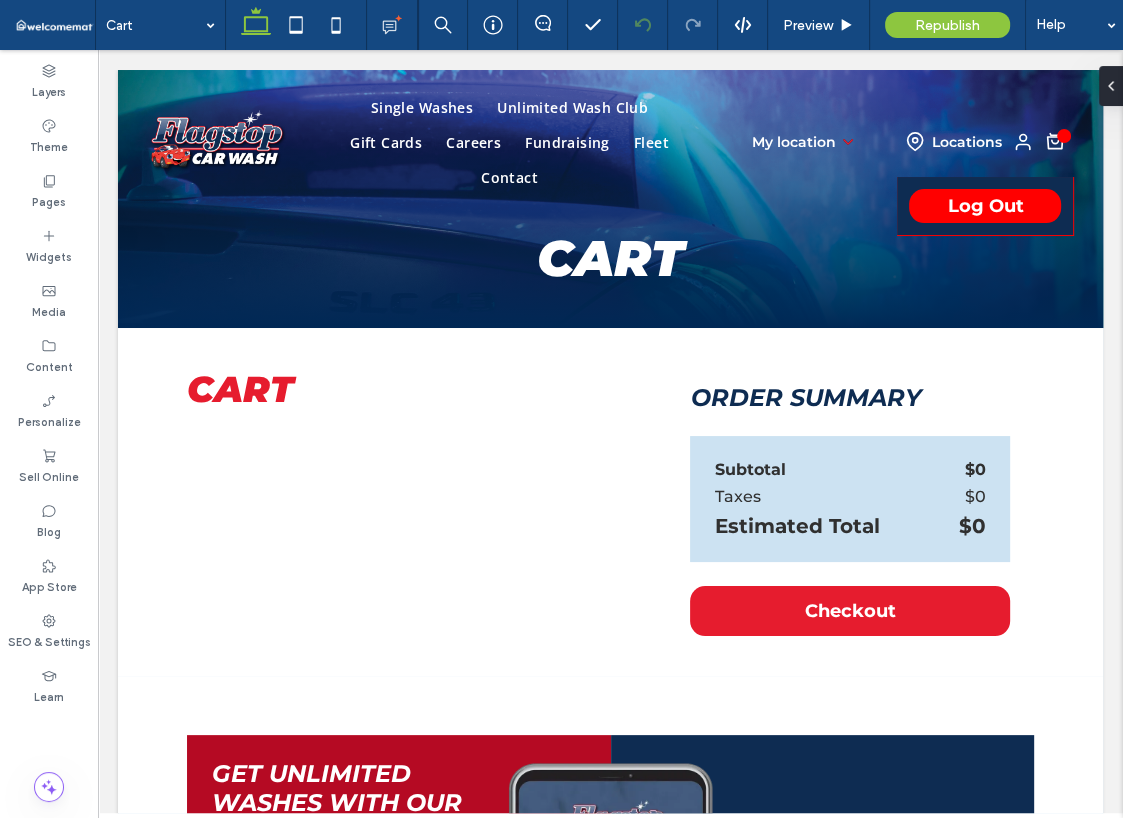 scroll, scrollTop: 0, scrollLeft: 0, axis: both 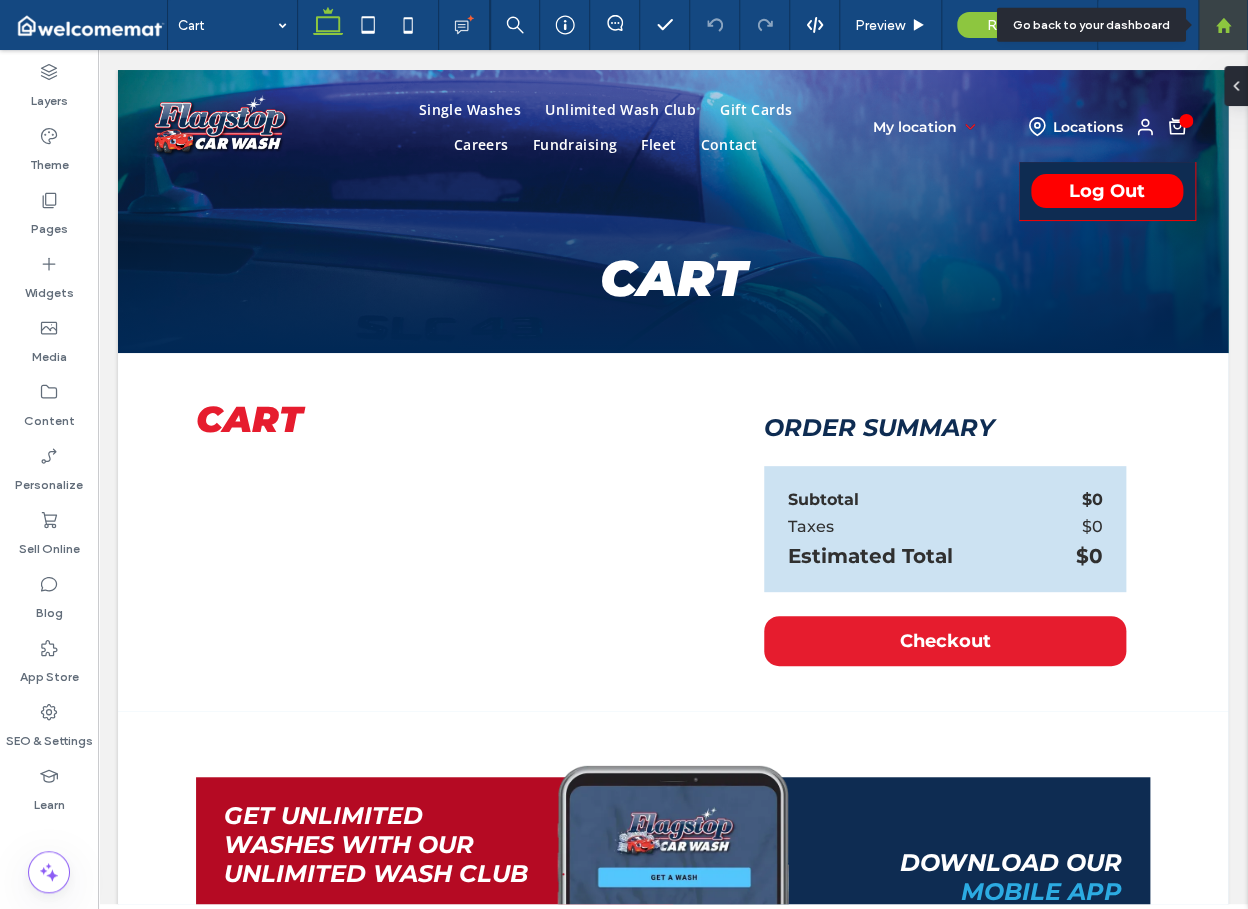click at bounding box center [1223, 25] 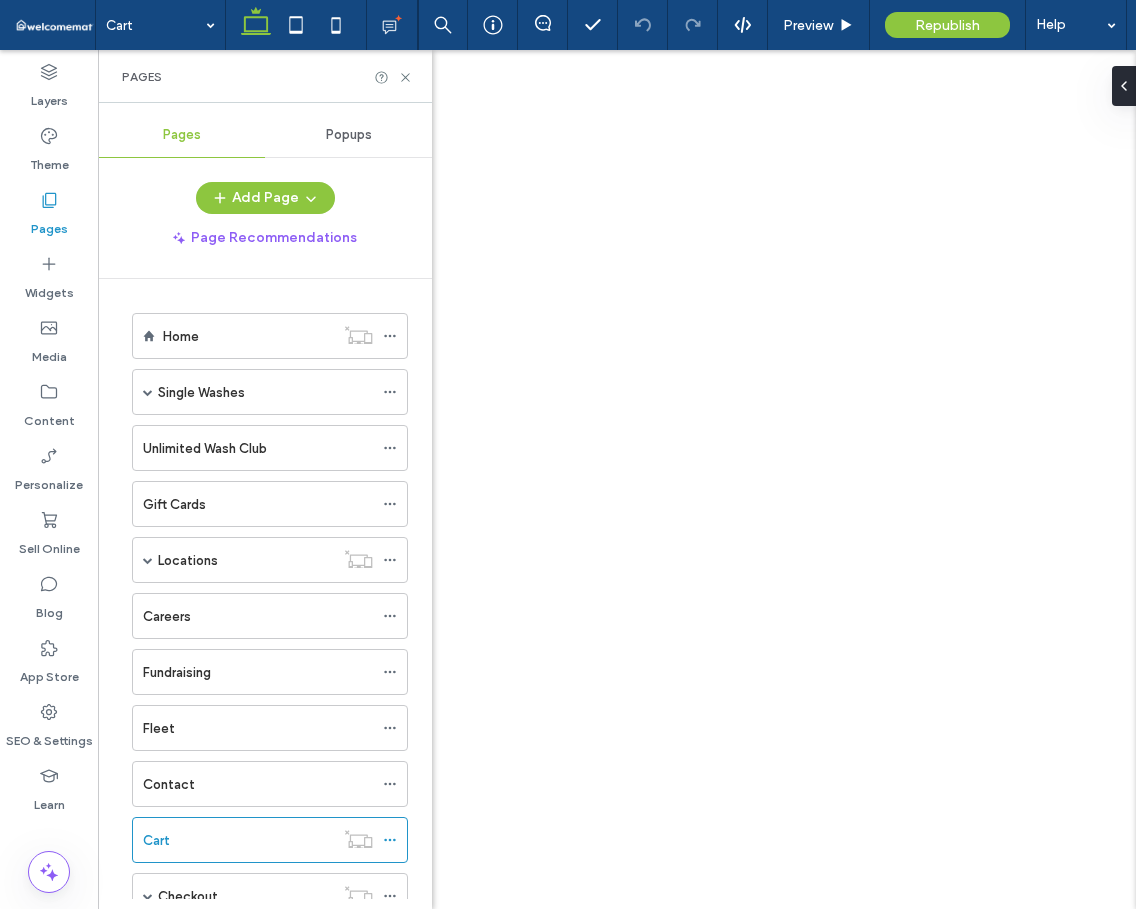 click at bounding box center (148, 560) 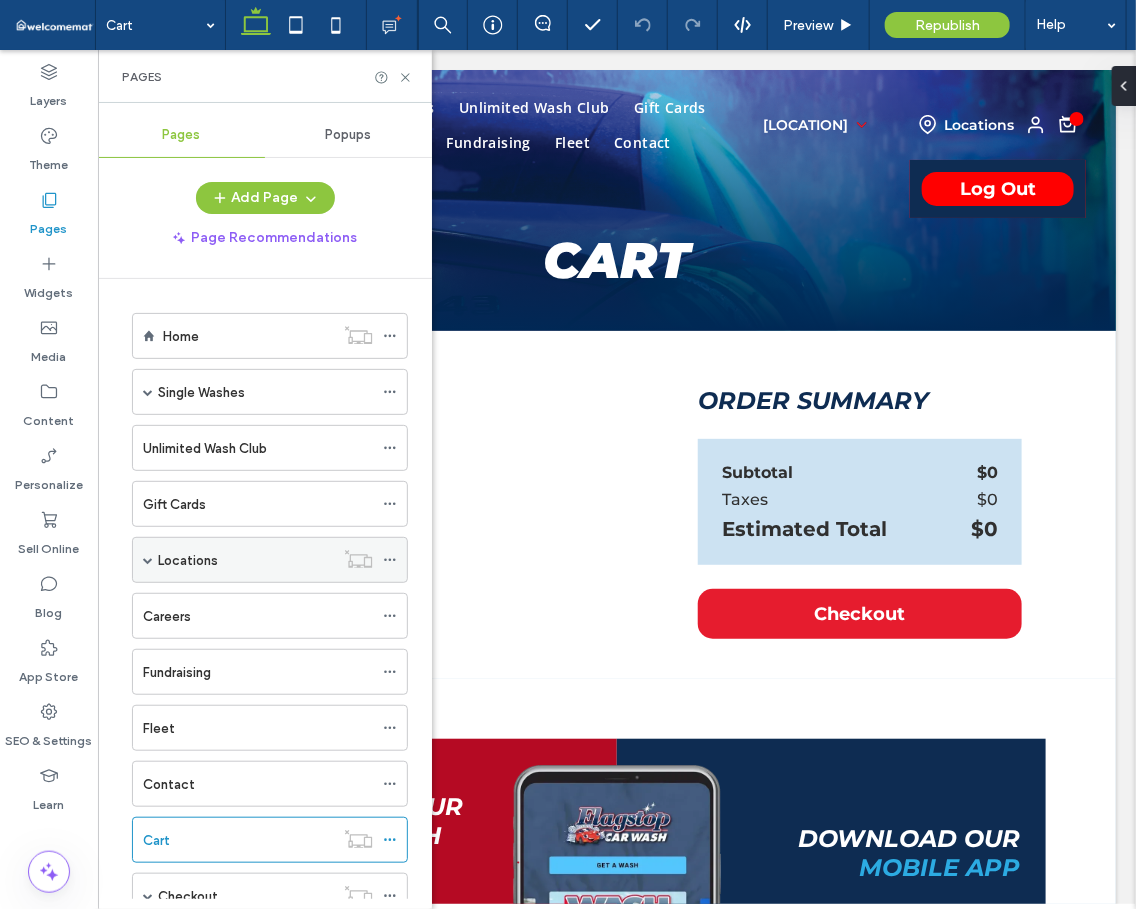 scroll, scrollTop: 0, scrollLeft: 0, axis: both 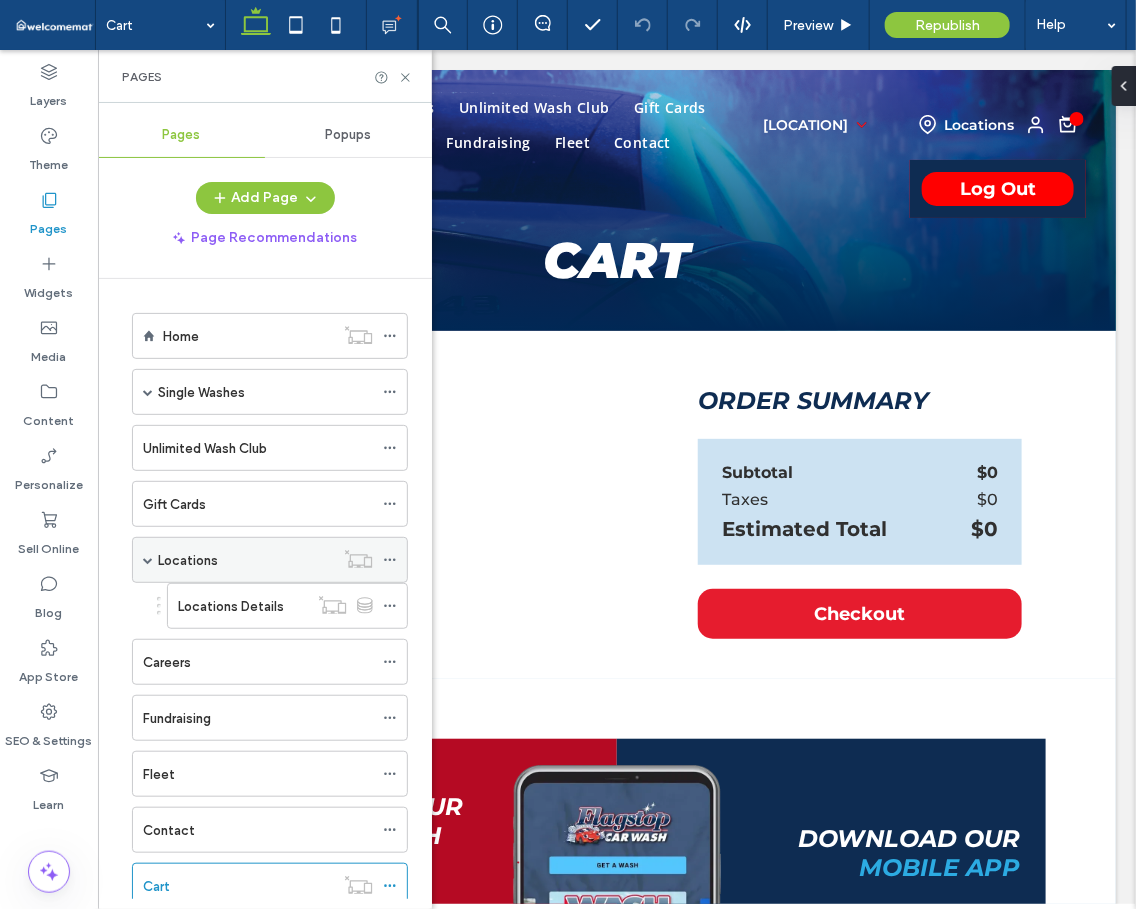 click on "Locations" at bounding box center [188, 560] 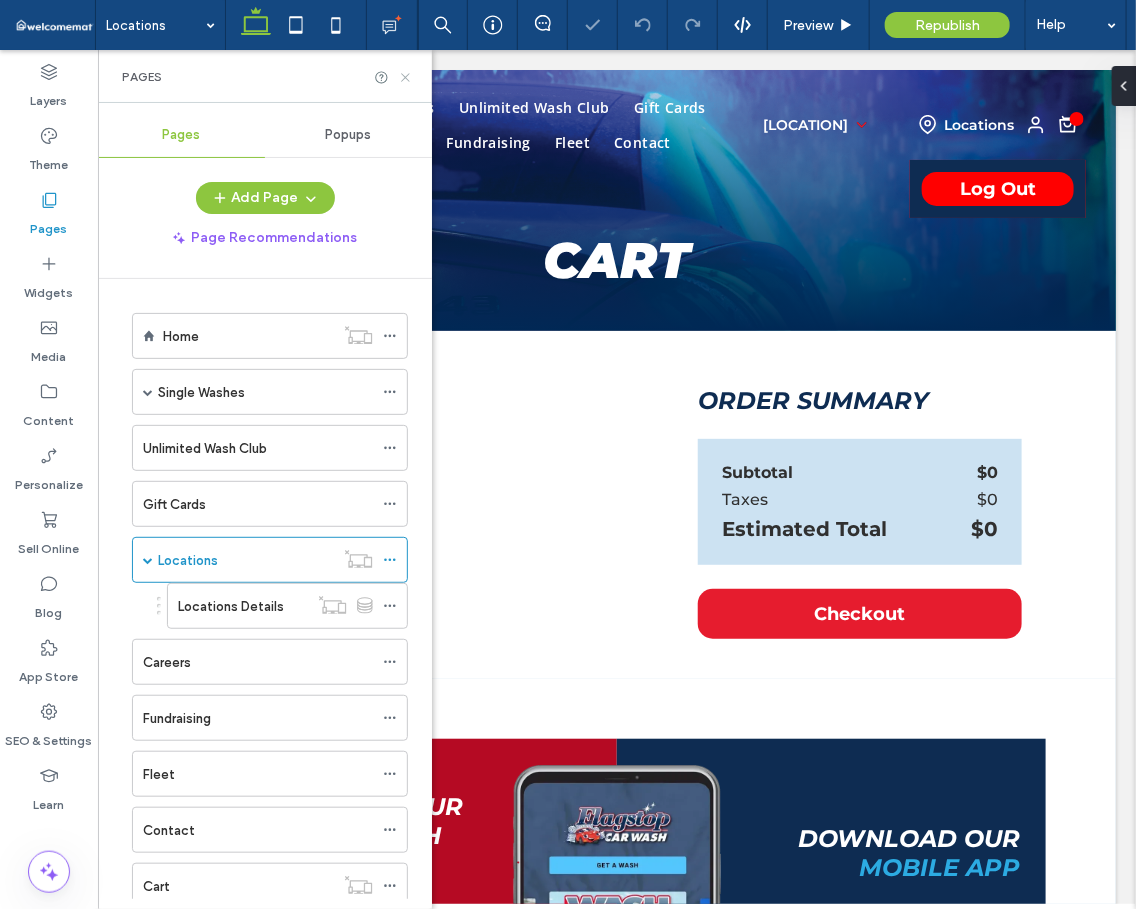 click 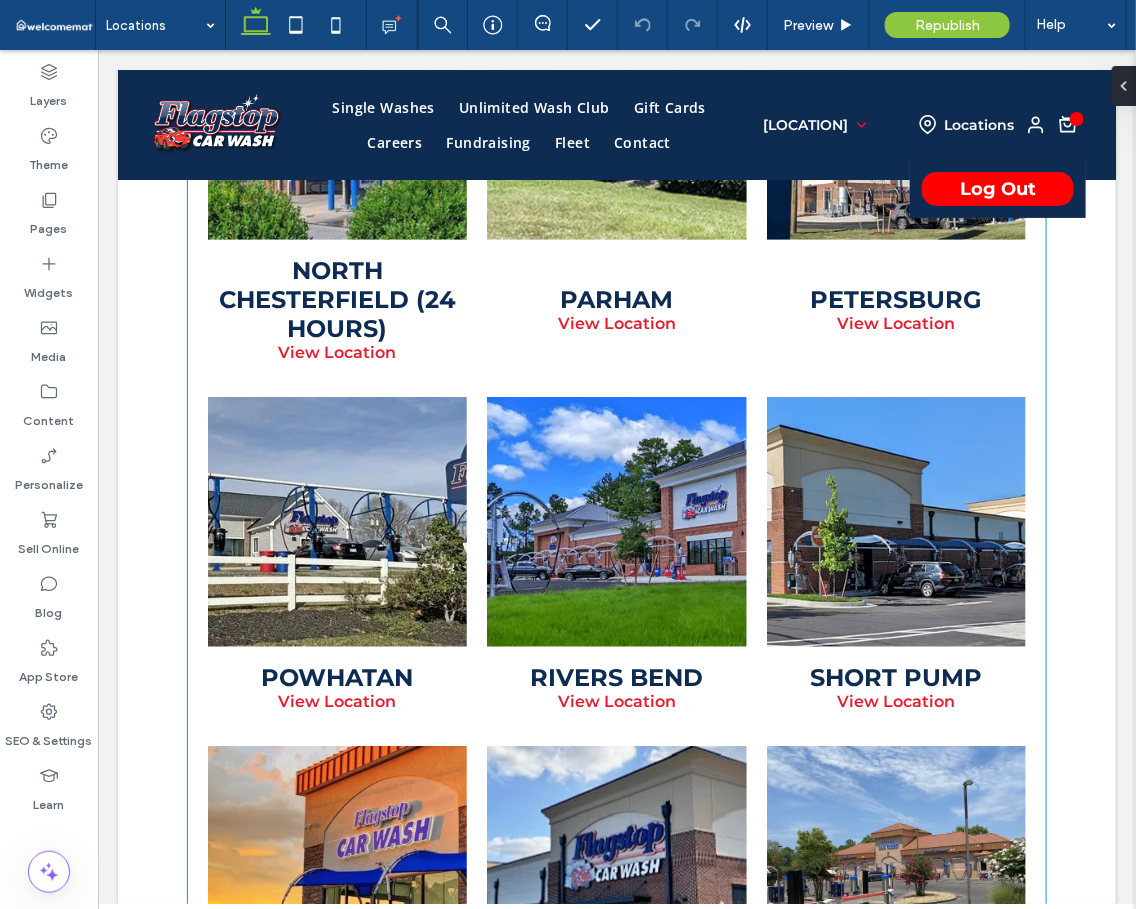 scroll, scrollTop: 2888, scrollLeft: 0, axis: vertical 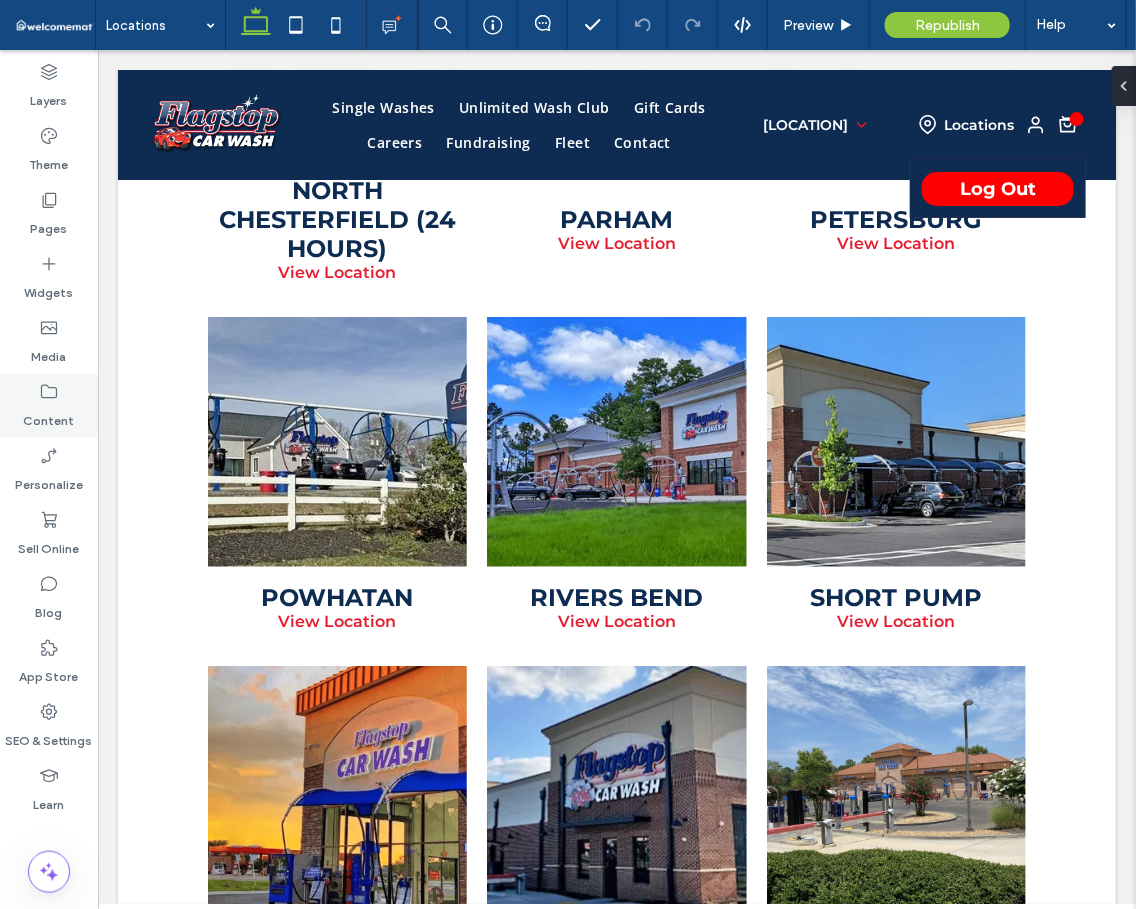 drag, startPoint x: 59, startPoint y: 418, endPoint x: 68, endPoint y: 399, distance: 21.023796 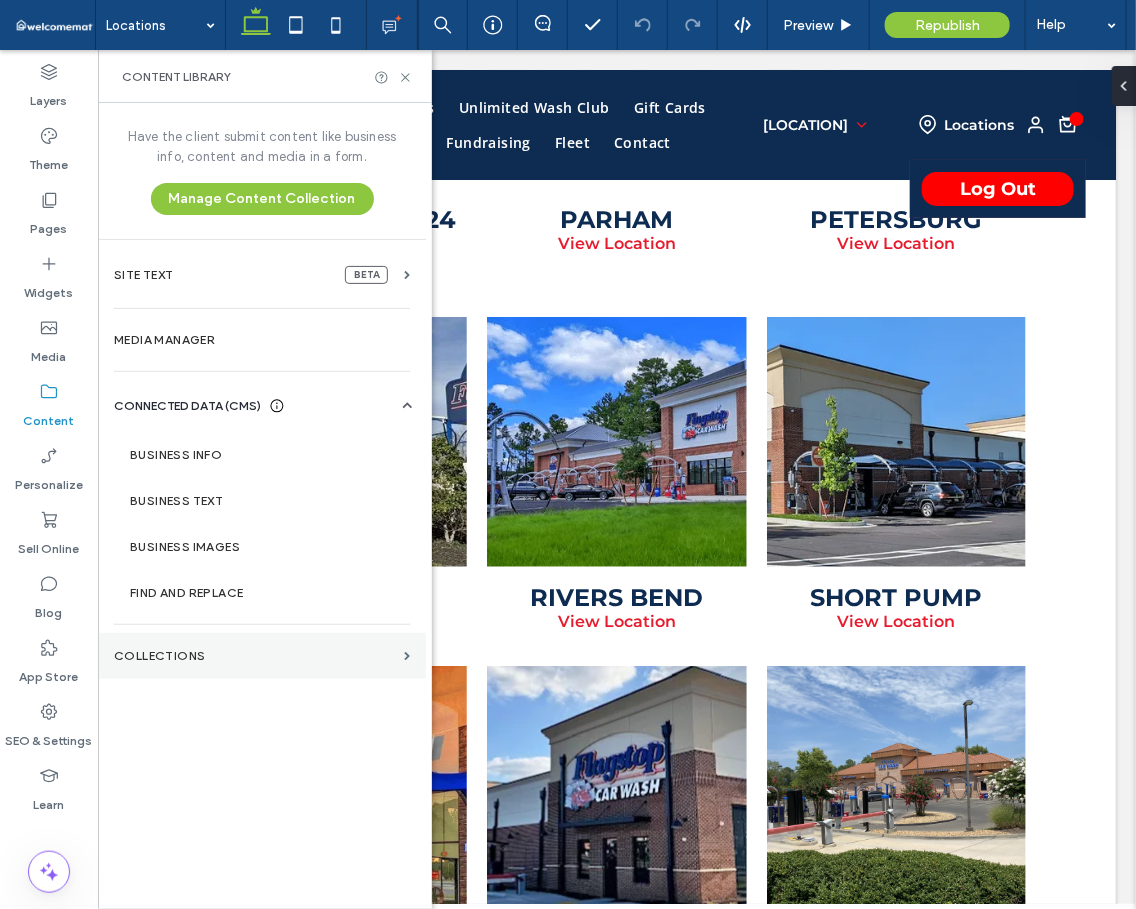 click on "Collections" at bounding box center [255, 656] 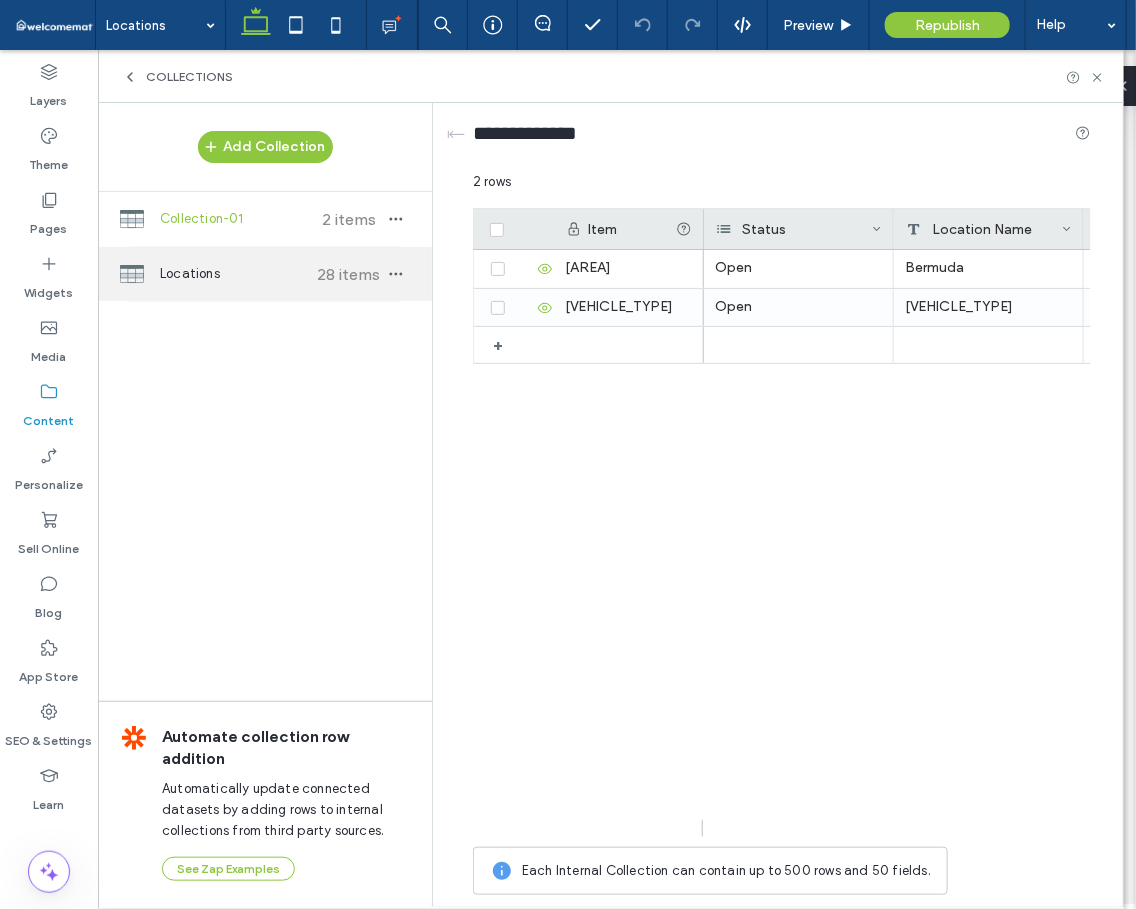 click on "Locations 28 items" at bounding box center (265, 274) 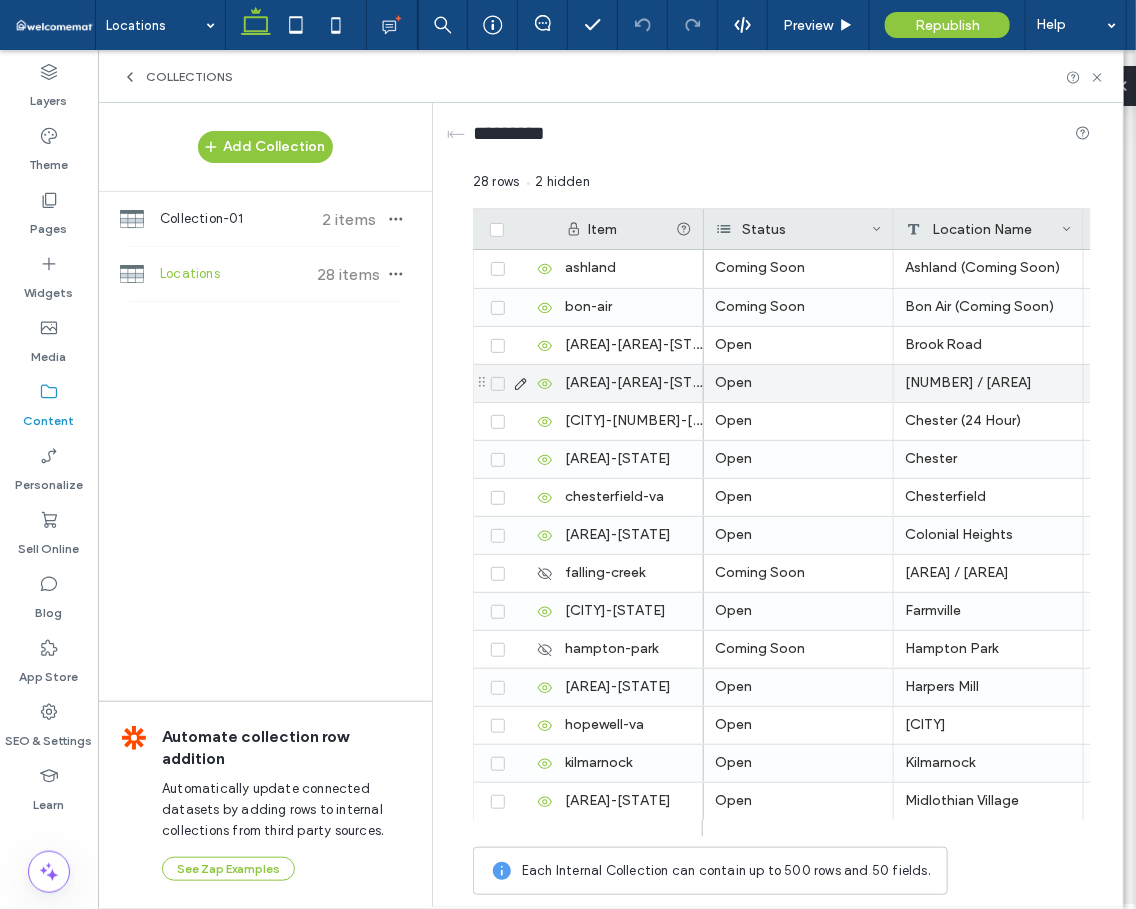 scroll, scrollTop: 2222, scrollLeft: 0, axis: vertical 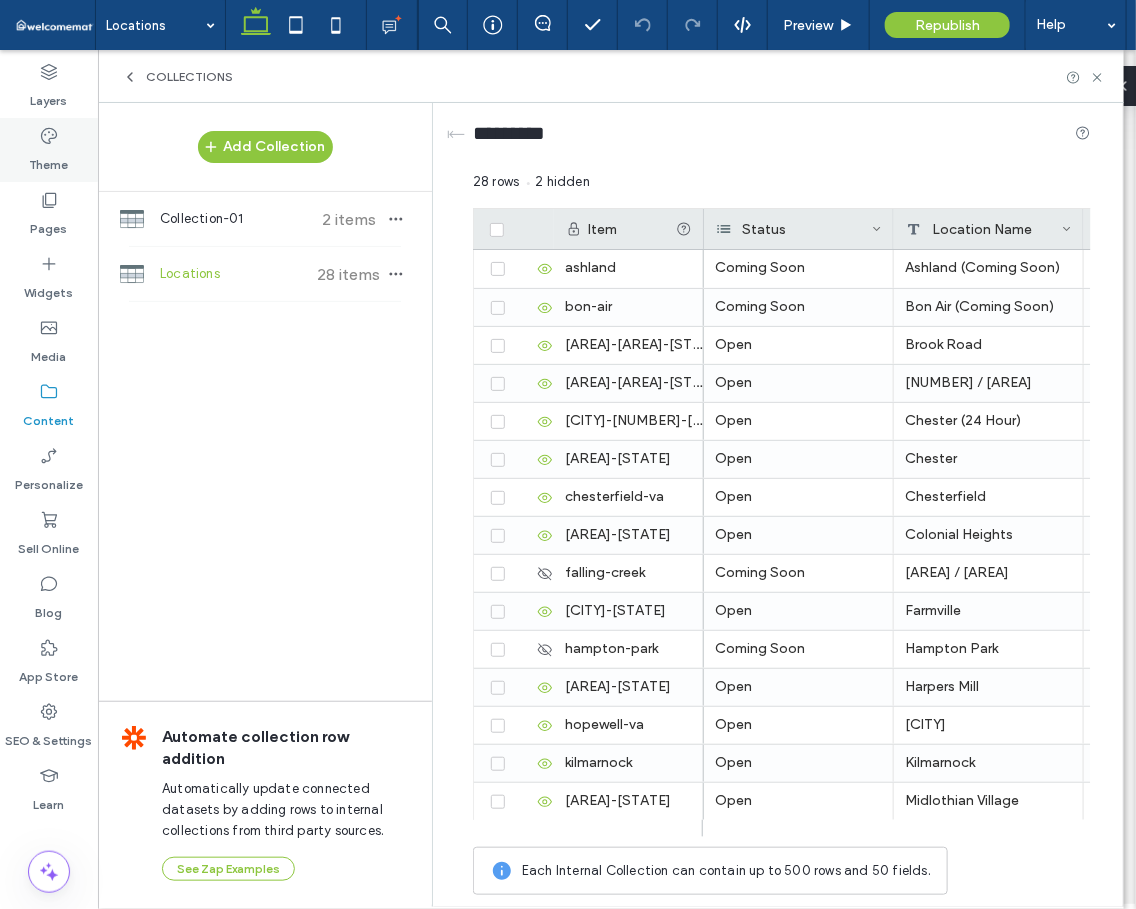 click on "Theme" at bounding box center (49, 150) 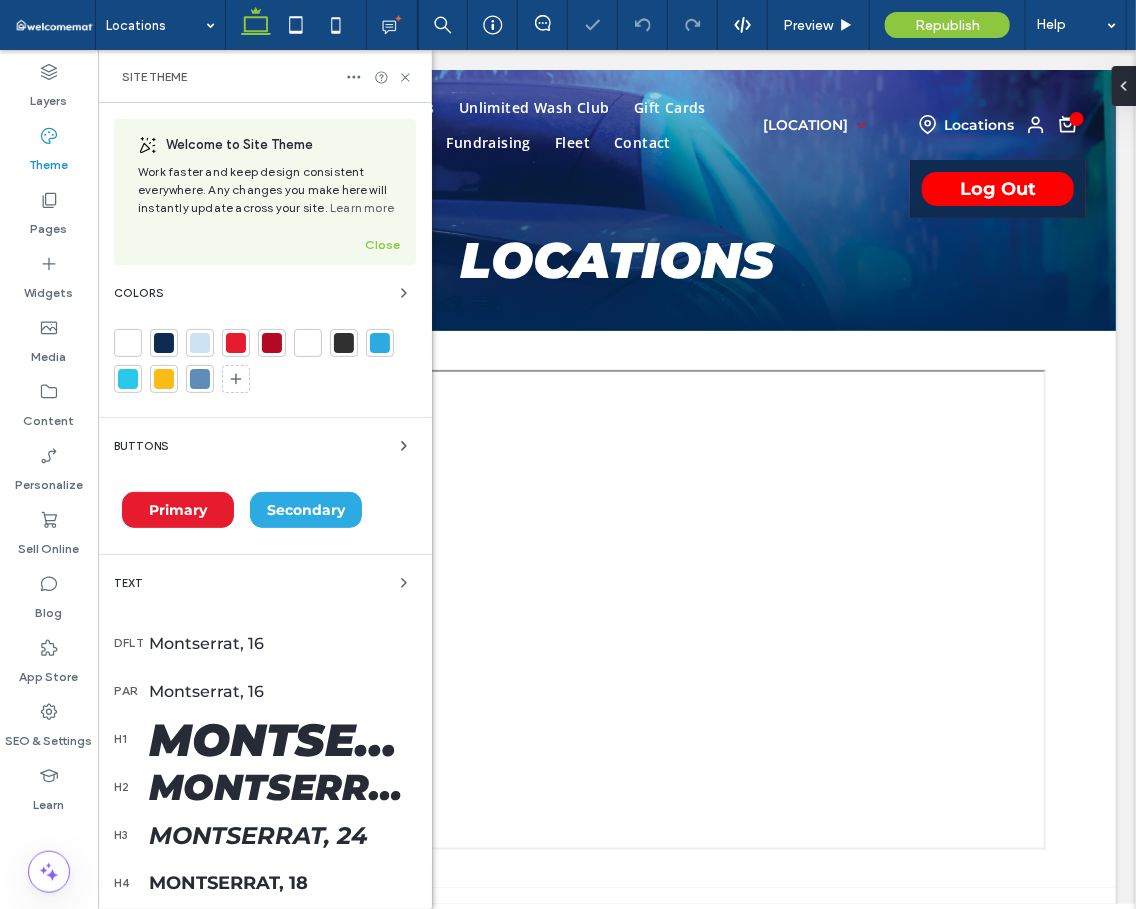 scroll, scrollTop: 0, scrollLeft: 0, axis: both 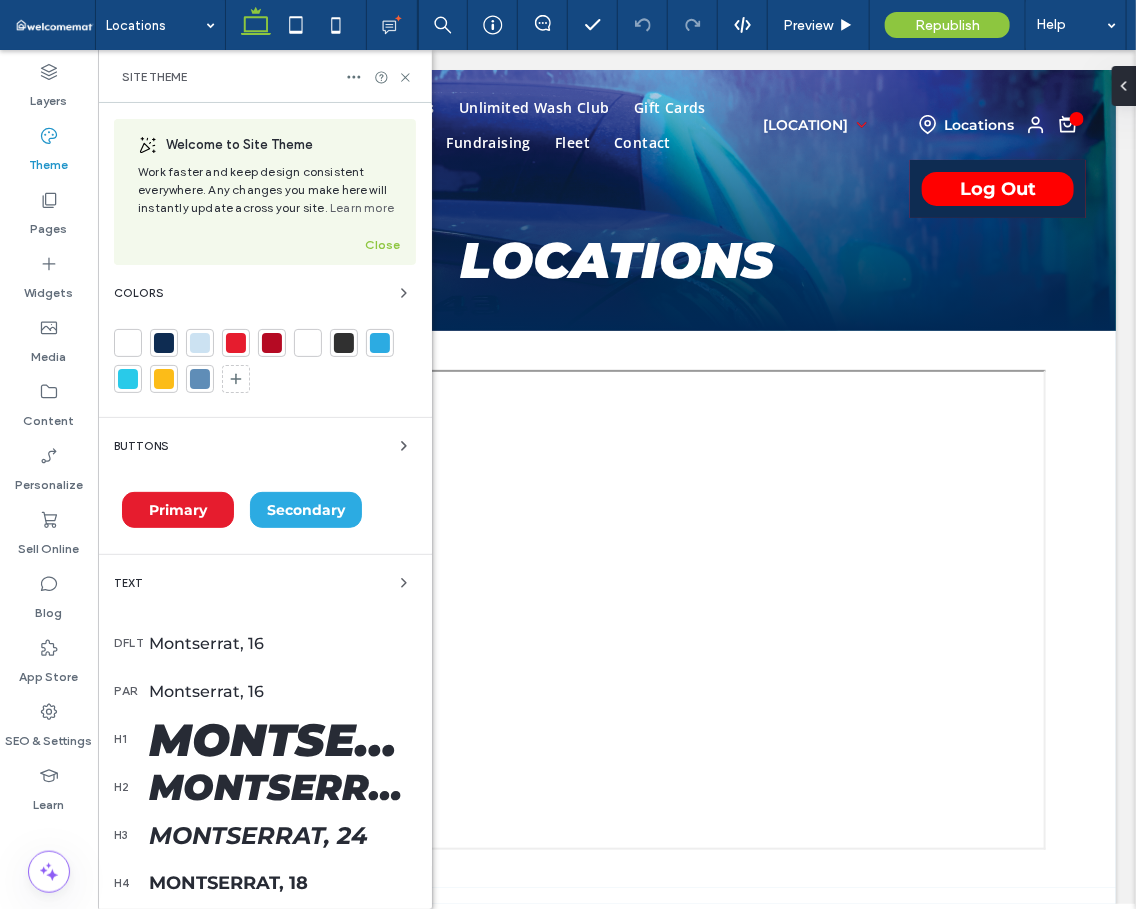 click at bounding box center [272, 343] 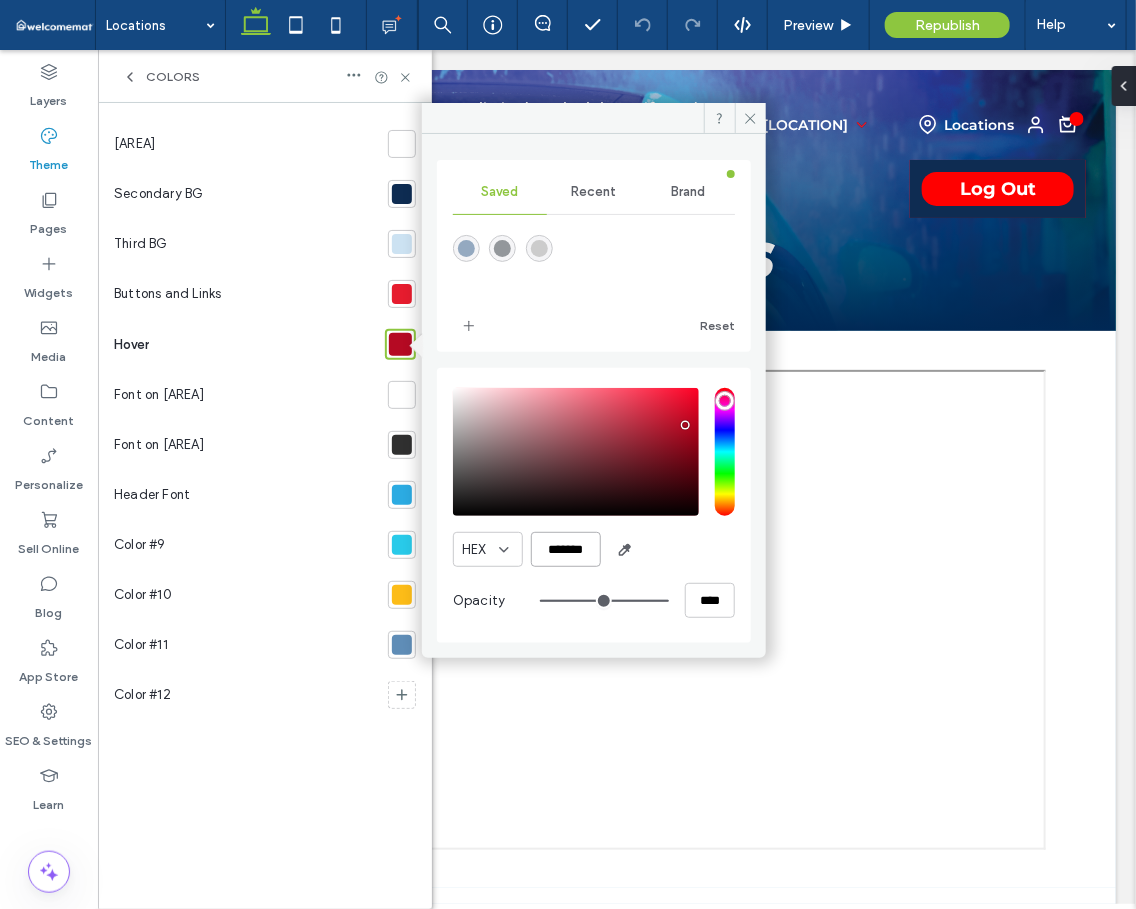 click on "*******" at bounding box center [566, 549] 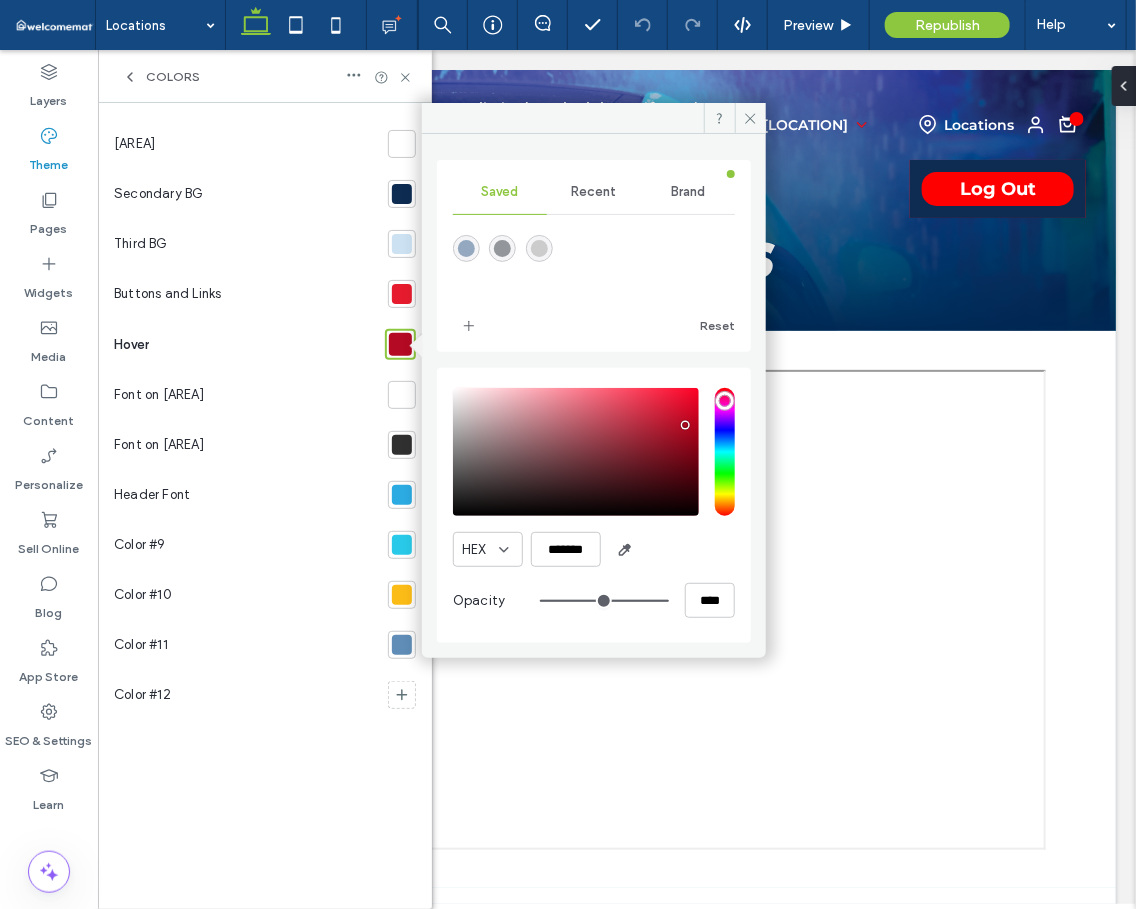 click at bounding box center [402, 294] 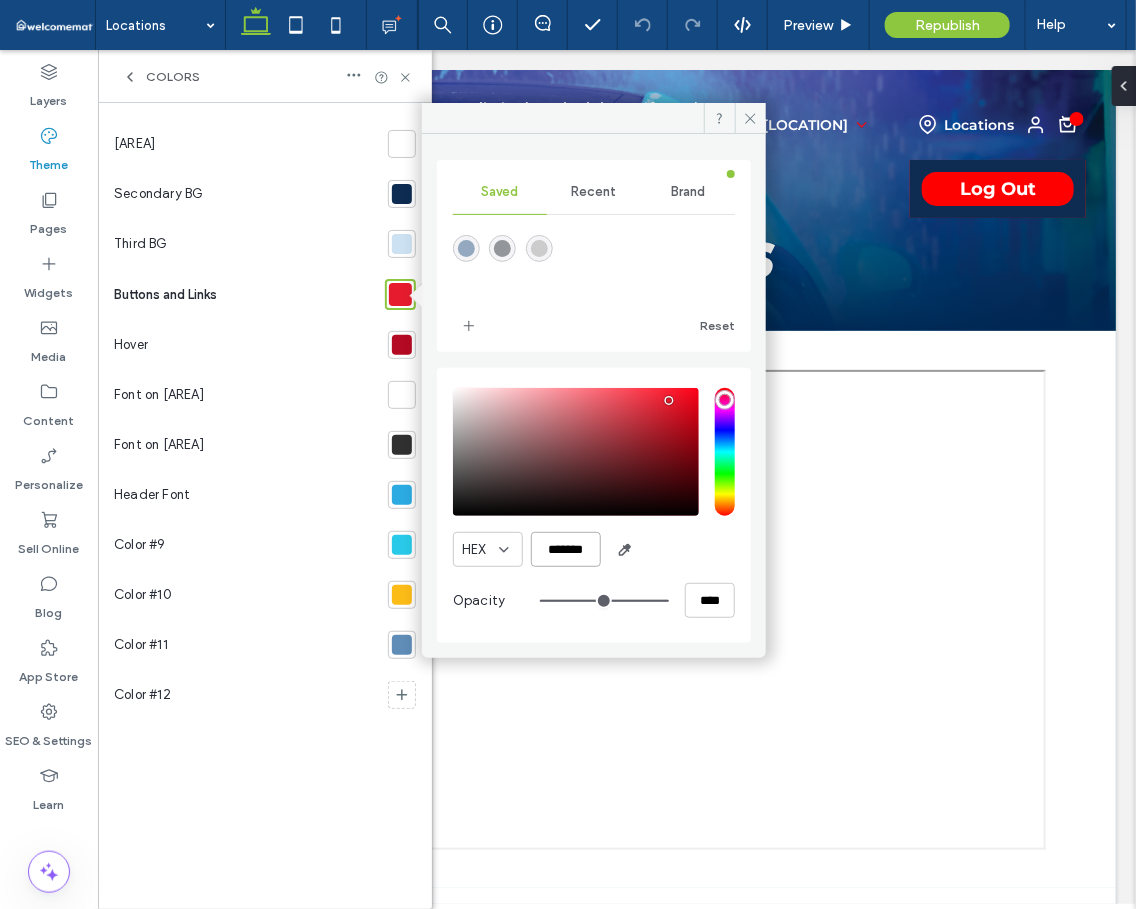 click on "*******" at bounding box center (566, 549) 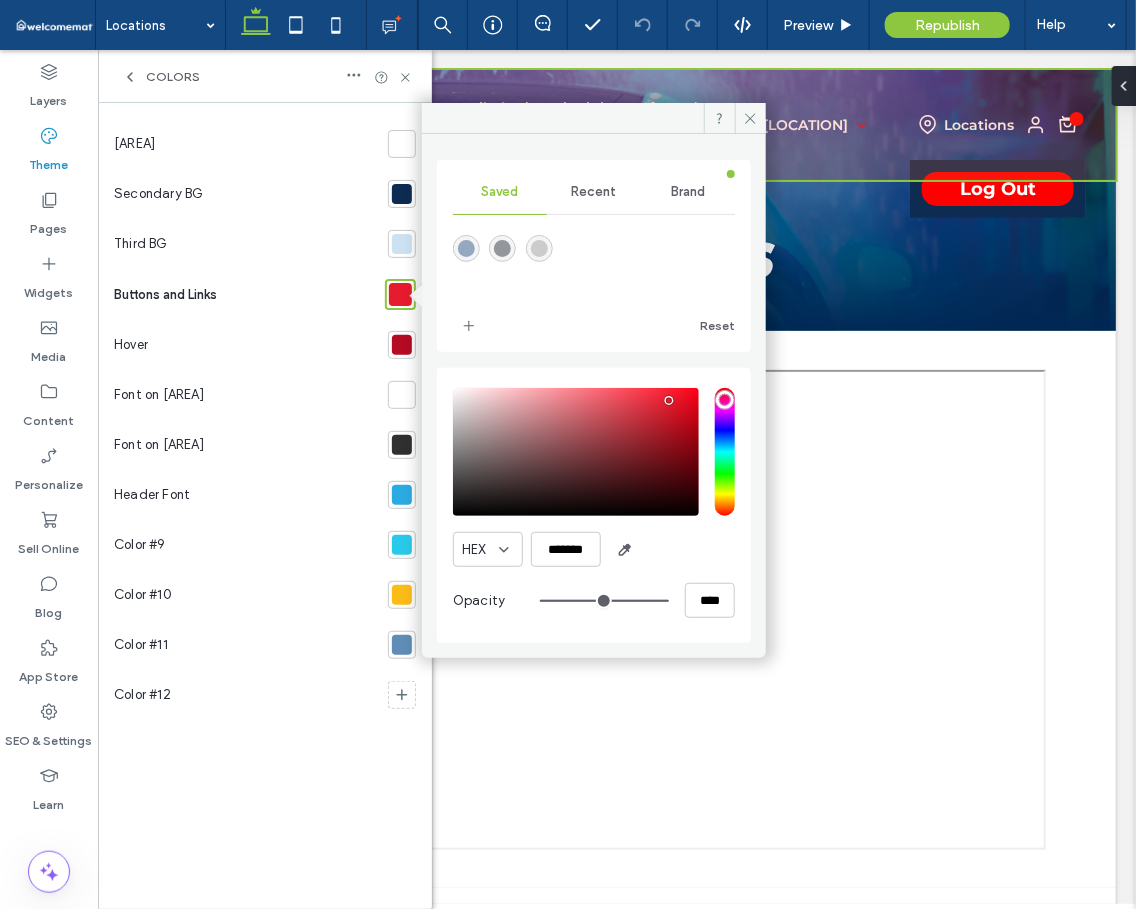 click at bounding box center (616, 124) 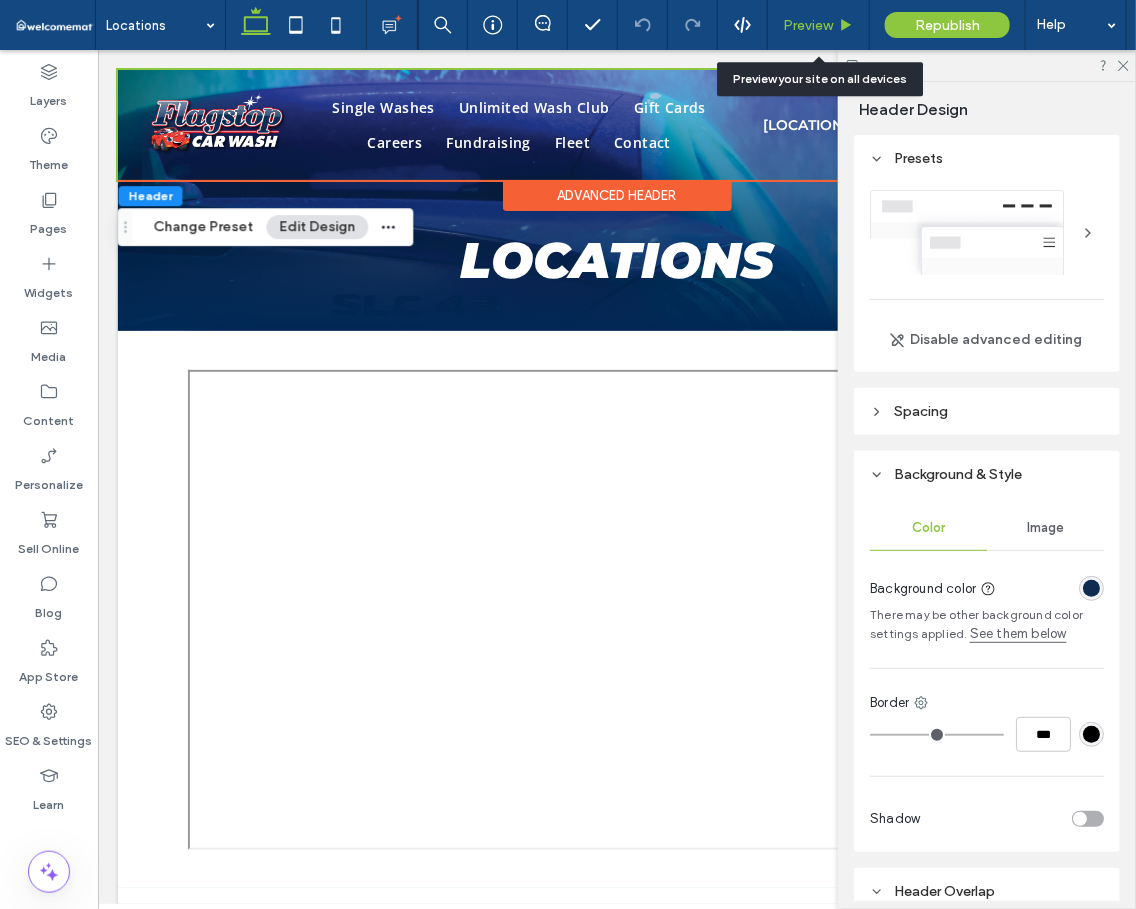 click on "Preview" at bounding box center (808, 25) 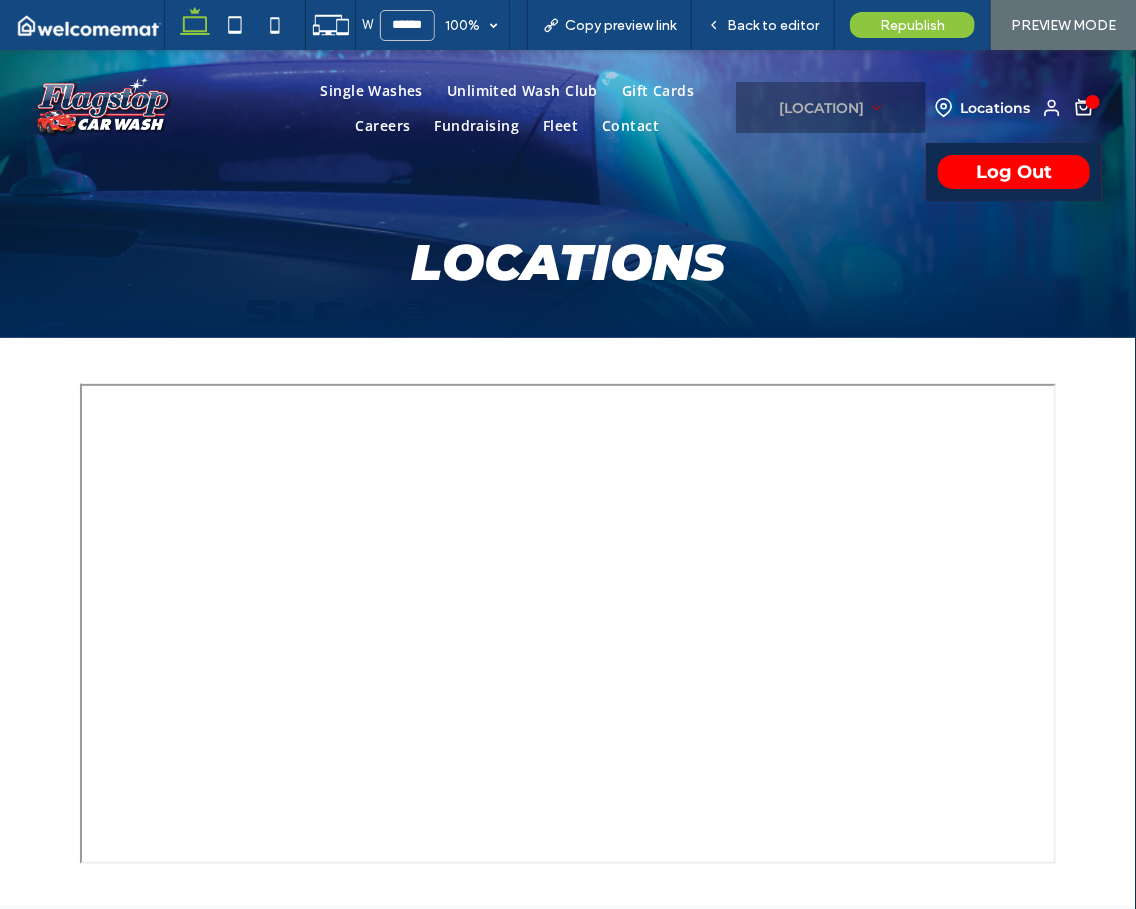 click 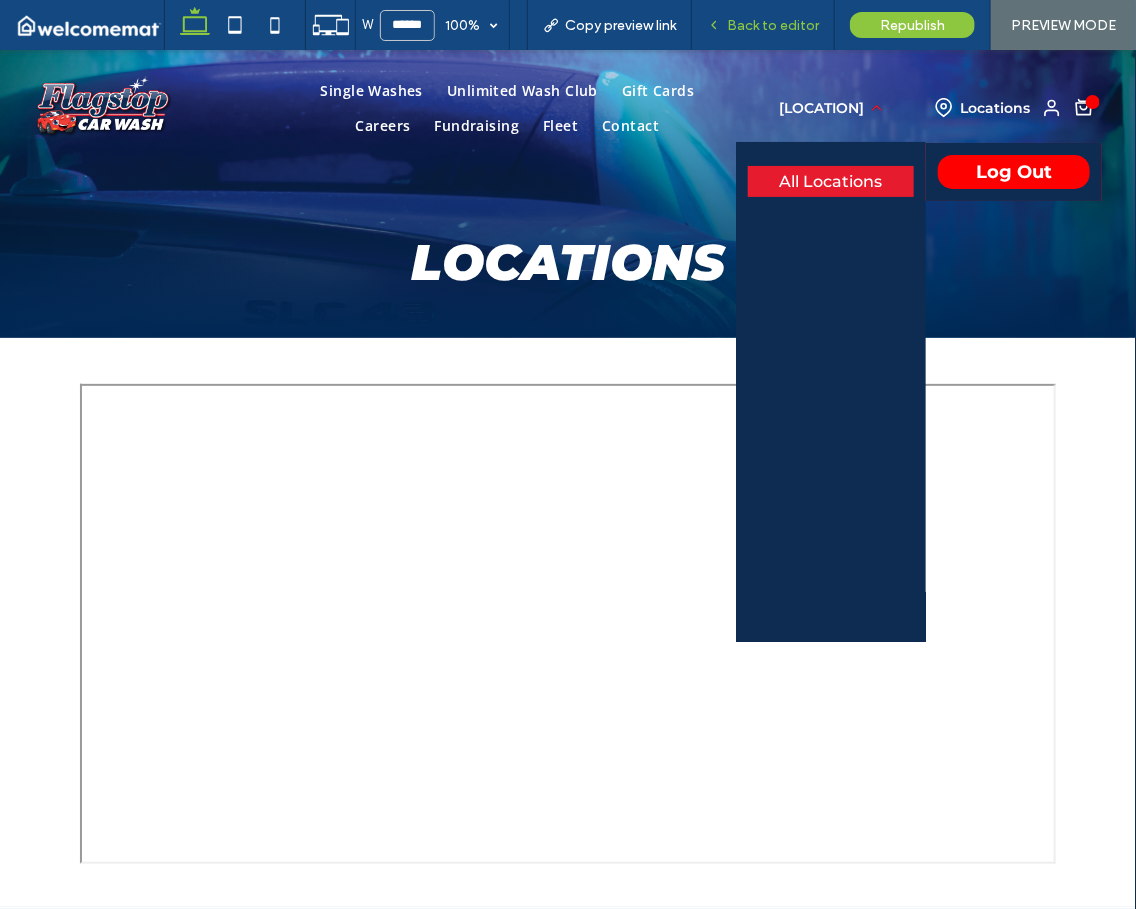 click on "Back to editor" at bounding box center (773, 25) 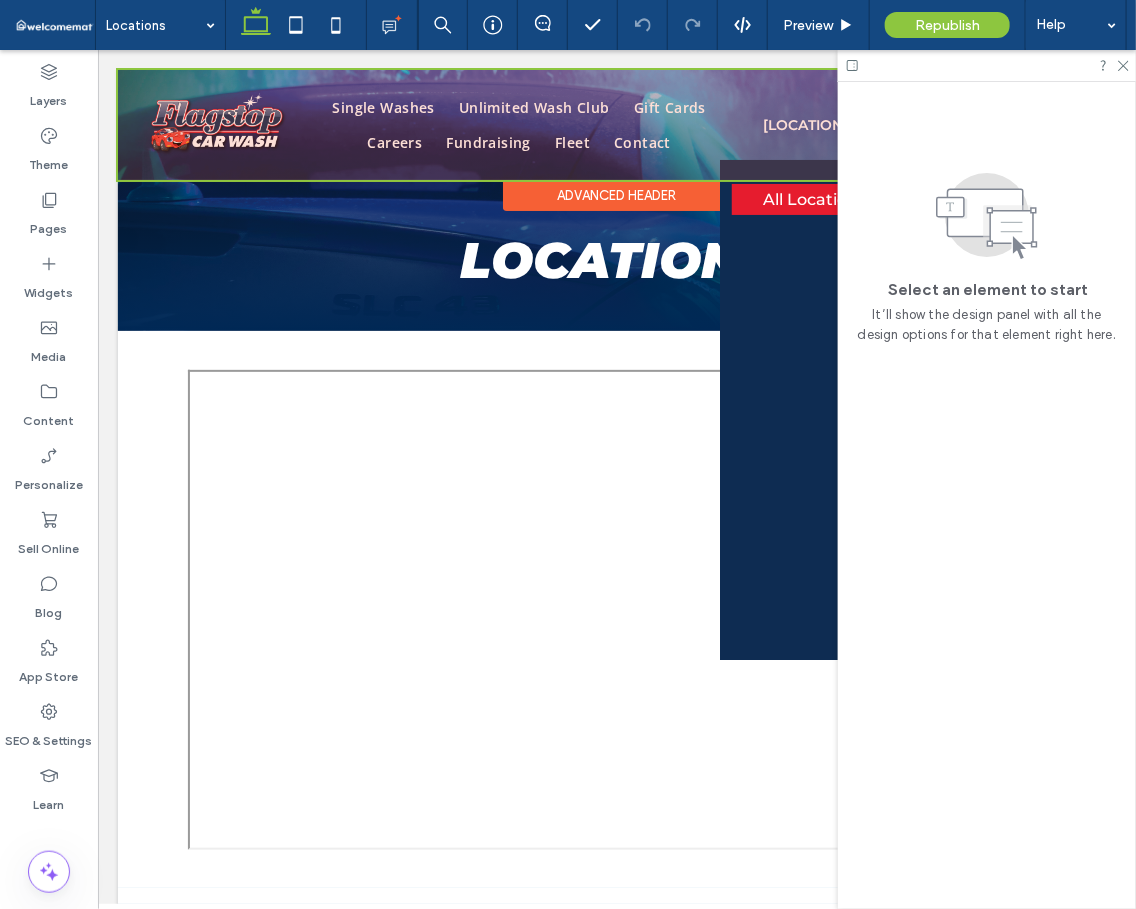 click on "All Locations" at bounding box center (814, 409) 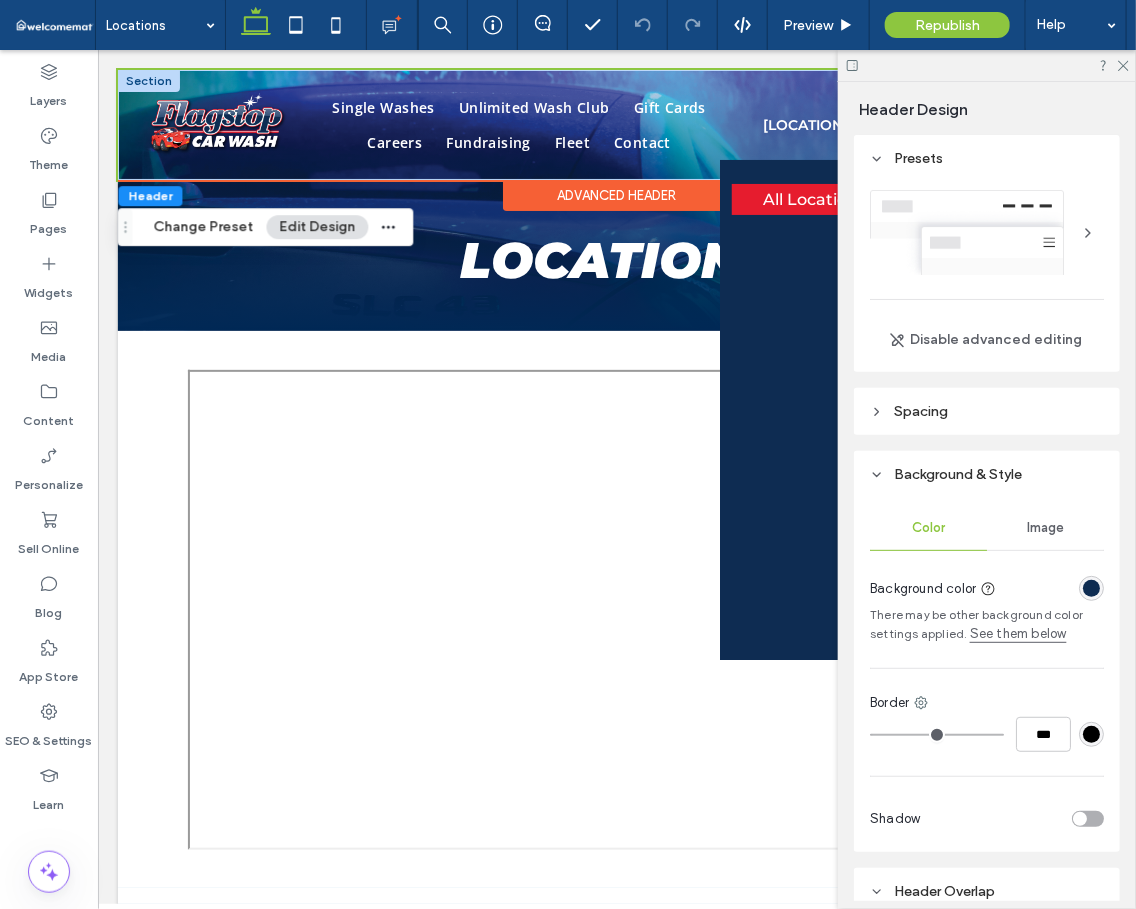 click on "All Locations" at bounding box center (814, 409) 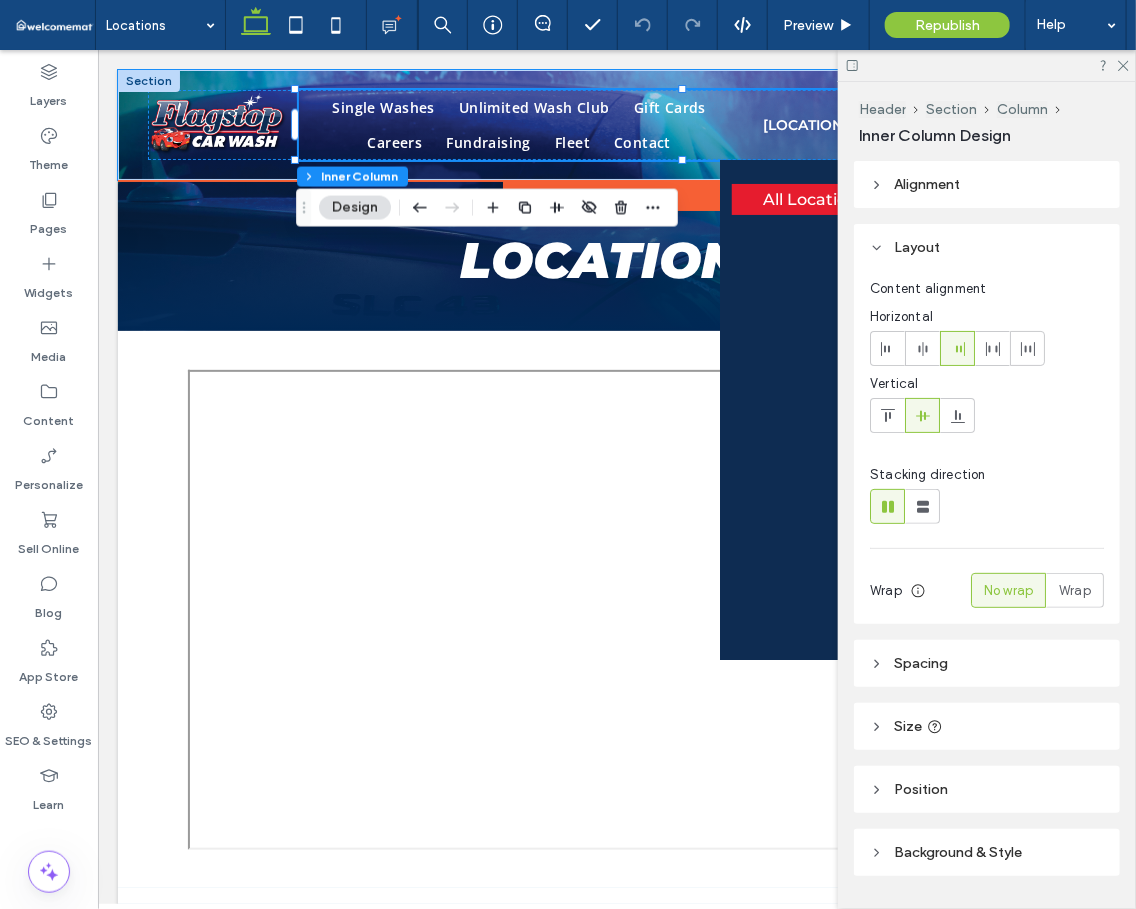 click on "All Locations" at bounding box center (814, 409) 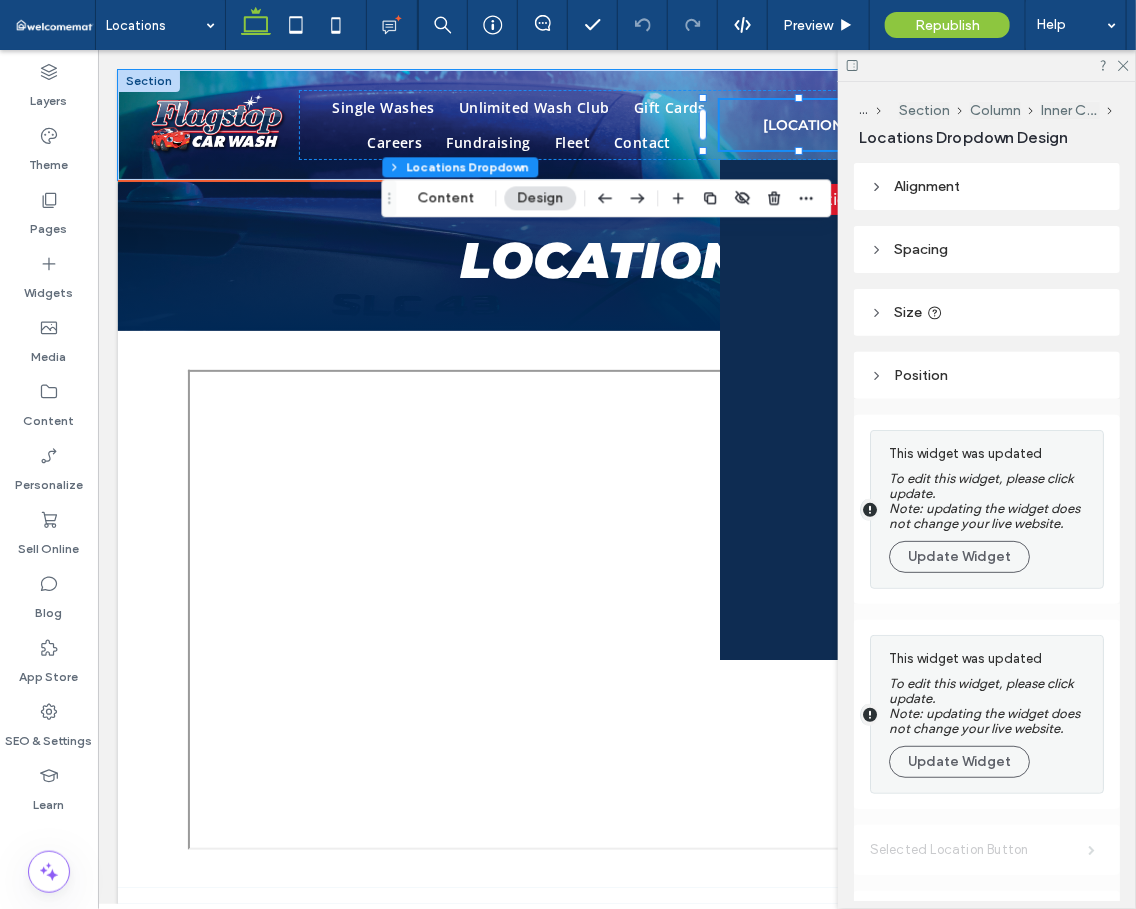 click on "All Locations" at bounding box center (814, 409) 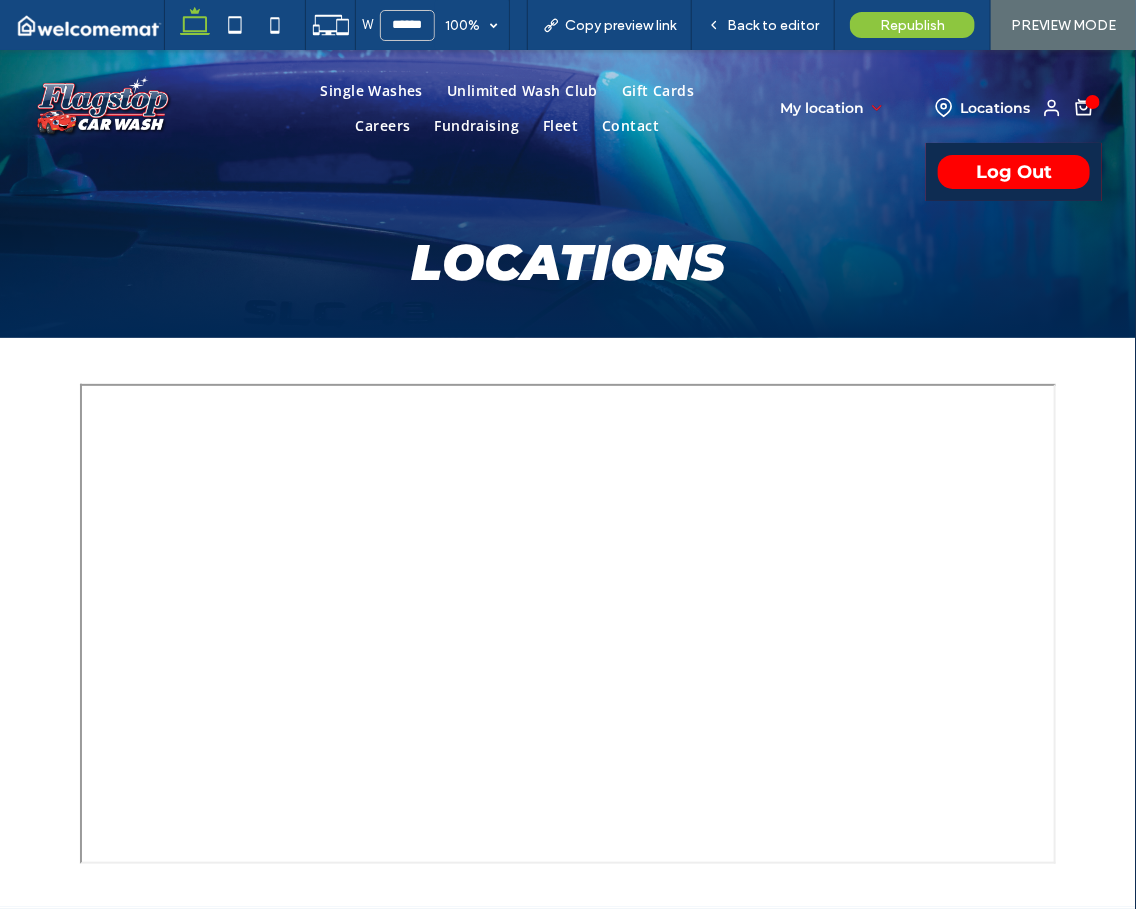 scroll, scrollTop: 0, scrollLeft: 0, axis: both 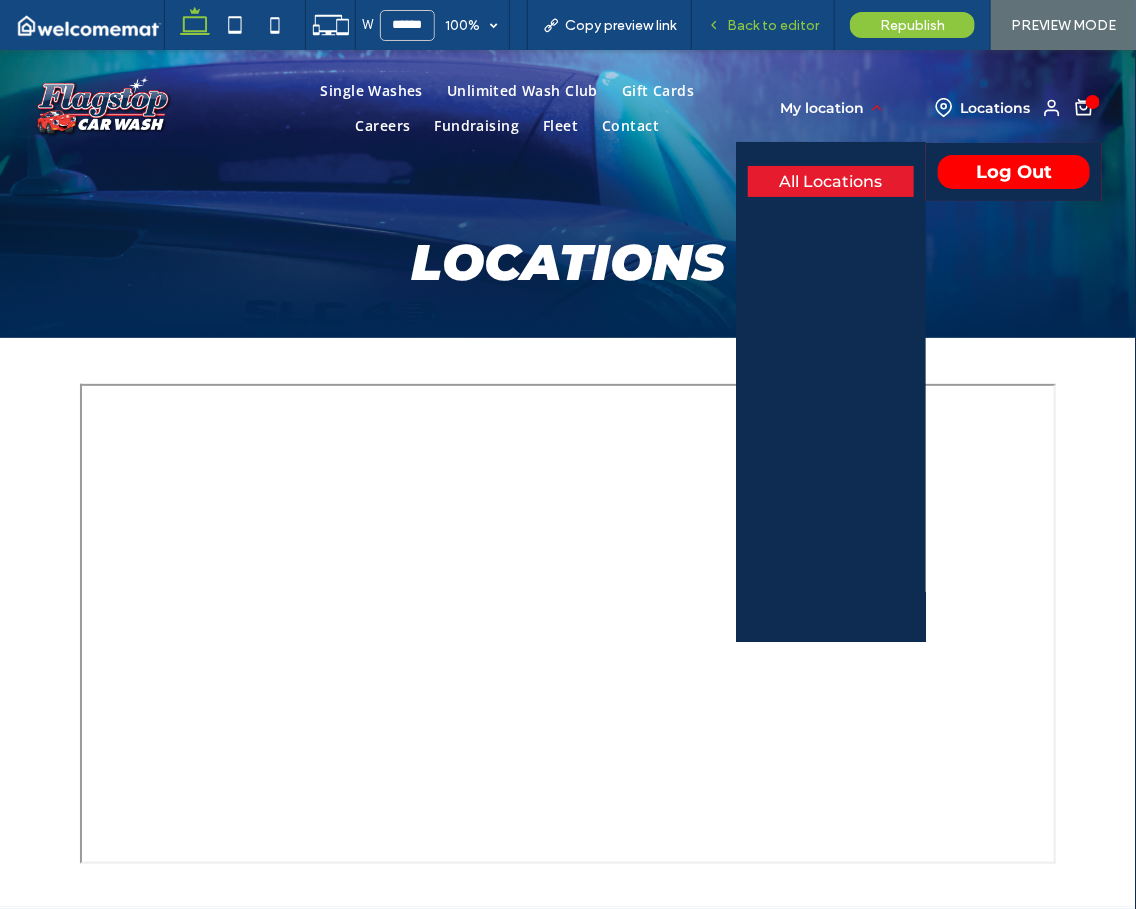 click on "Back to editor" at bounding box center (773, 25) 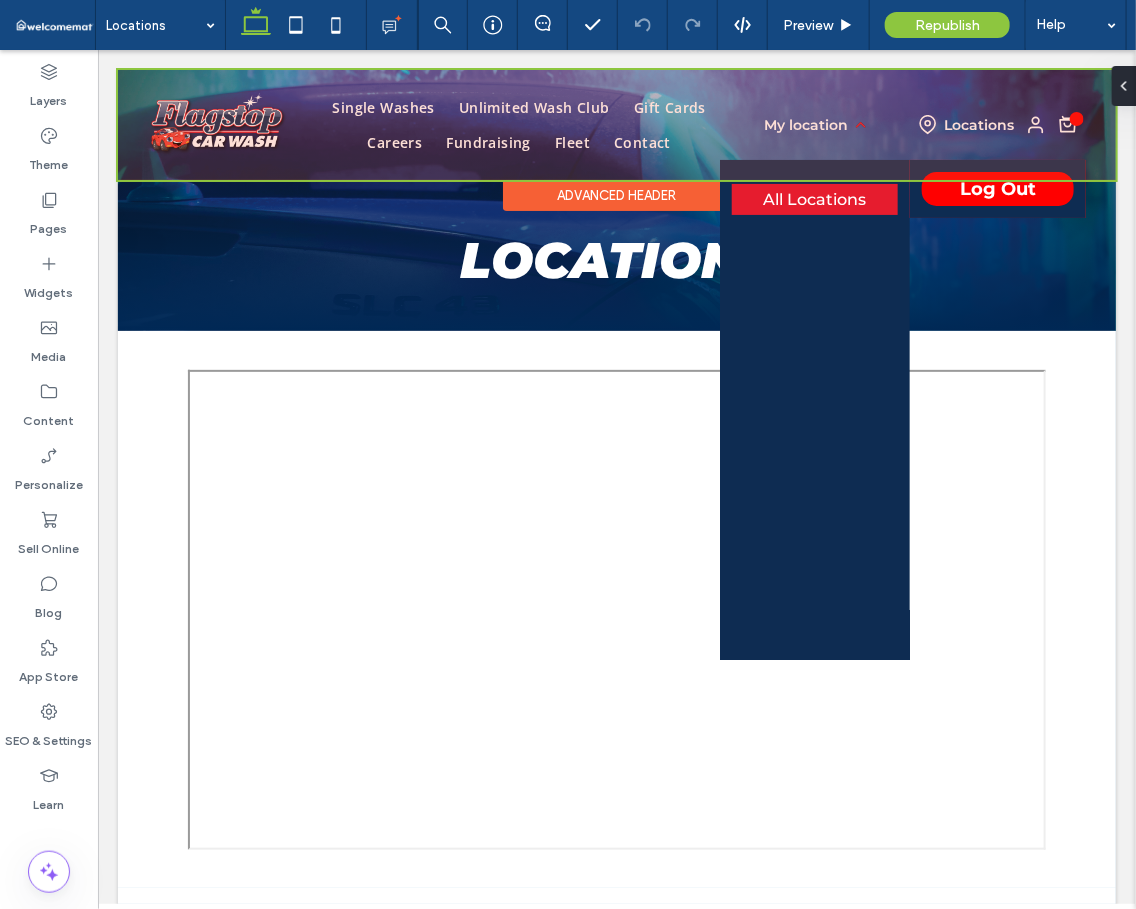 click at bounding box center [616, 124] 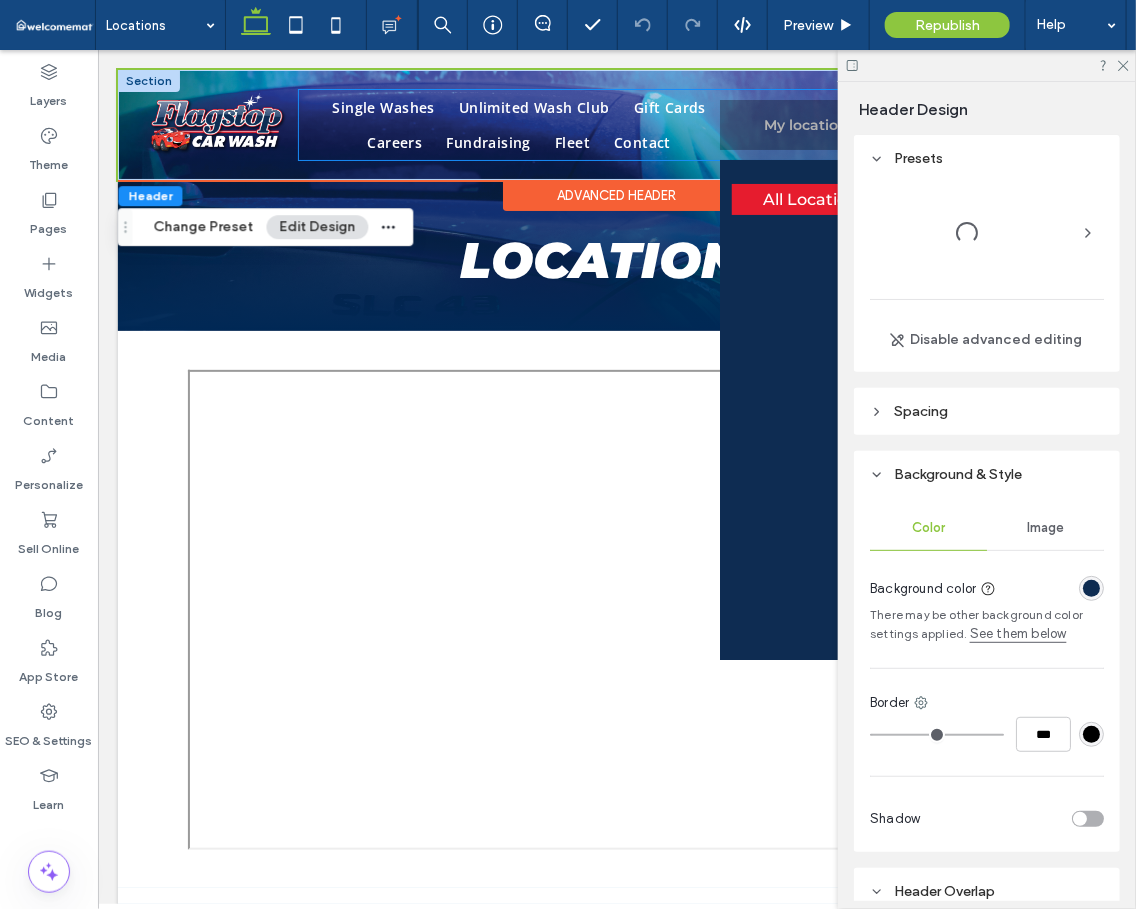 click on "My location" at bounding box center (814, 124) 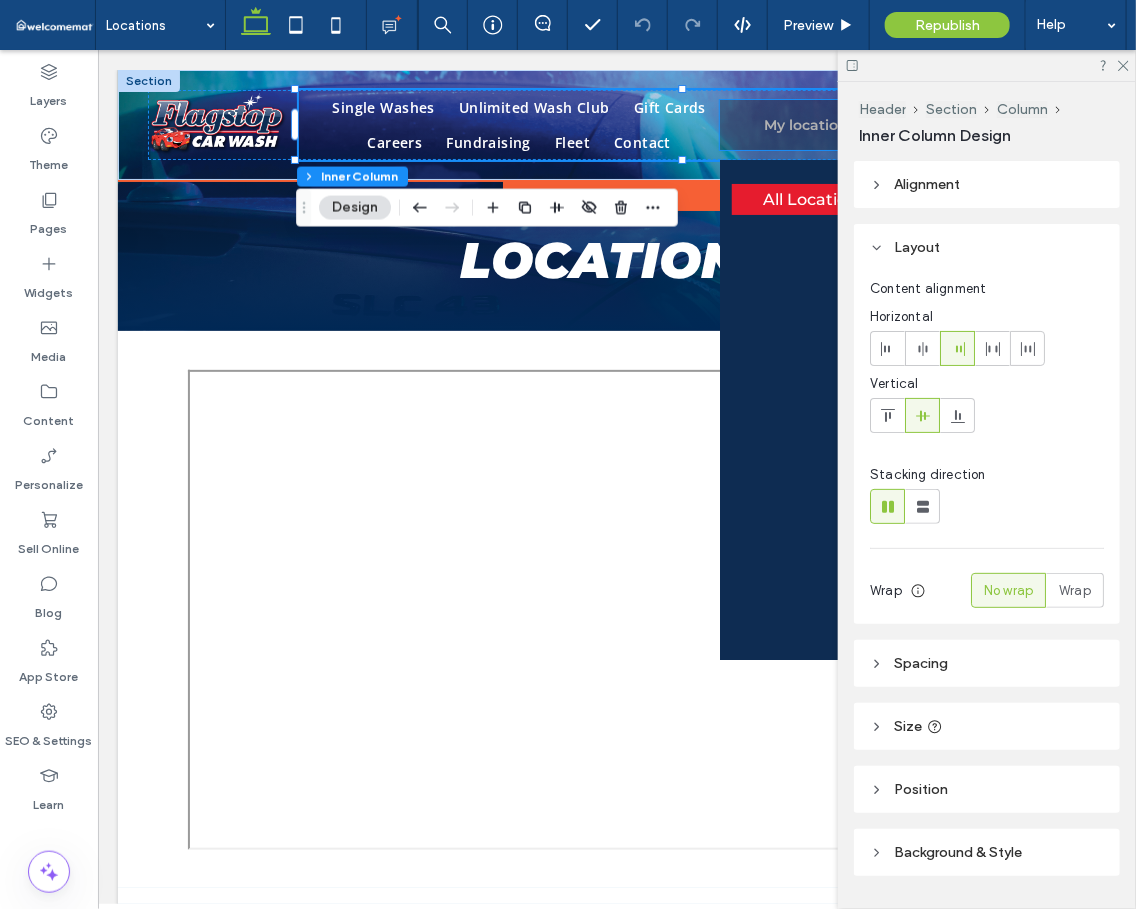 click on "My location" at bounding box center [814, 124] 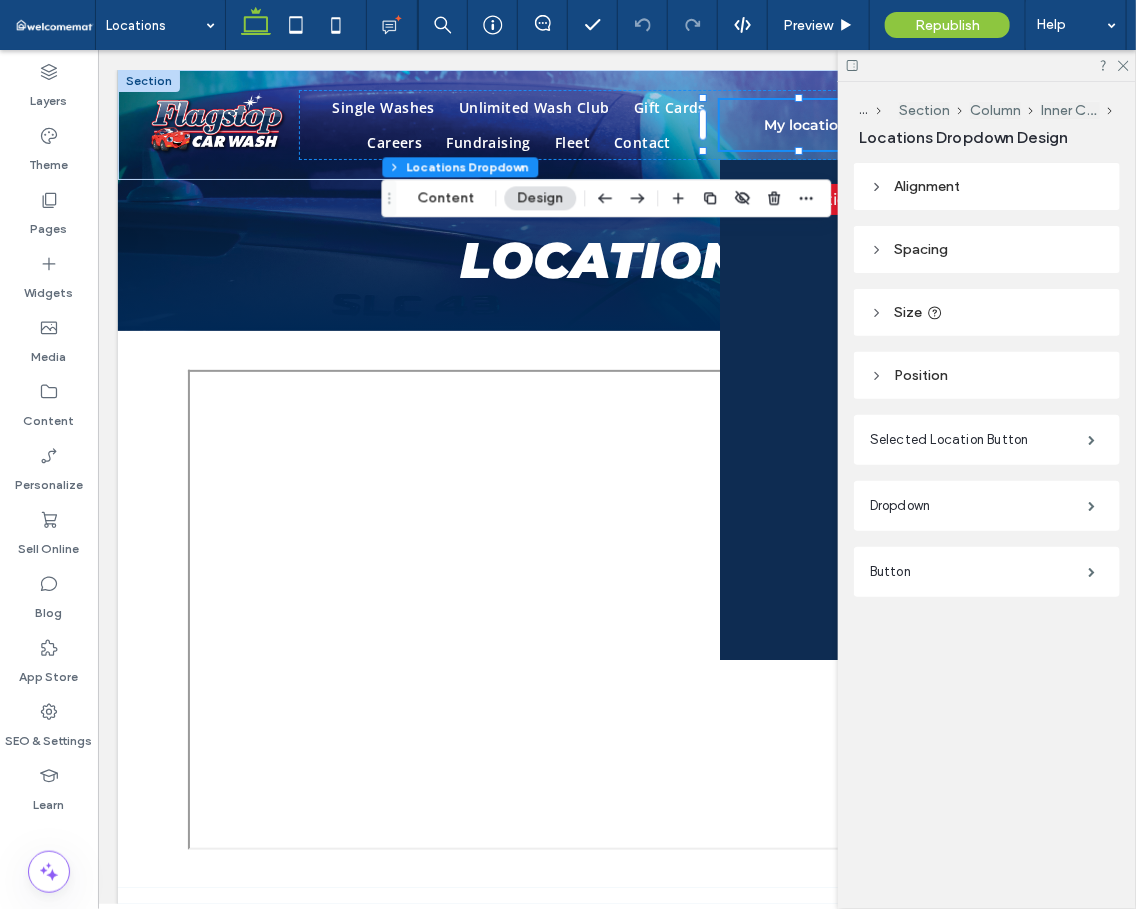 click on "Size" at bounding box center [987, 312] 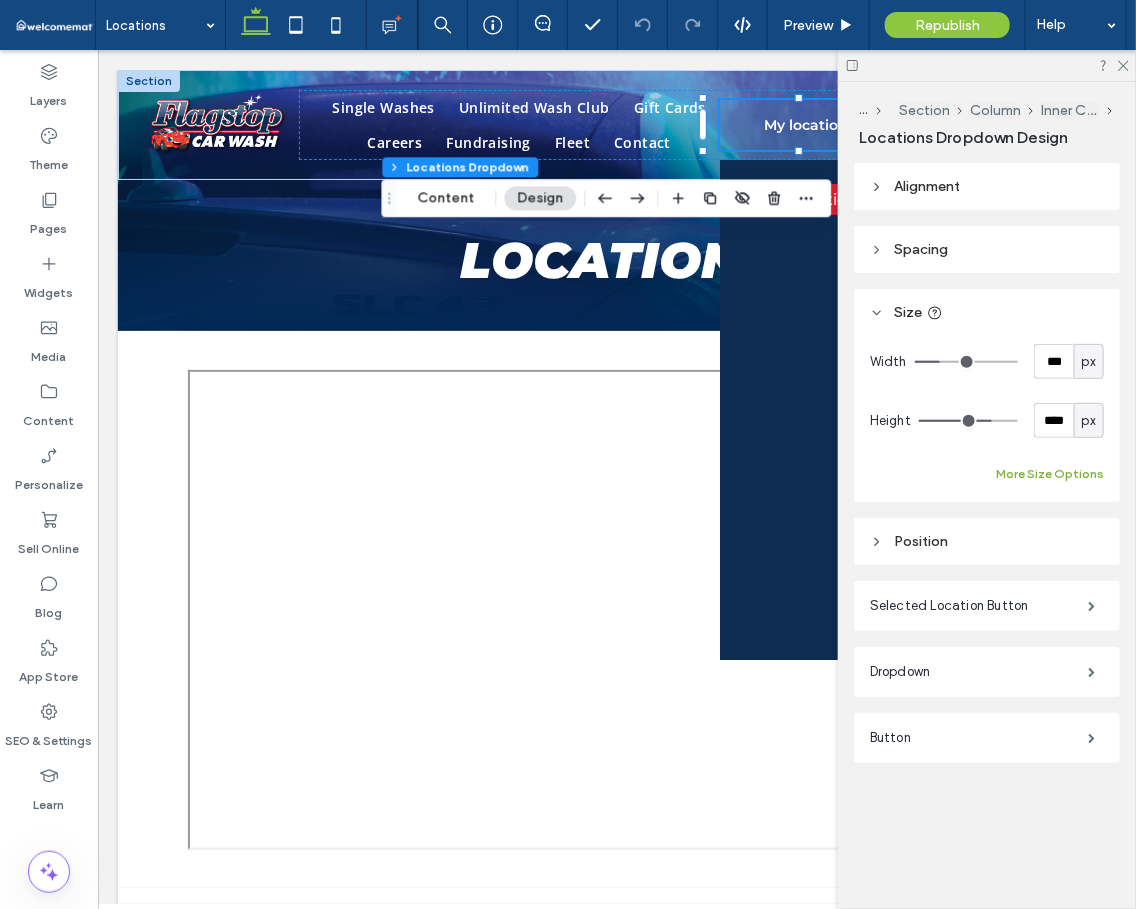 click on "More Size Options" at bounding box center (1050, 474) 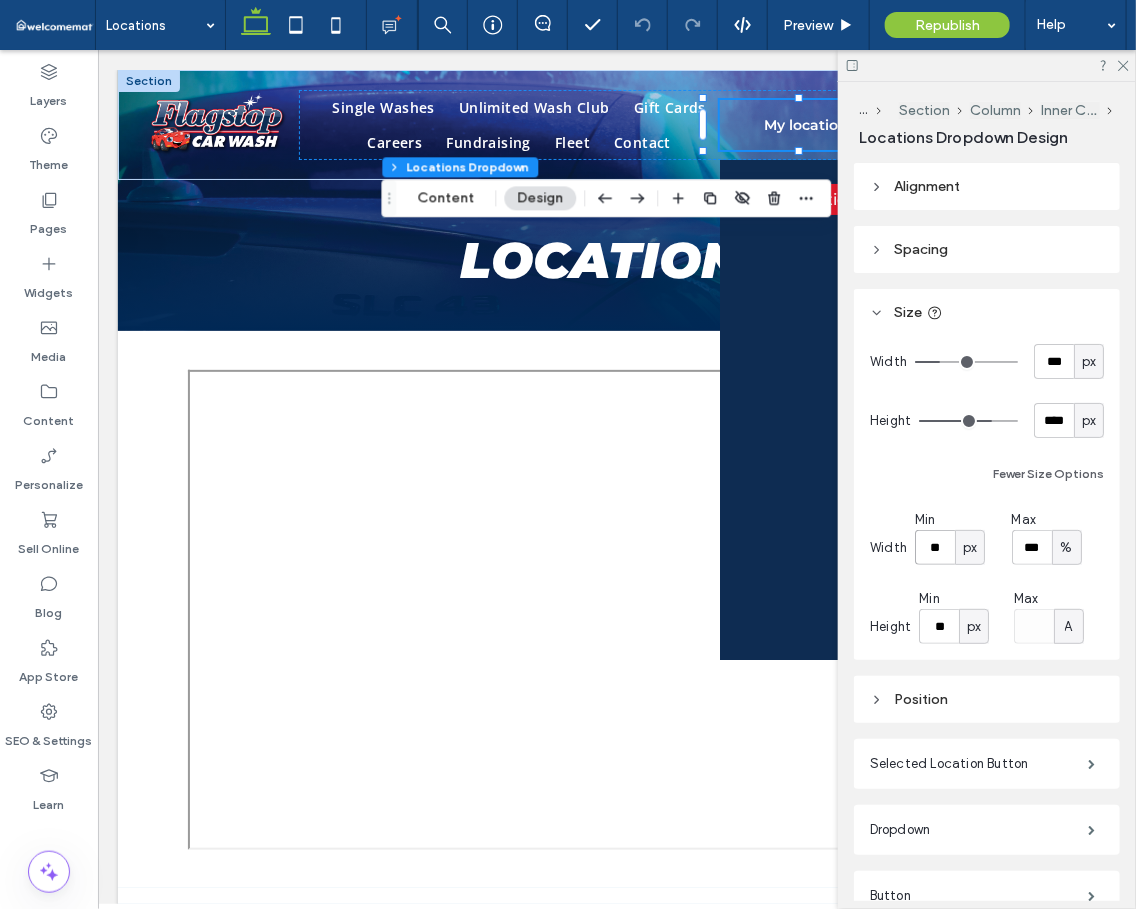 click on "**" at bounding box center [935, 547] 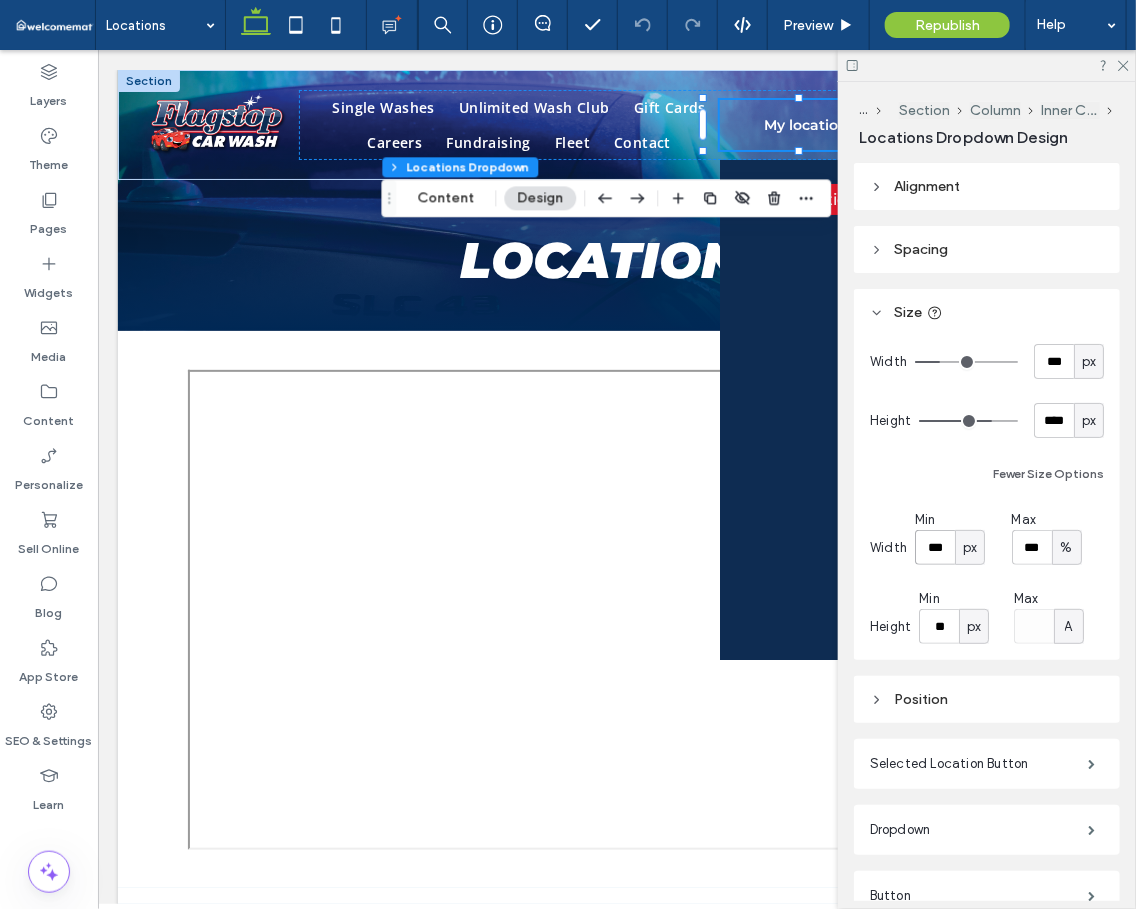 type on "***" 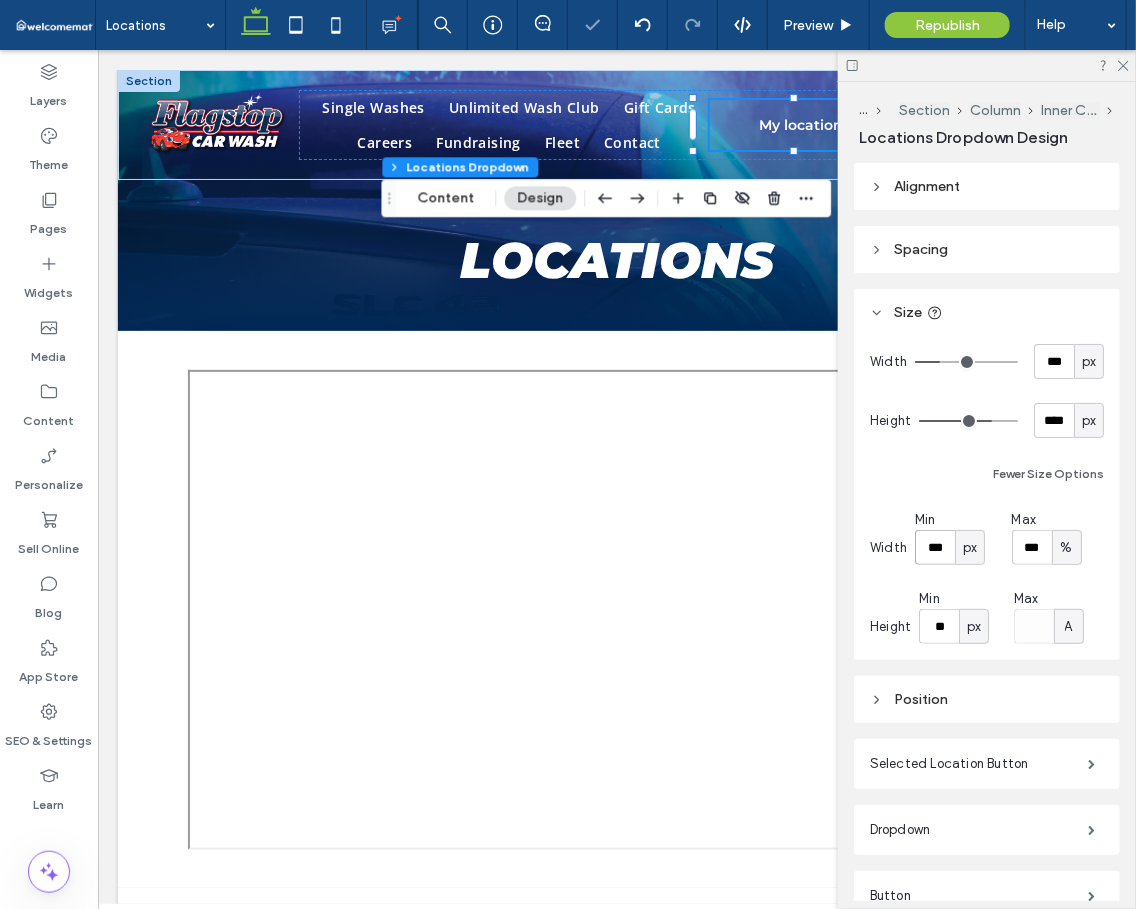 scroll, scrollTop: 112, scrollLeft: 0, axis: vertical 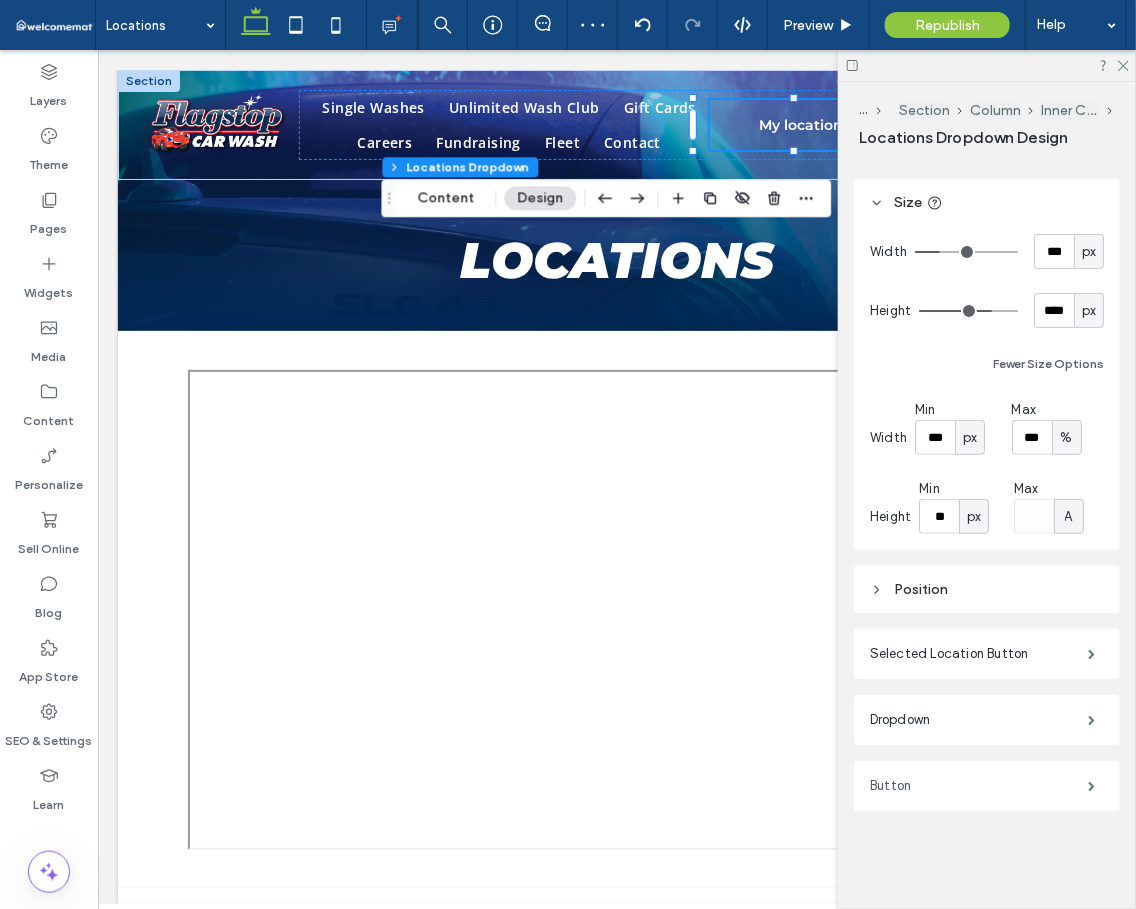 click on "Button" at bounding box center [979, 786] 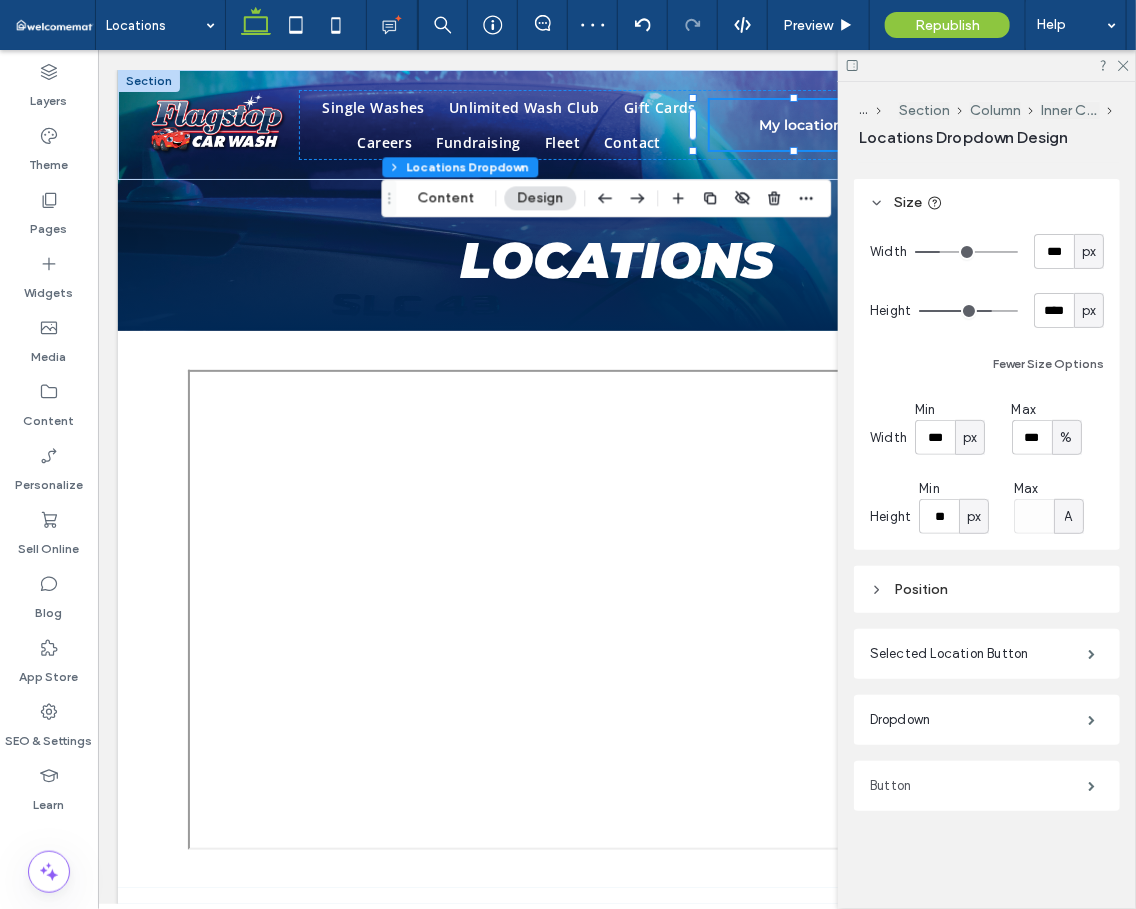 click on "Button" at bounding box center (979, 786) 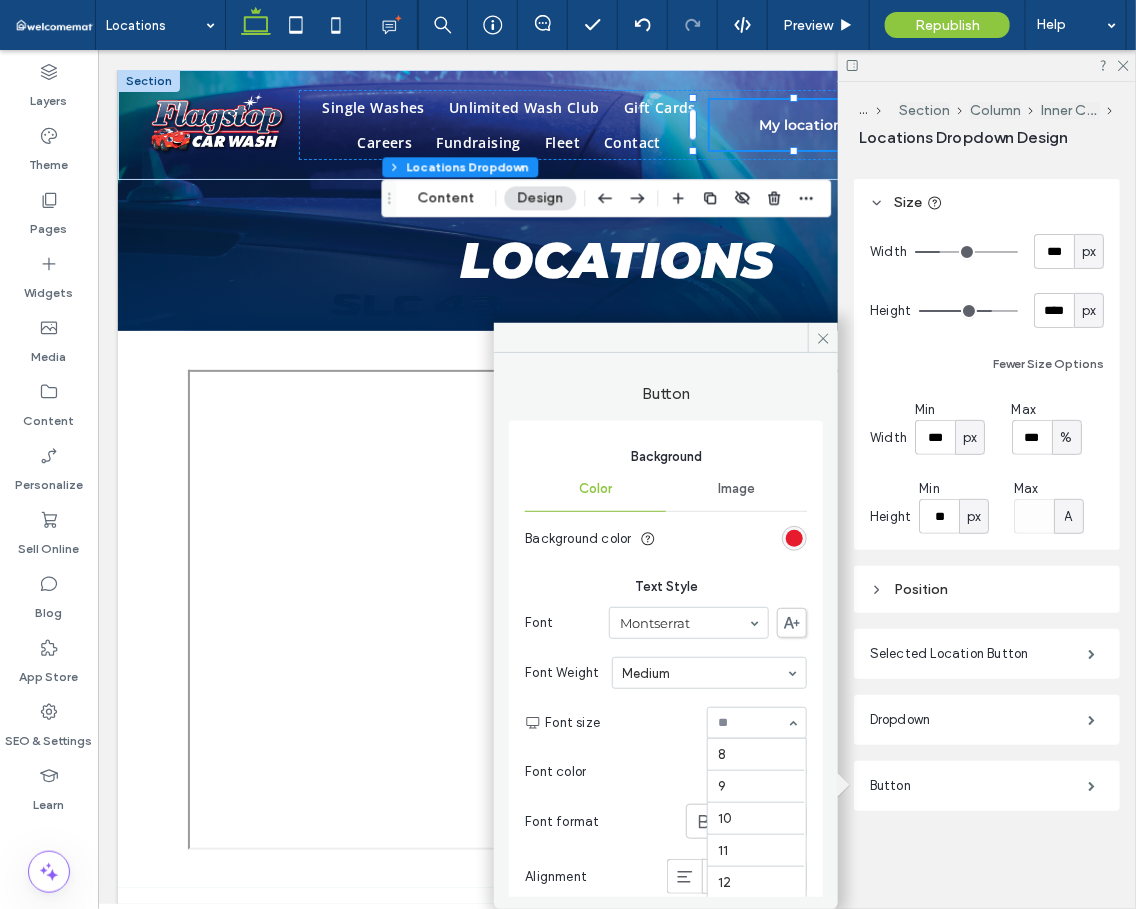 scroll, scrollTop: 194, scrollLeft: 0, axis: vertical 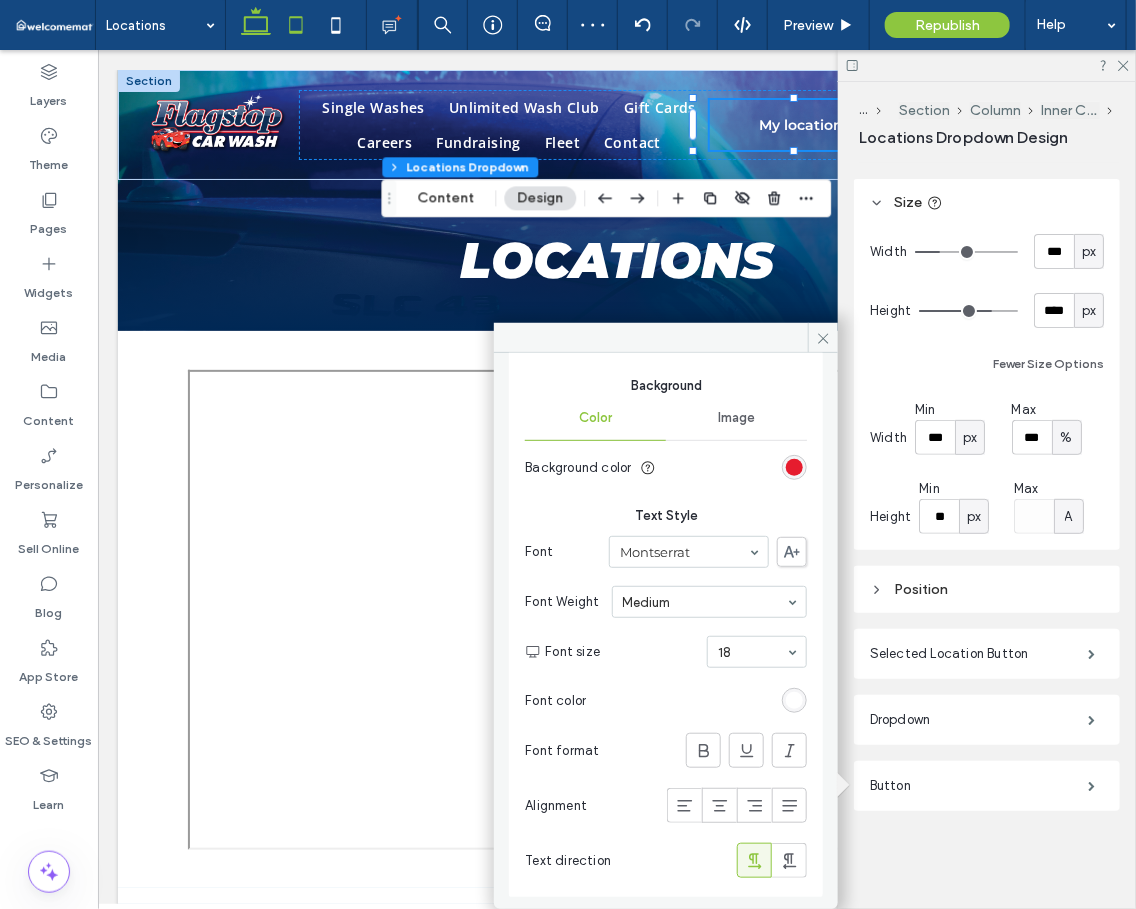click 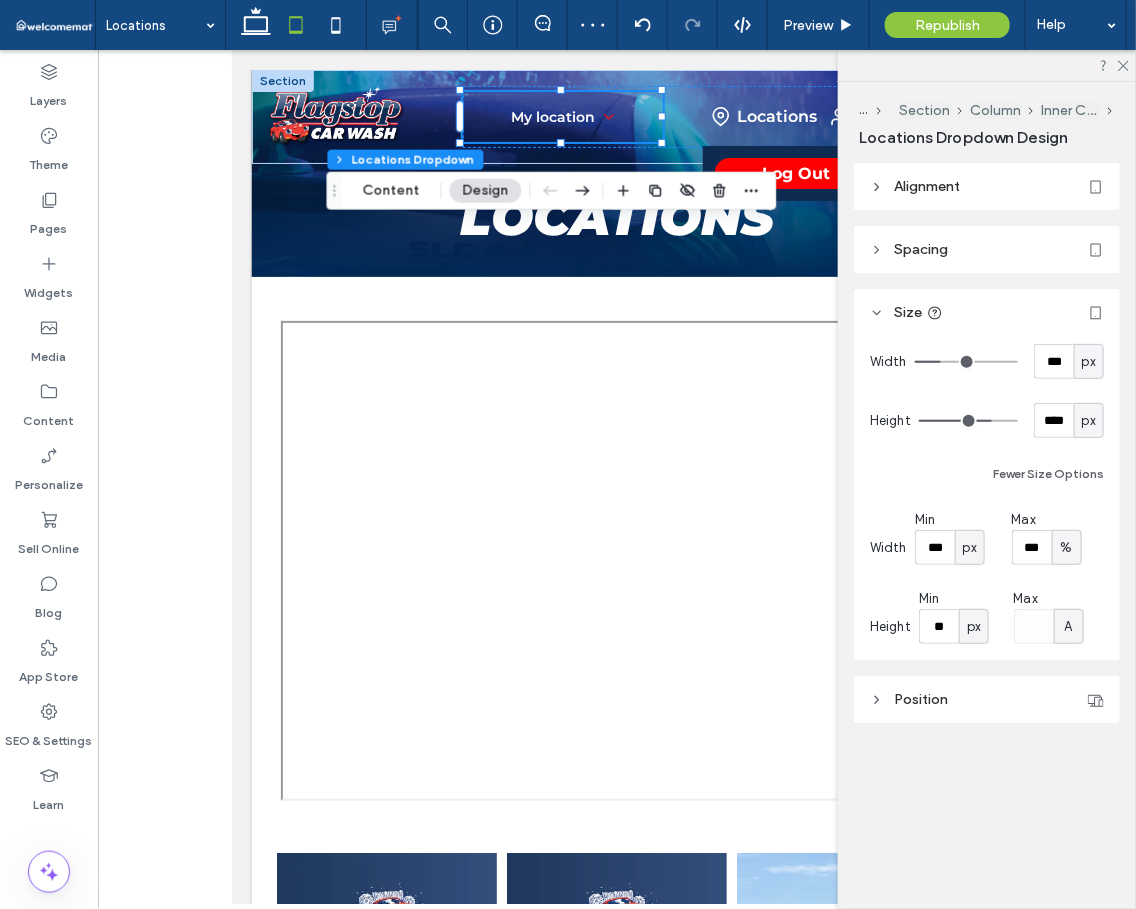 type on "***" 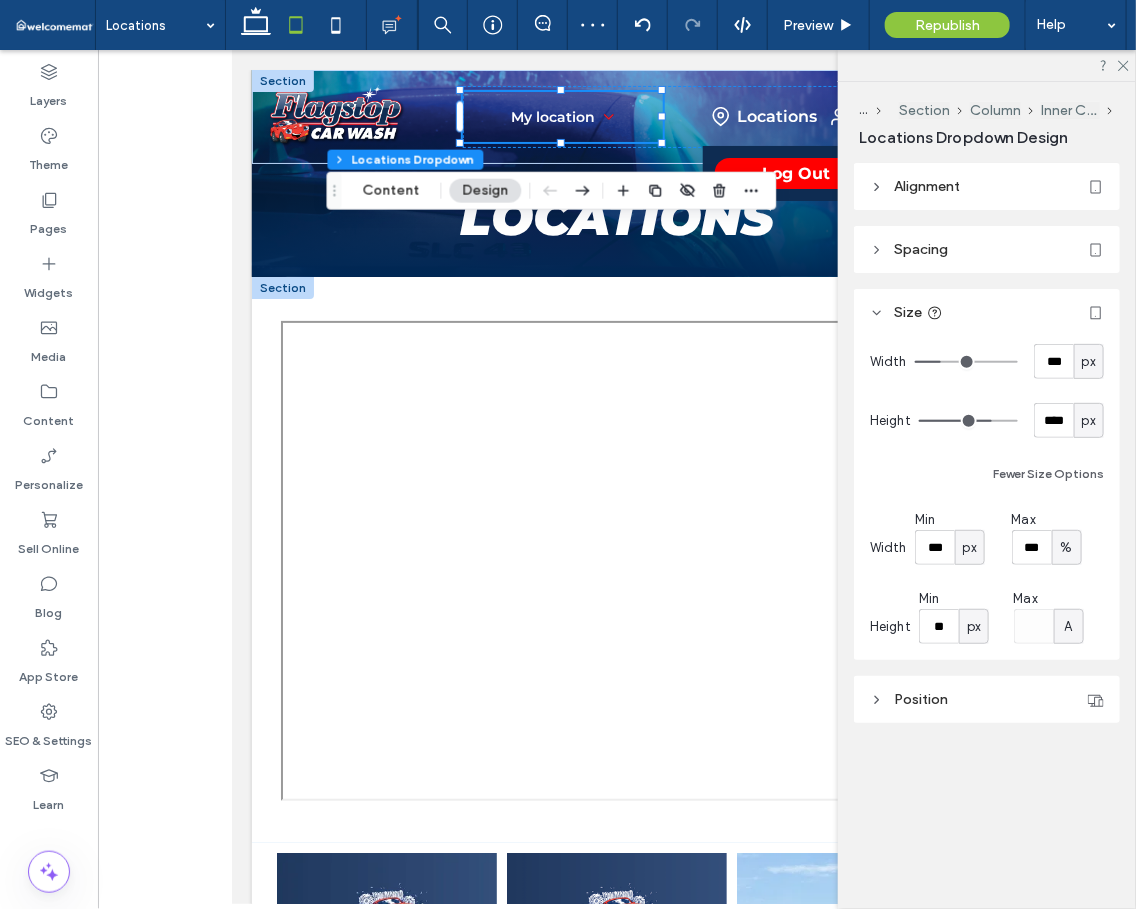 type on "***" 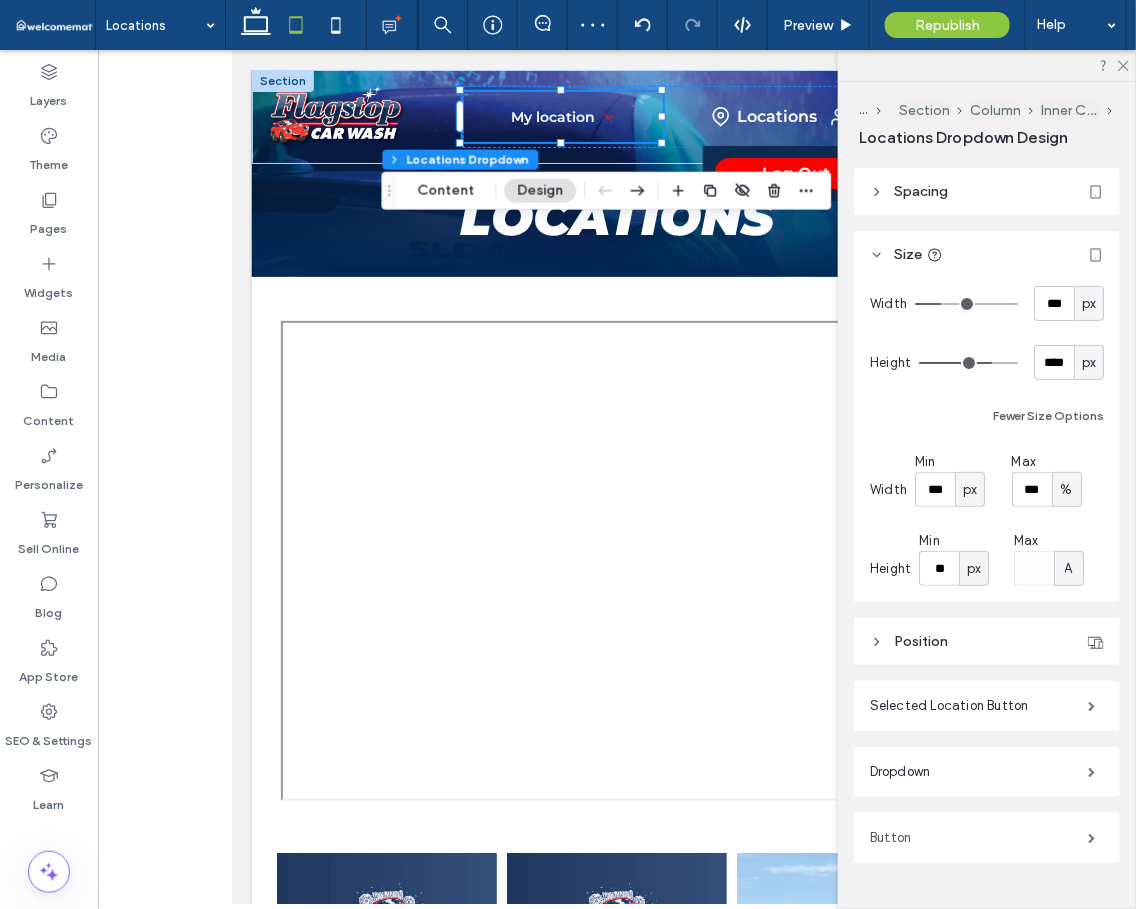 scroll, scrollTop: 112, scrollLeft: 0, axis: vertical 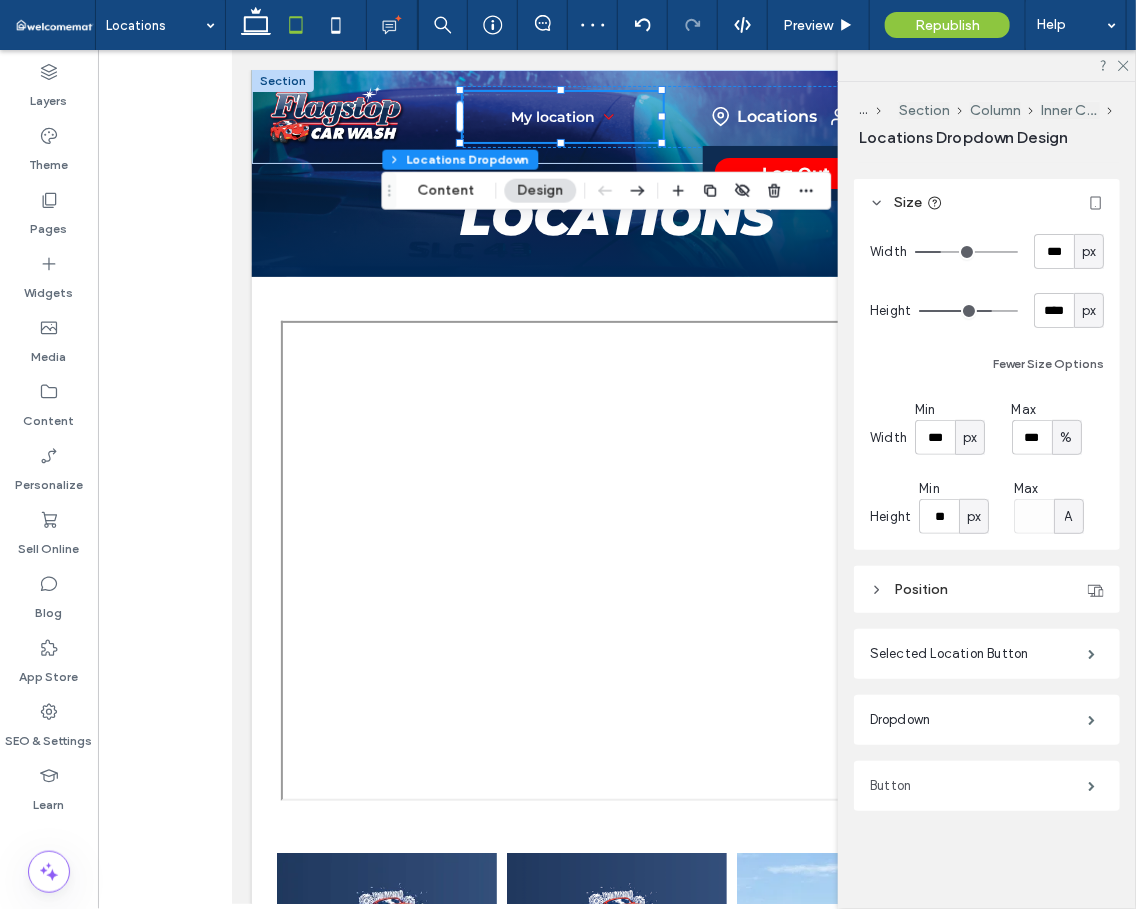 click on "Button" at bounding box center [979, 786] 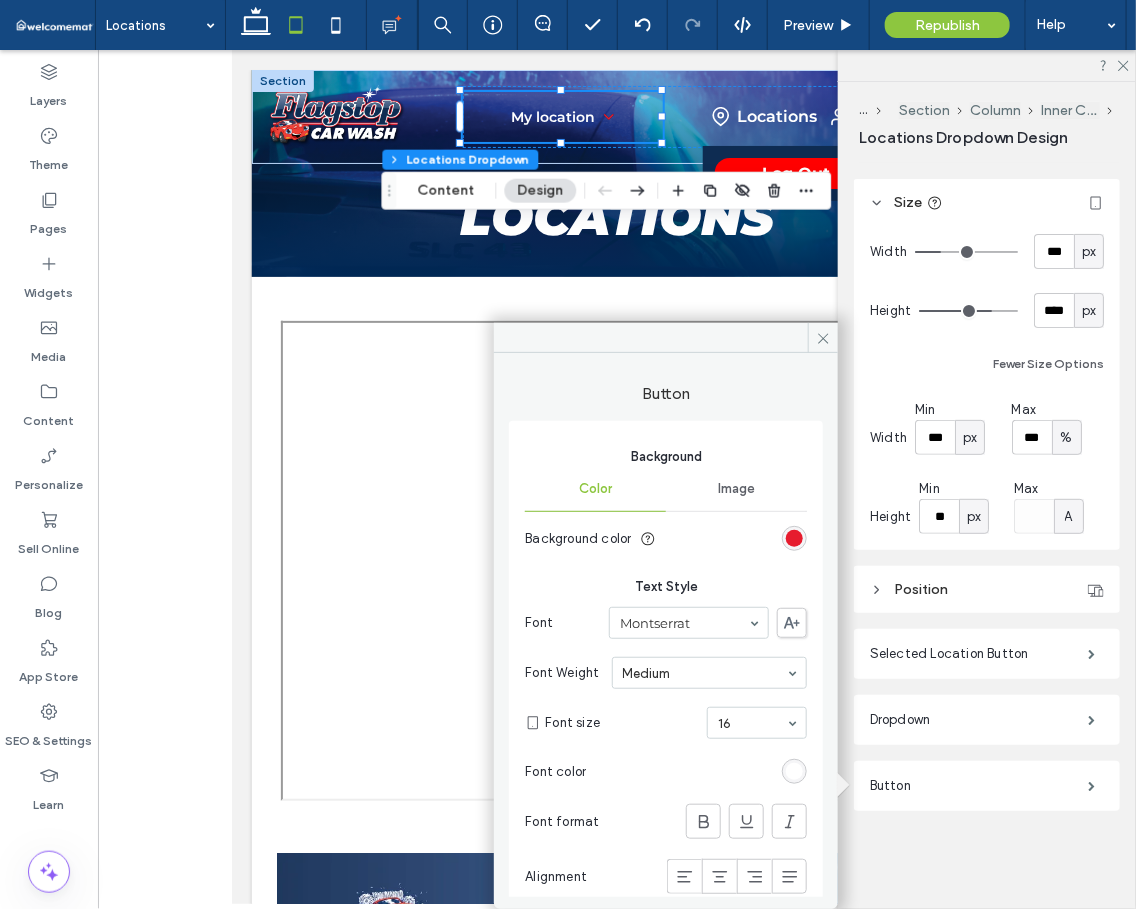 drag, startPoint x: 722, startPoint y: 717, endPoint x: 718, endPoint y: 729, distance: 12.649111 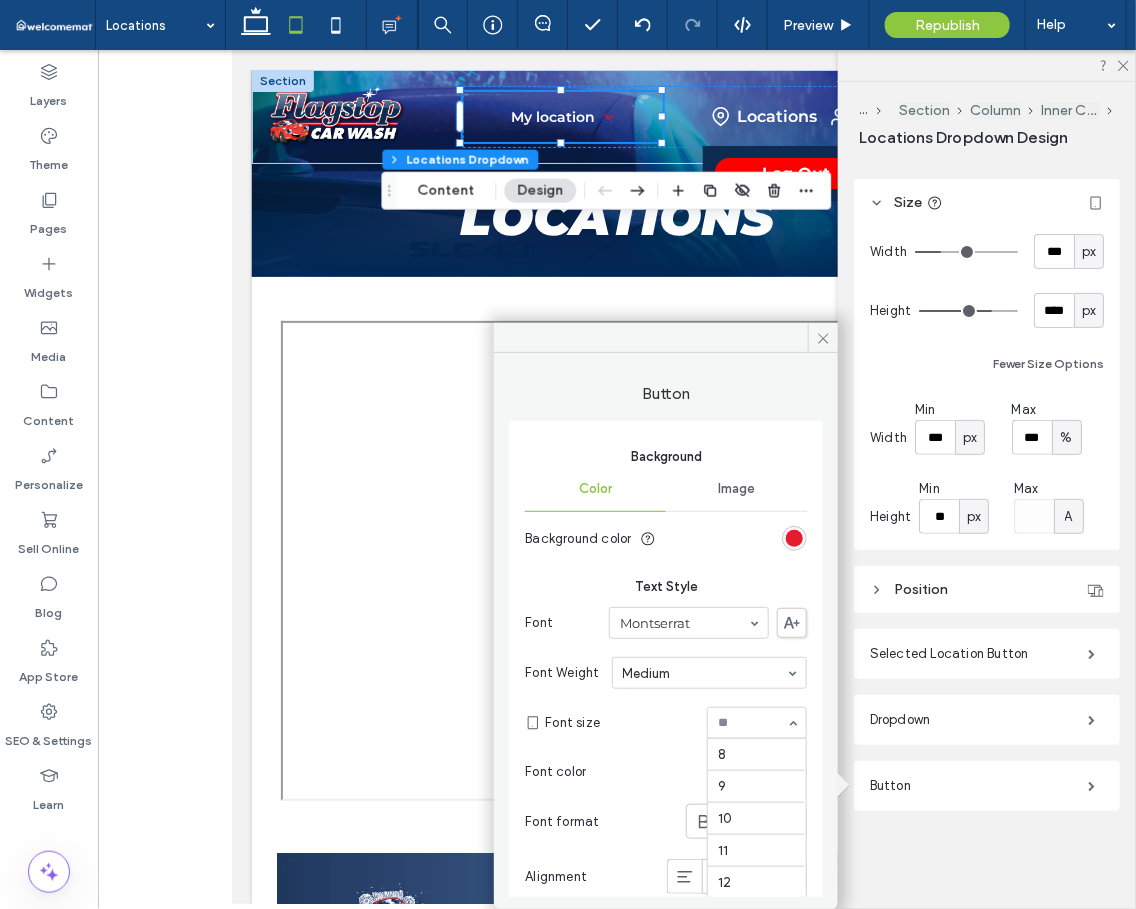 scroll, scrollTop: 194, scrollLeft: 0, axis: vertical 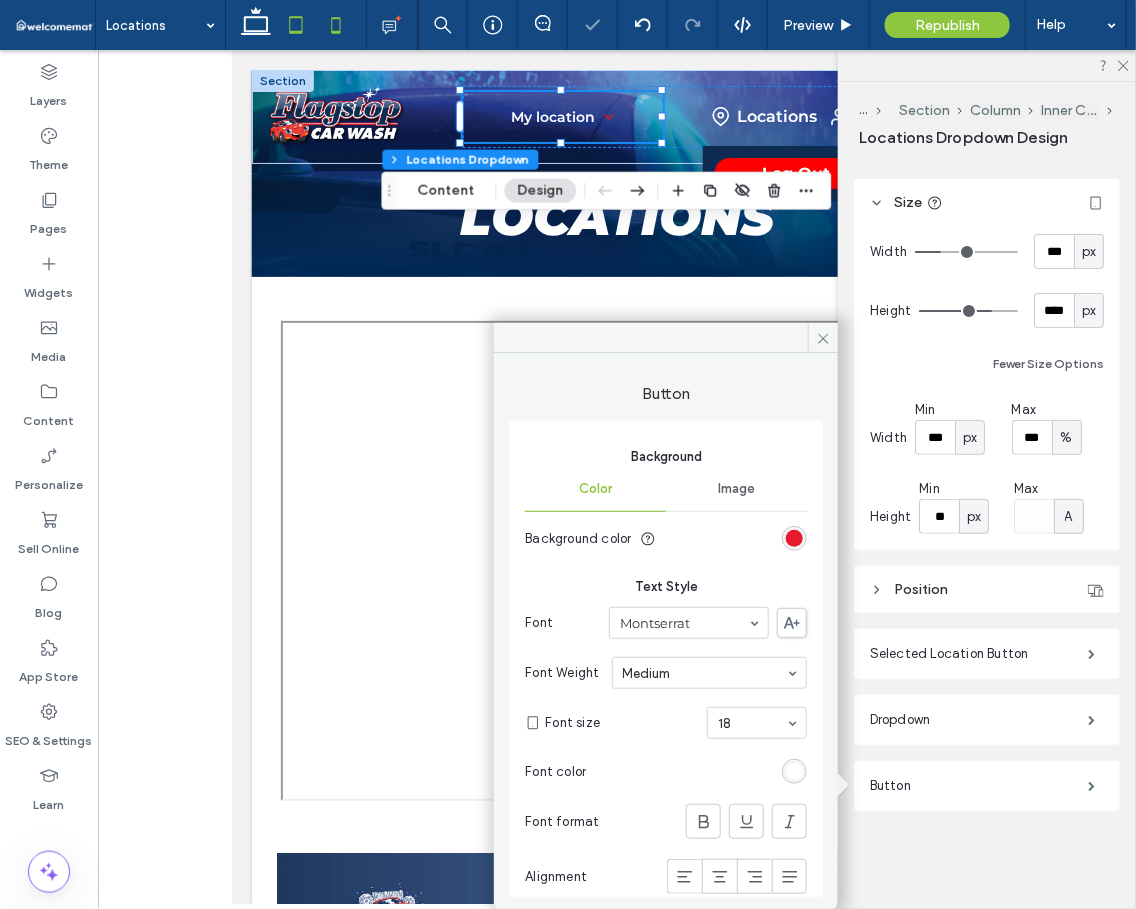 drag, startPoint x: 346, startPoint y: 21, endPoint x: 234, endPoint y: 353, distance: 350.38266 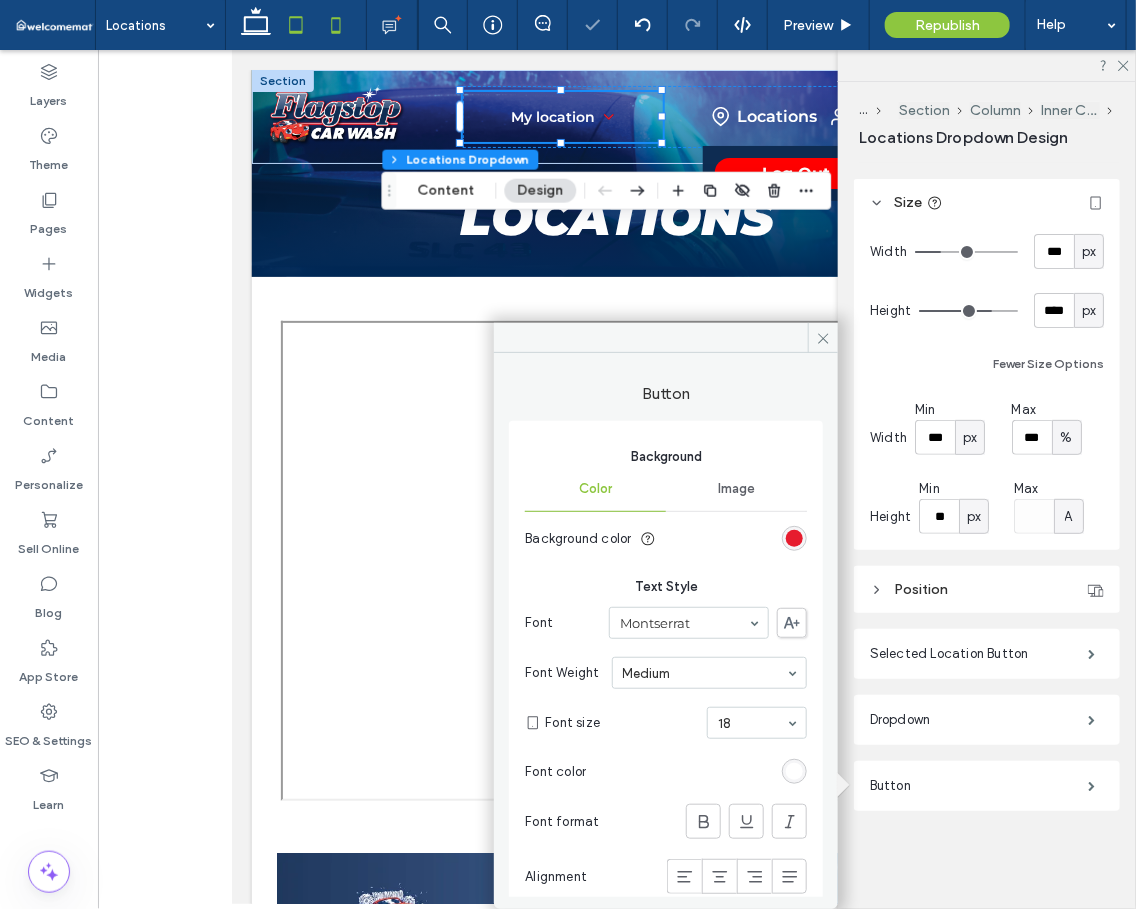 click 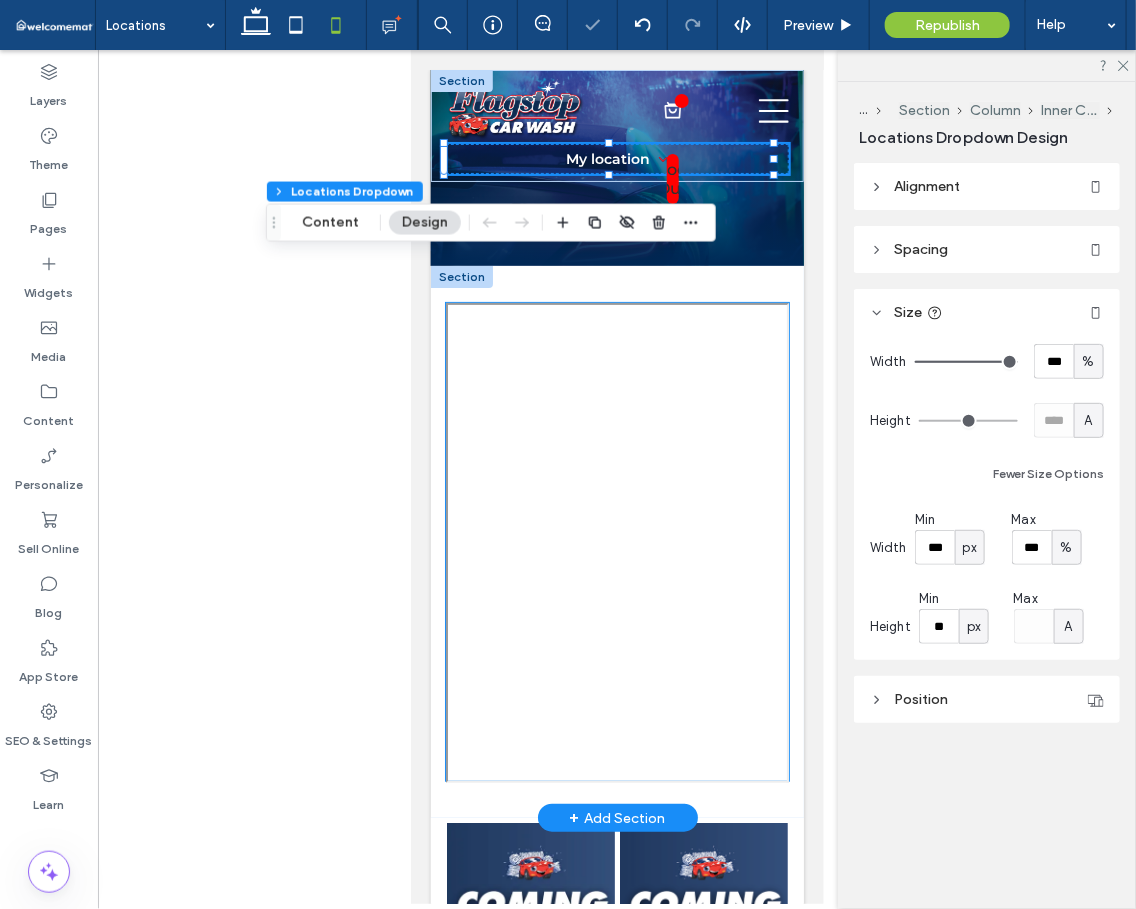 type on "*" 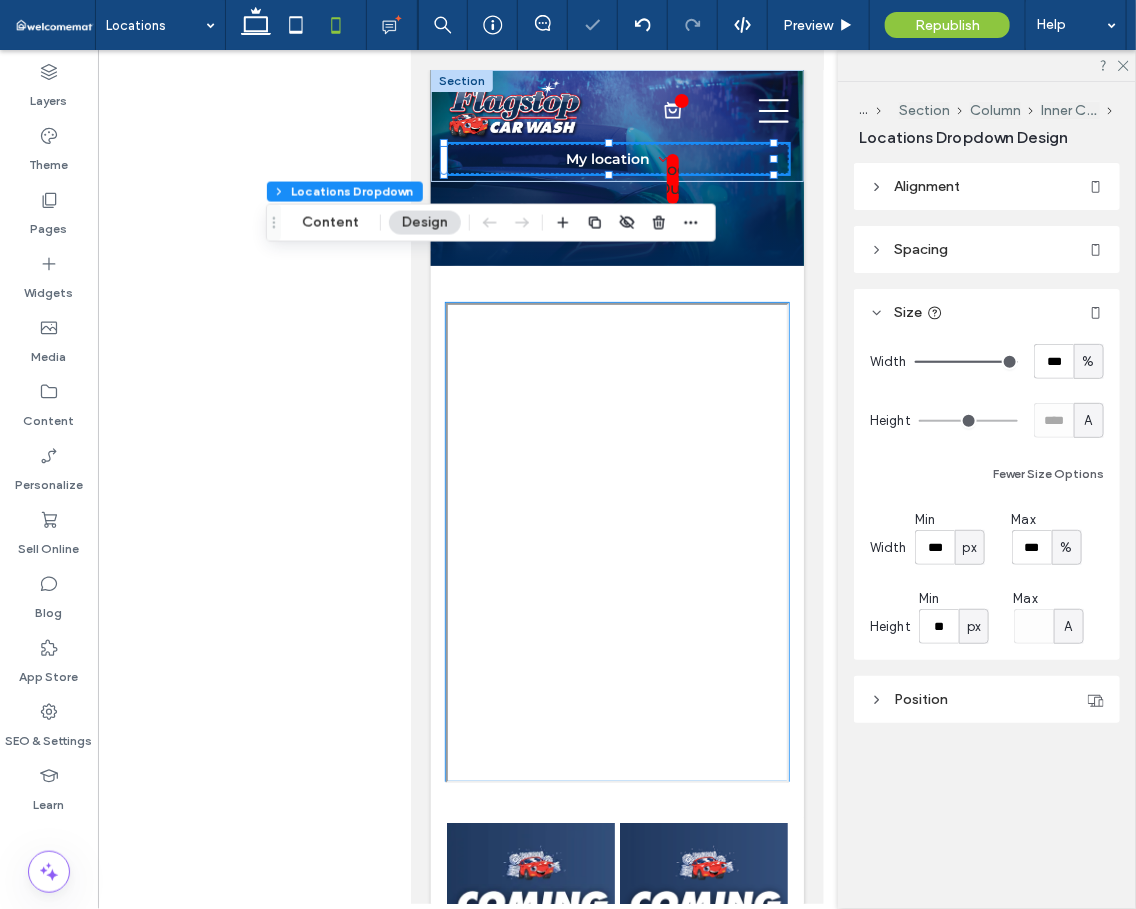 type on "***" 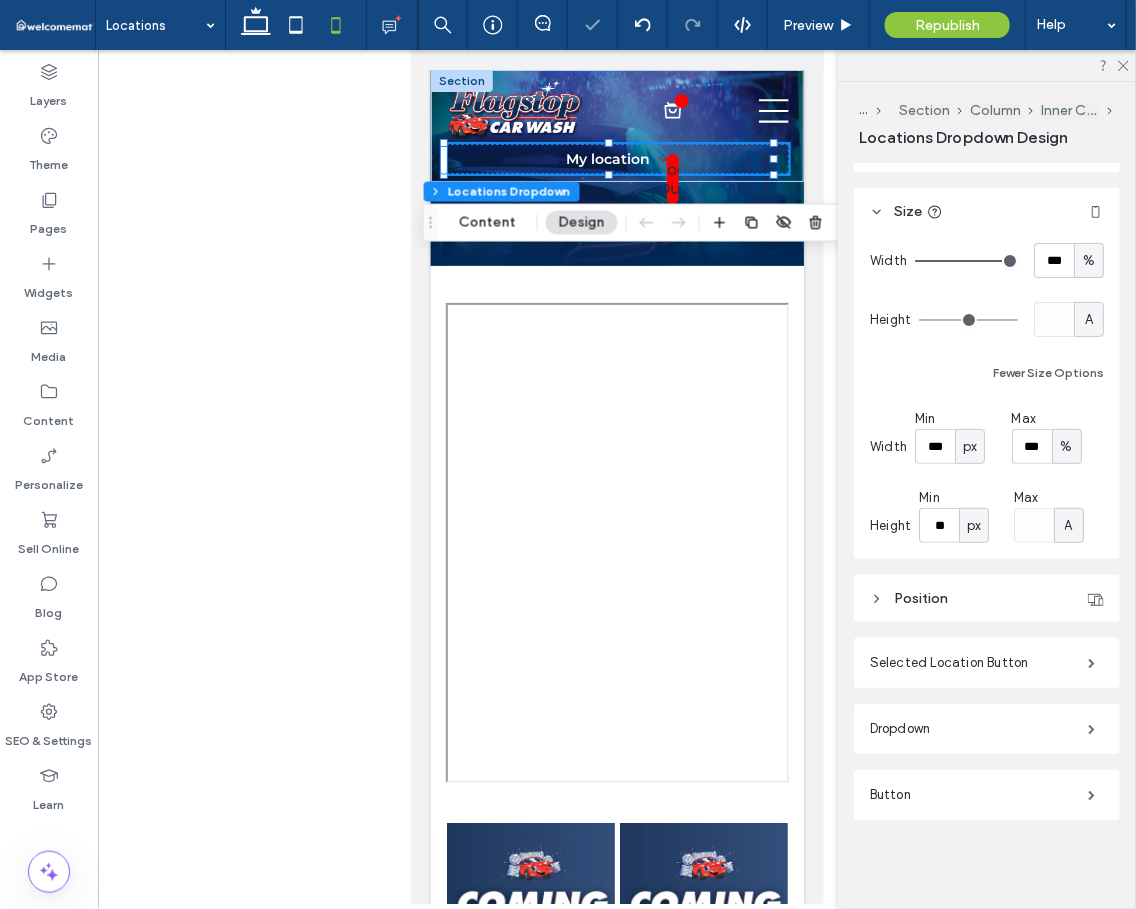 scroll, scrollTop: 112, scrollLeft: 0, axis: vertical 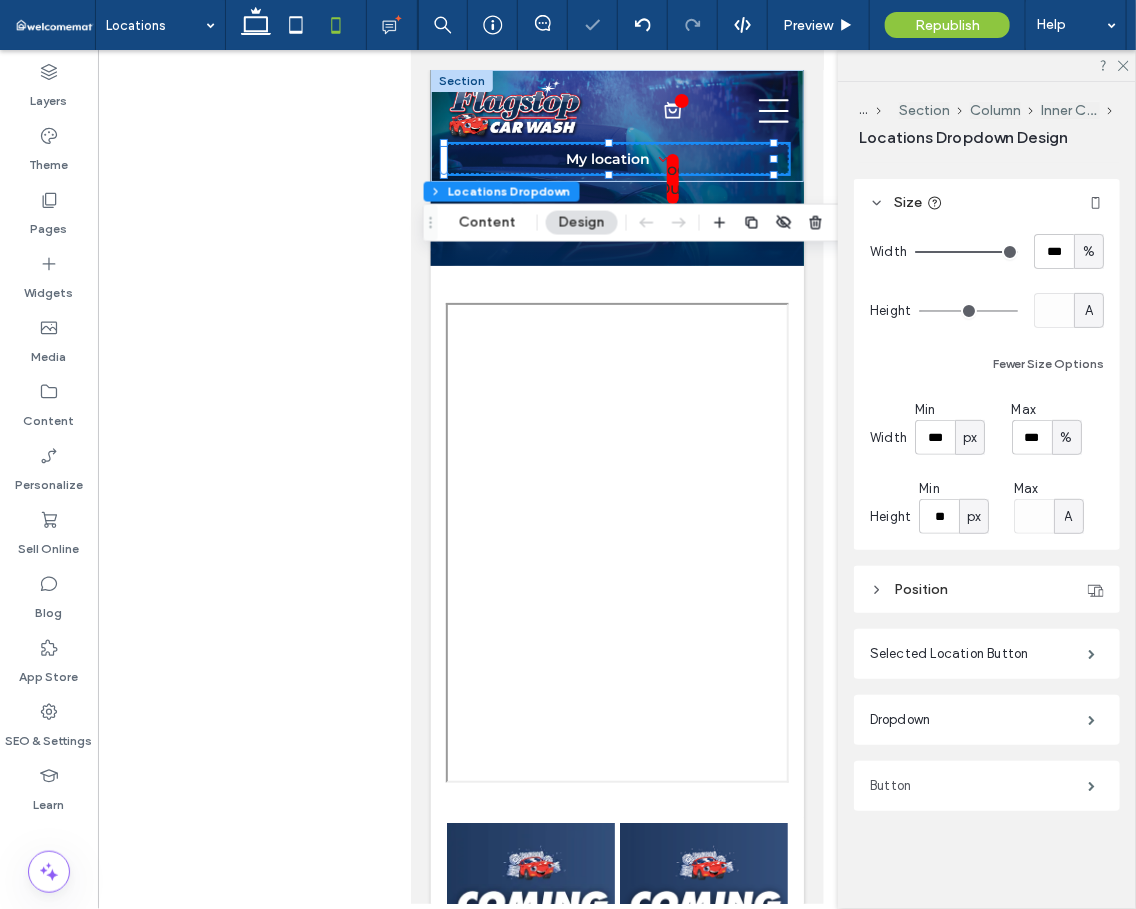 drag, startPoint x: 905, startPoint y: 809, endPoint x: 923, endPoint y: 789, distance: 26.907248 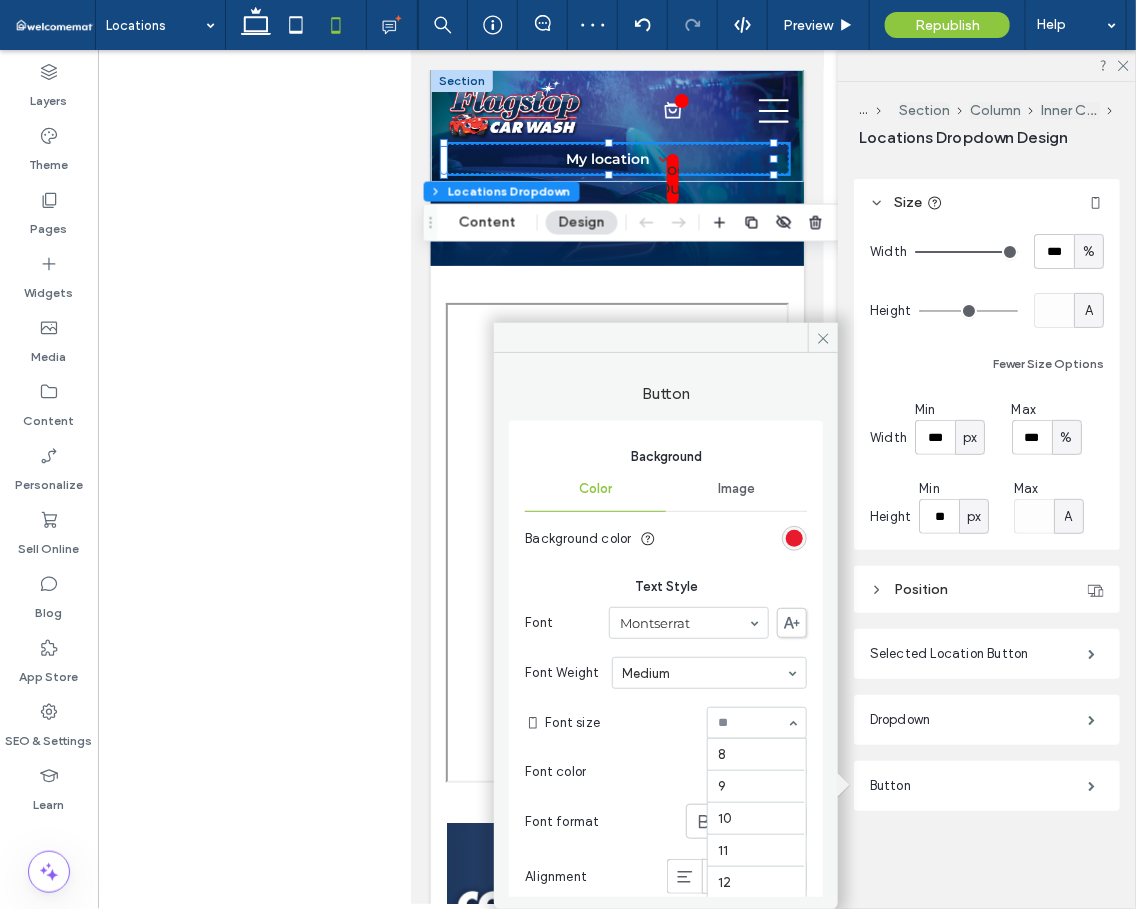 scroll, scrollTop: 194, scrollLeft: 0, axis: vertical 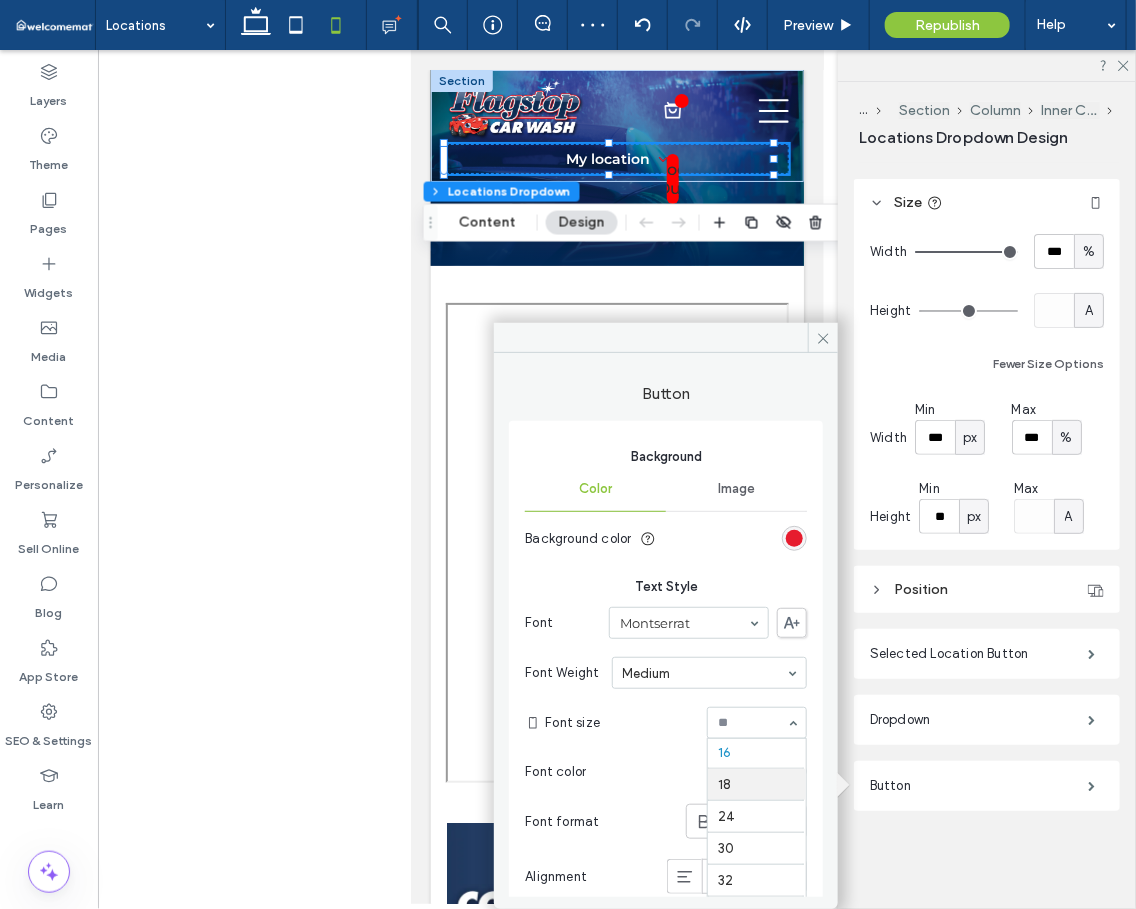 drag, startPoint x: 725, startPoint y: 781, endPoint x: 730, endPoint y: 687, distance: 94.13288 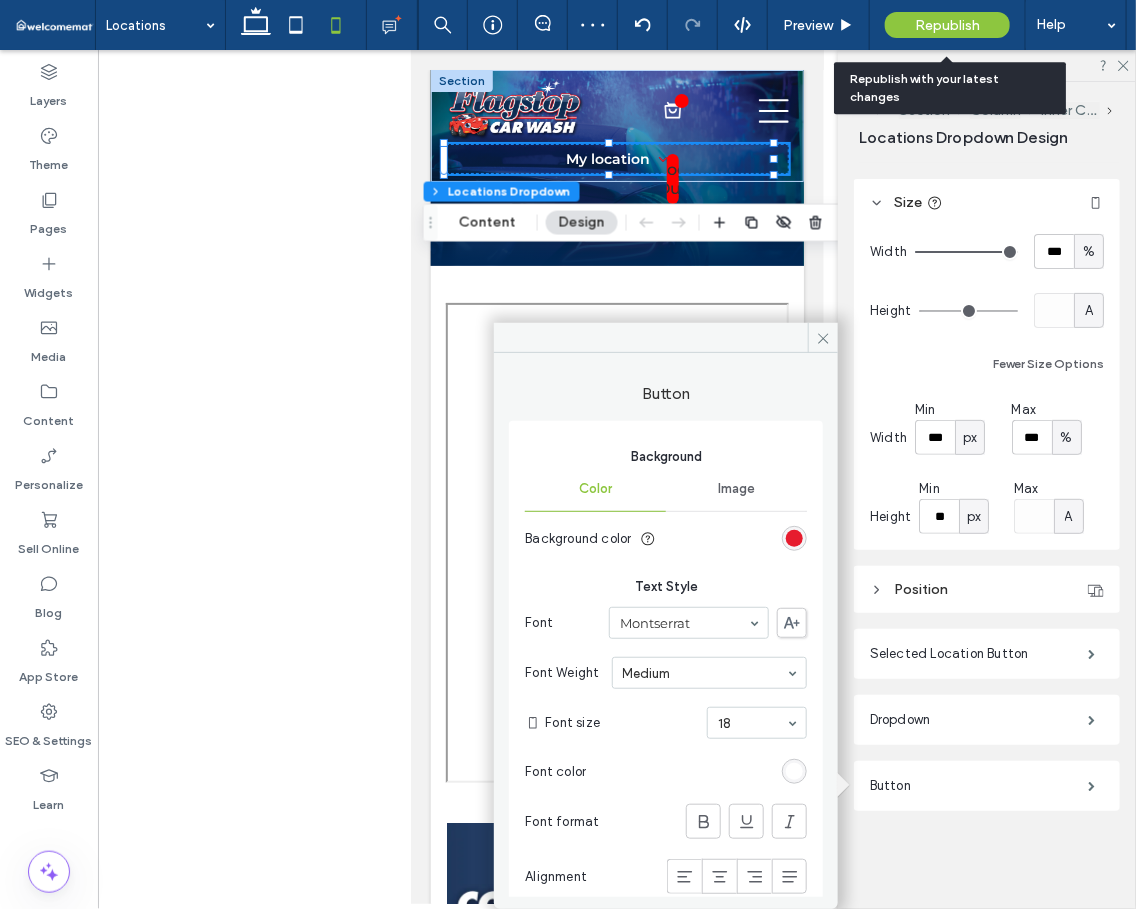 click on "Republish" at bounding box center [947, 25] 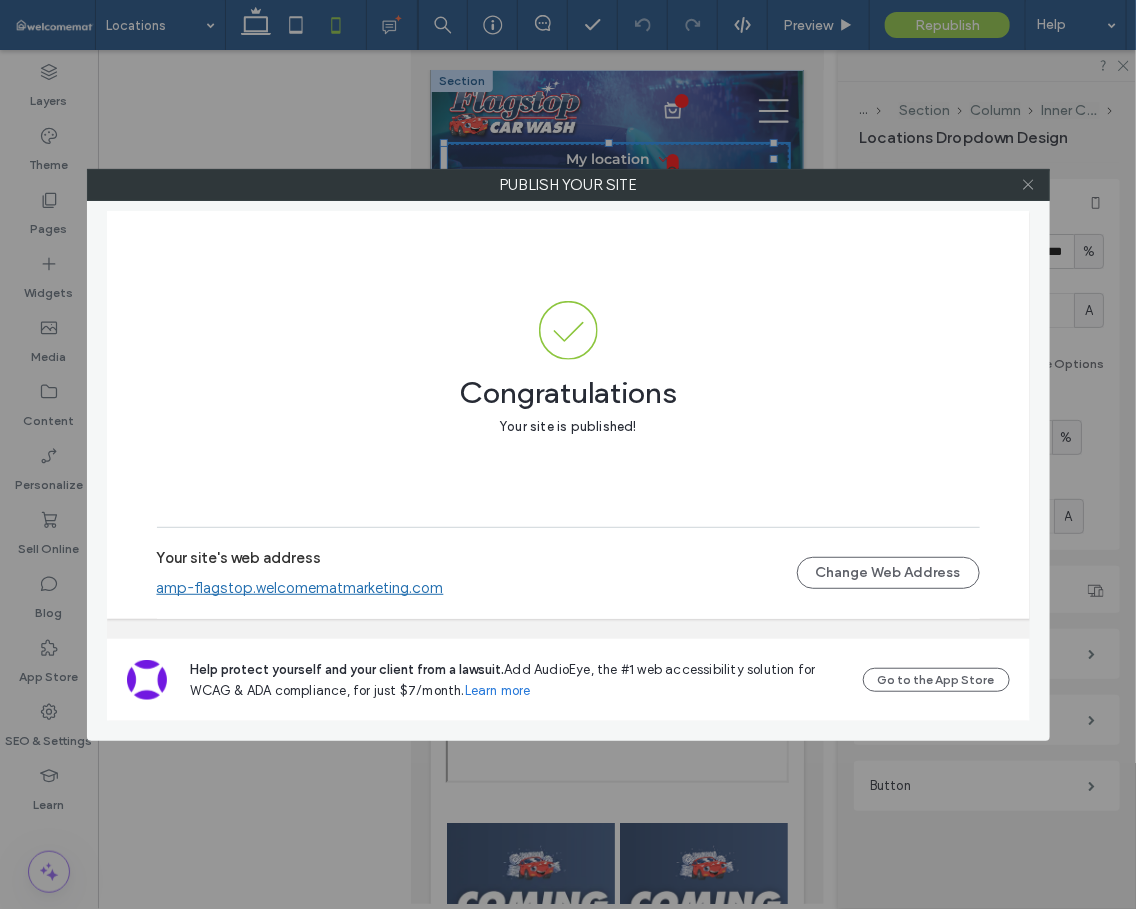 click 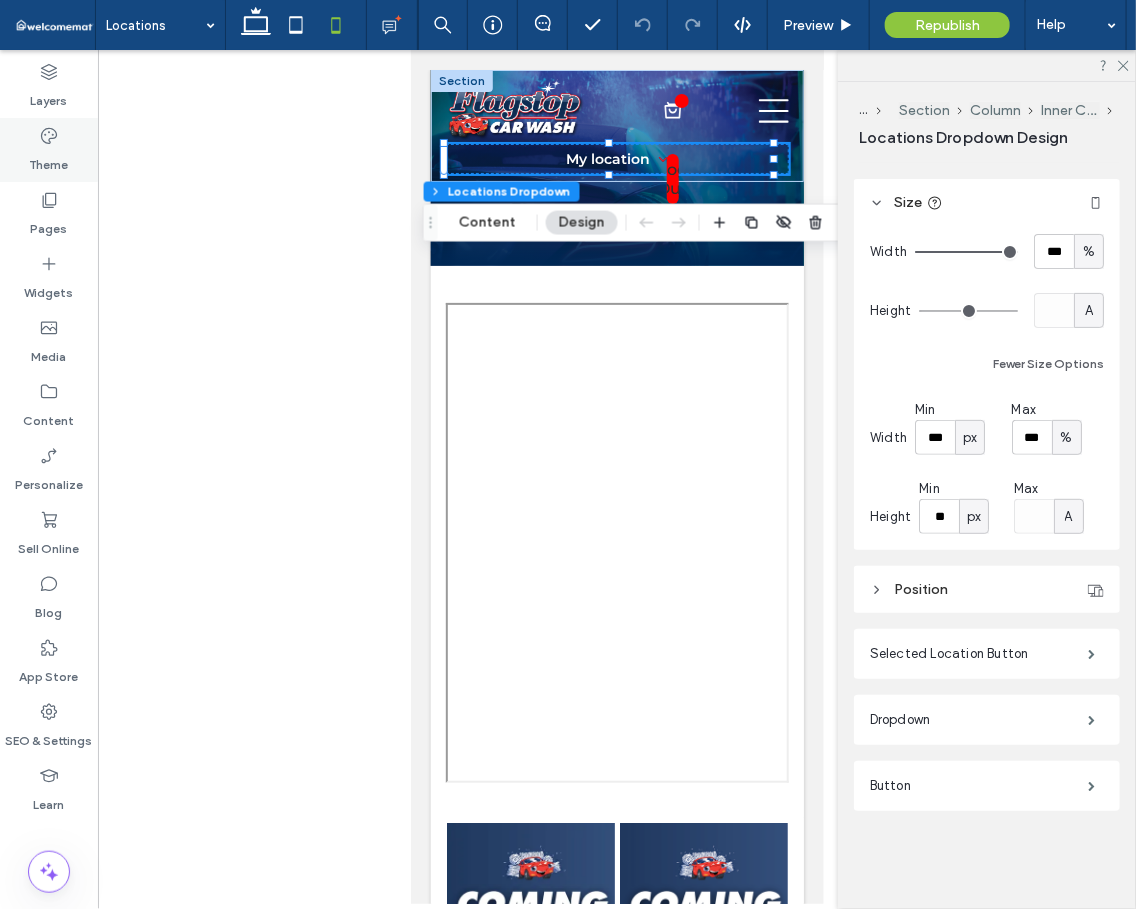 click on "Theme" at bounding box center (49, 160) 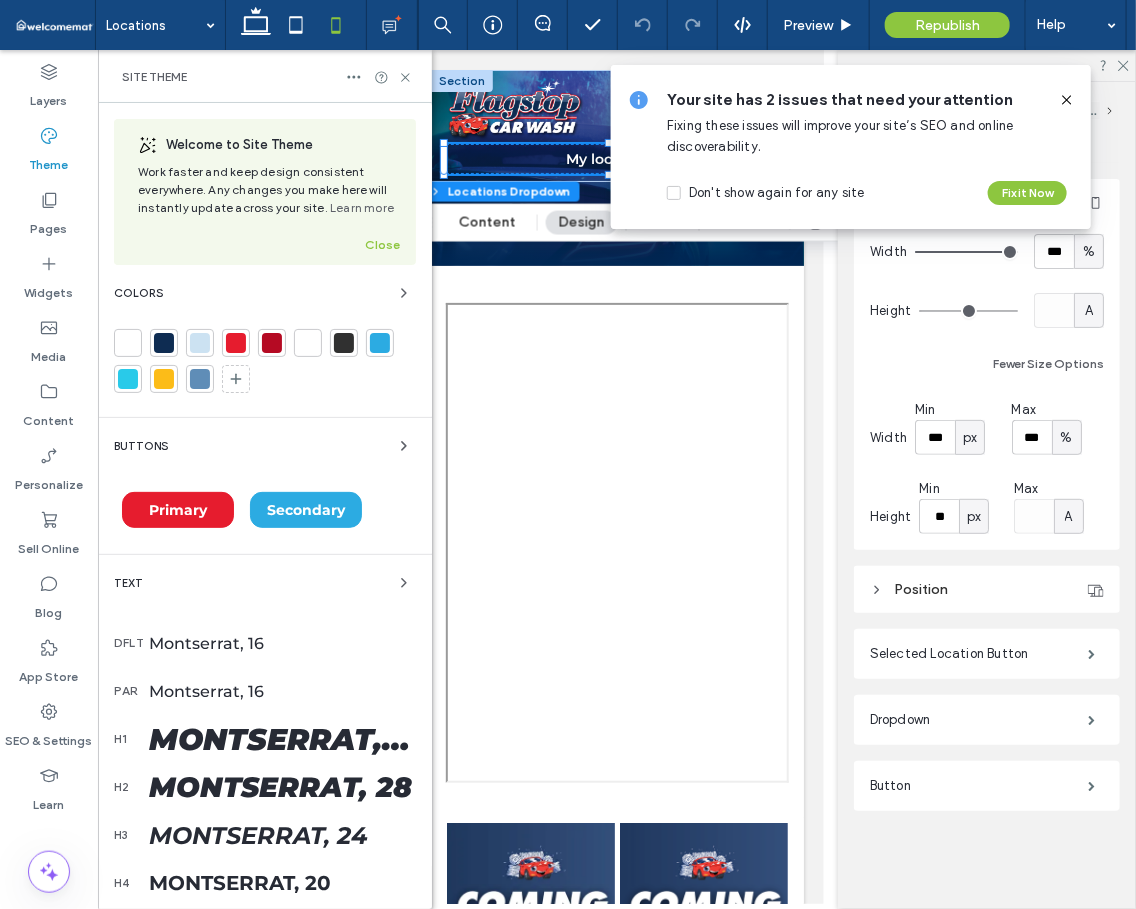 click at bounding box center [200, 343] 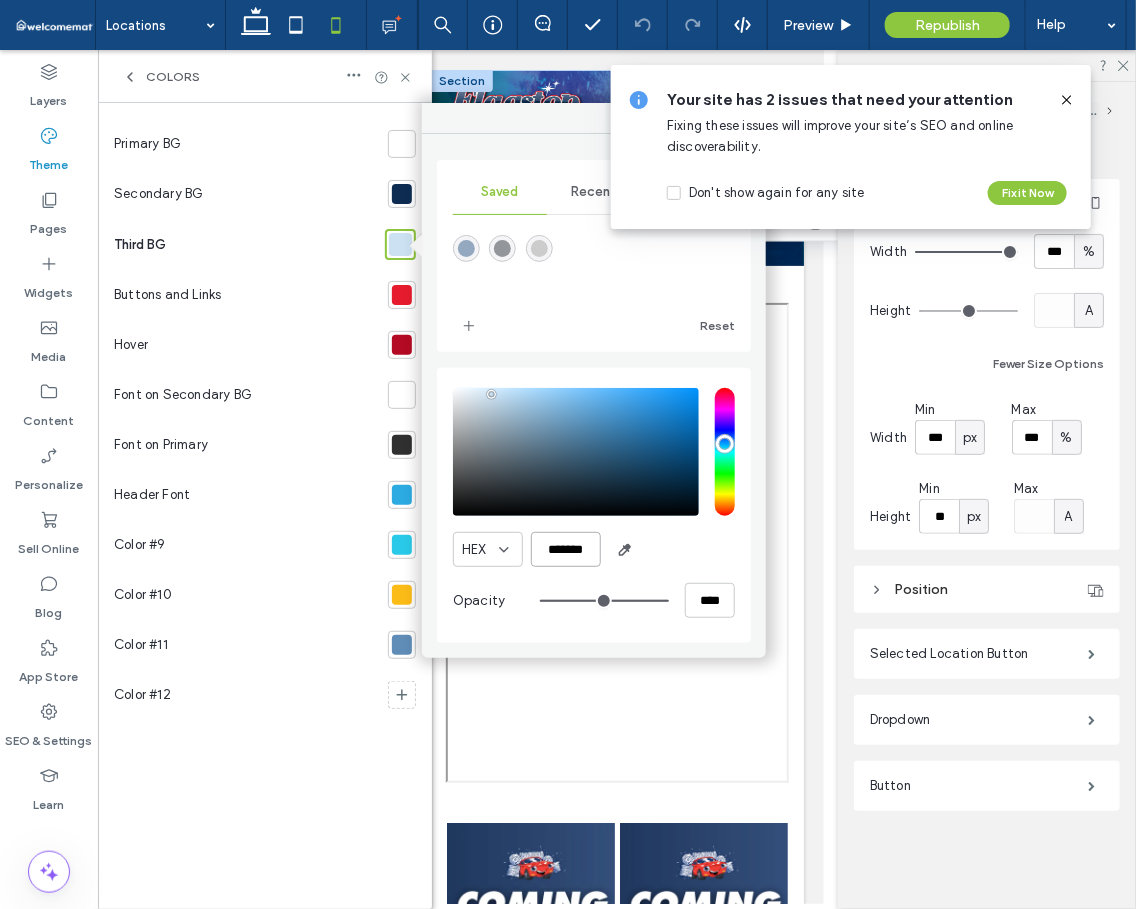 click on "*******" at bounding box center [566, 549] 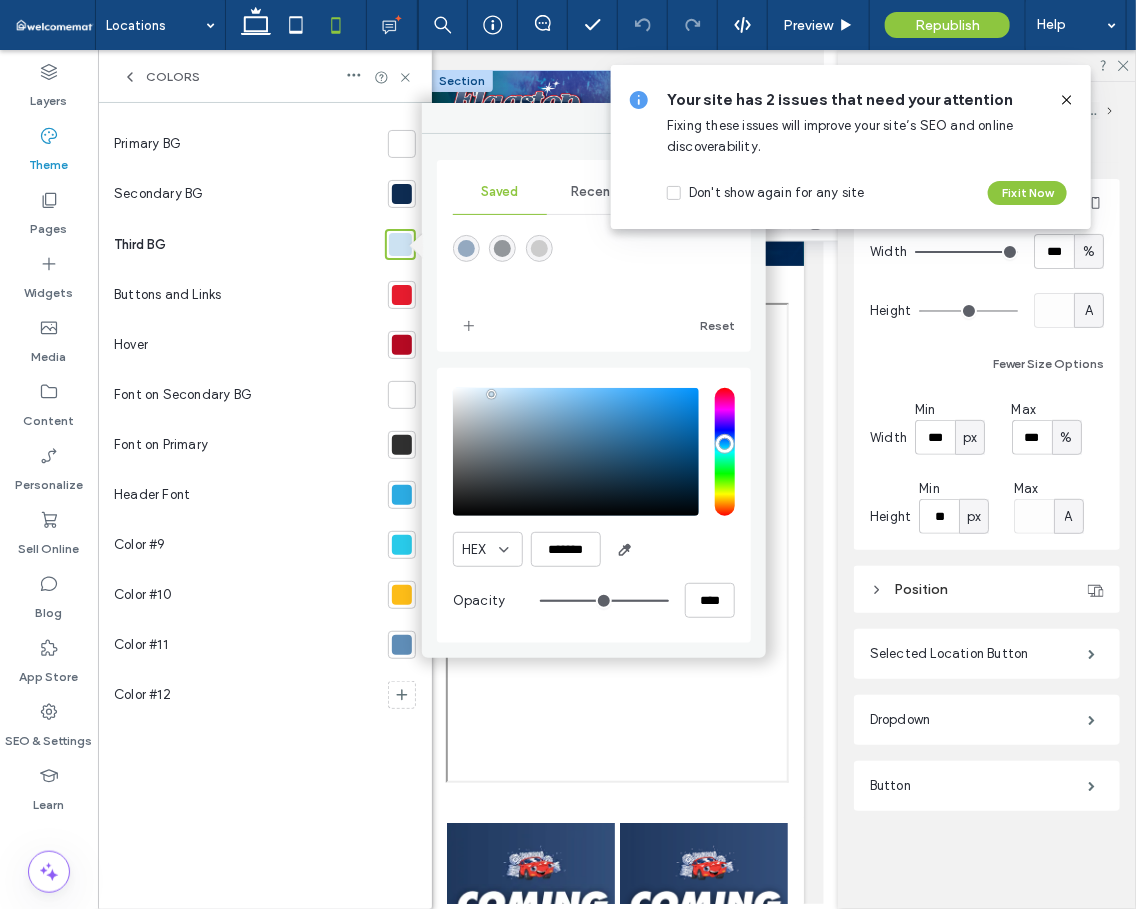 click at bounding box center [402, 645] 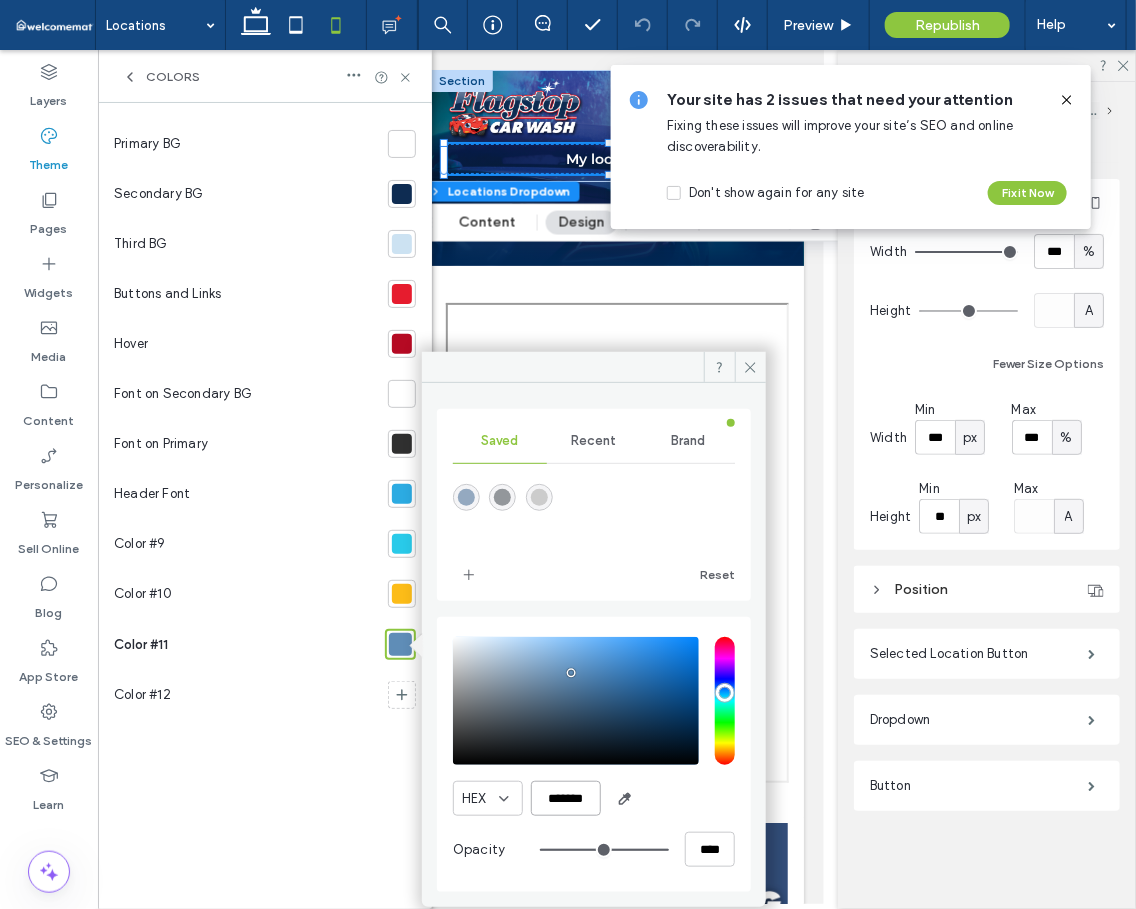 click on "*******" at bounding box center (566, 798) 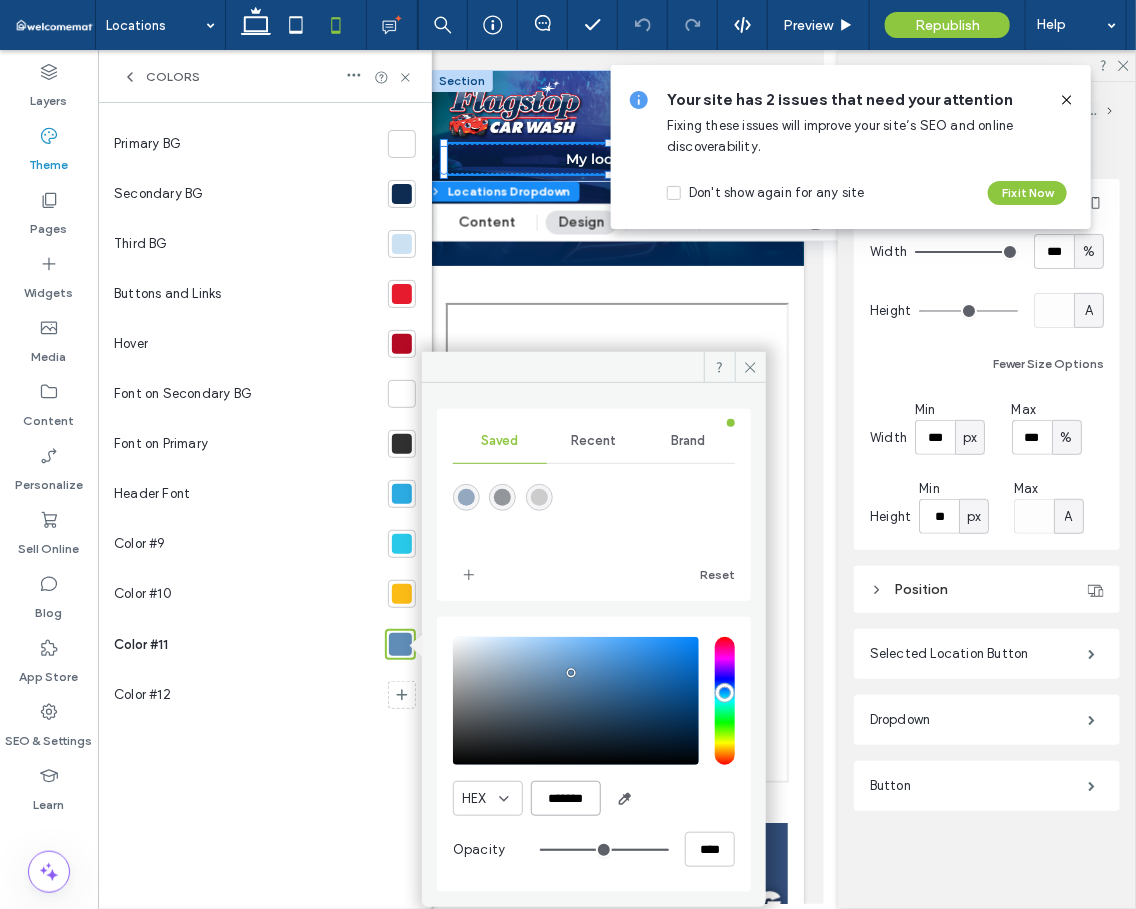 scroll, scrollTop: 747, scrollLeft: 0, axis: vertical 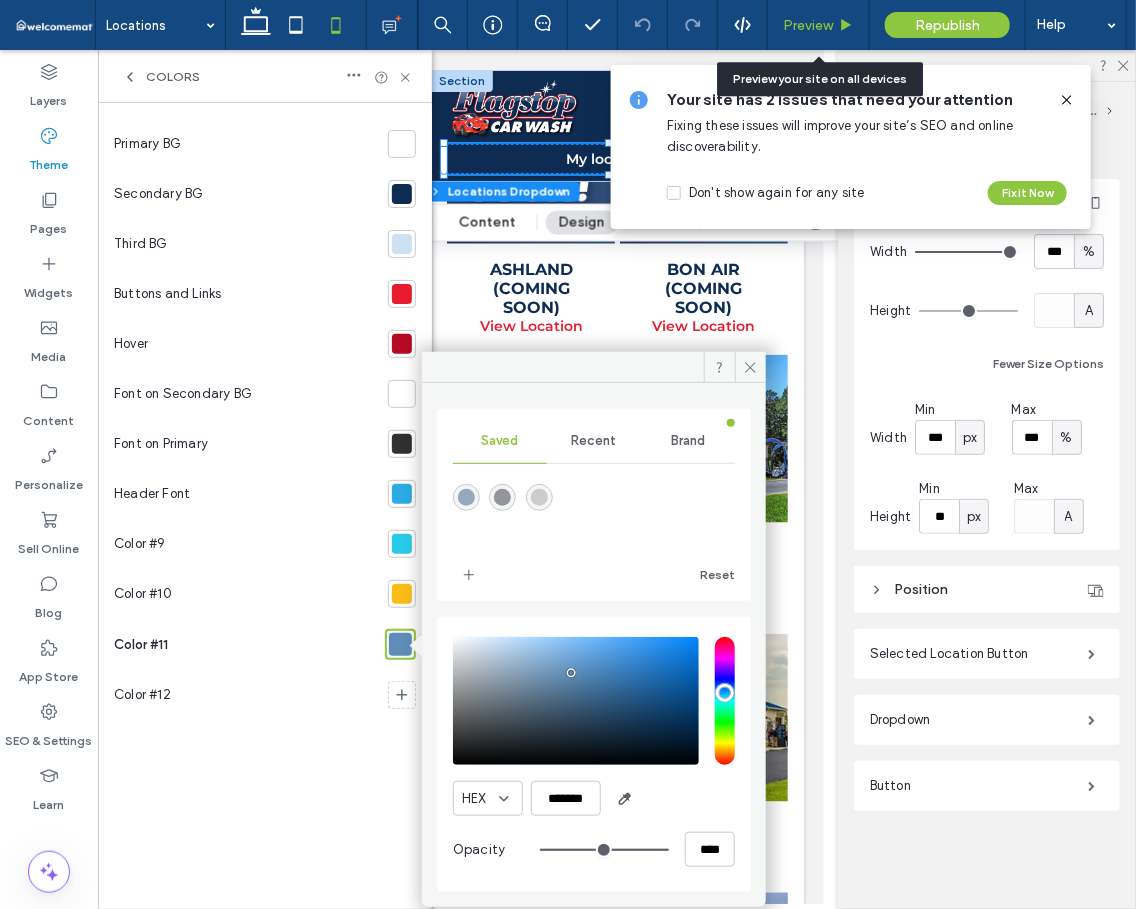 click on "Preview" at bounding box center [808, 25] 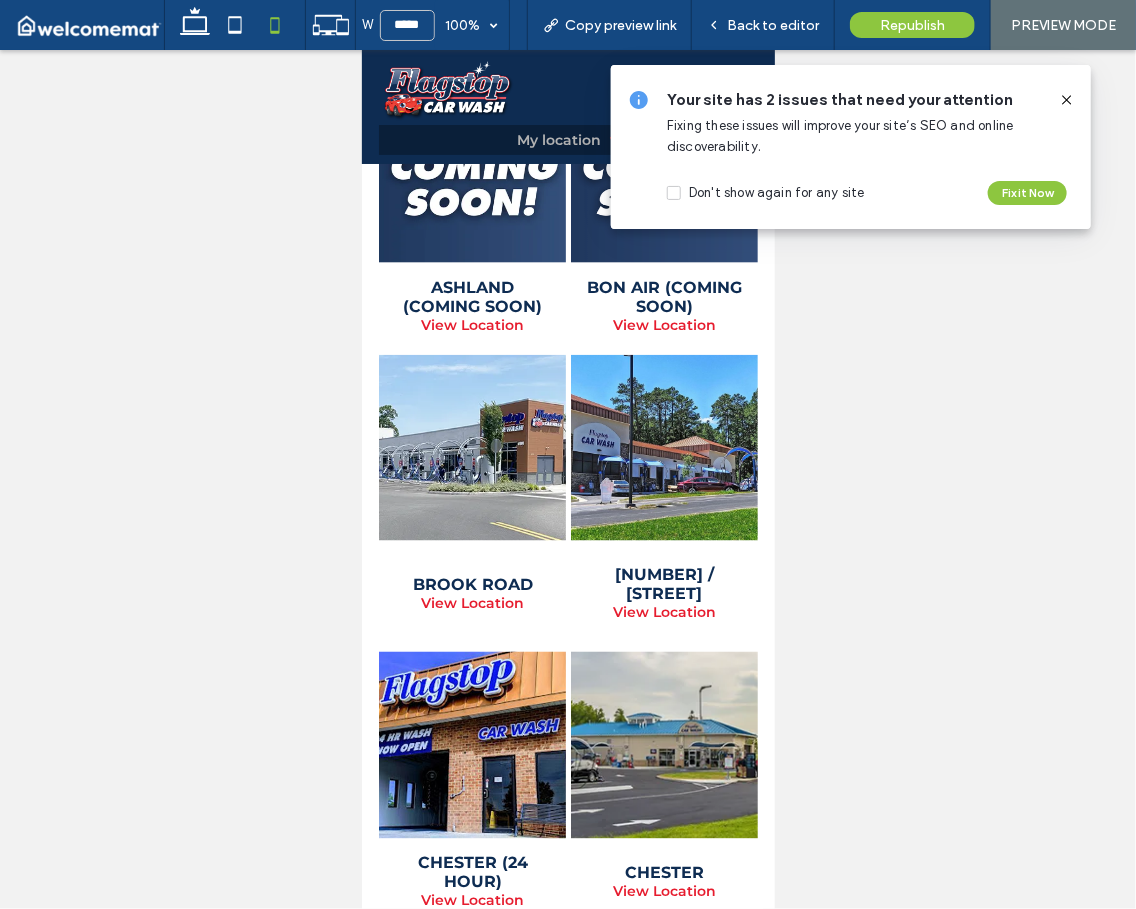 click on "My location" at bounding box center [568, 139] 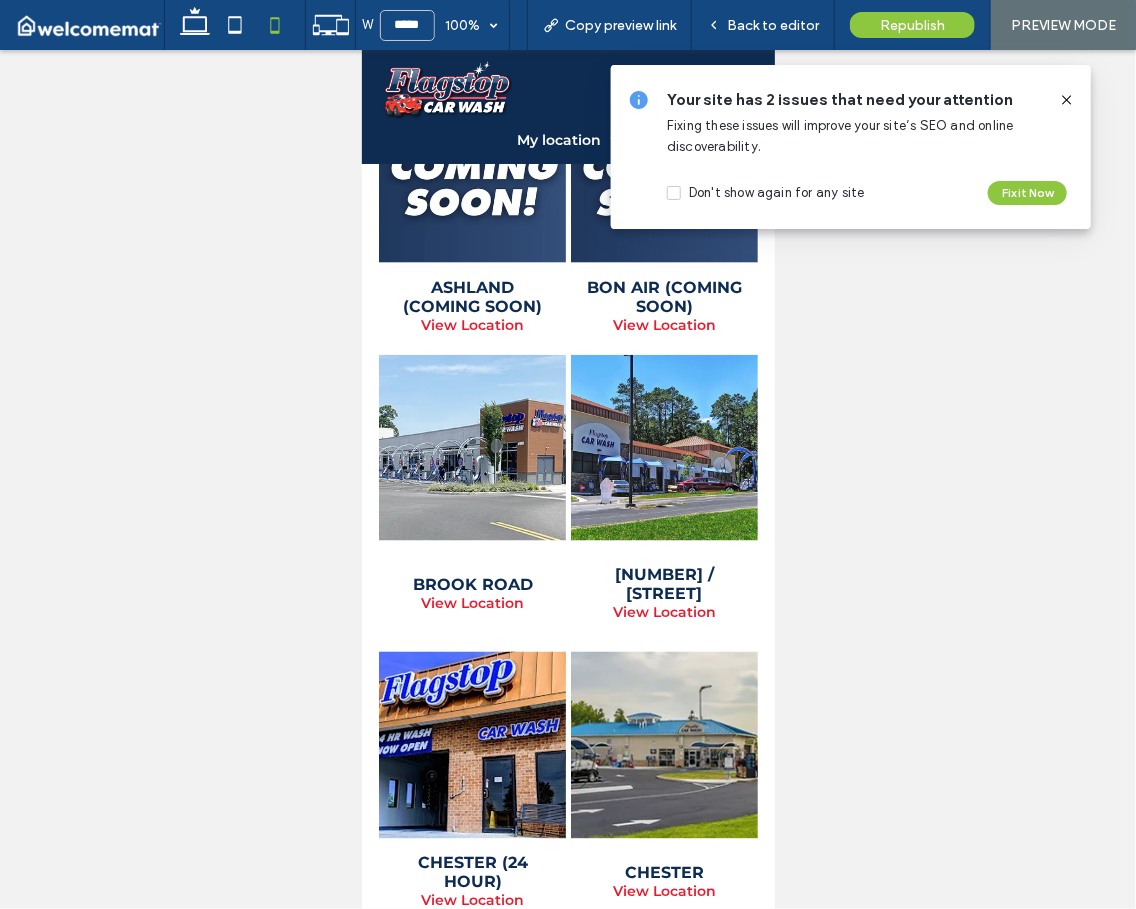 drag, startPoint x: 1070, startPoint y: 100, endPoint x: 1003, endPoint y: 70, distance: 73.409805 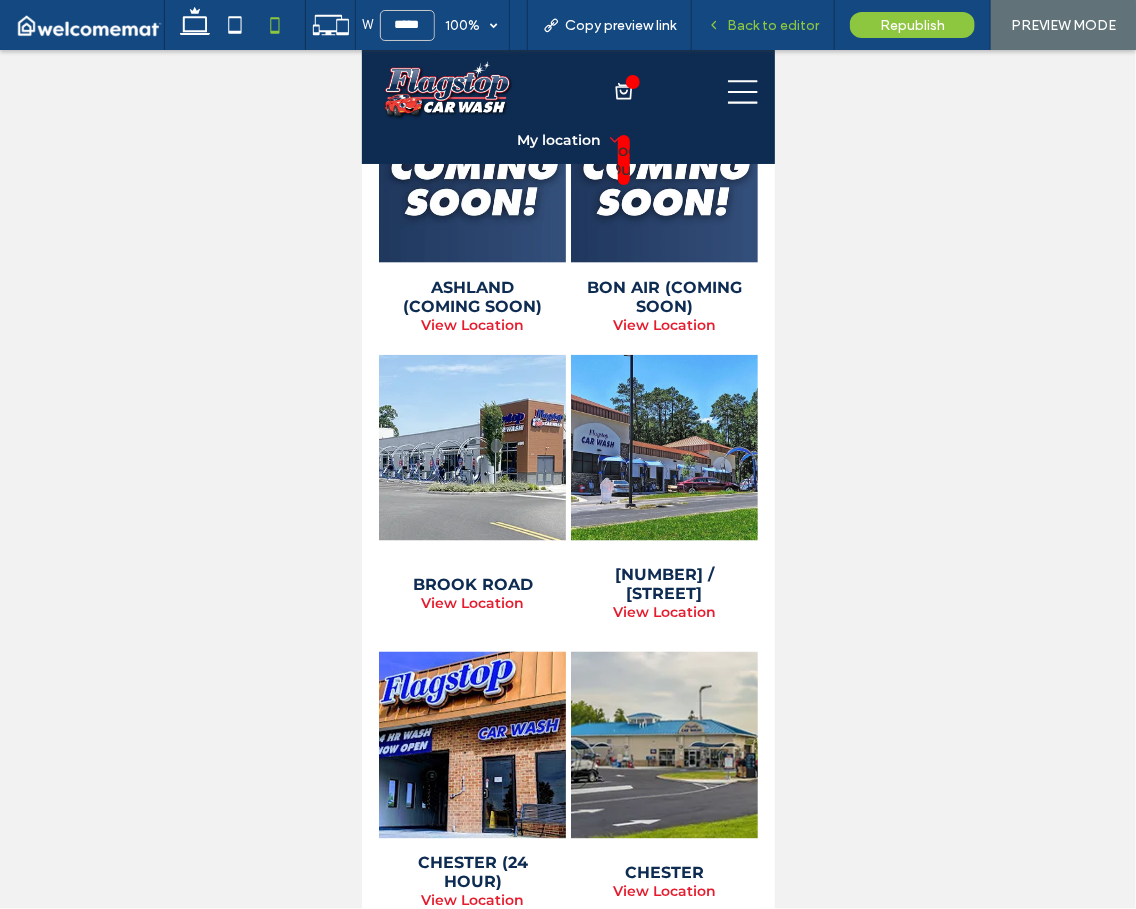 click on "Back to editor" at bounding box center [773, 25] 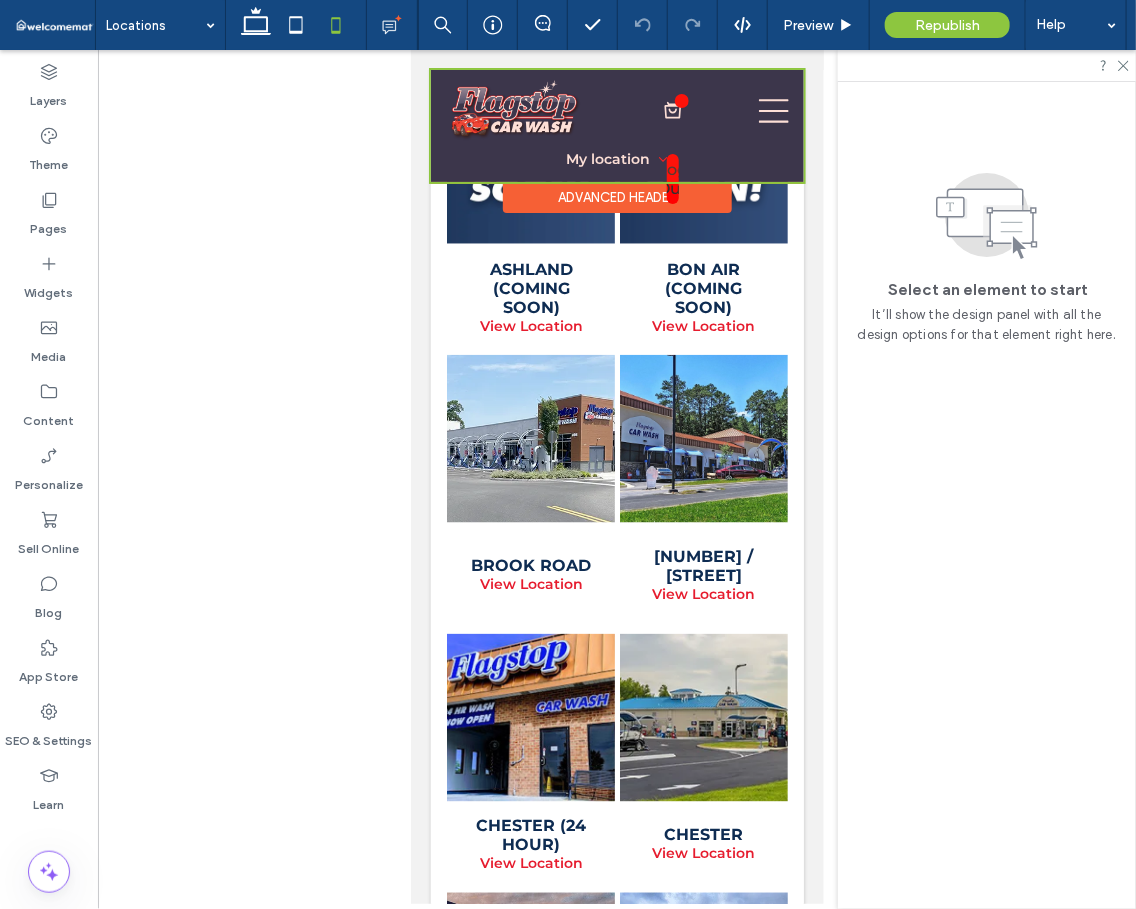 click at bounding box center (616, 125) 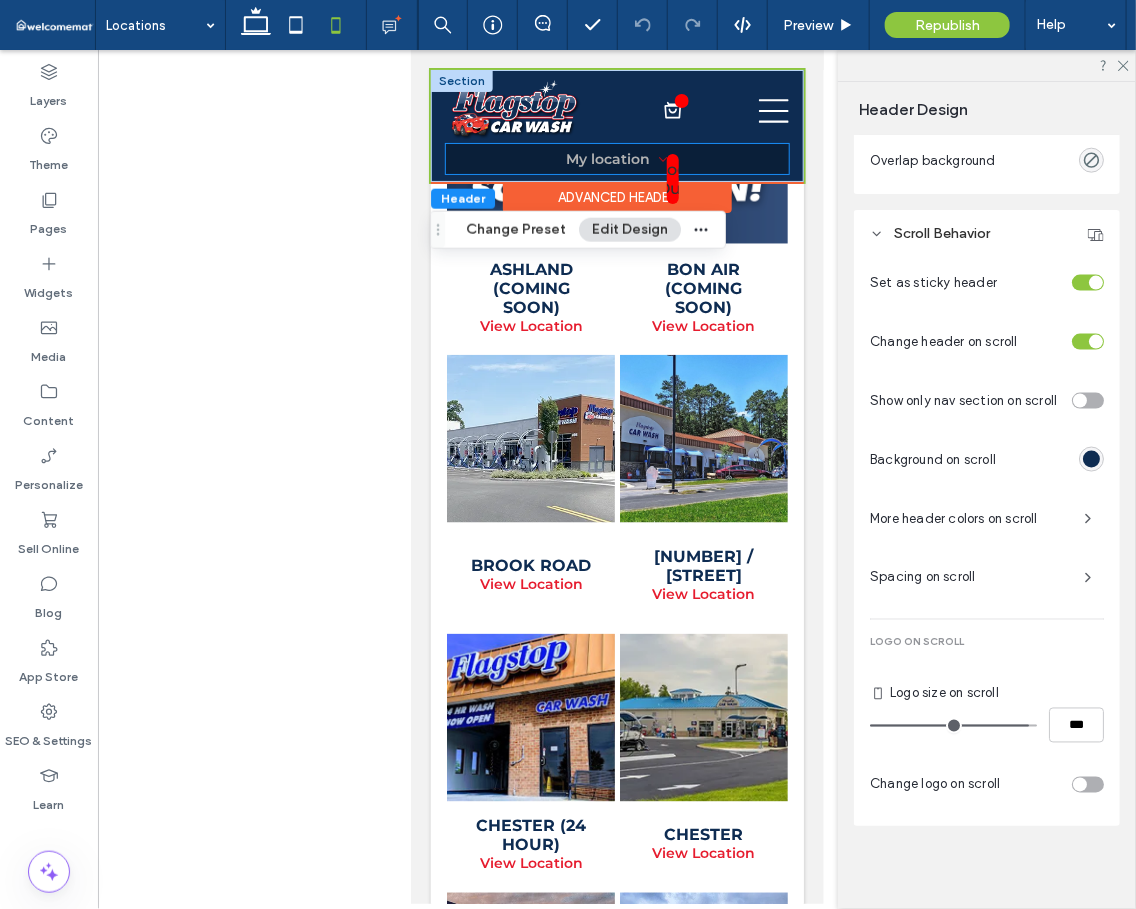 scroll, scrollTop: 851, scrollLeft: 0, axis: vertical 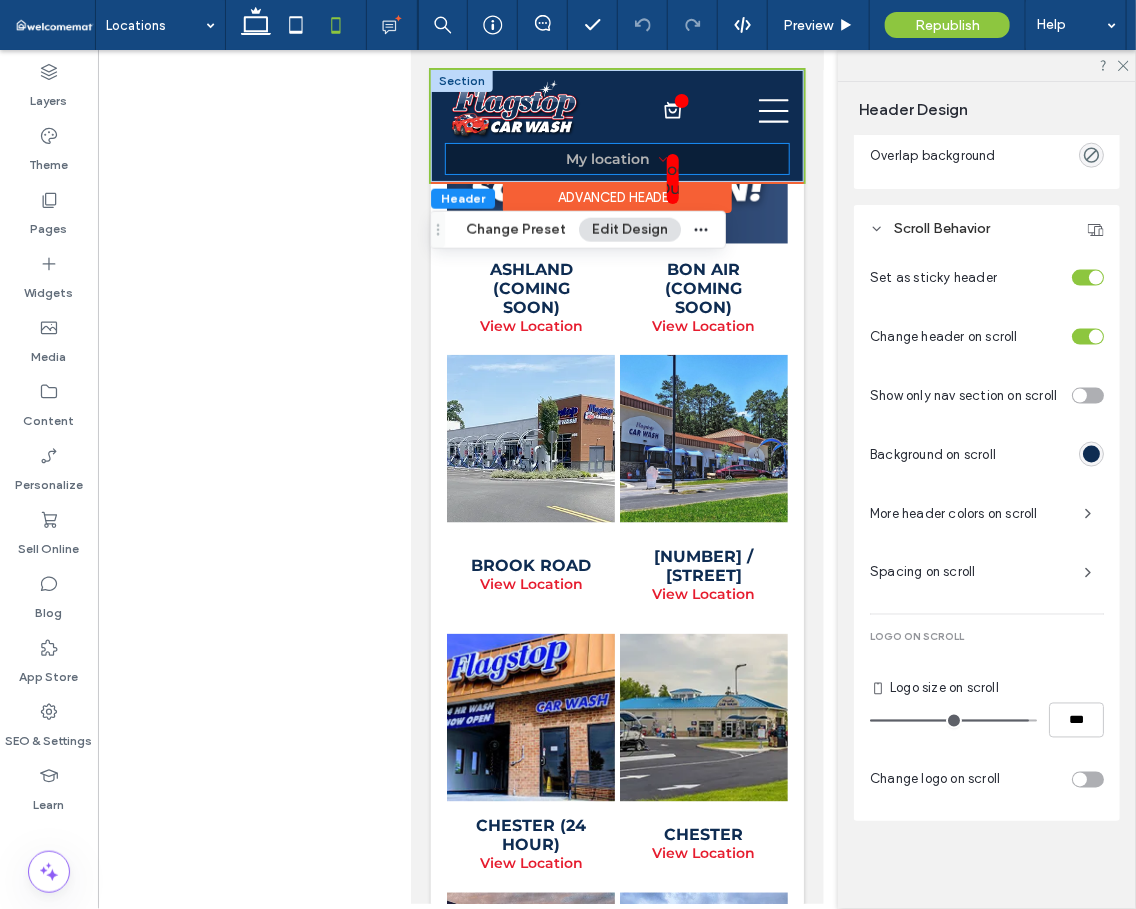 click on "My location" at bounding box center (617, 158) 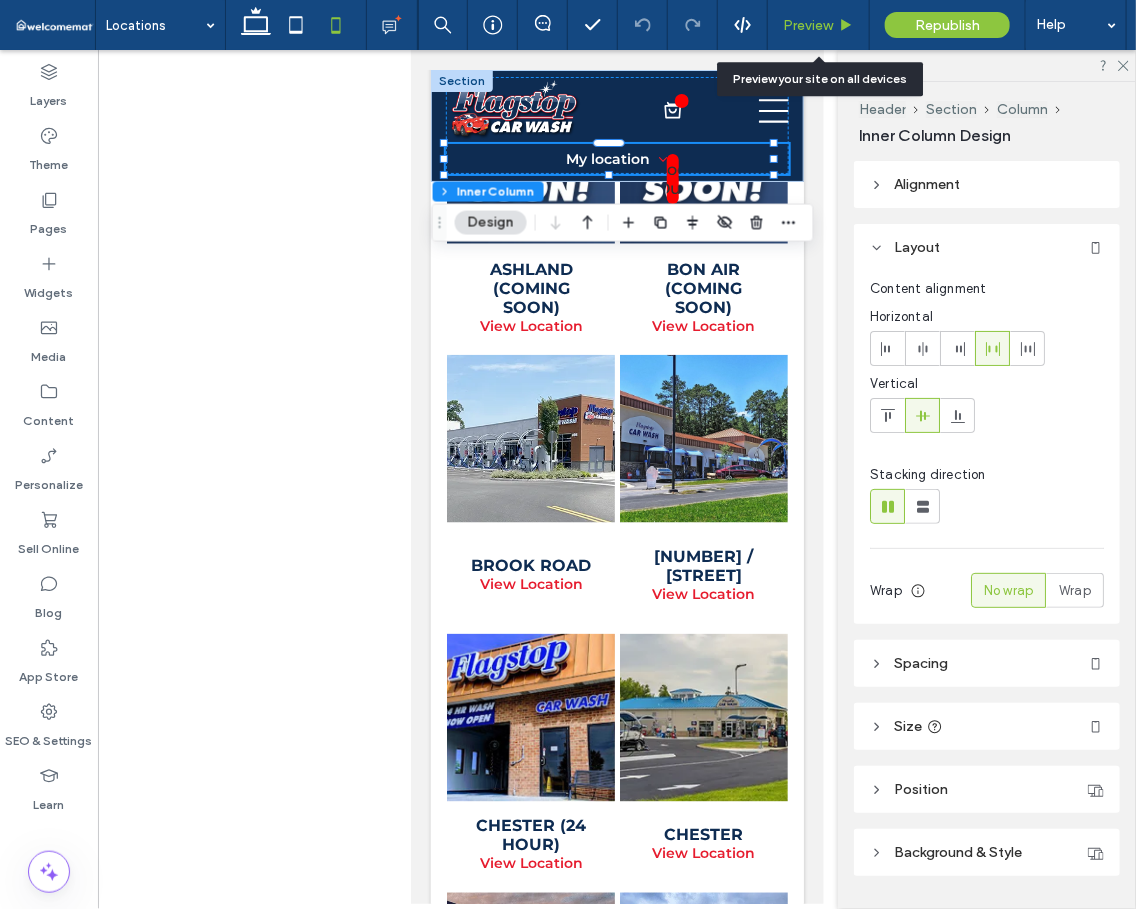 click on "Preview" at bounding box center (808, 25) 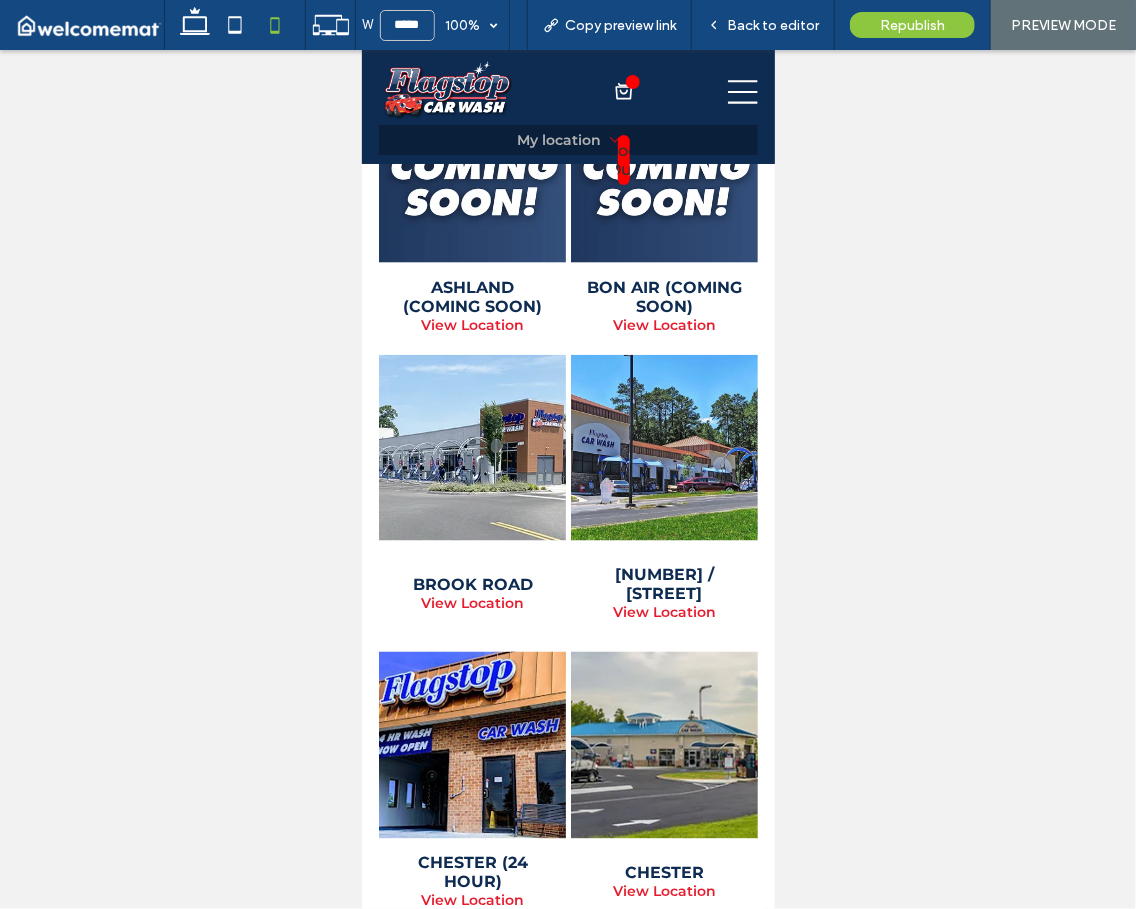 click on "My location" at bounding box center [568, 139] 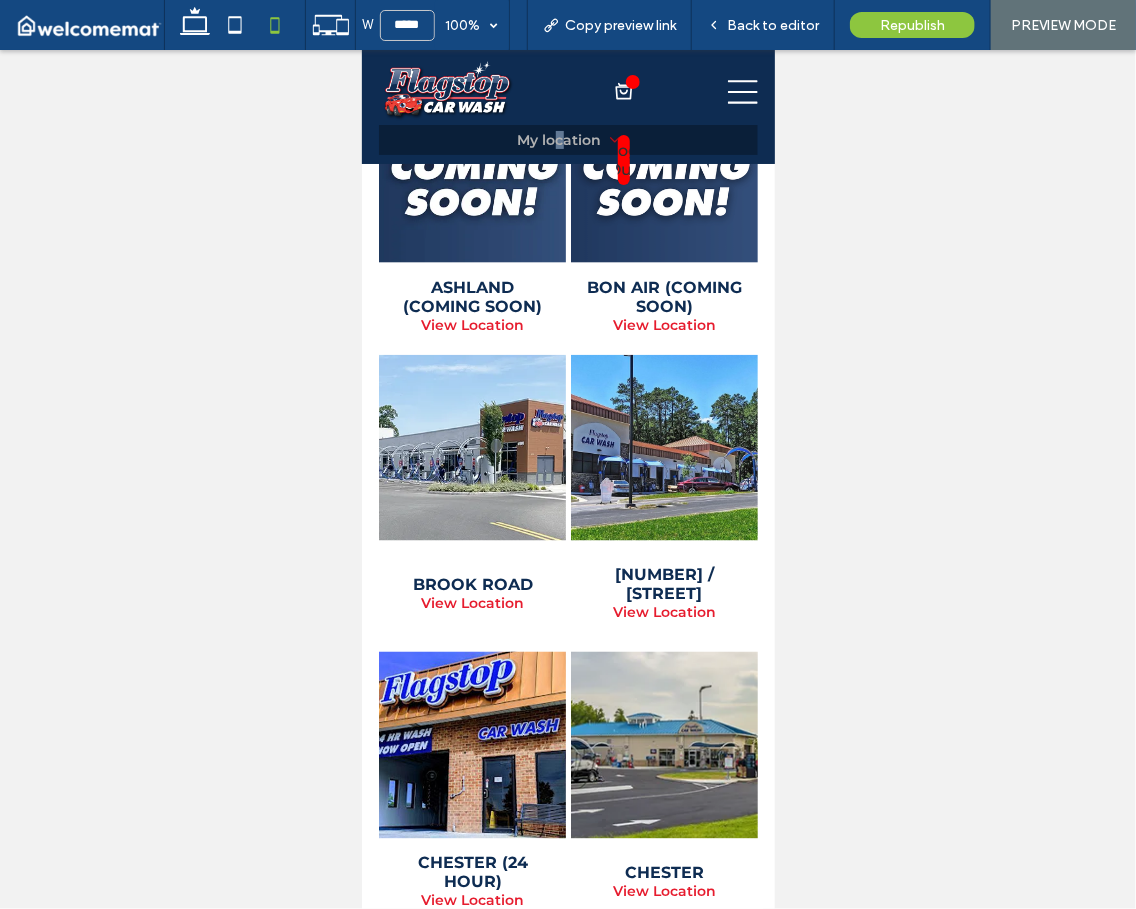 click on "My location" at bounding box center (568, 139) 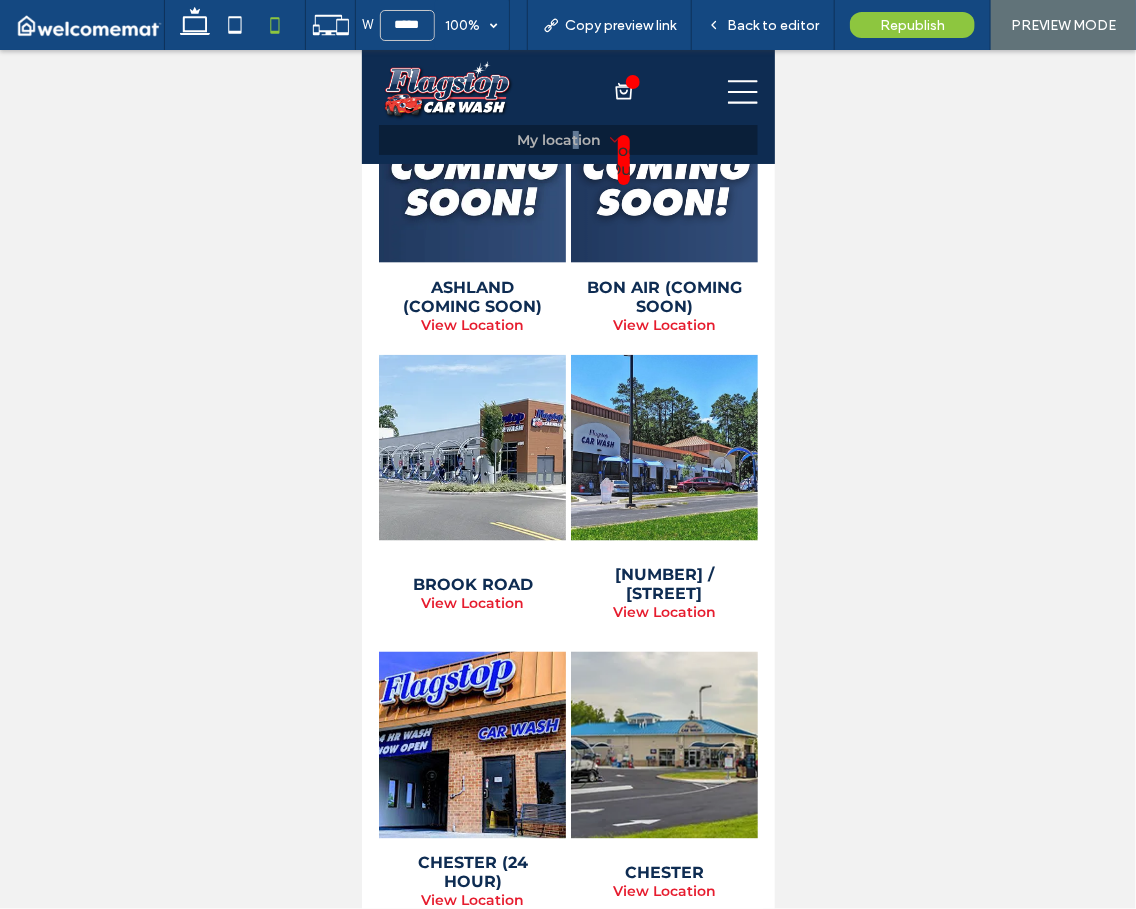 click on "My location" at bounding box center (568, 139) 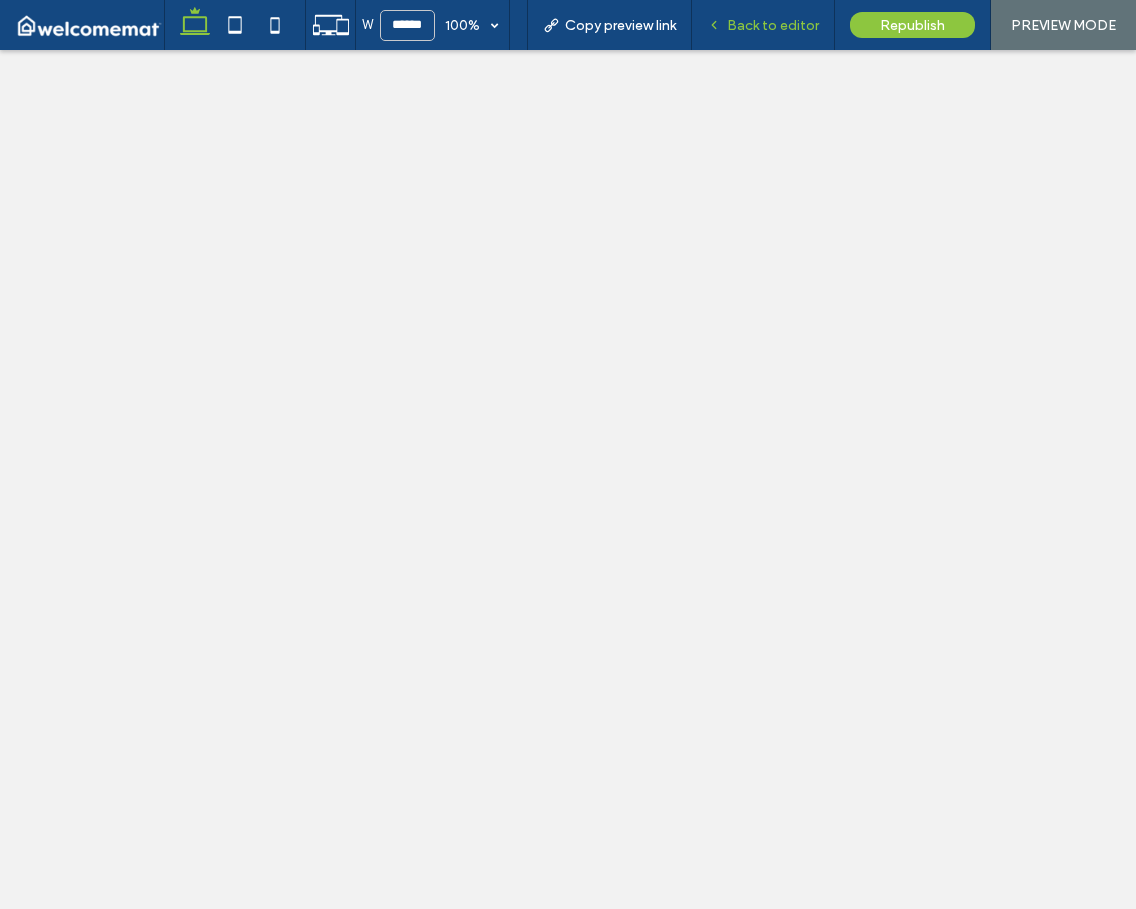 scroll, scrollTop: 0, scrollLeft: 0, axis: both 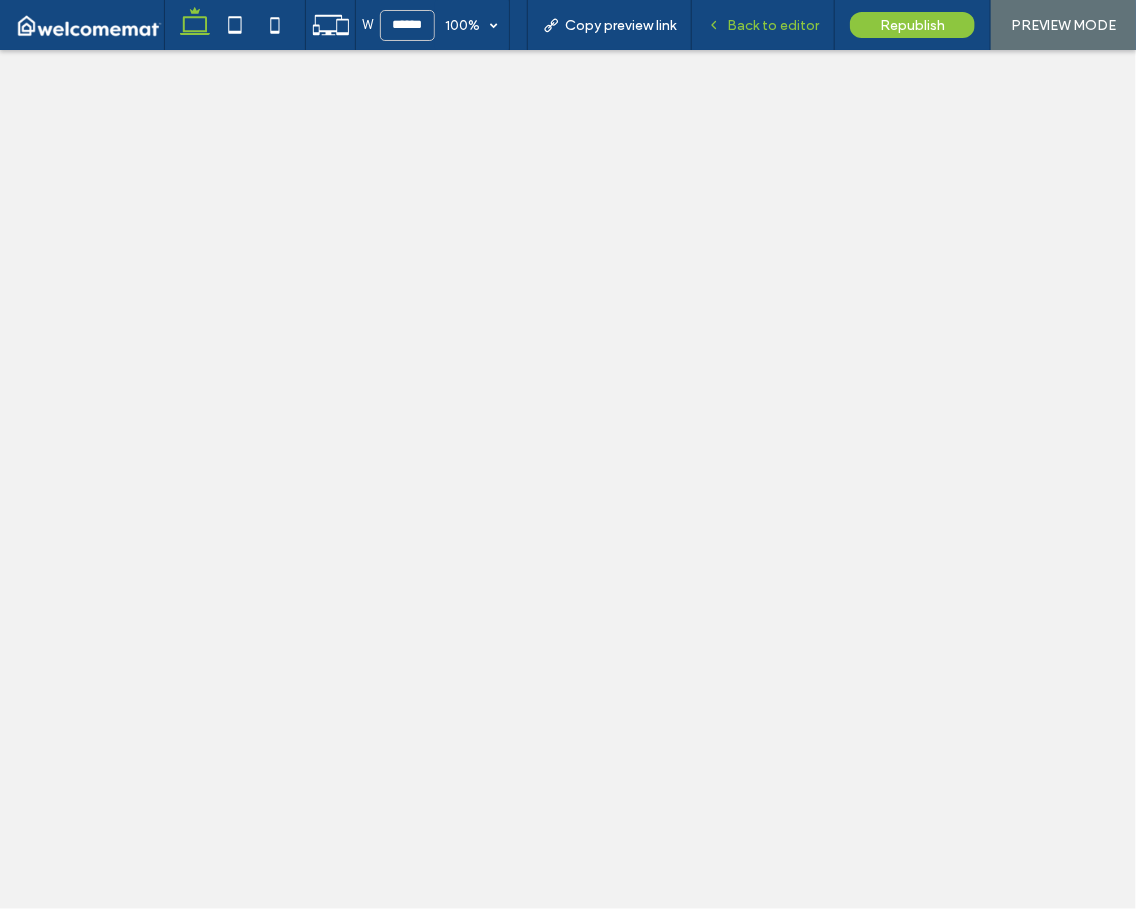 click on "Back to editor" at bounding box center (773, 25) 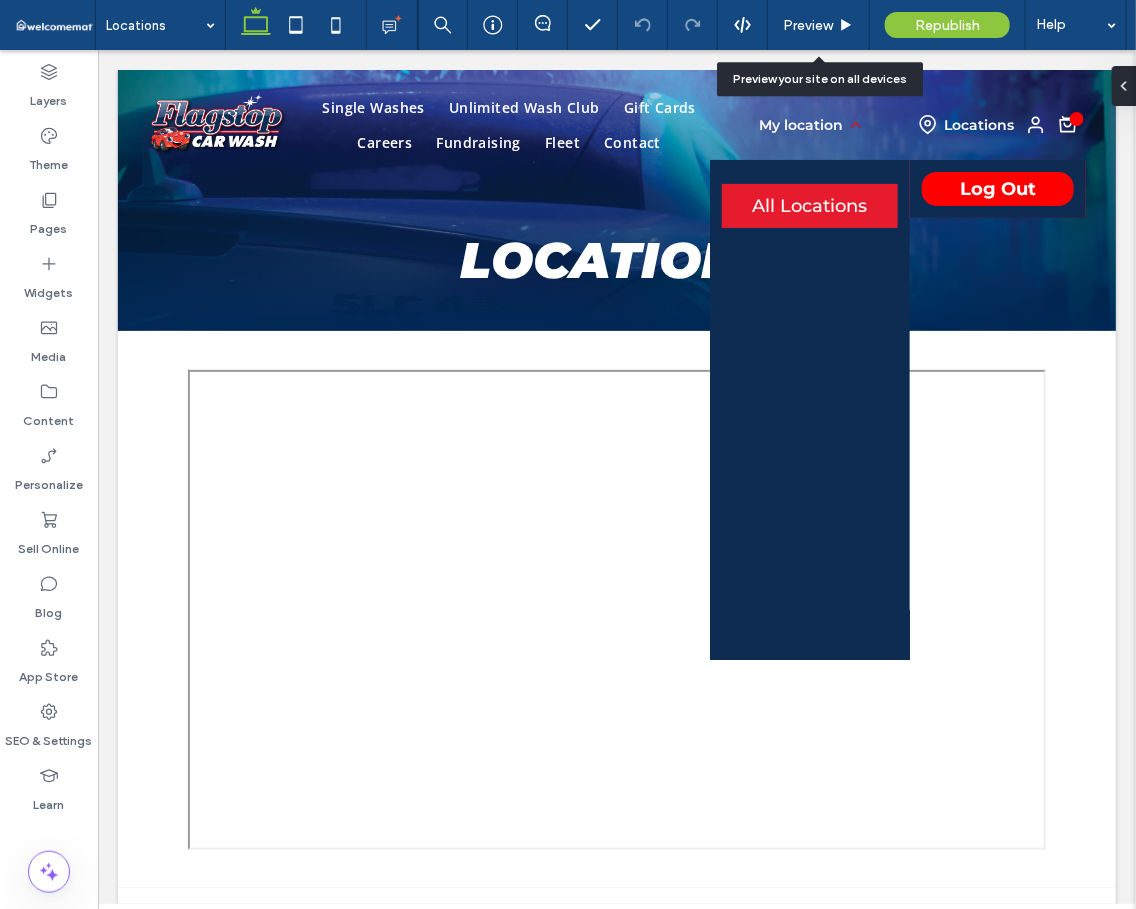 scroll, scrollTop: 0, scrollLeft: 0, axis: both 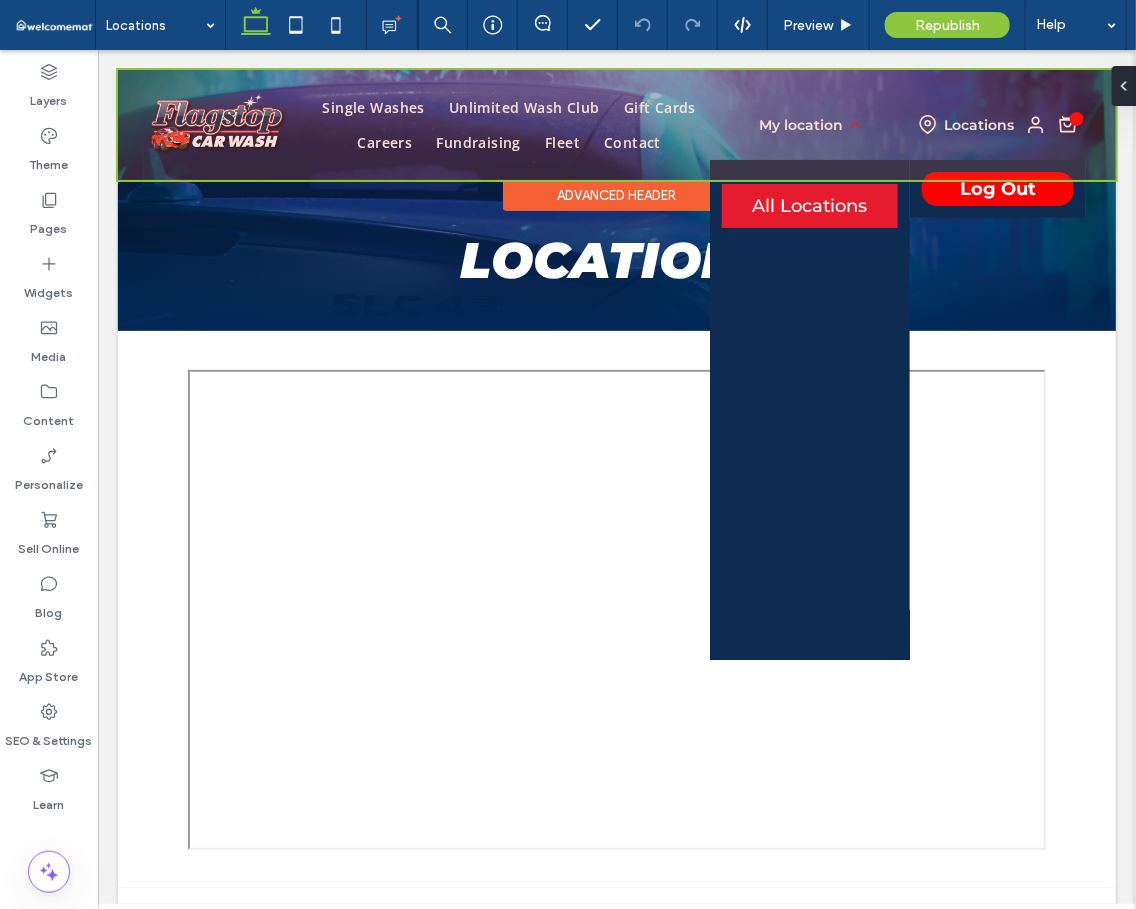 click at bounding box center (616, 124) 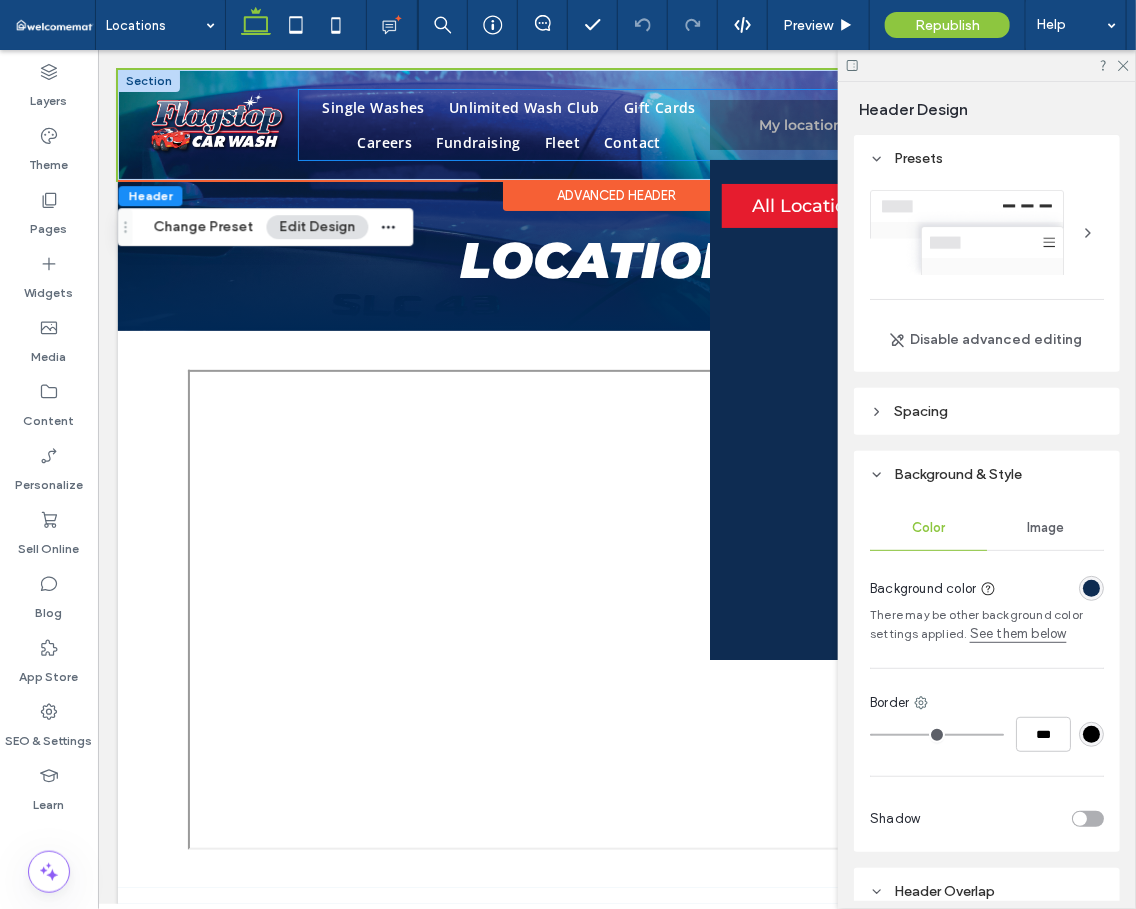 click on "My location" at bounding box center [809, 124] 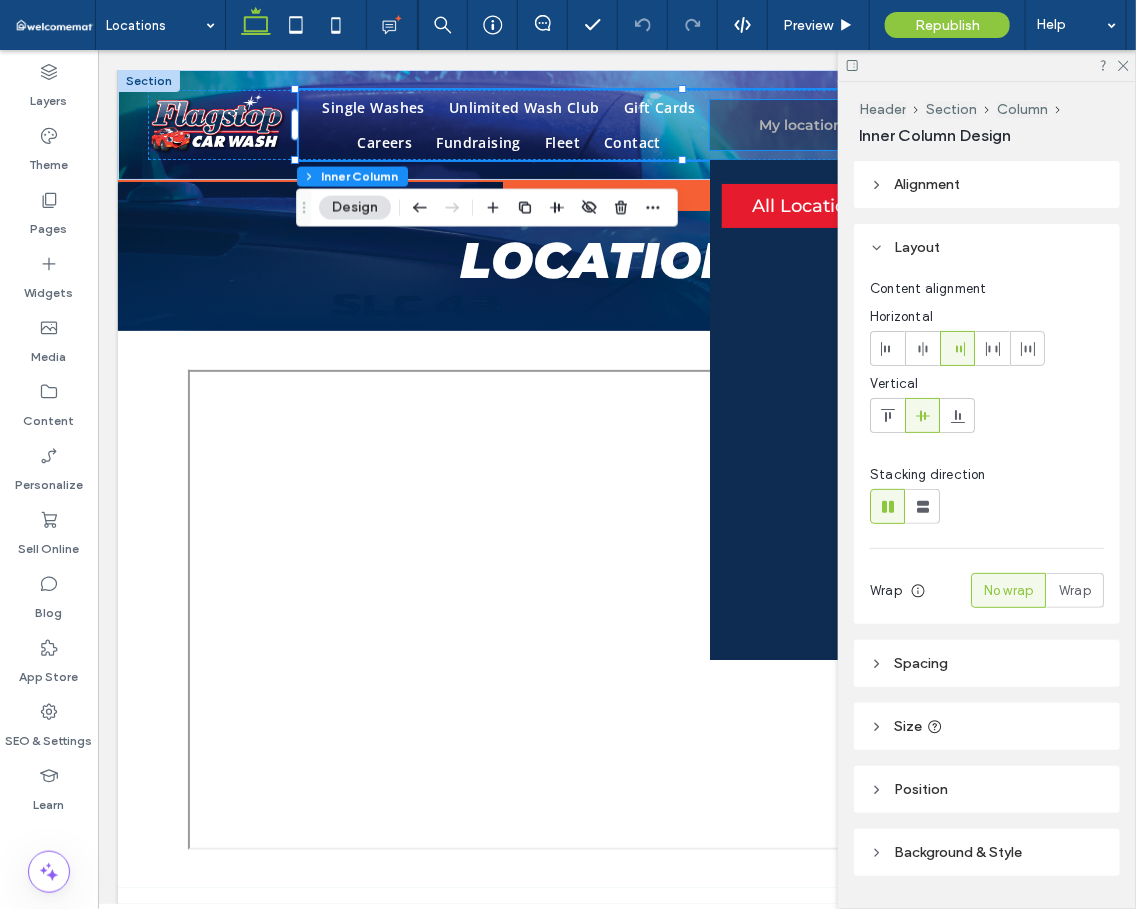 click on "My location" at bounding box center (809, 124) 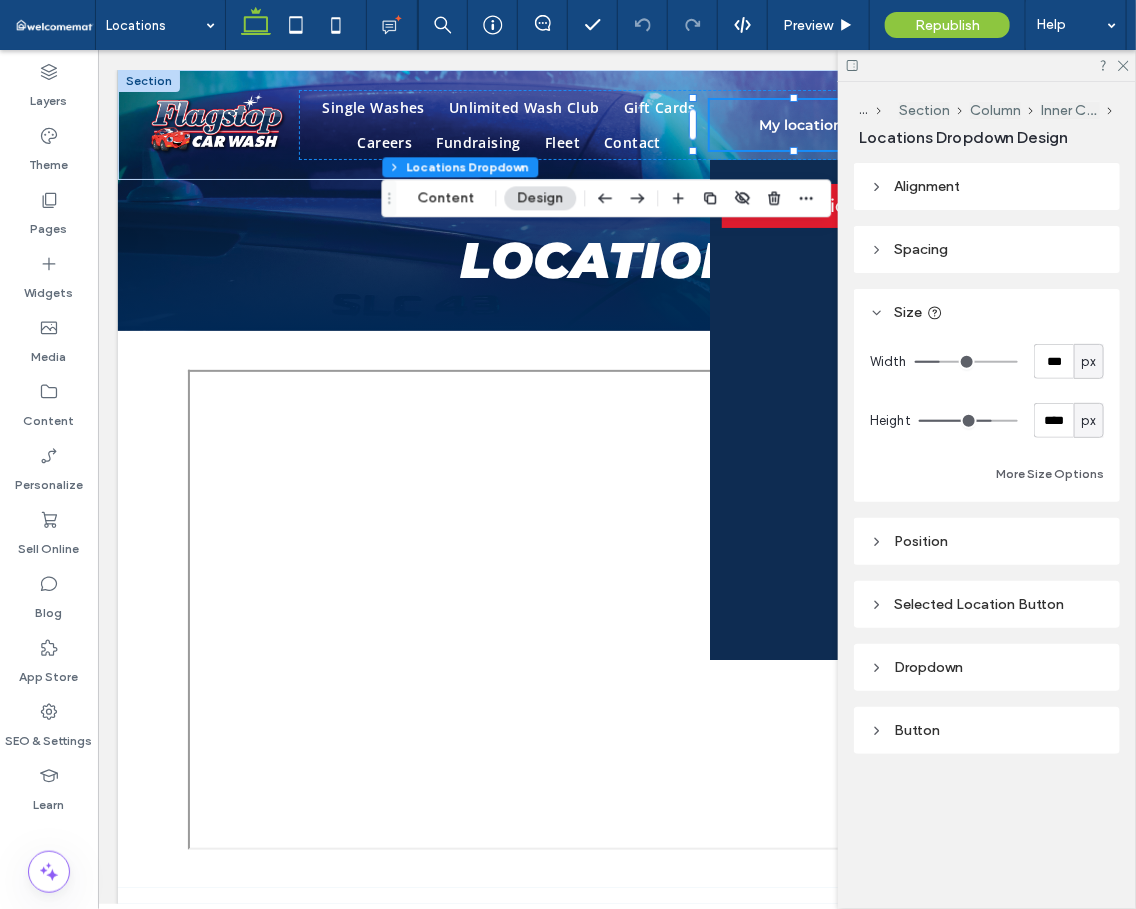 click on "Dropdown" at bounding box center [987, 667] 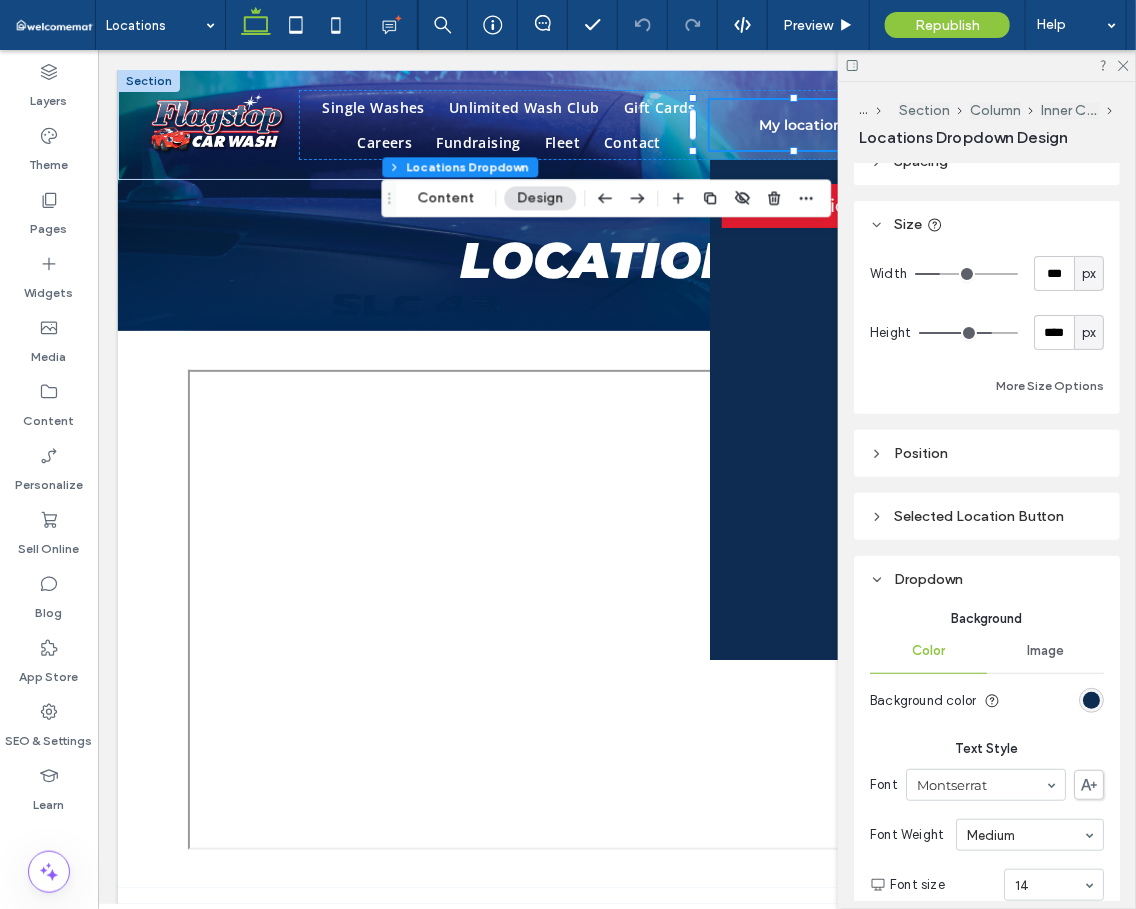 scroll, scrollTop: 222, scrollLeft: 0, axis: vertical 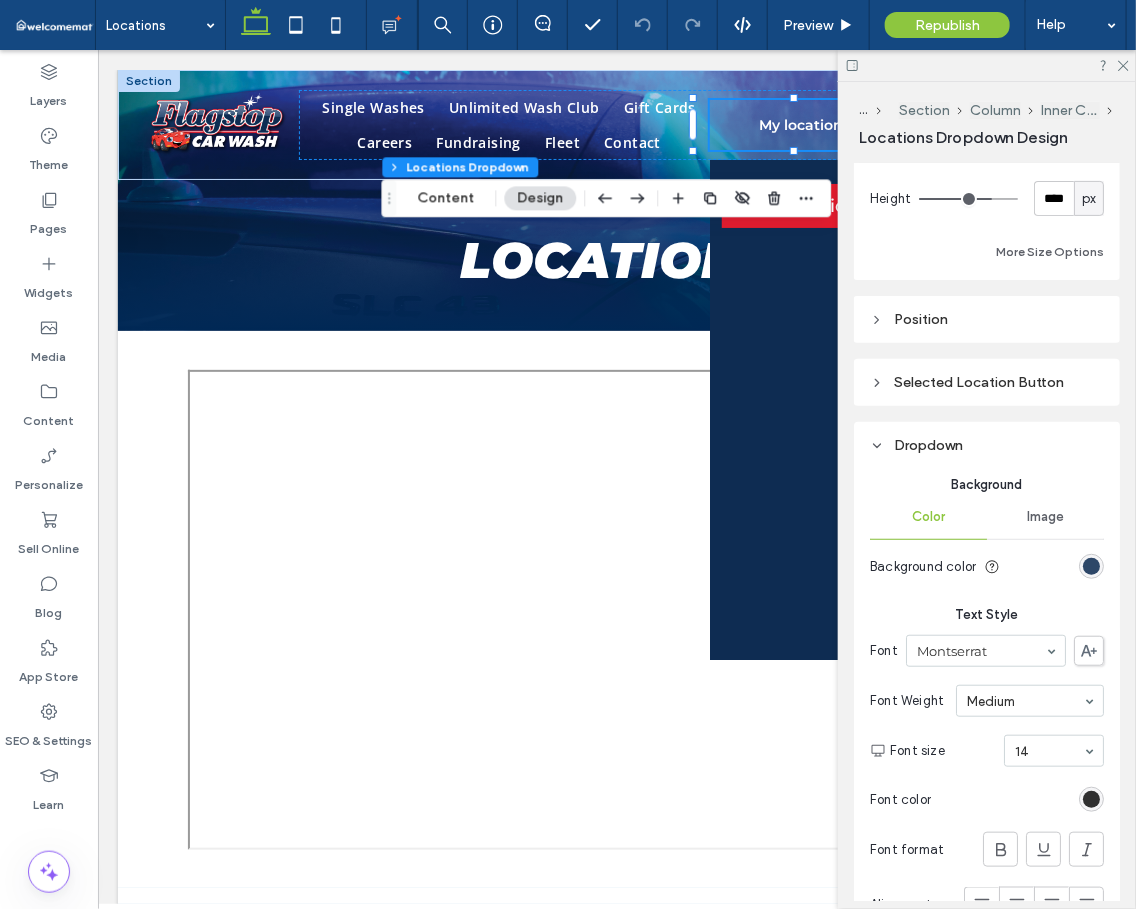 click at bounding box center (1091, 566) 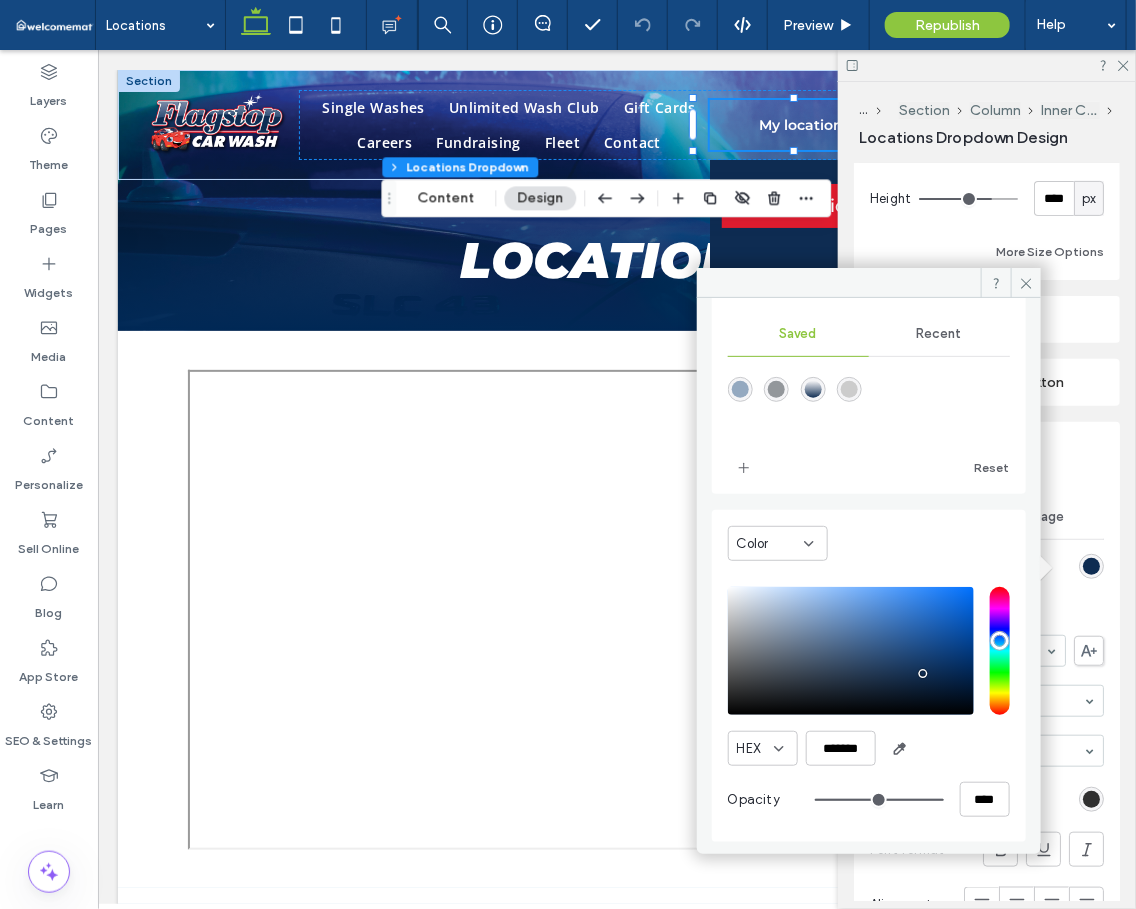 scroll, scrollTop: 214, scrollLeft: 0, axis: vertical 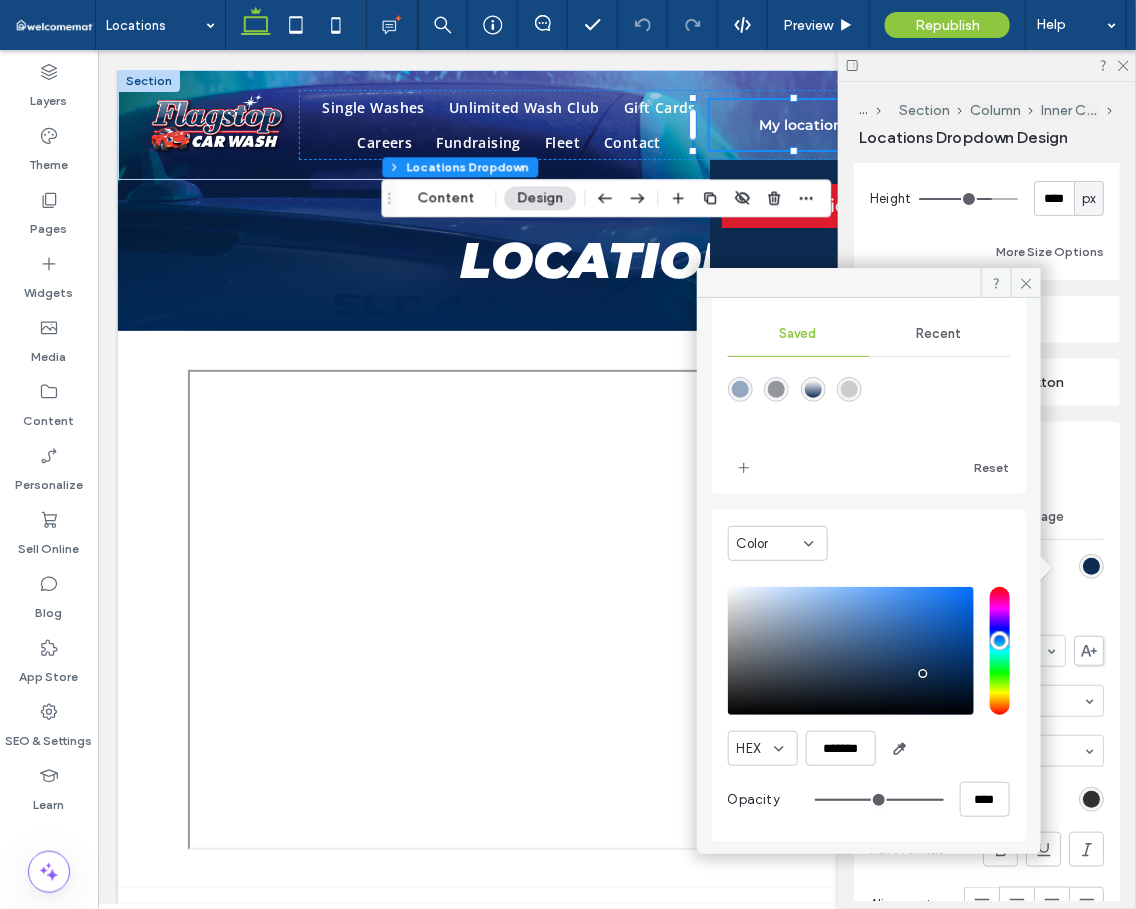 type on "**" 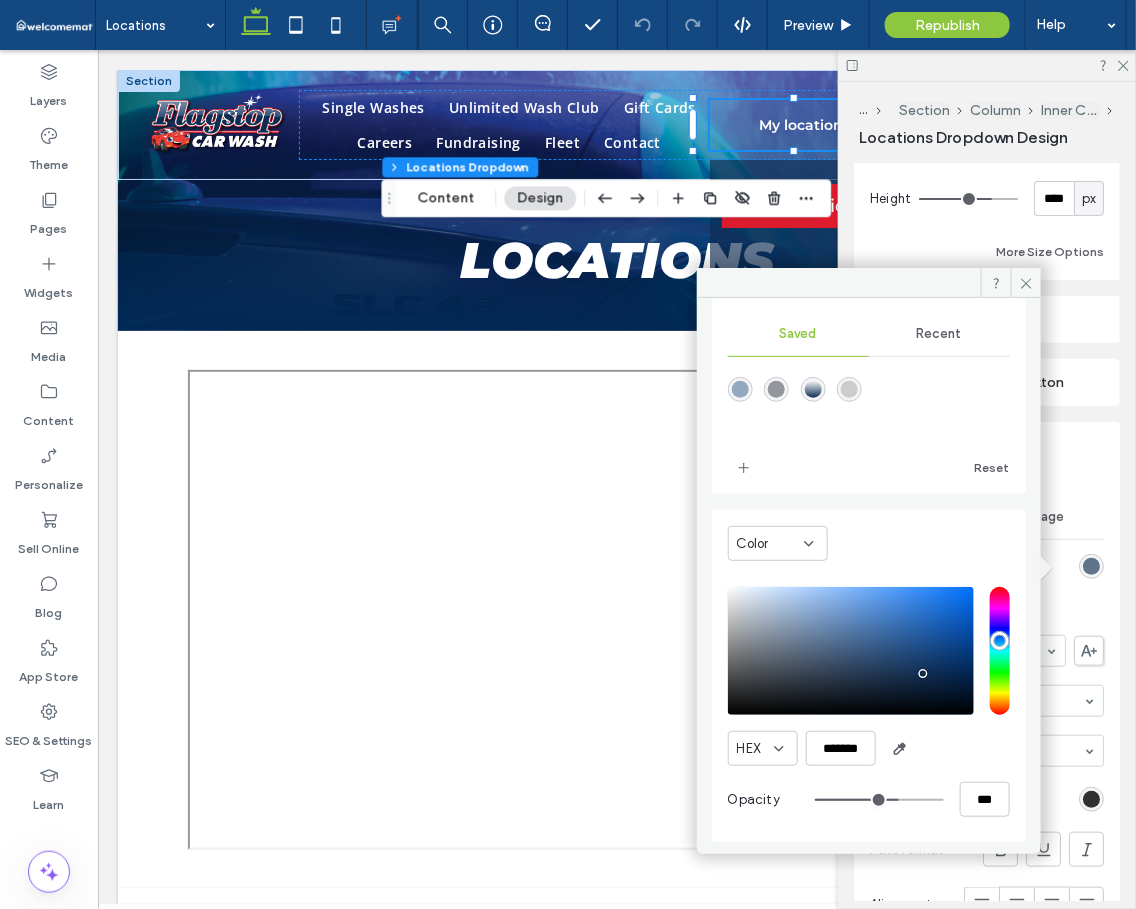 click at bounding box center (879, 800) 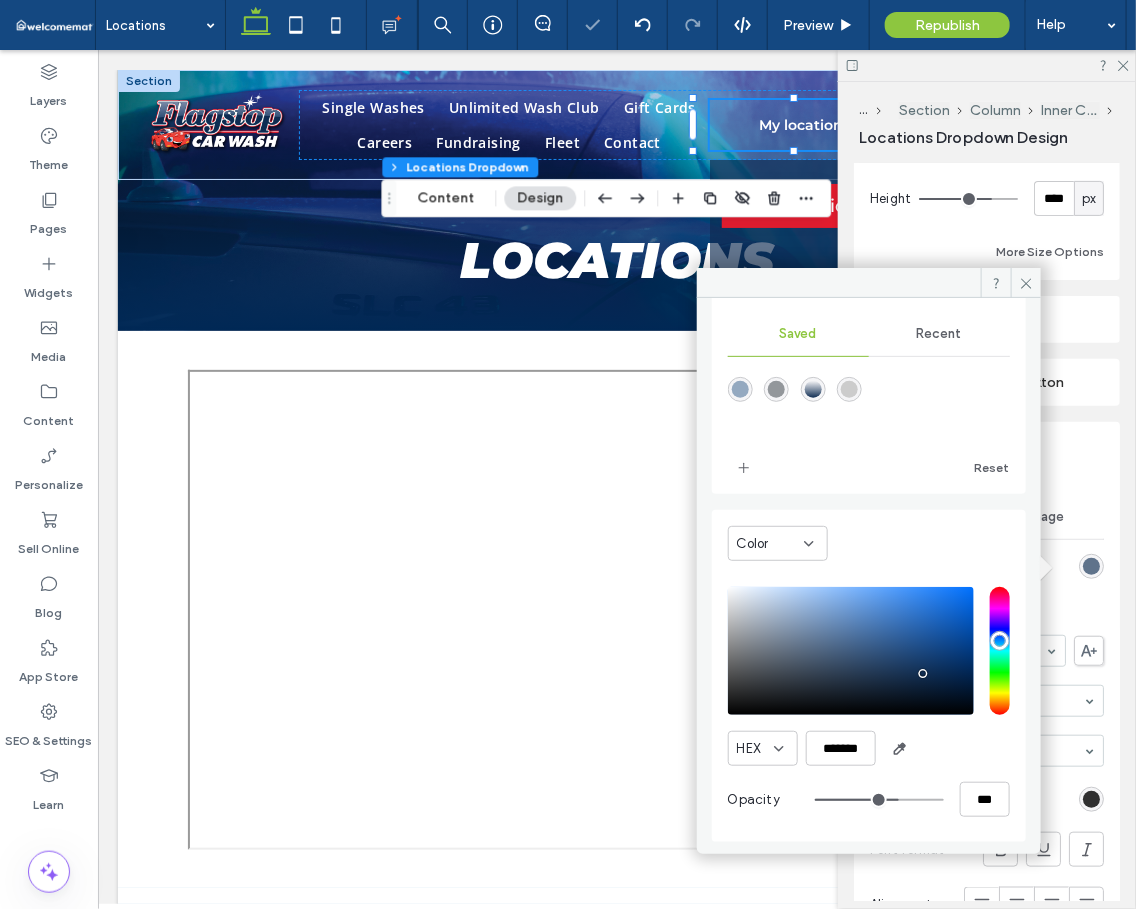 click at bounding box center (879, 800) 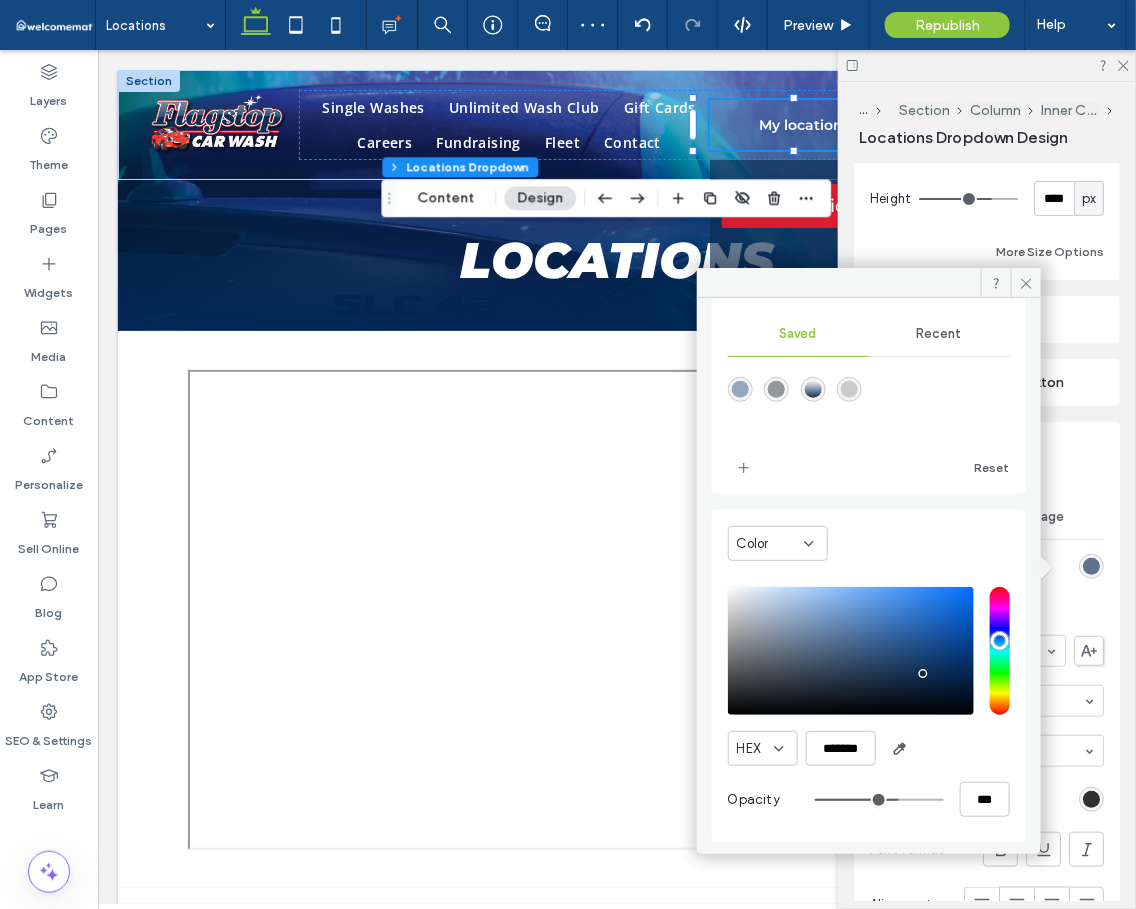 type on "**" 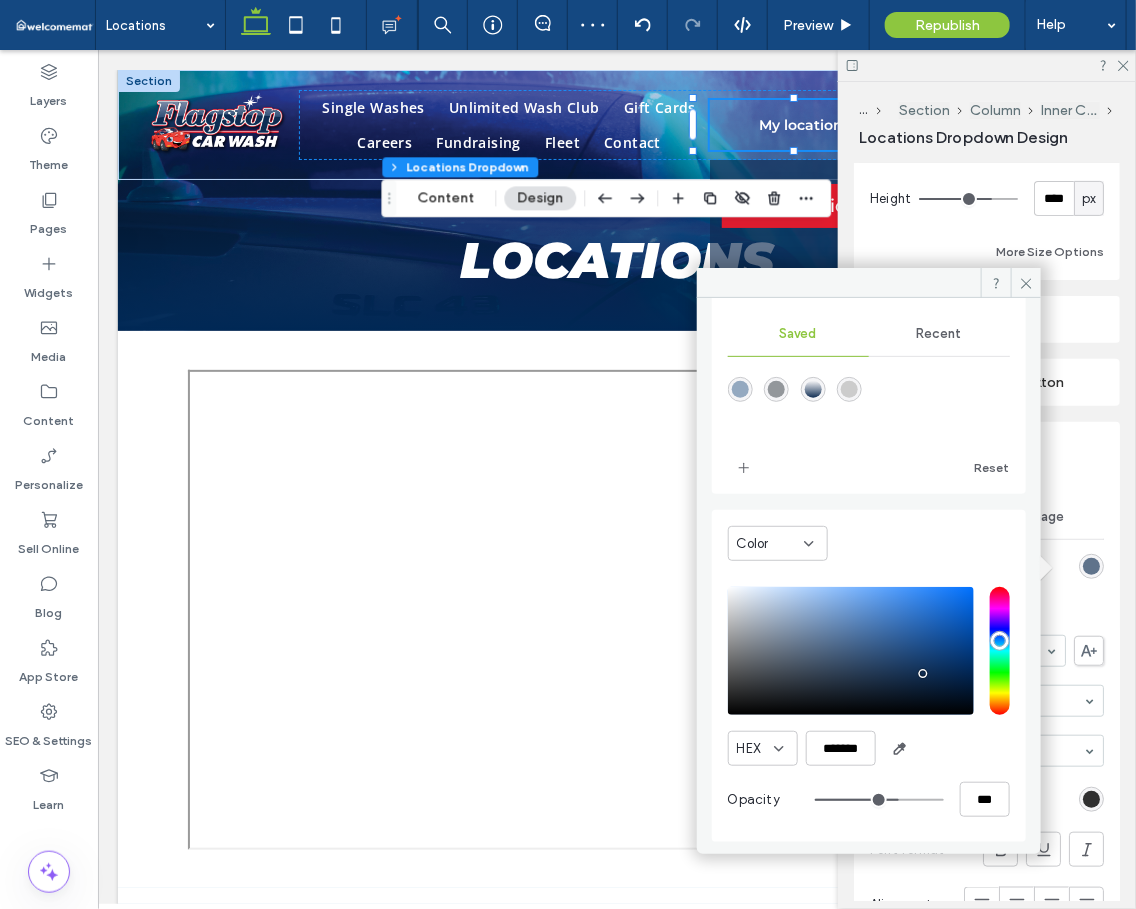 type on "***" 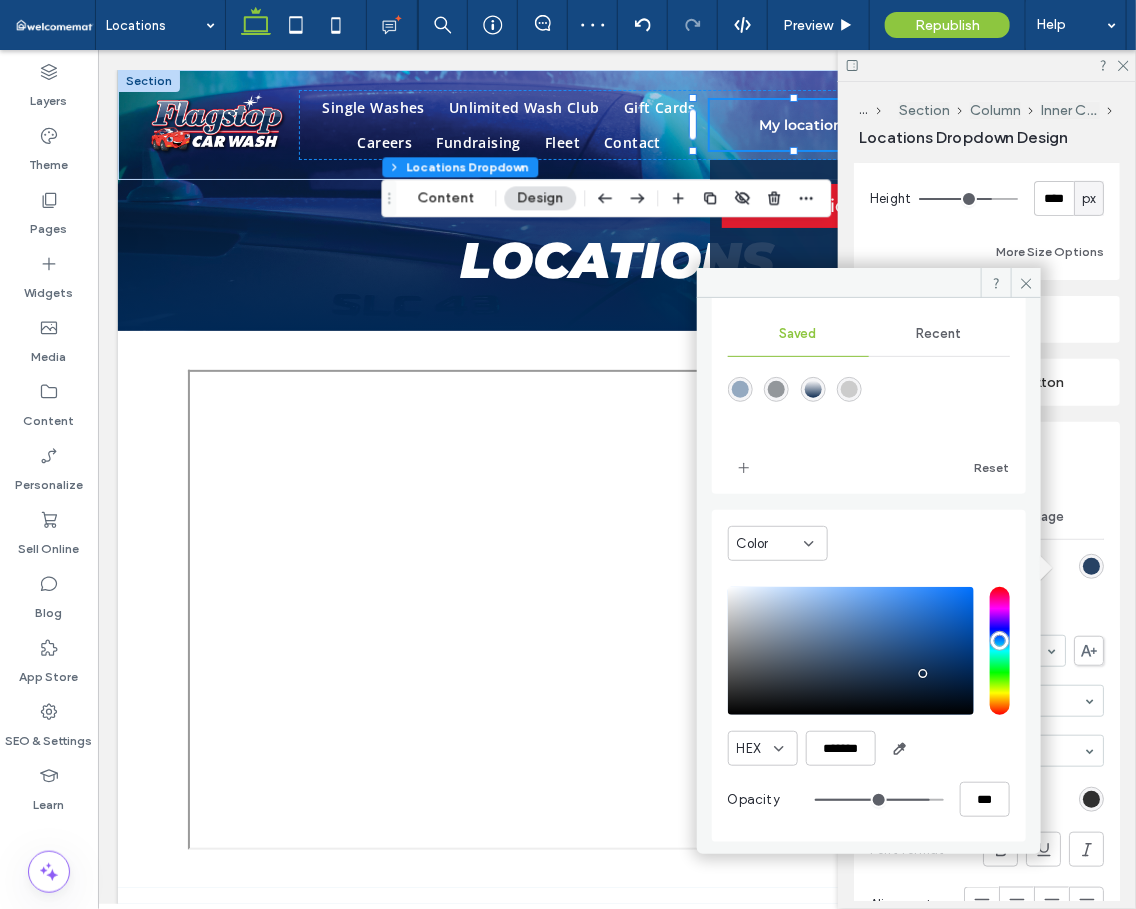 type on "**" 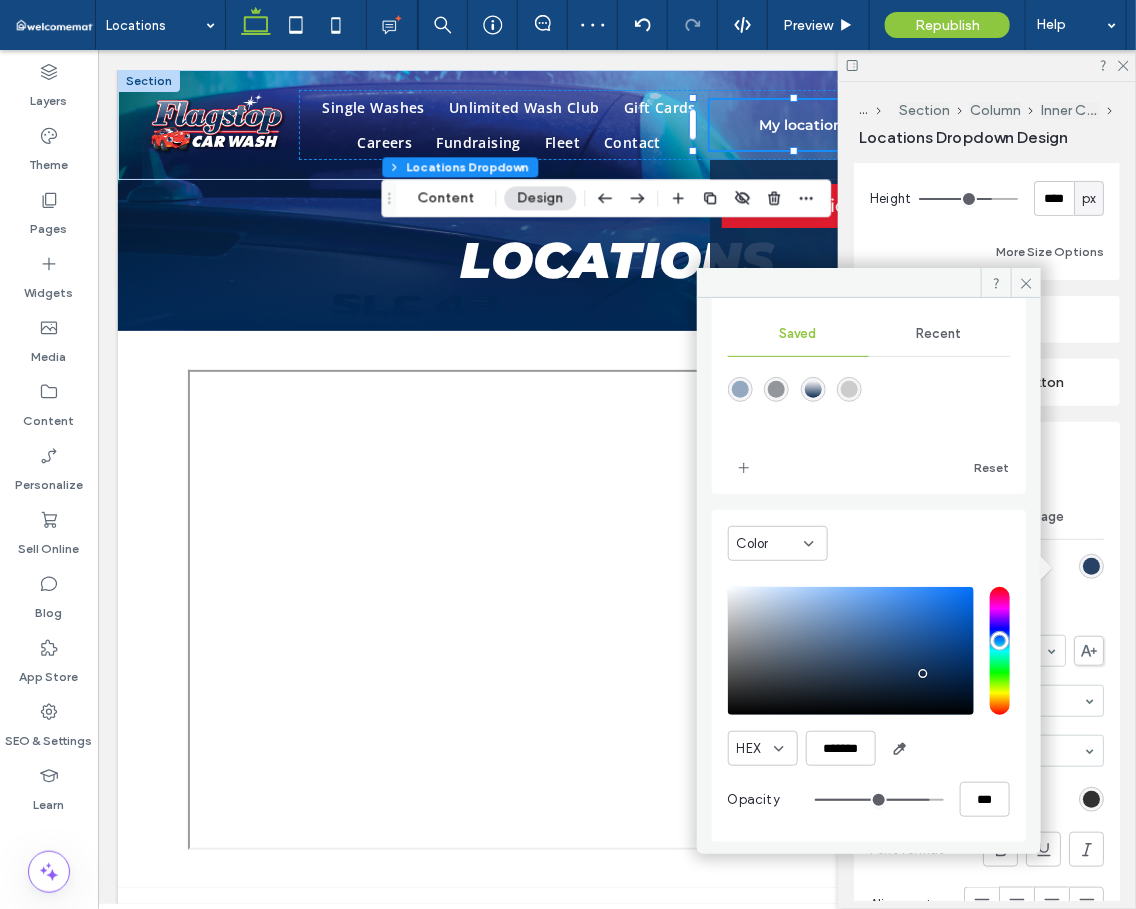 click at bounding box center (879, 800) 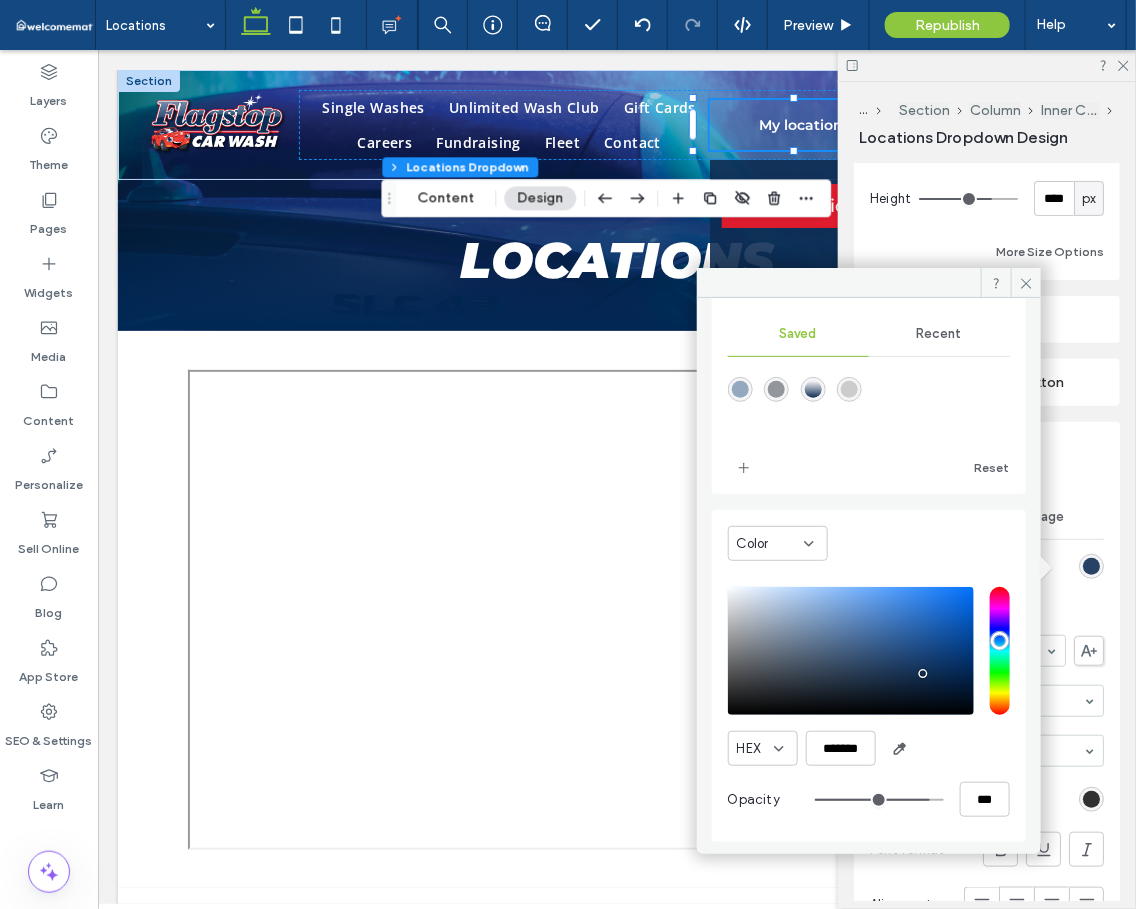 type on "*******" 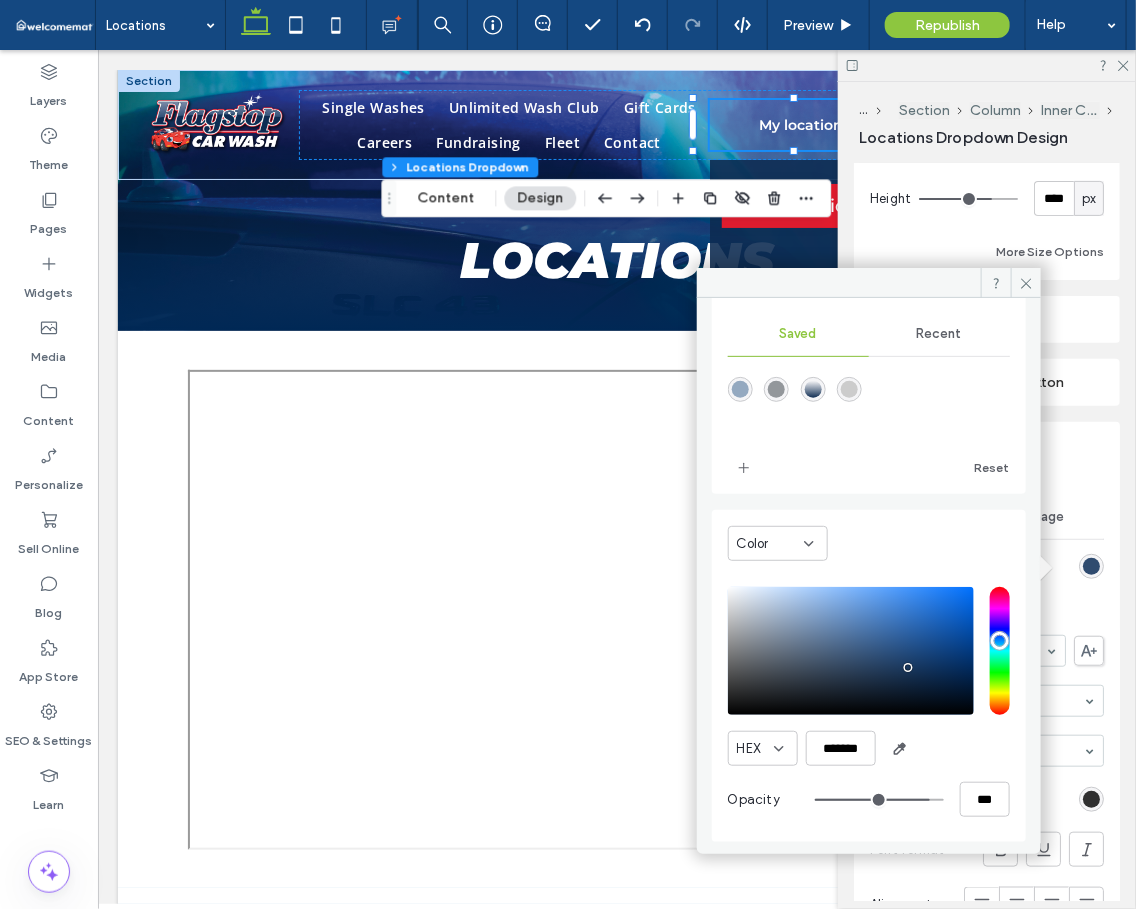 click at bounding box center (851, 651) 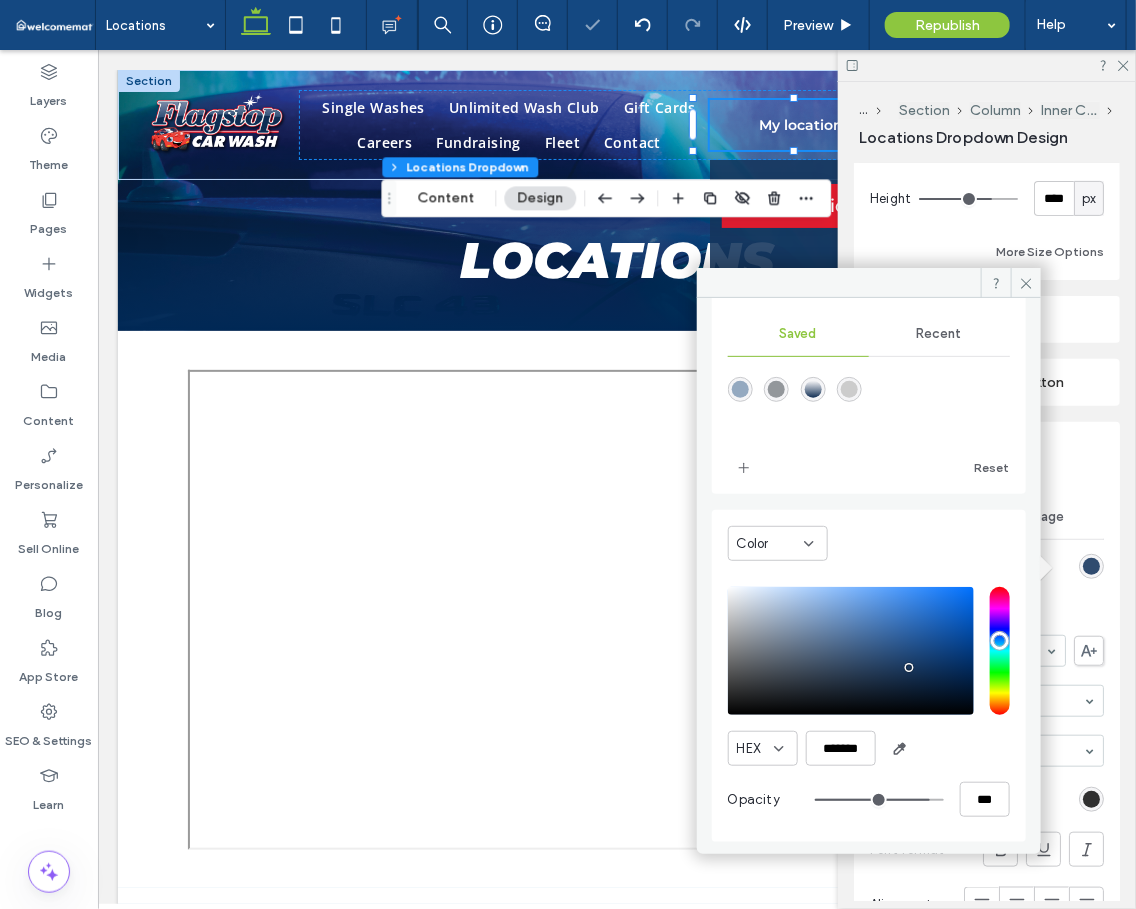 type on "**" 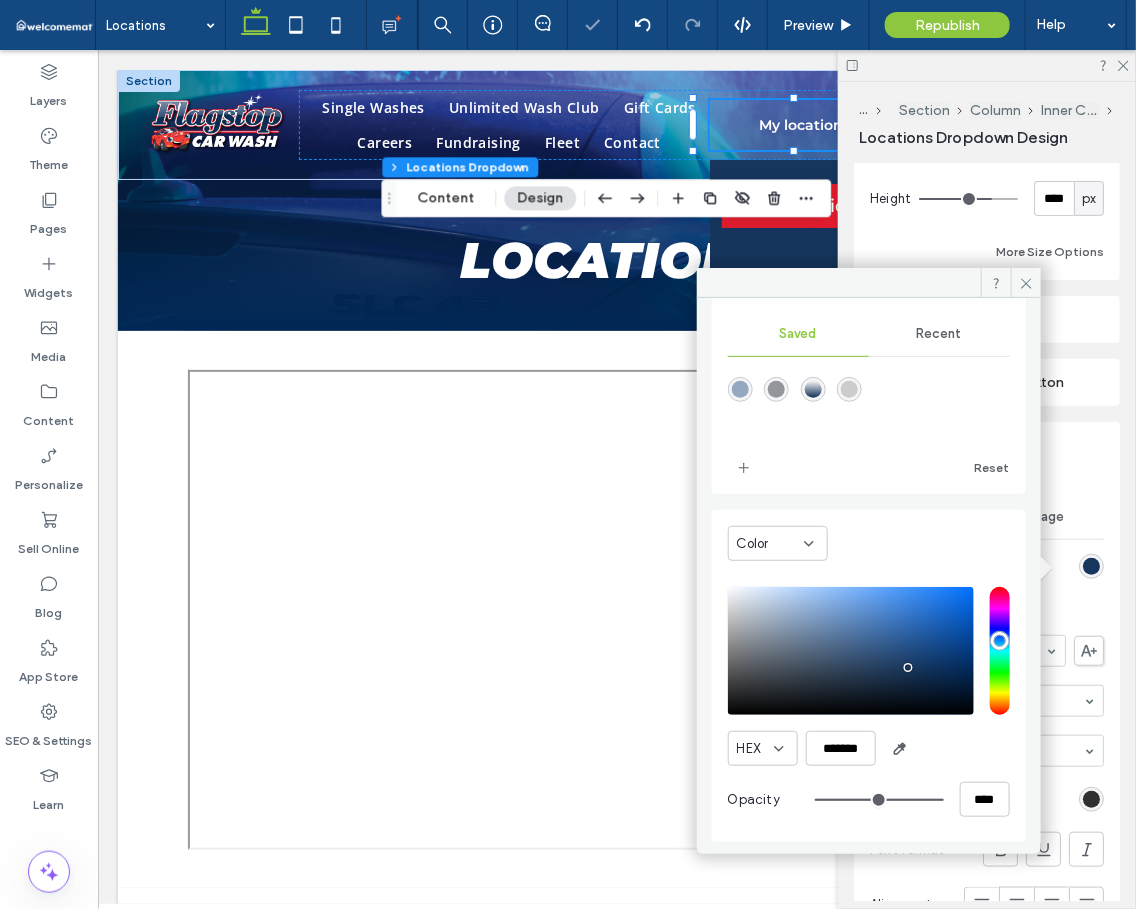 drag, startPoint x: 914, startPoint y: 797, endPoint x: 944, endPoint y: 797, distance: 30 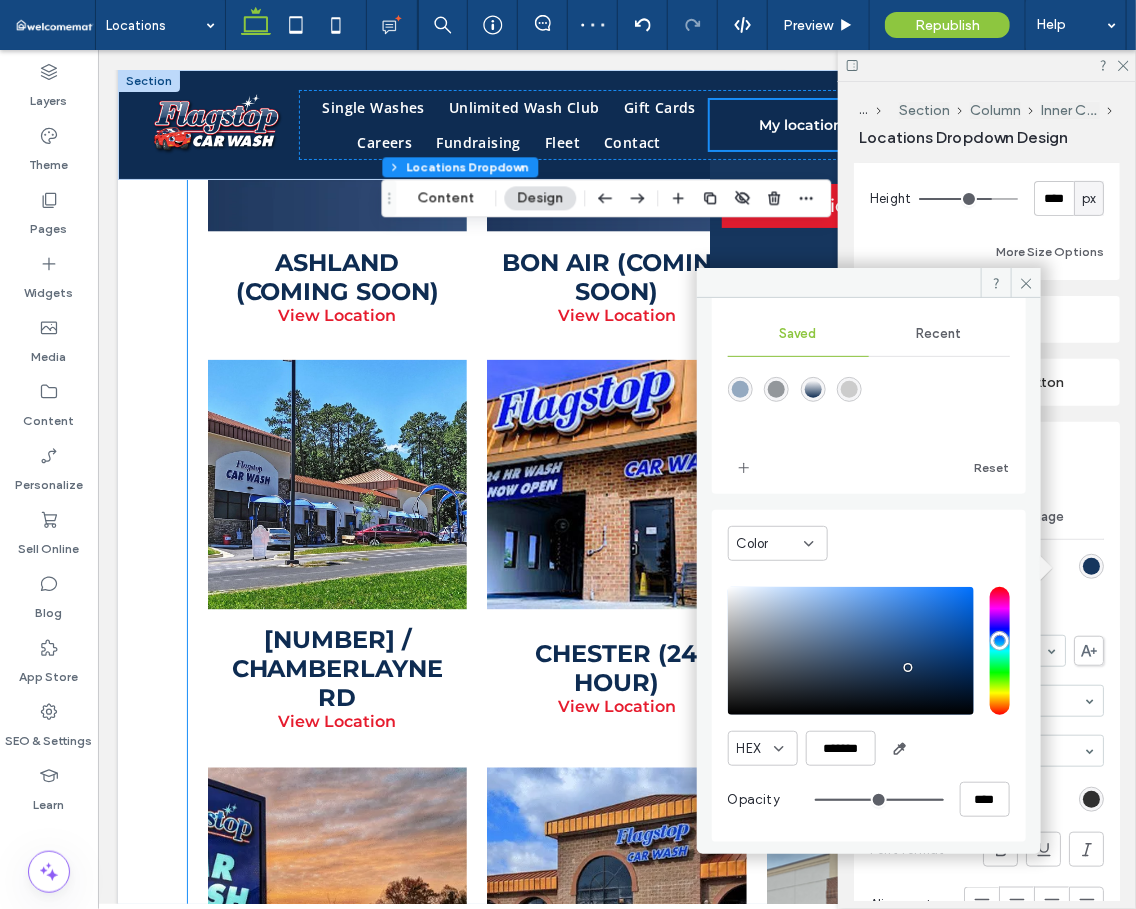 scroll, scrollTop: 777, scrollLeft: 0, axis: vertical 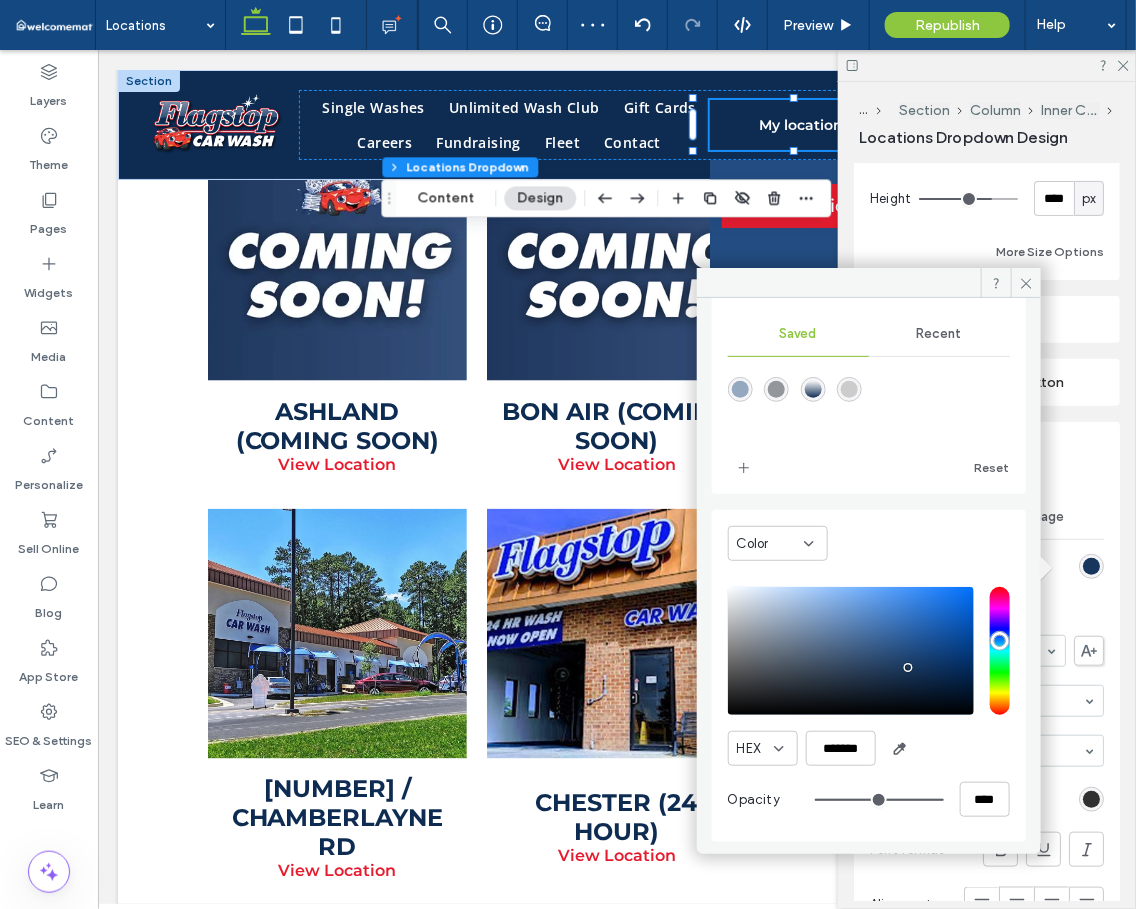 click at bounding box center [851, 651] 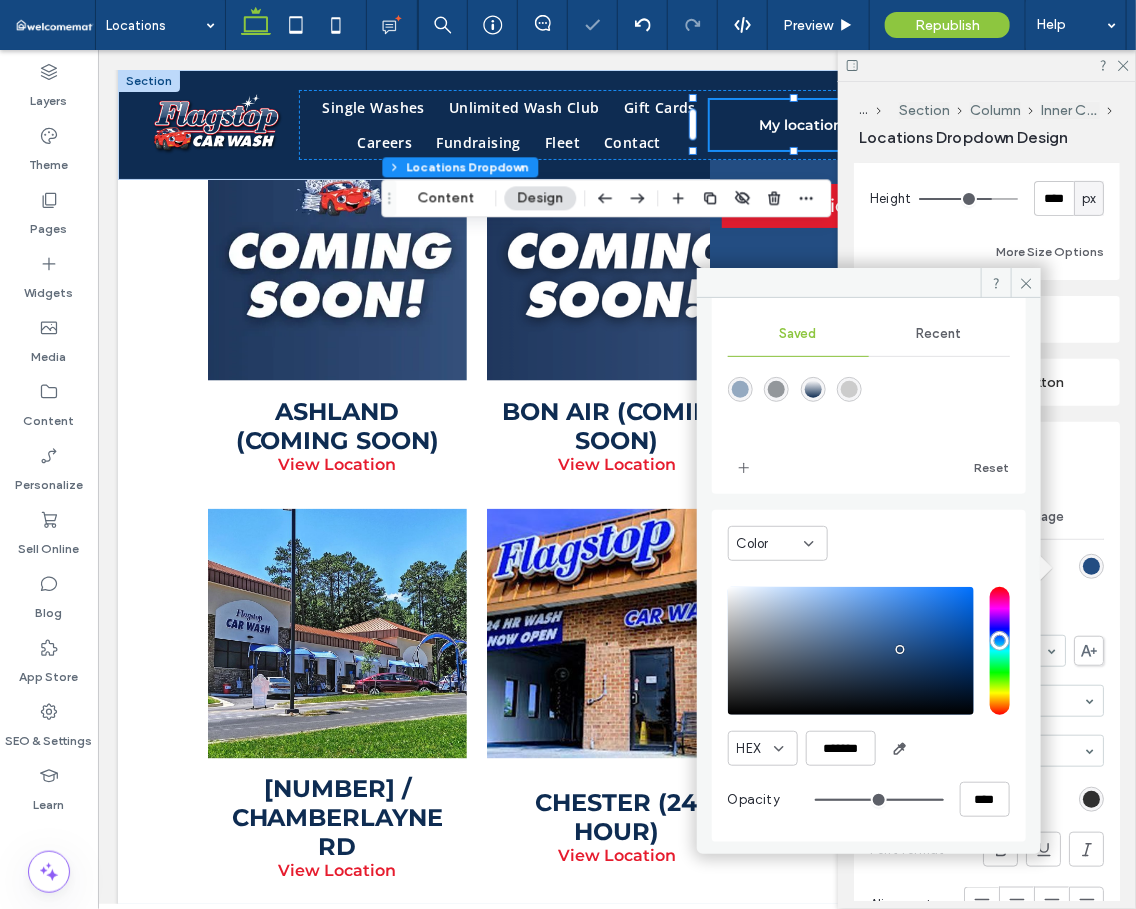 click at bounding box center [851, 651] 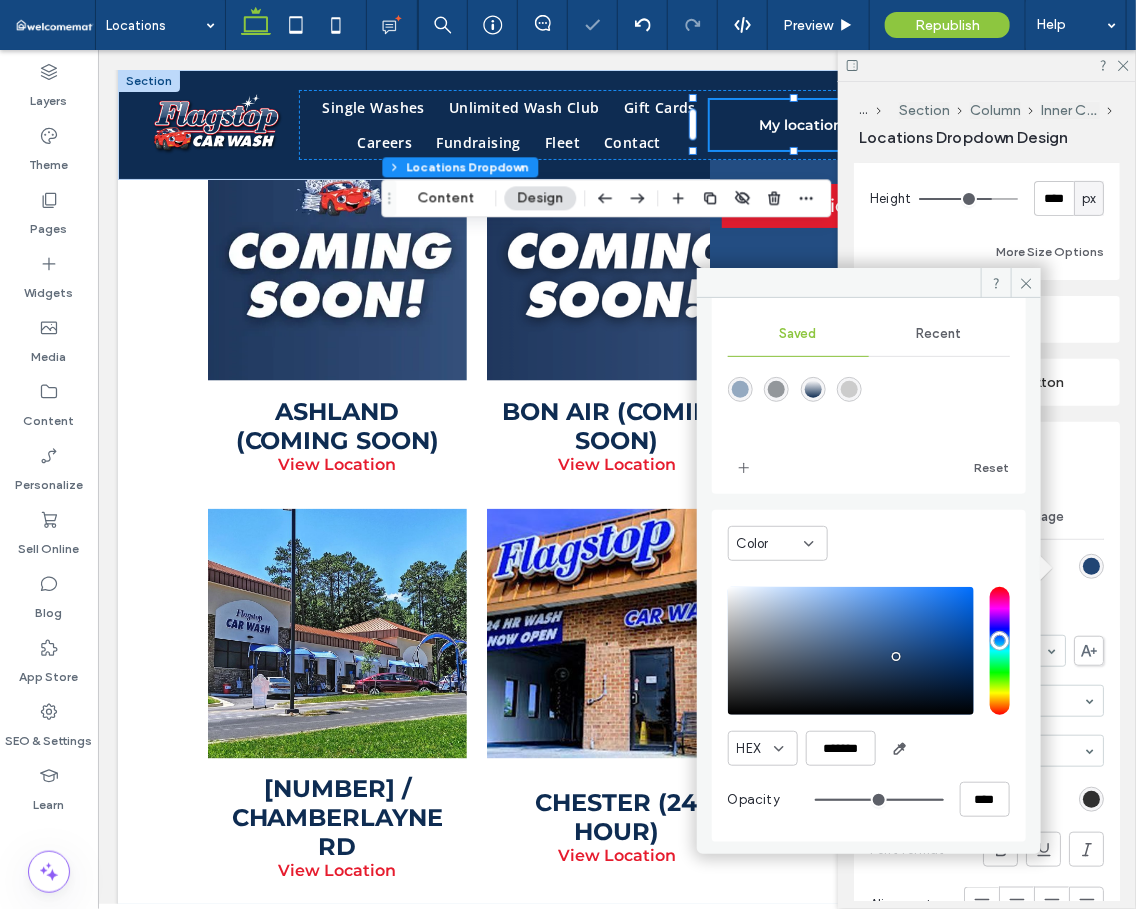 type on "*******" 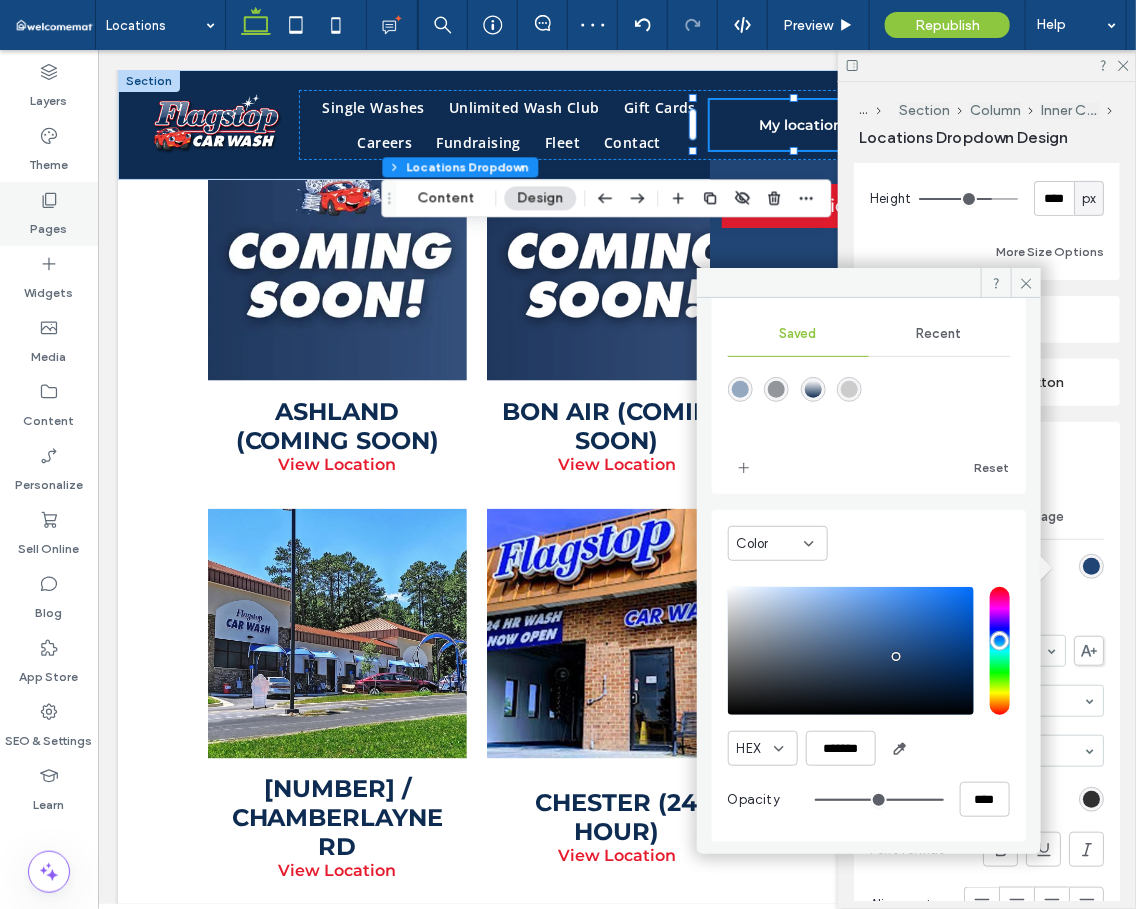 click on "Pages" at bounding box center (49, 224) 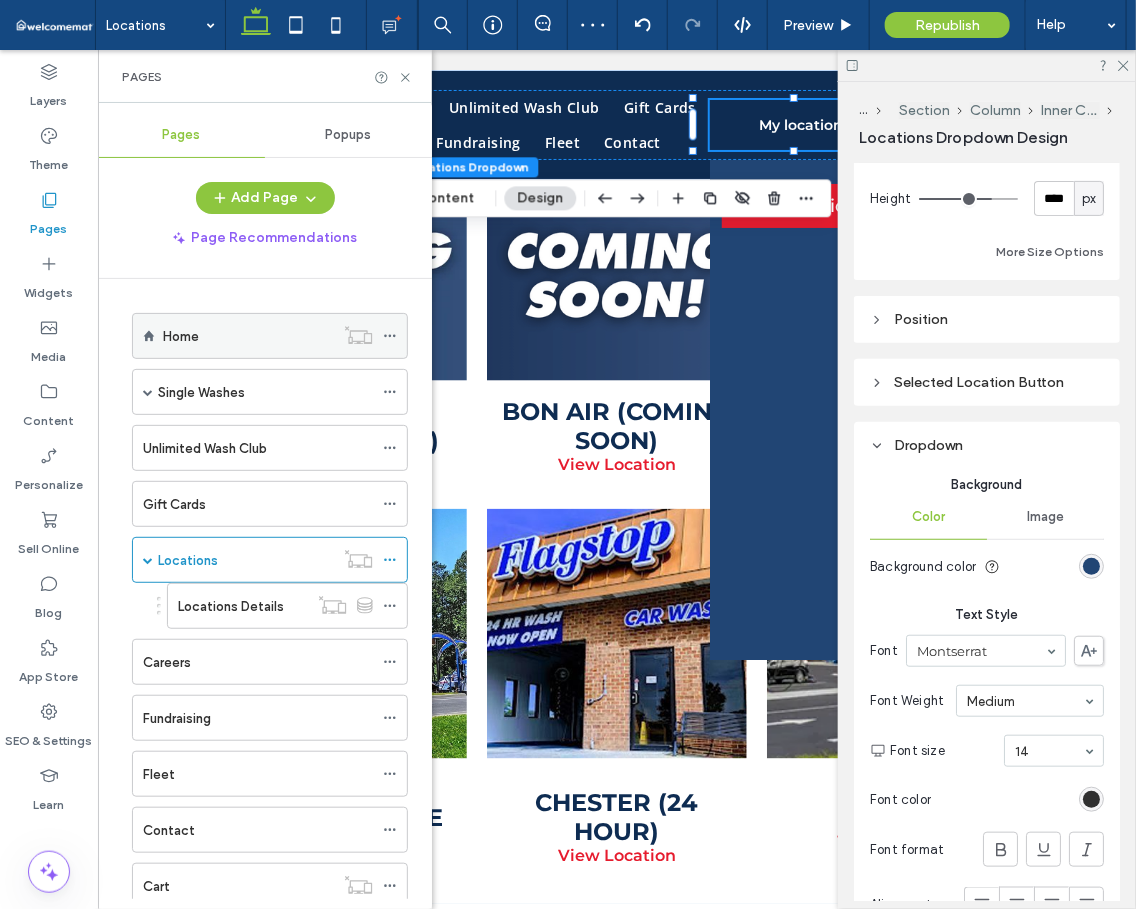 click on "Home" at bounding box center [248, 336] 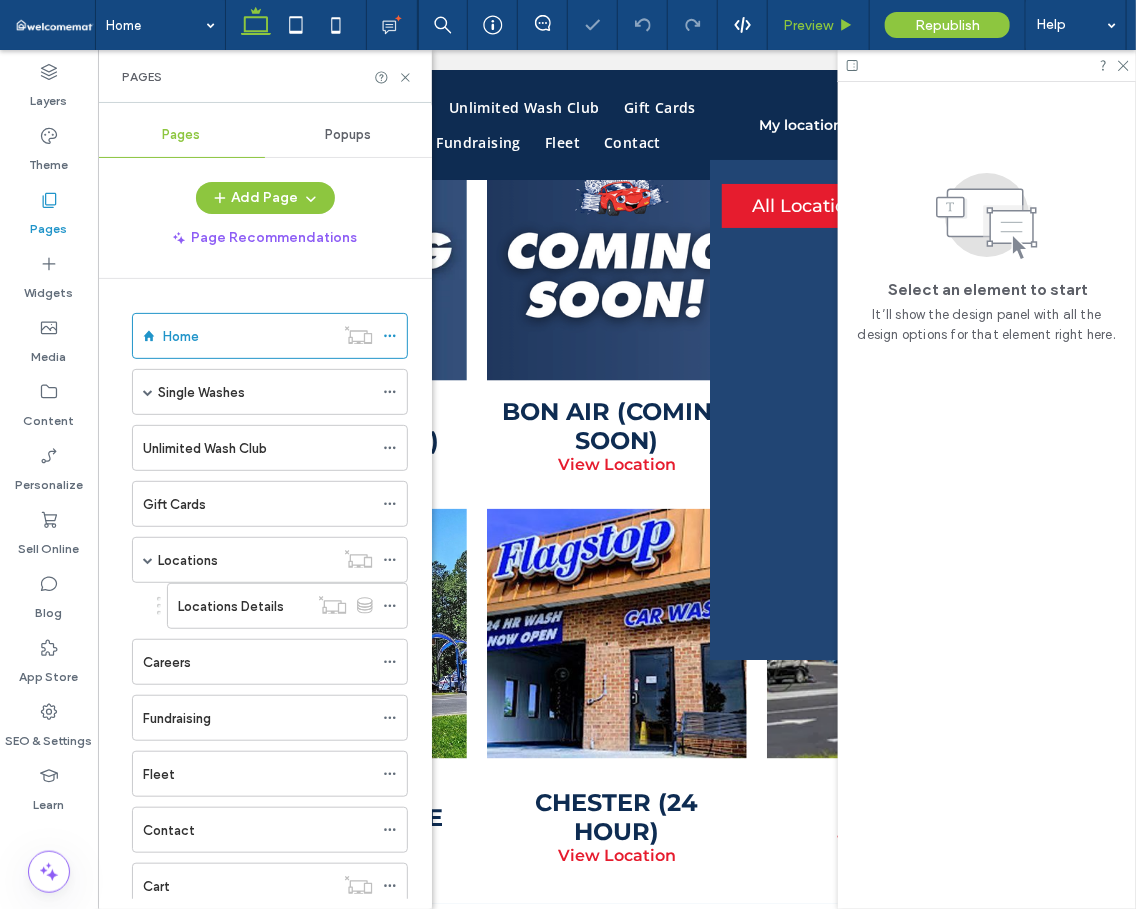 click on "Preview" at bounding box center (819, 25) 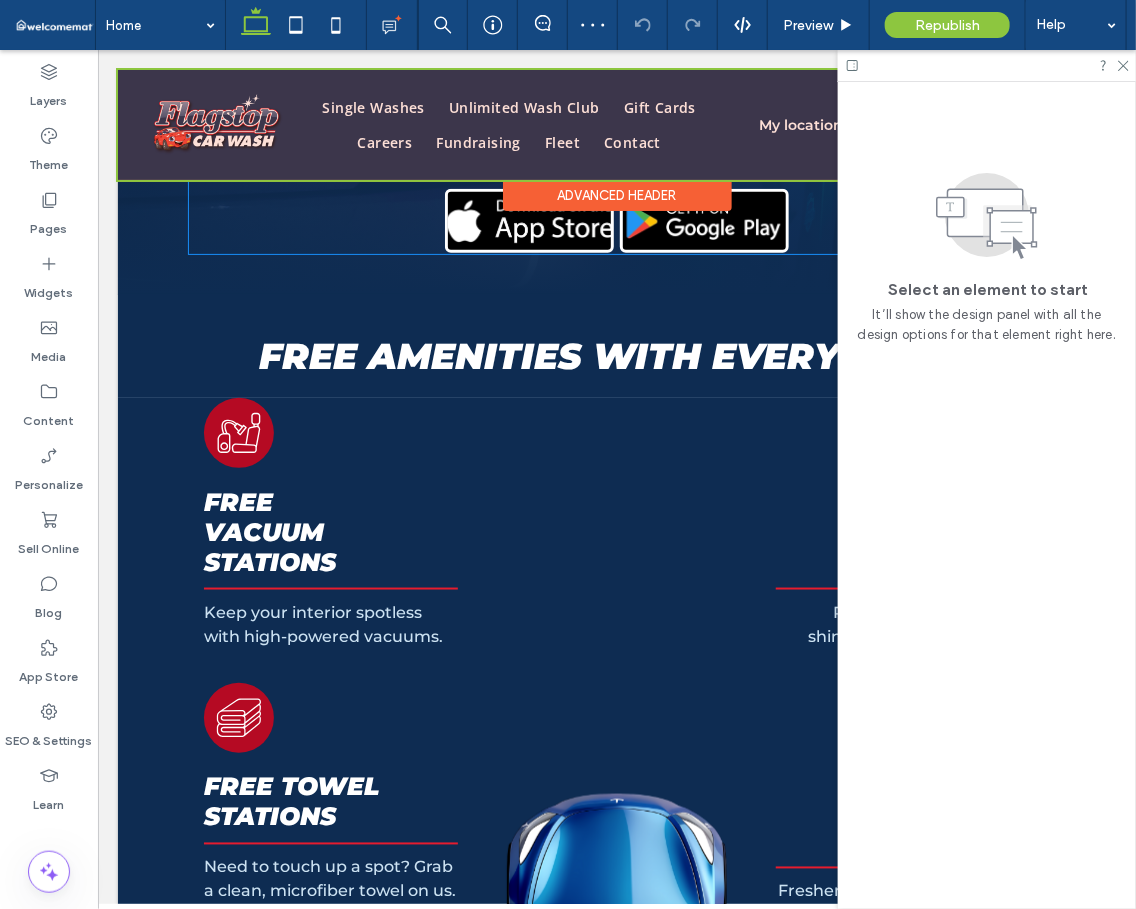 scroll, scrollTop: 888, scrollLeft: 0, axis: vertical 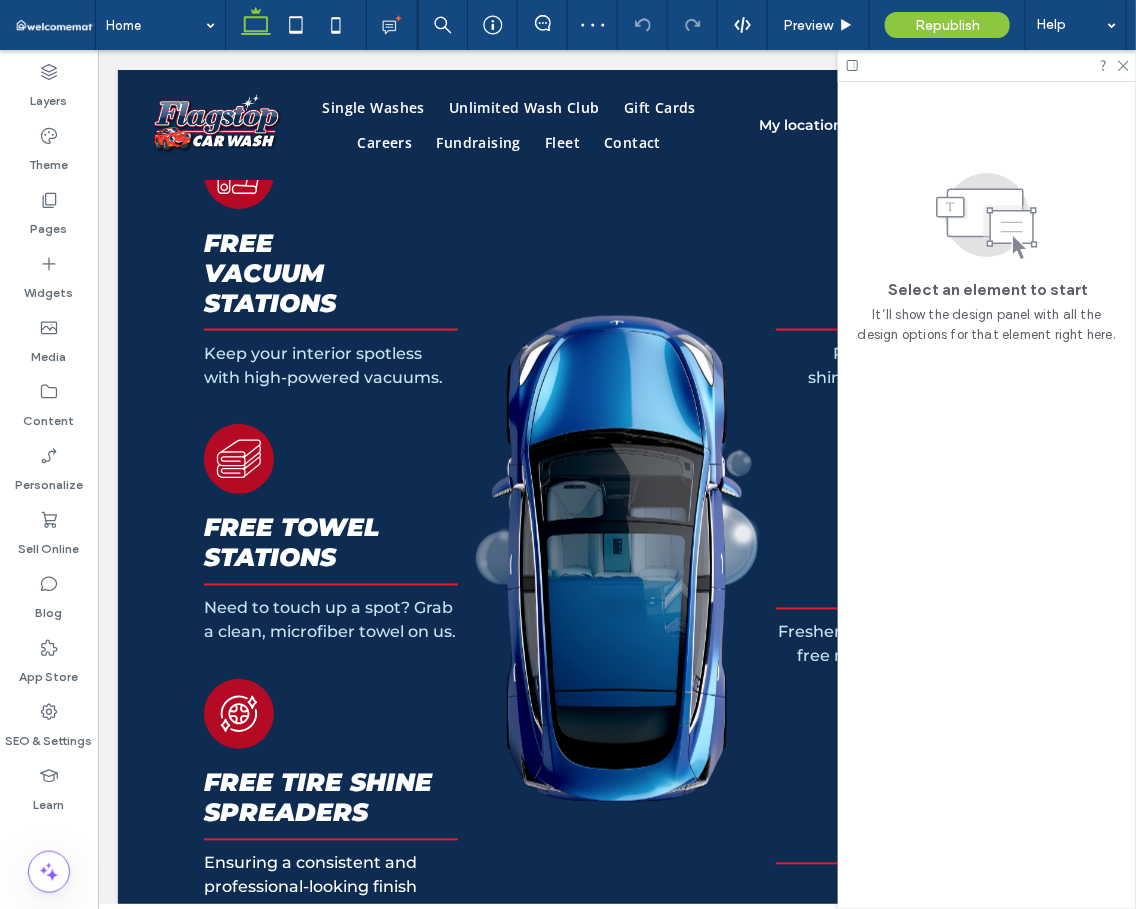 click on "Locations
Log Out
Single Washes
Unlimited Wash Club
Gift Cards
Careers
Fundraising
Fleet
Contact
My location
All Locations
Locations
Log Out
Section
Advanced Header
Section
Single Washes
Unlimited Wash Club
Gift Cards
Careers
Fundraising
Fleet" at bounding box center (616, 1595) 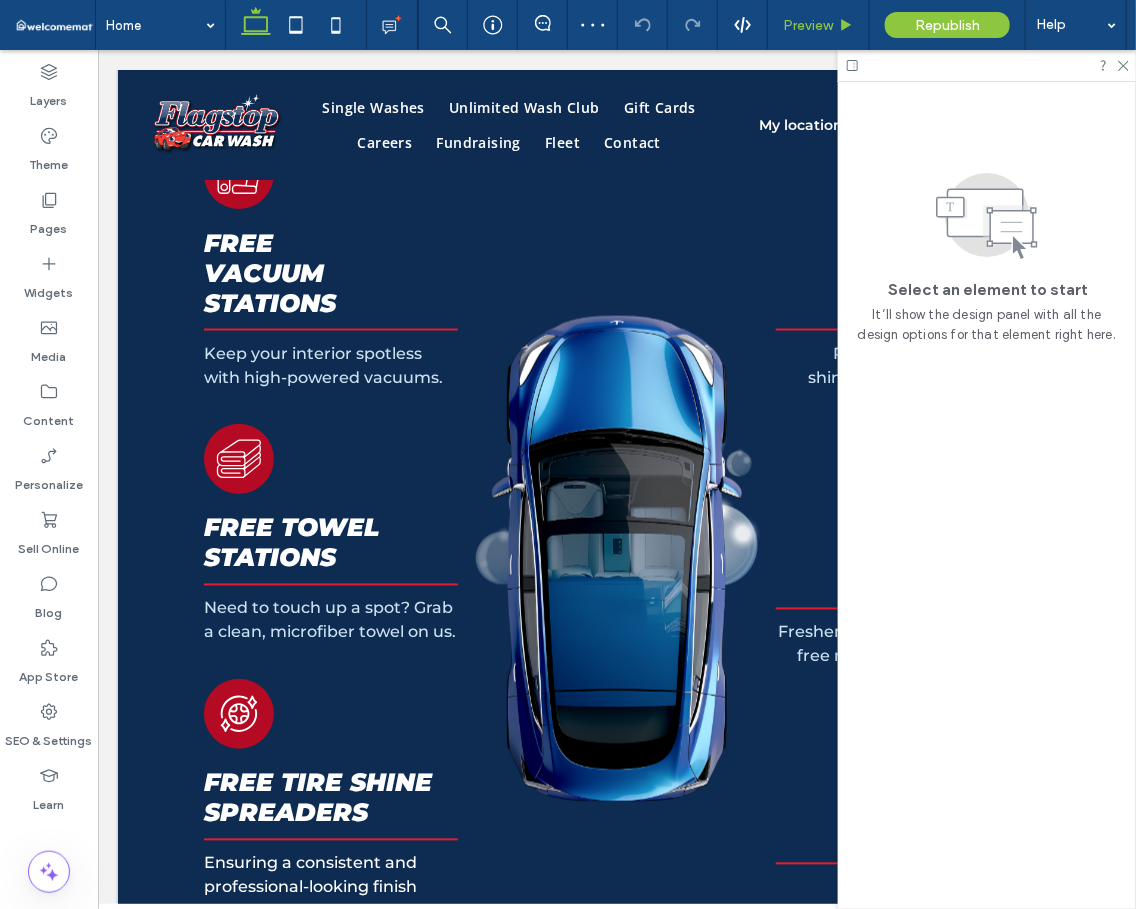 click on "Preview" at bounding box center [808, 25] 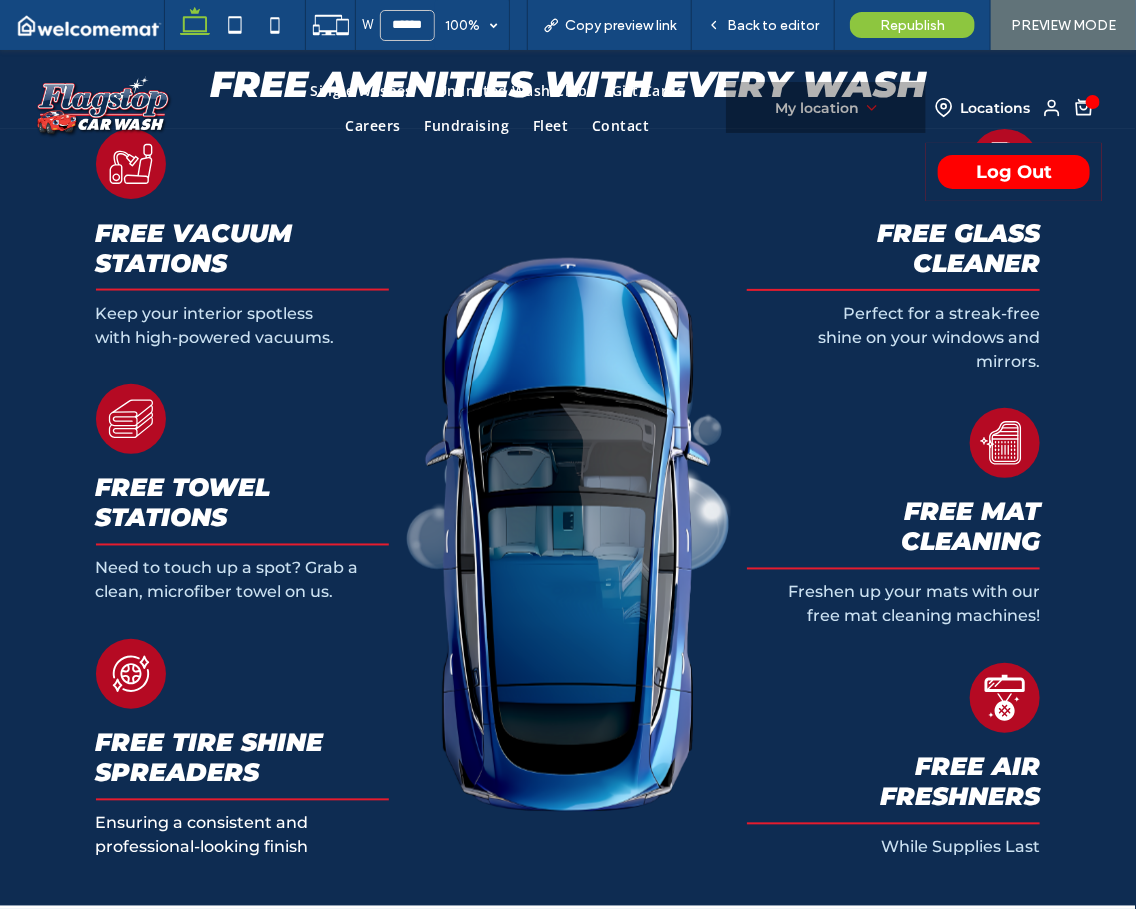 scroll, scrollTop: 892, scrollLeft: 0, axis: vertical 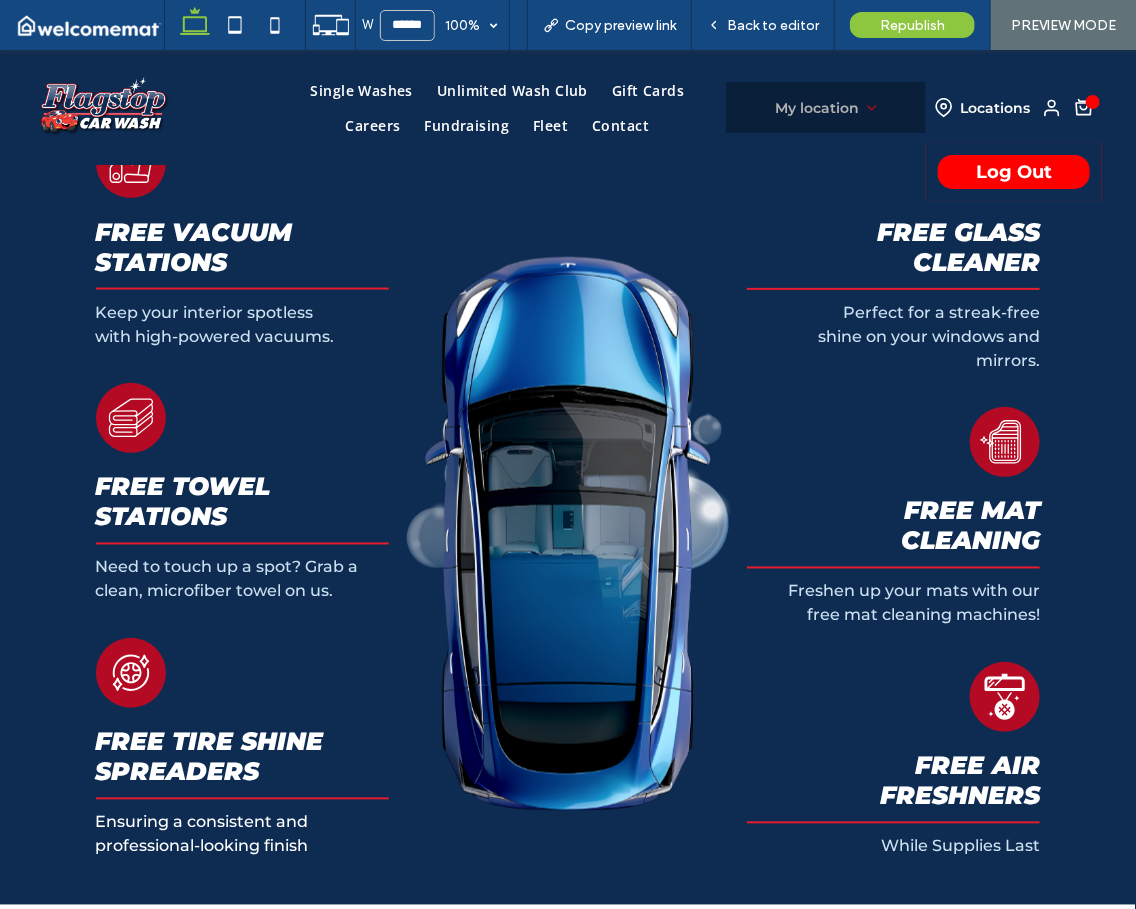 click on "My location" at bounding box center [826, 107] 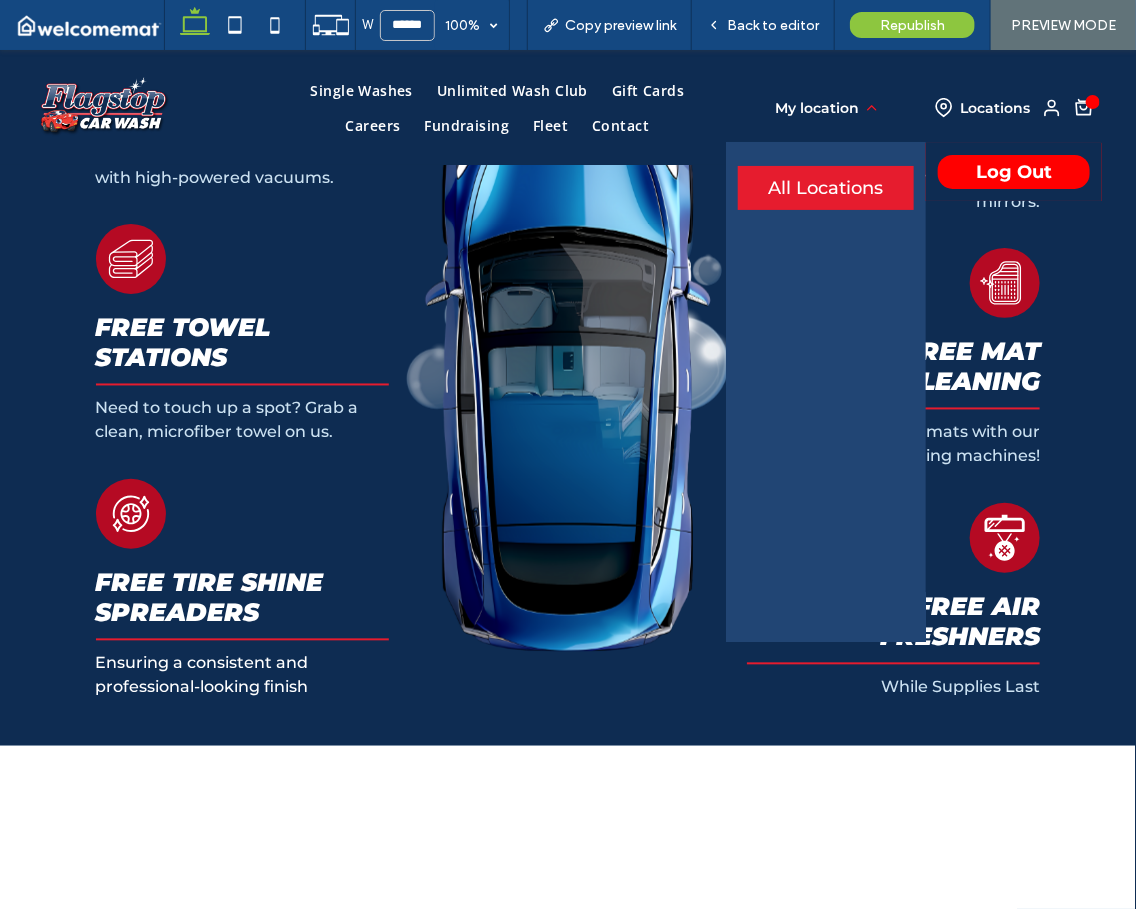 scroll, scrollTop: 1115, scrollLeft: 0, axis: vertical 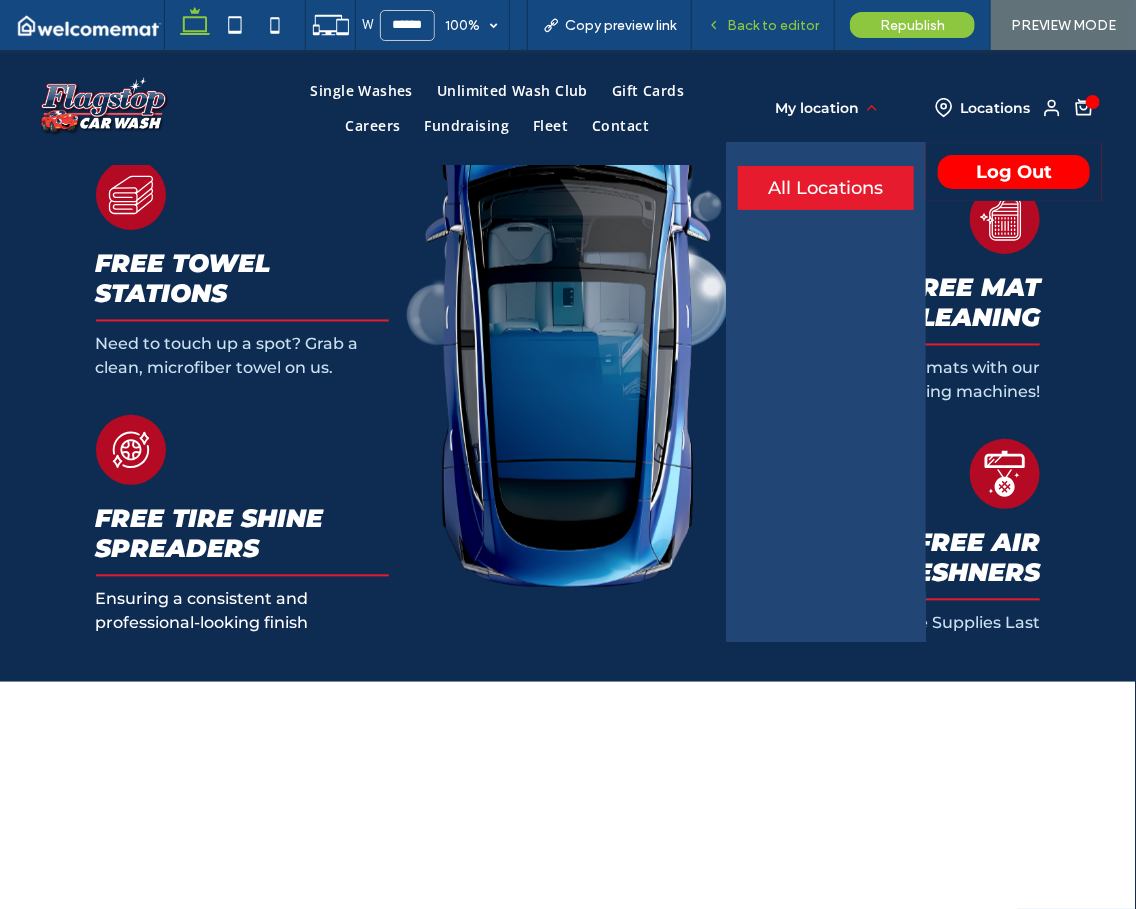 click on "Back to editor" at bounding box center [773, 25] 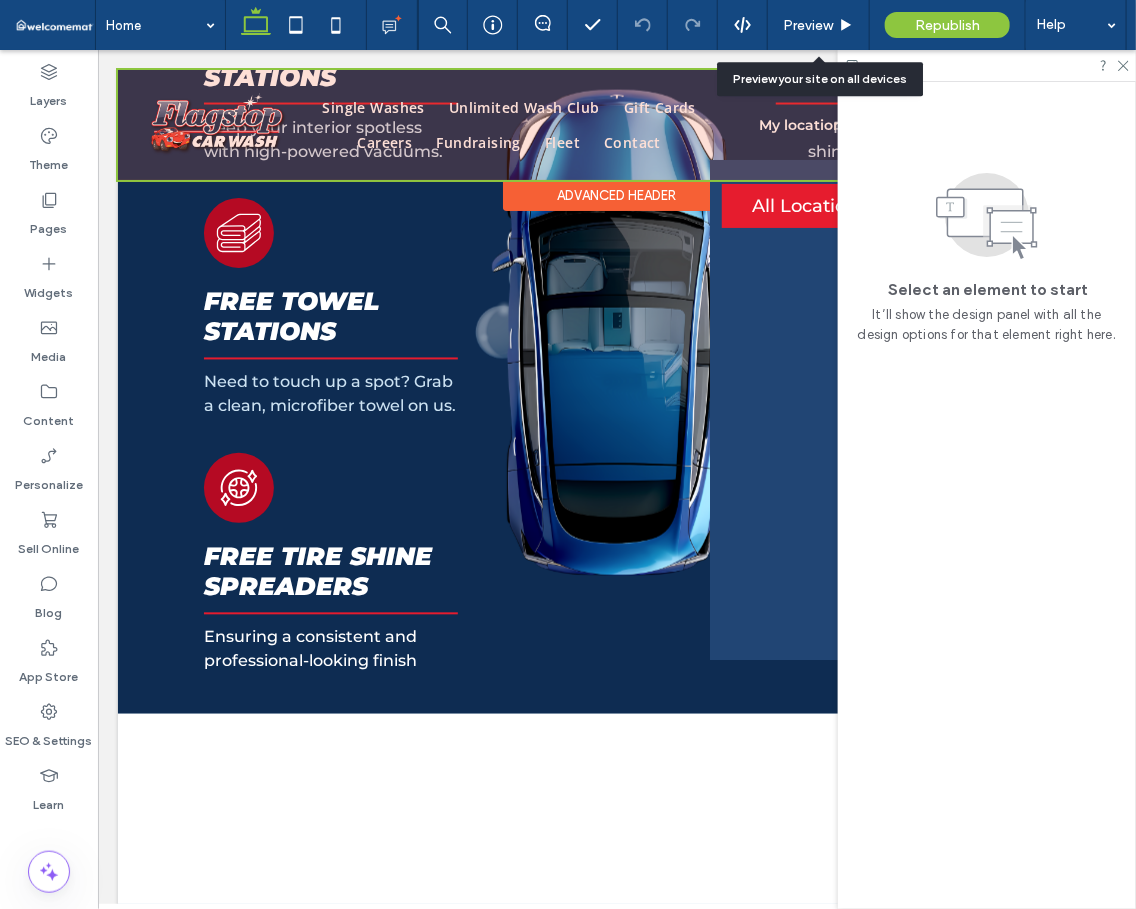 scroll, scrollTop: 1106, scrollLeft: 0, axis: vertical 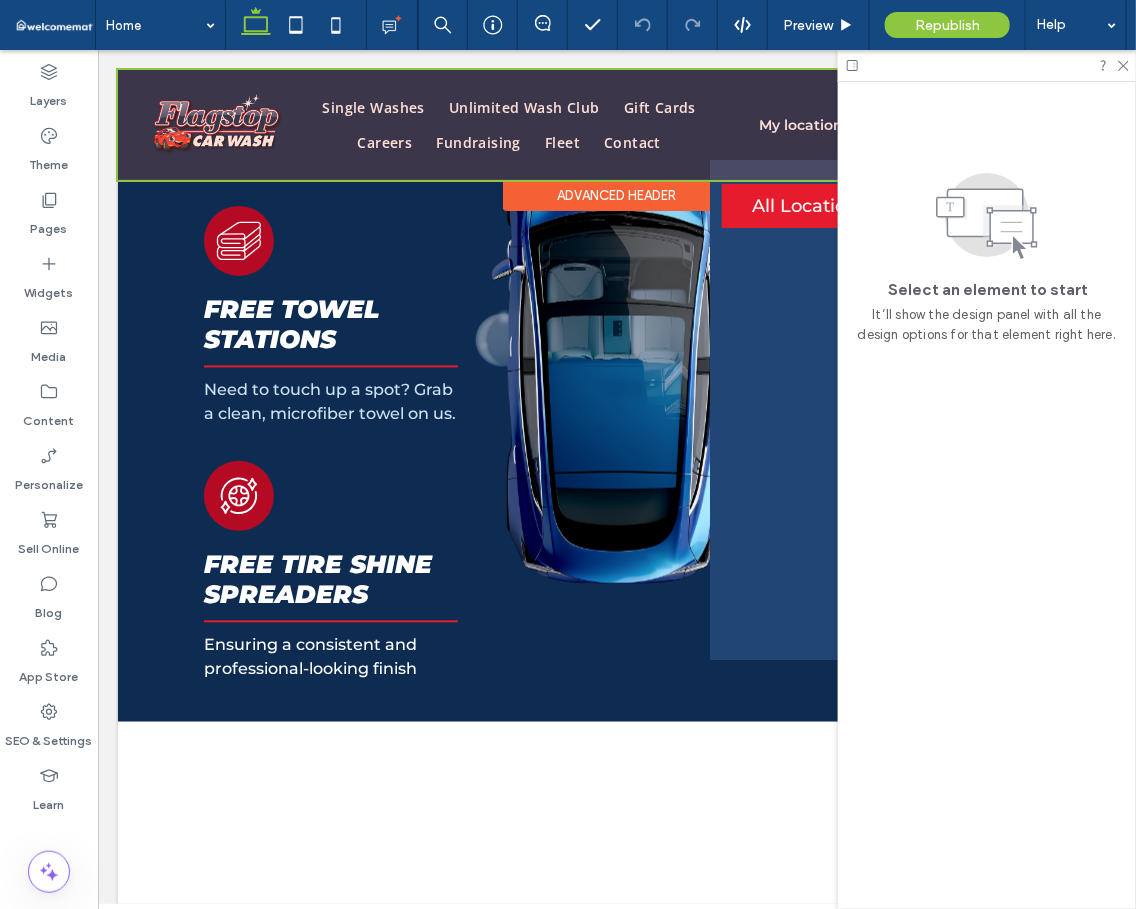 click at bounding box center [616, 124] 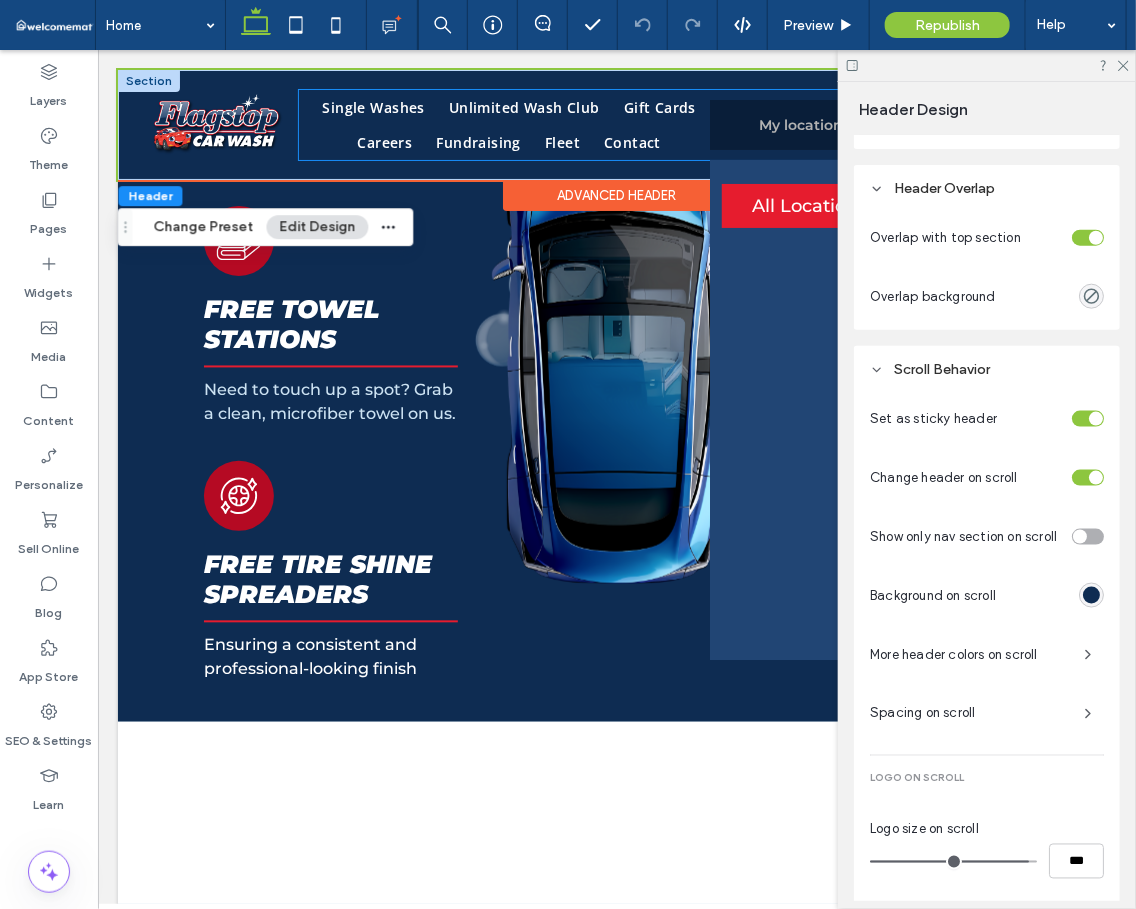 scroll, scrollTop: 0, scrollLeft: 0, axis: both 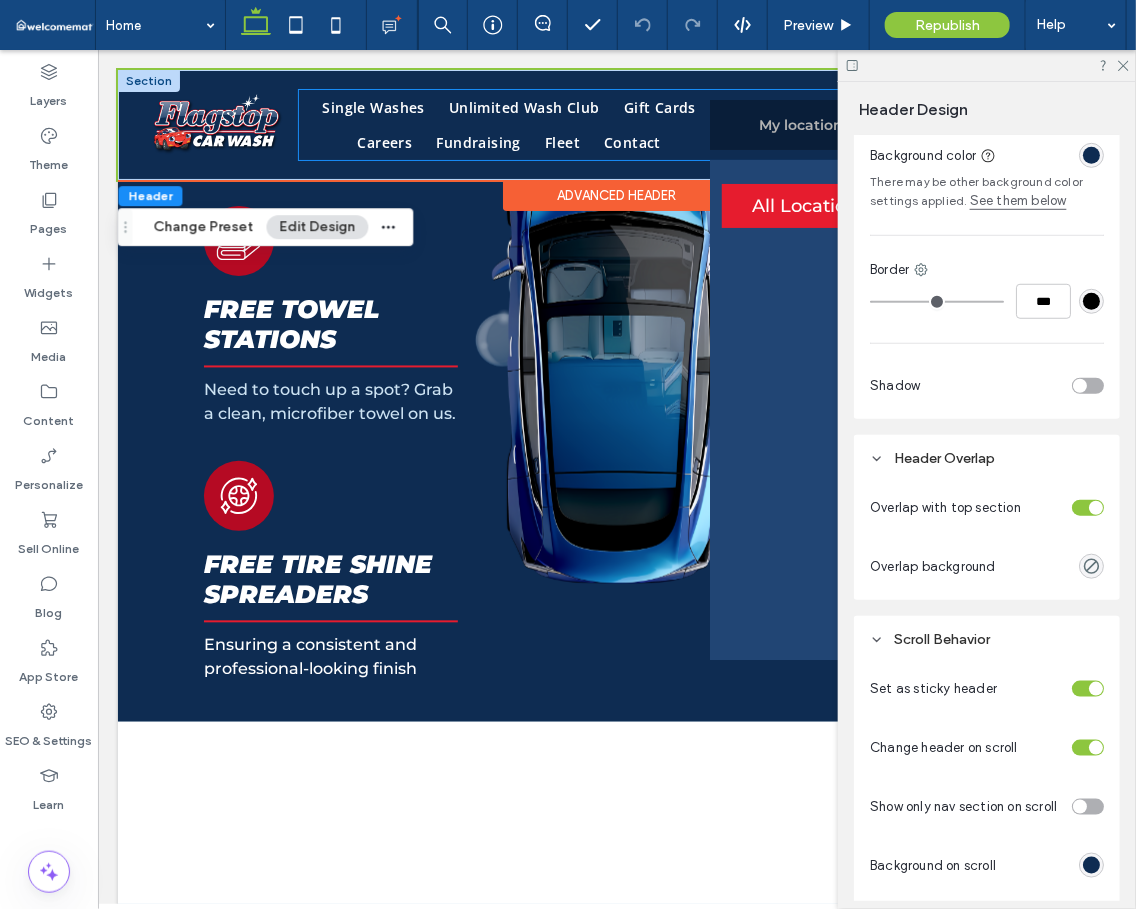 click on "My location" at bounding box center (809, 124) 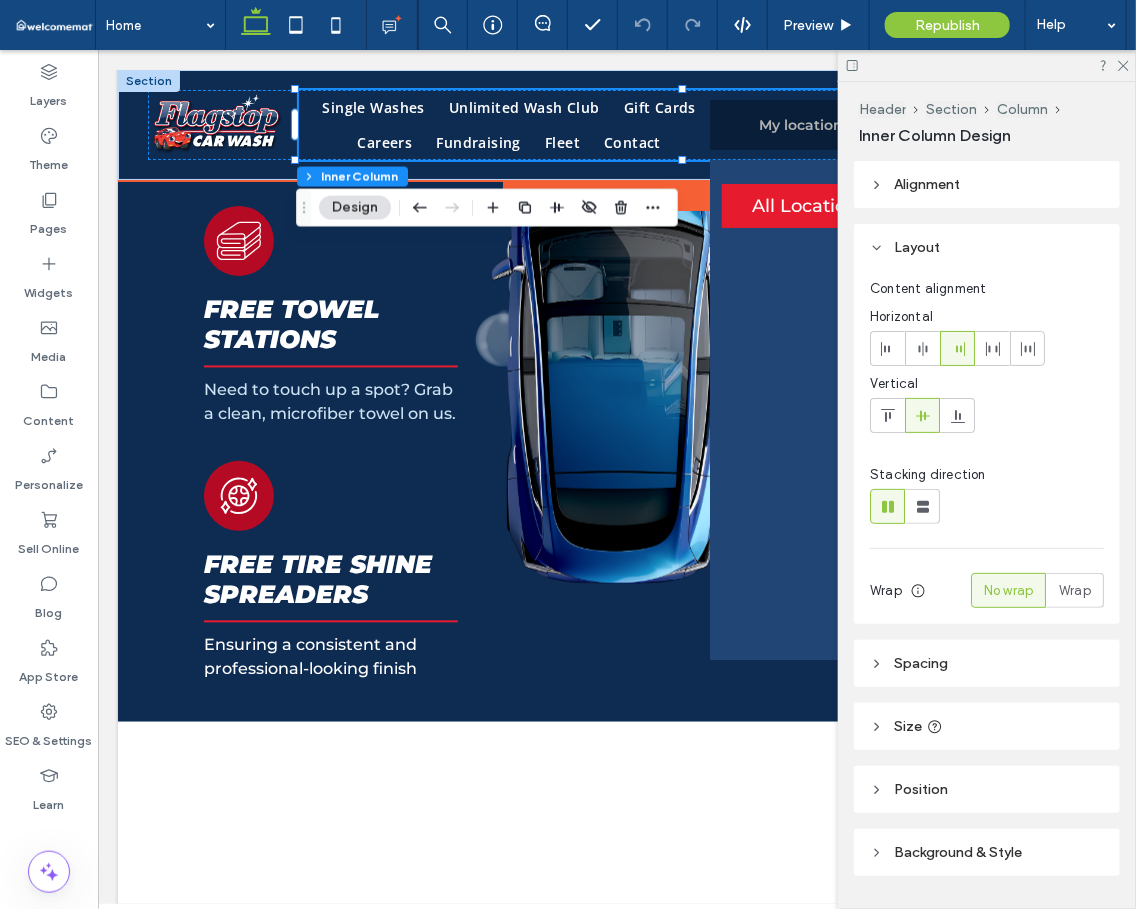 click on "My location" at bounding box center [809, 124] 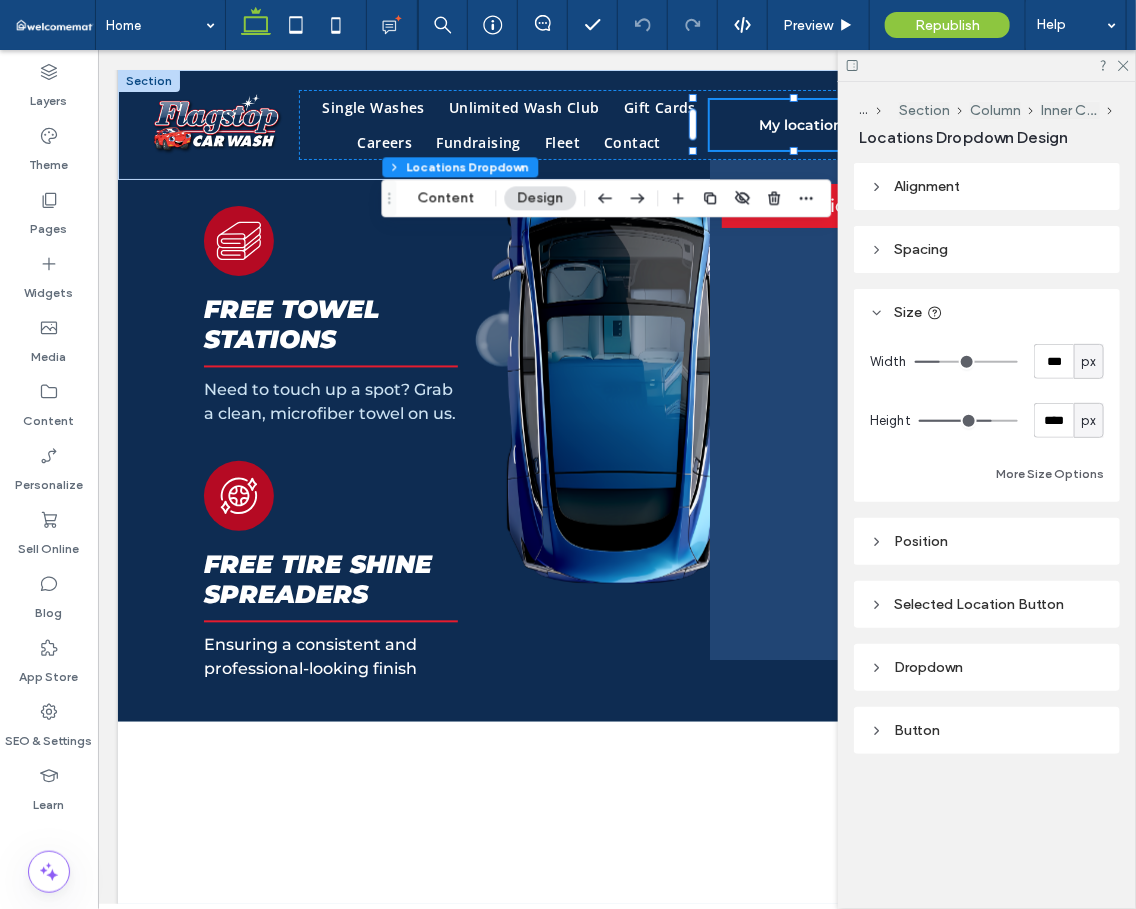 click on "Dropdown" at bounding box center (987, 667) 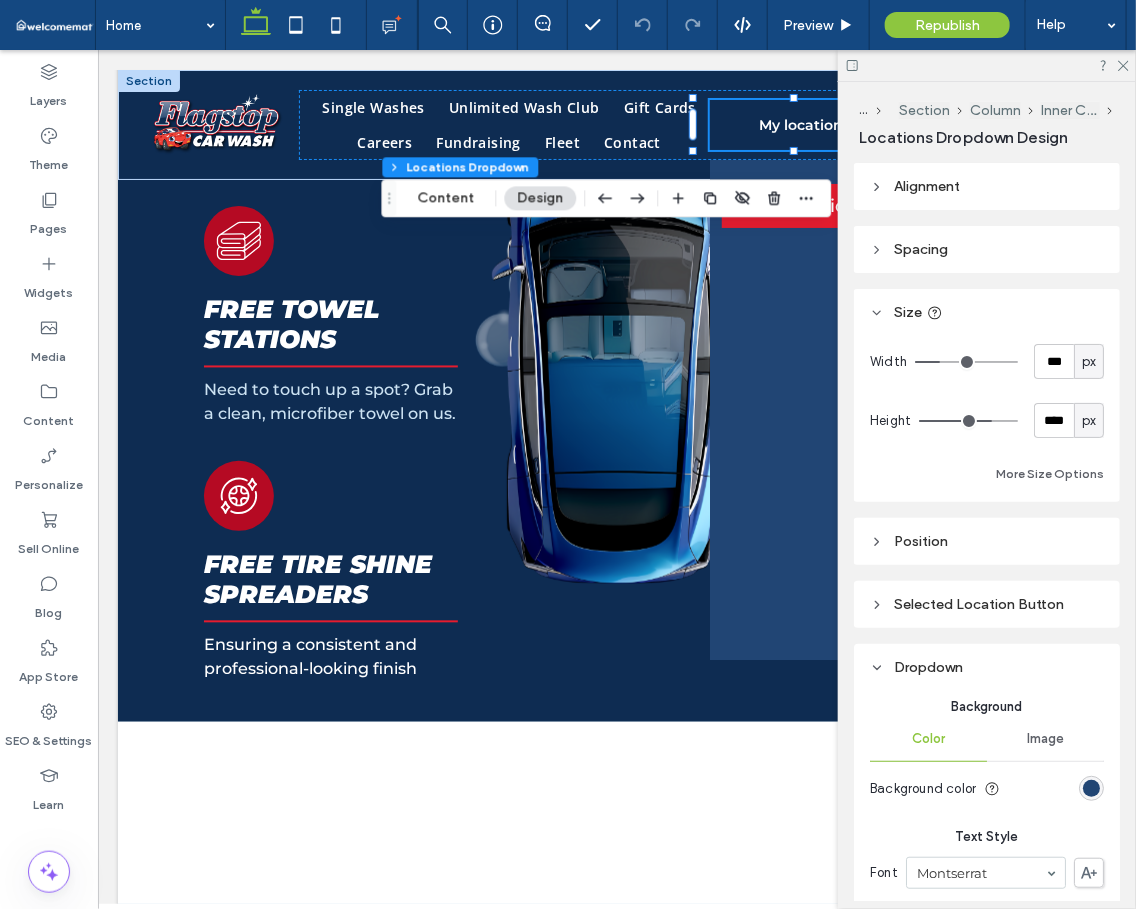 scroll, scrollTop: 222, scrollLeft: 0, axis: vertical 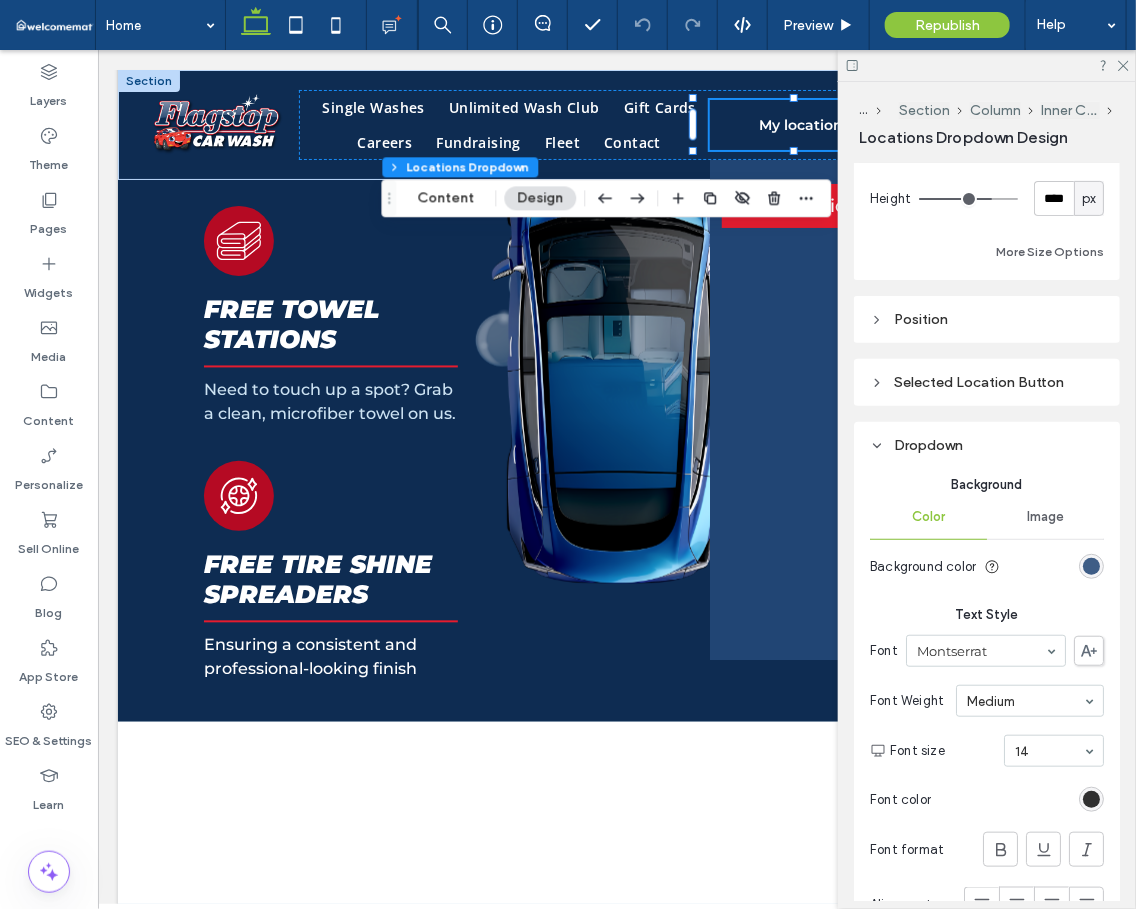 click at bounding box center (1091, 566) 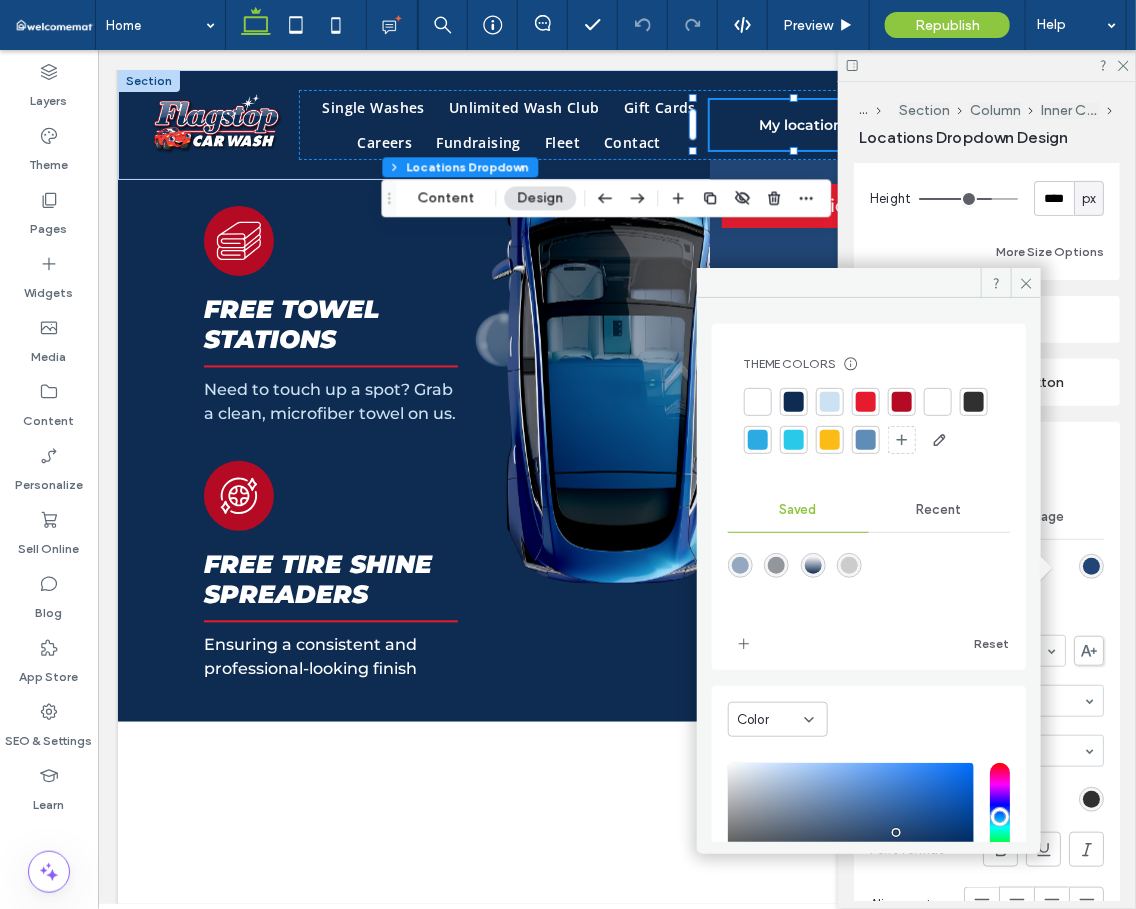 scroll, scrollTop: 211, scrollLeft: 0, axis: vertical 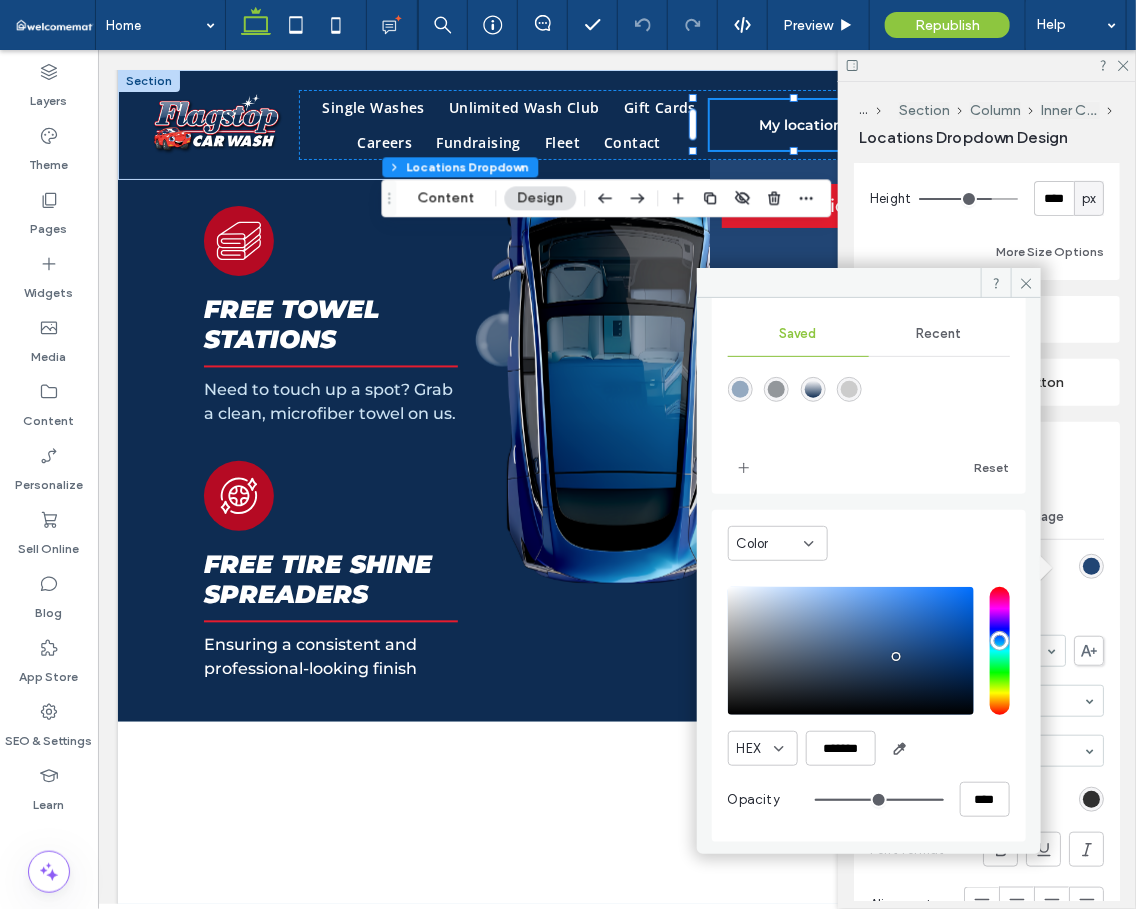 click at bounding box center [851, 651] 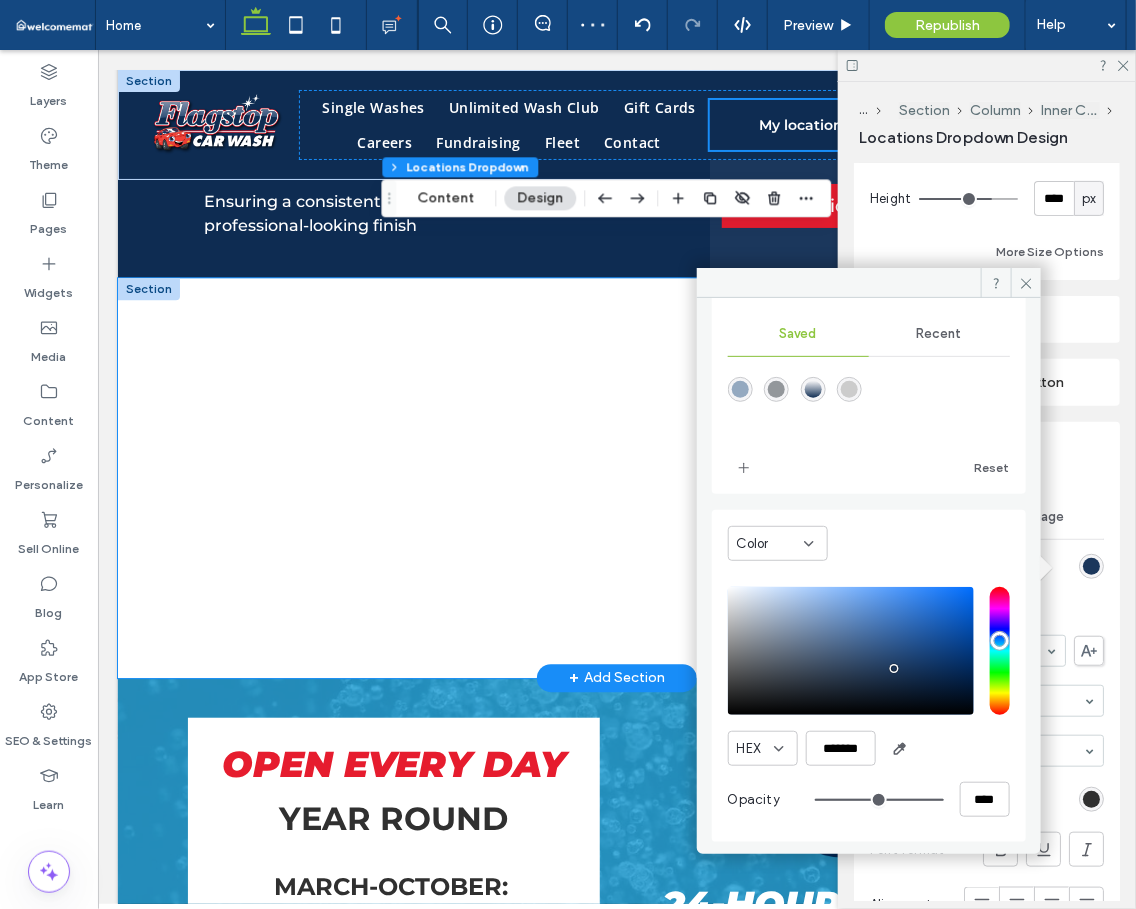 scroll, scrollTop: 1439, scrollLeft: 0, axis: vertical 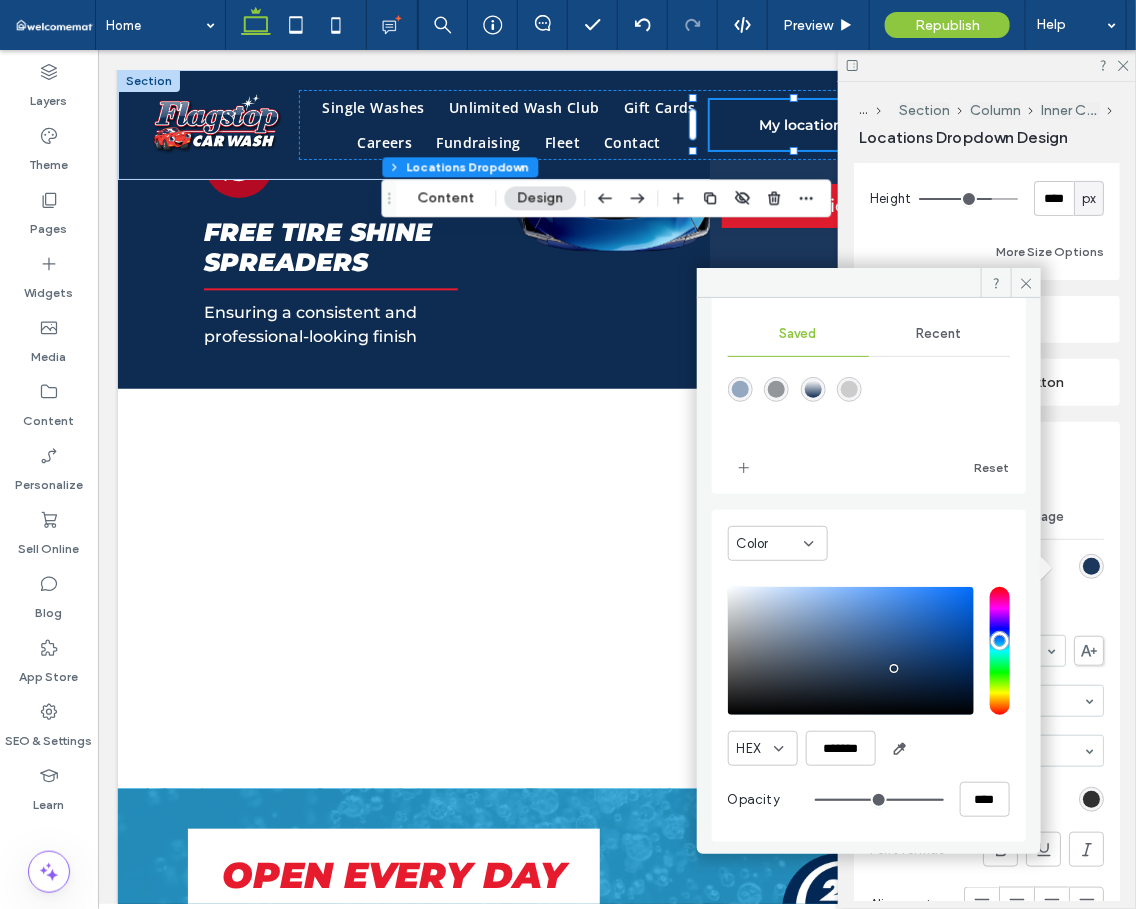 click at bounding box center (851, 651) 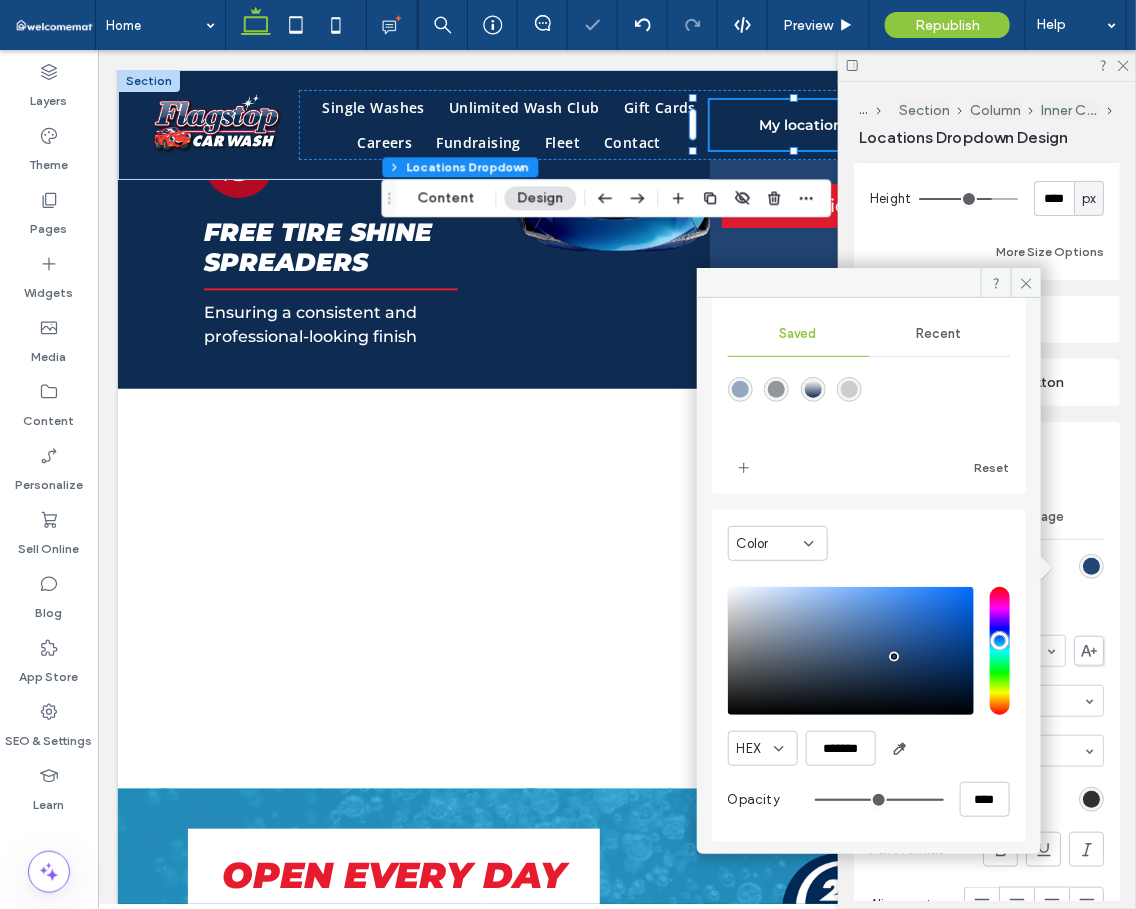 click at bounding box center [894, 657] 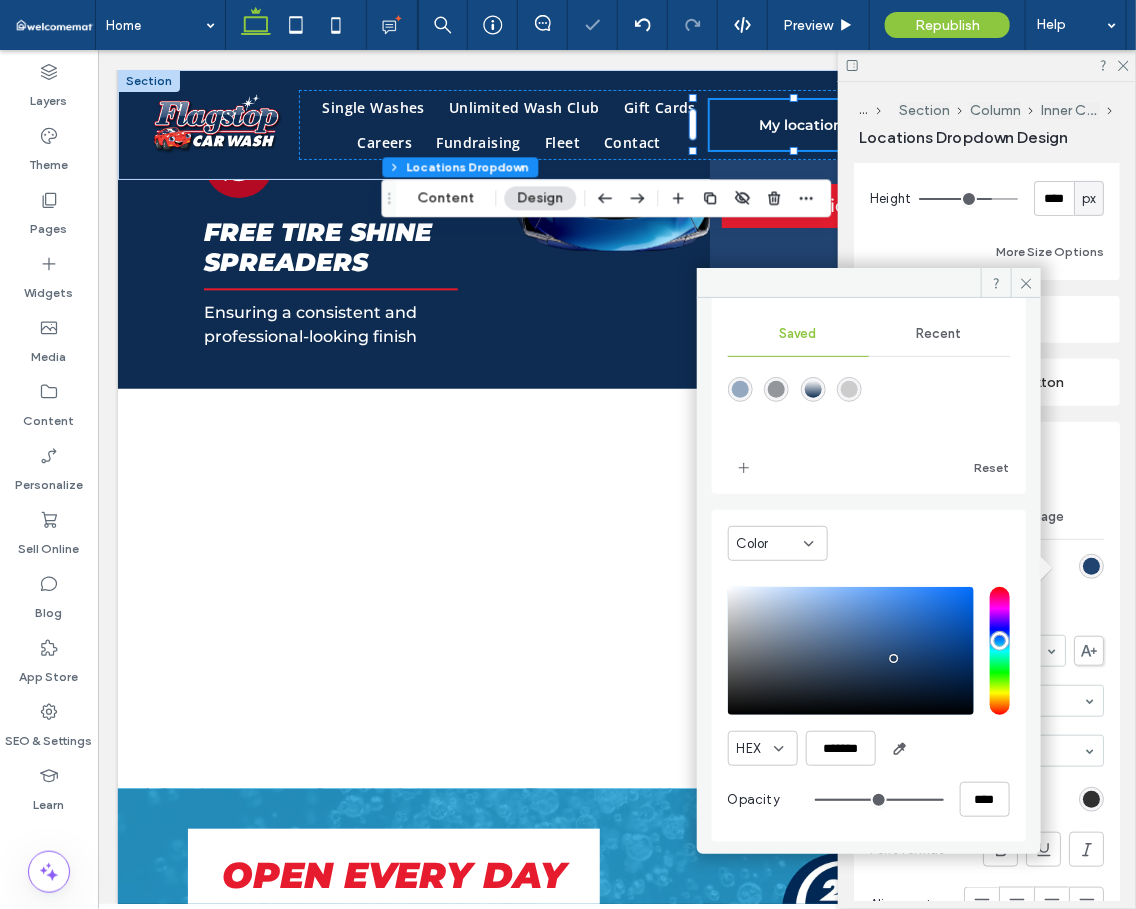 click at bounding box center (851, 651) 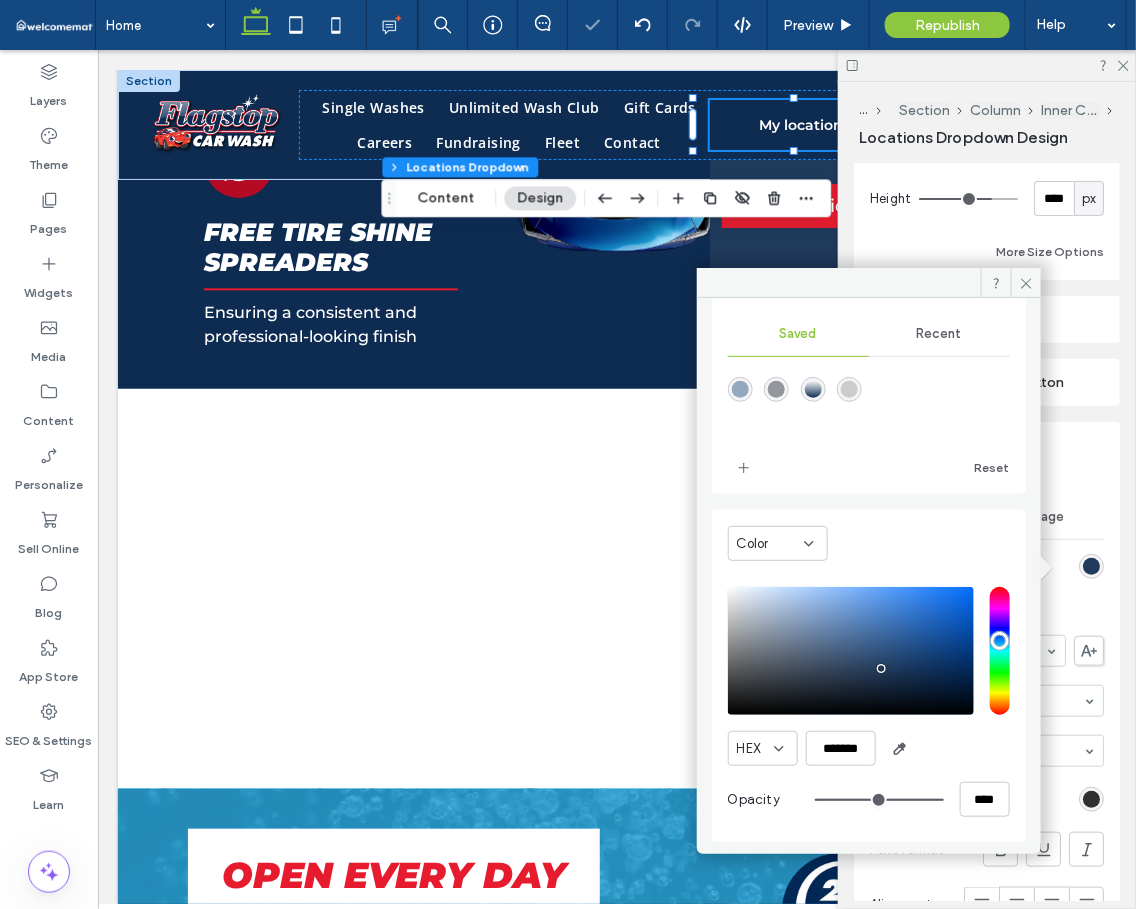 click at bounding box center [851, 651] 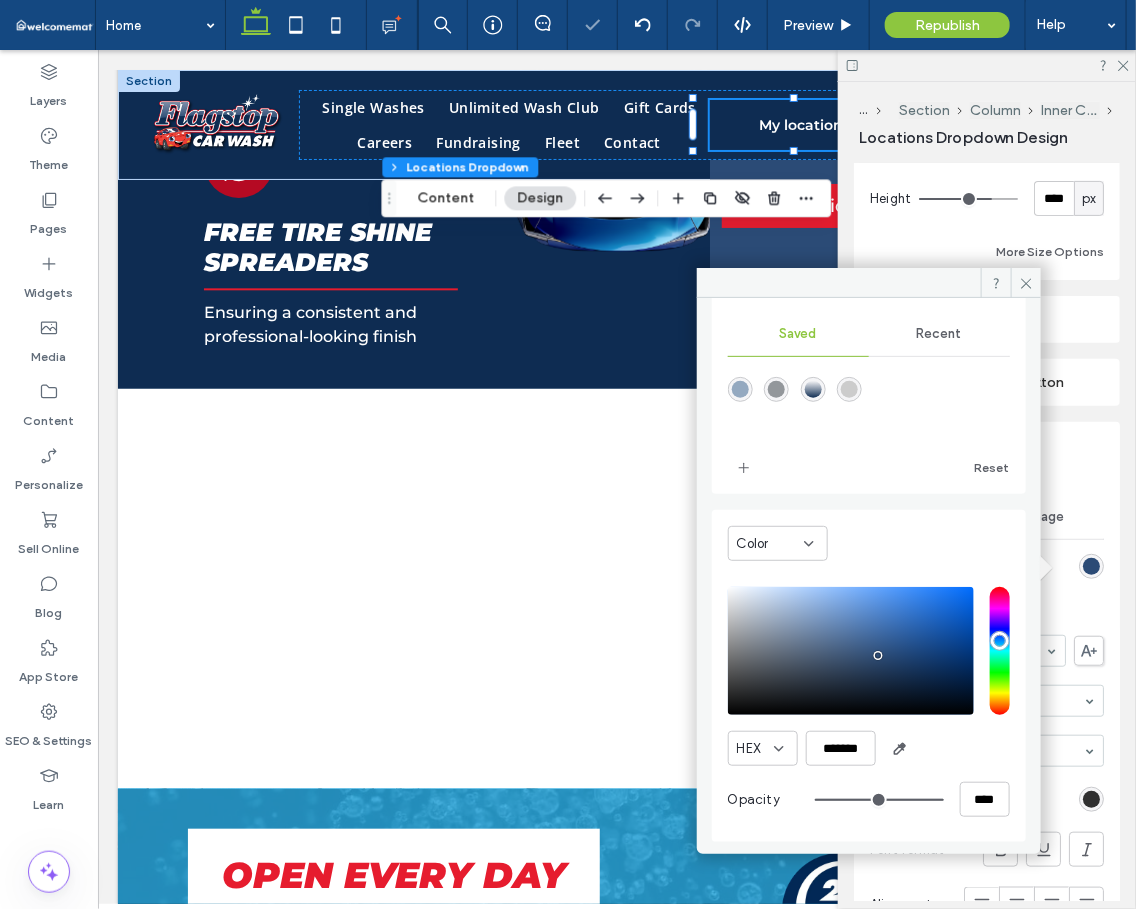 click at bounding box center (851, 651) 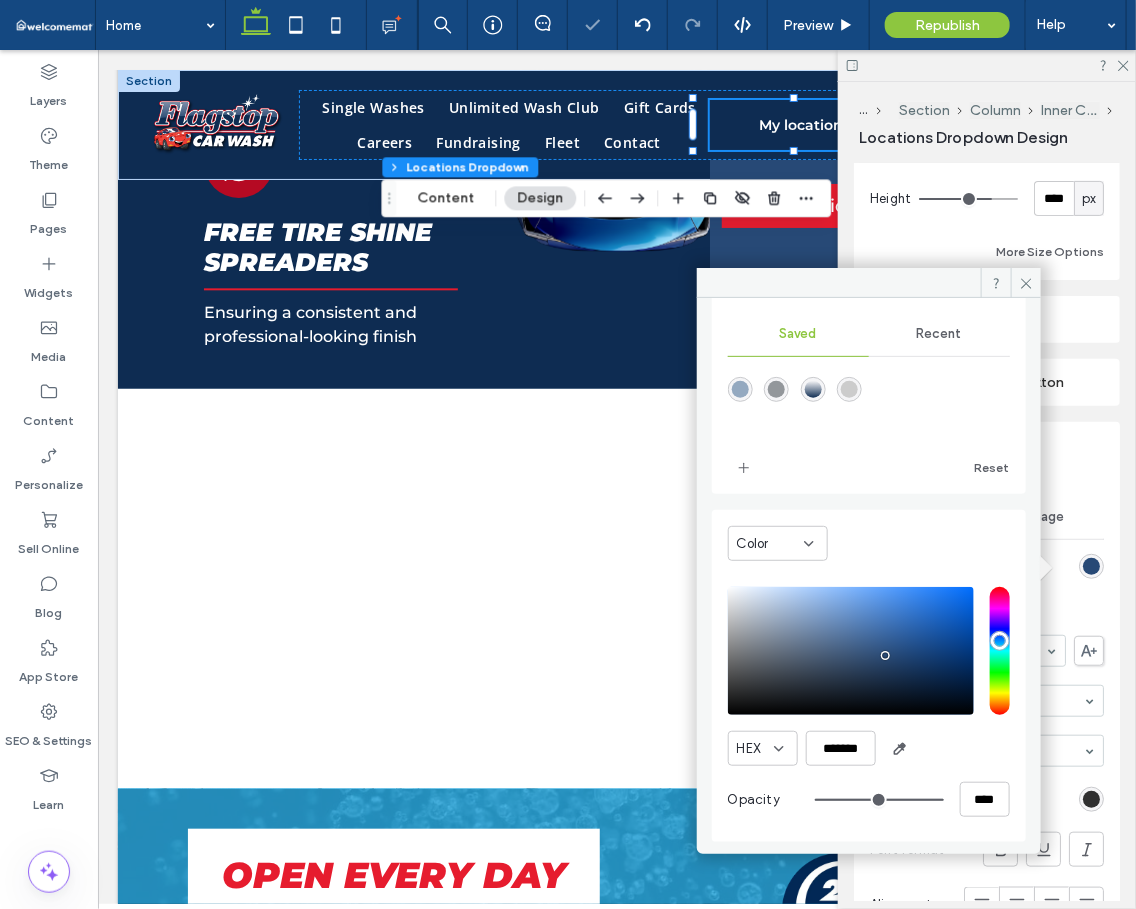 click at bounding box center [851, 651] 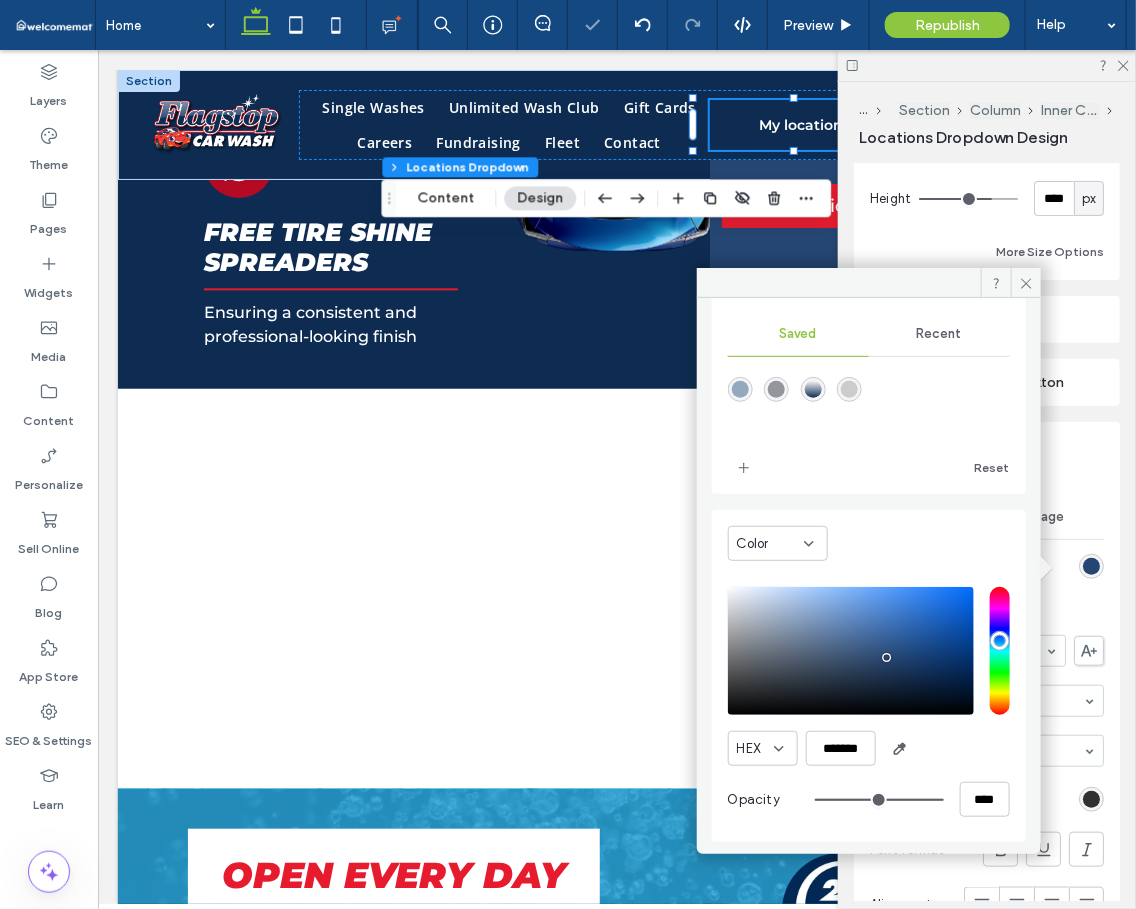 click at bounding box center [851, 651] 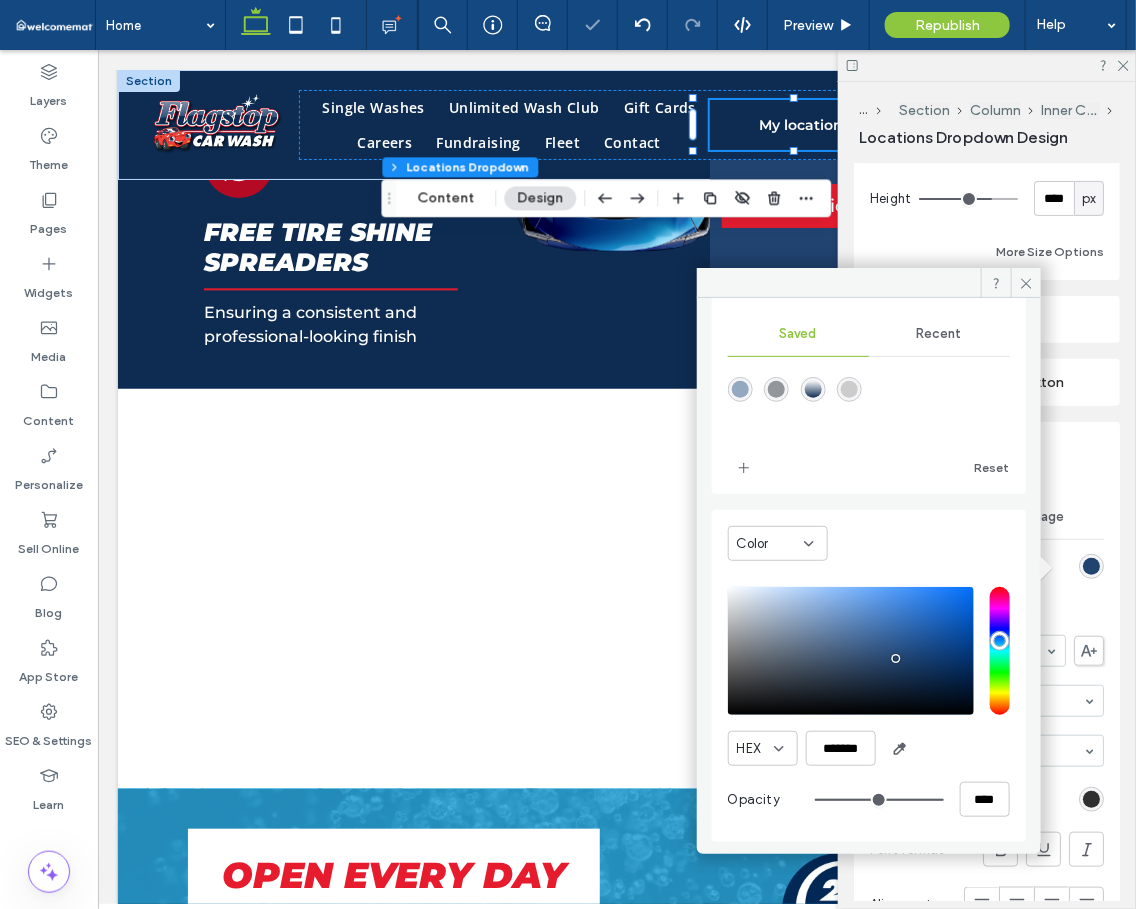 click at bounding box center (851, 651) 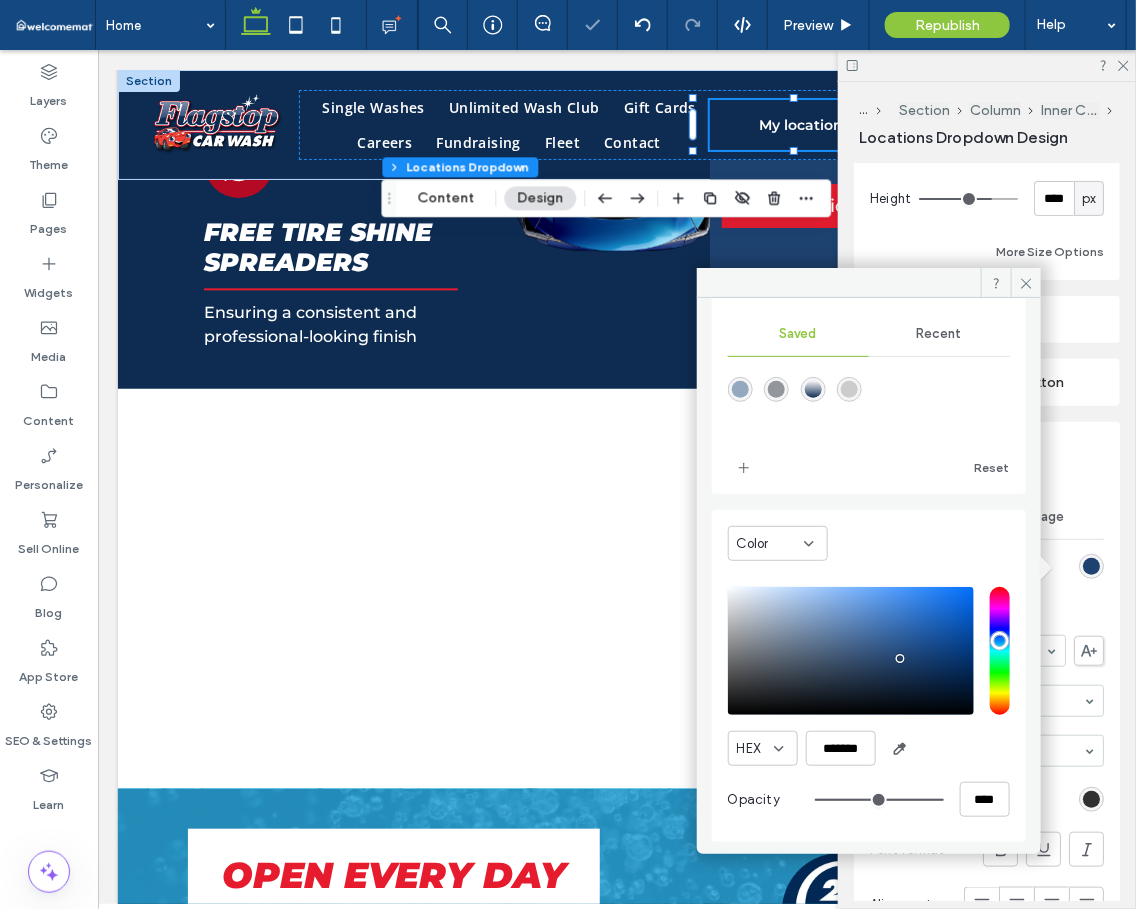 type on "*******" 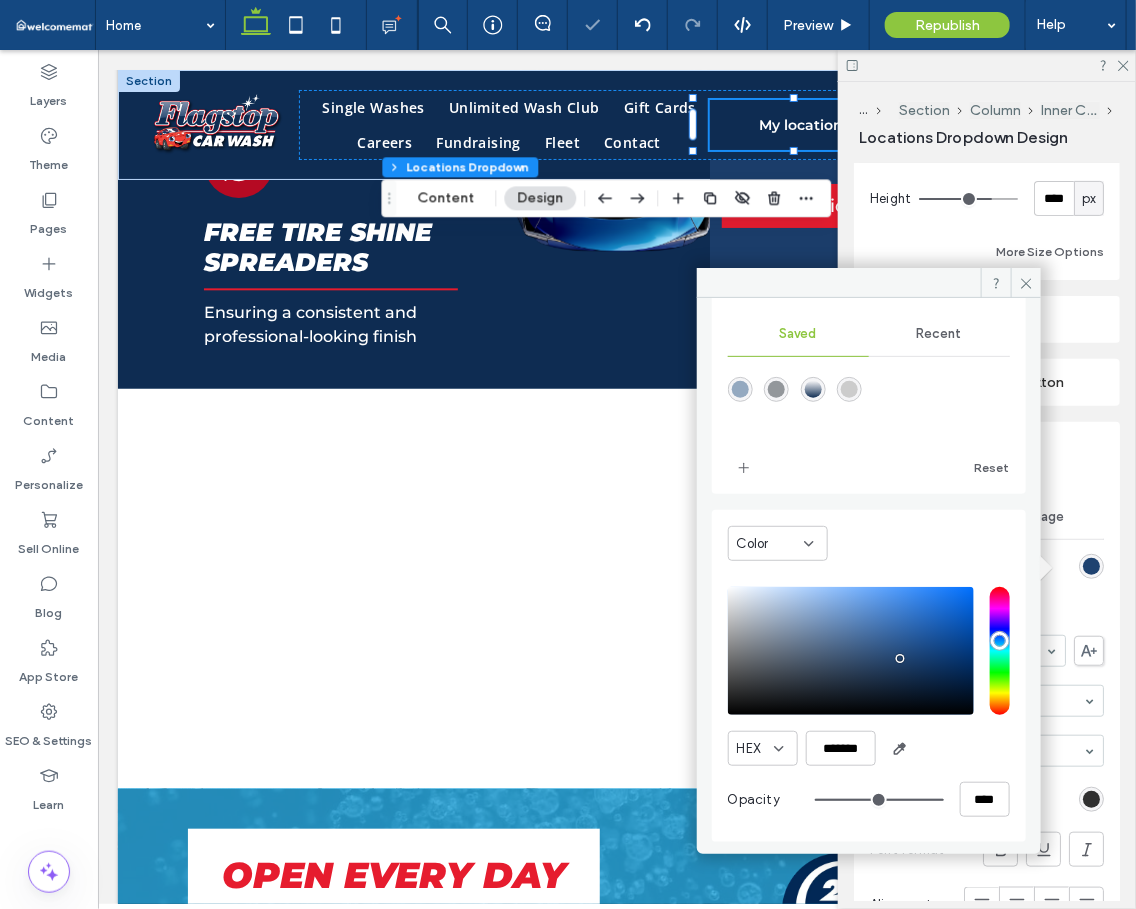 click at bounding box center [851, 651] 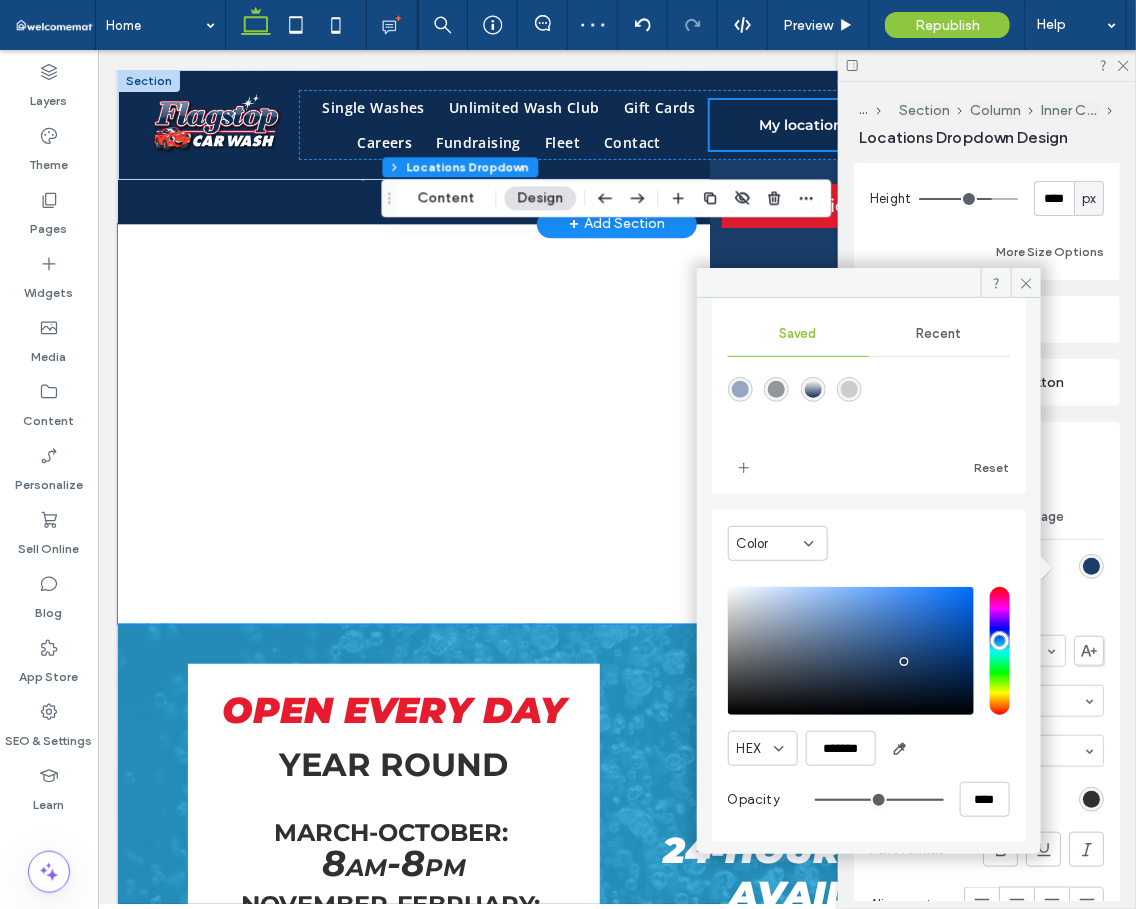 scroll, scrollTop: 1661, scrollLeft: 0, axis: vertical 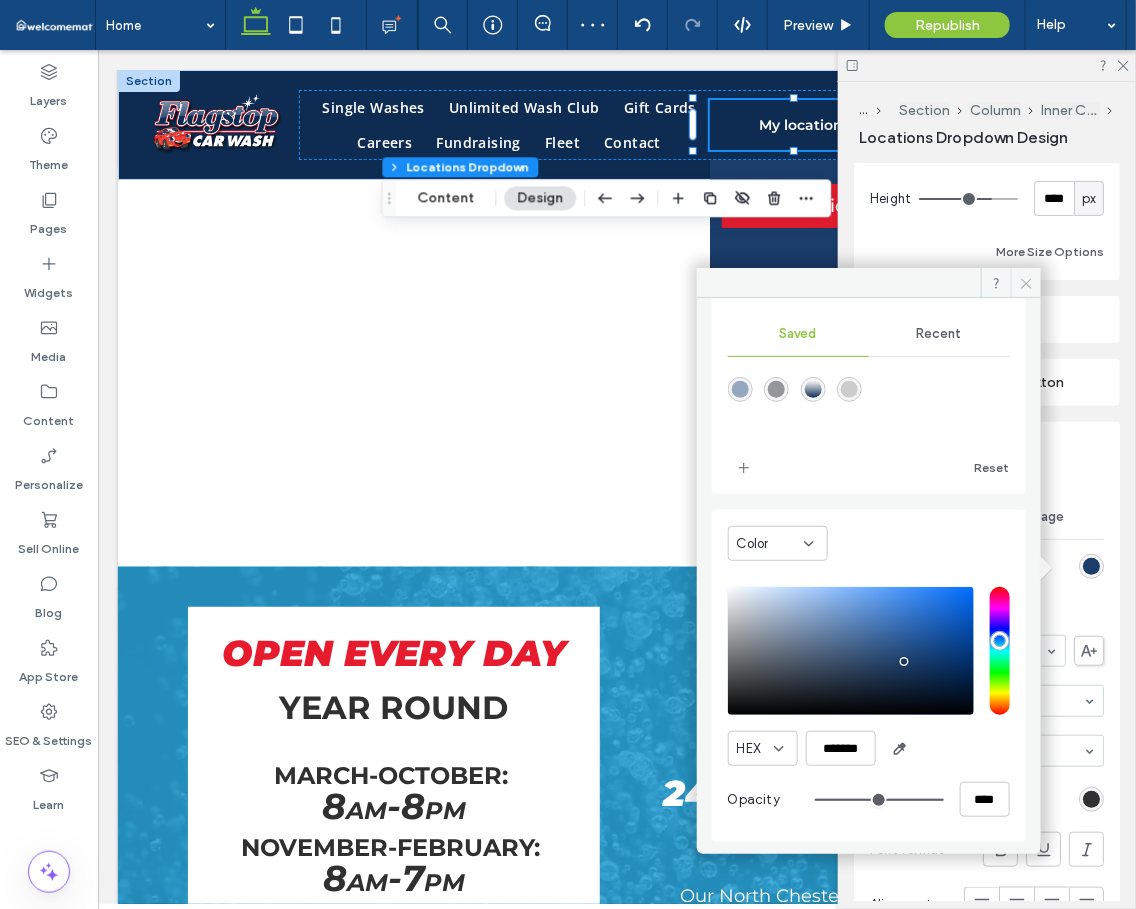 click at bounding box center (1026, 283) 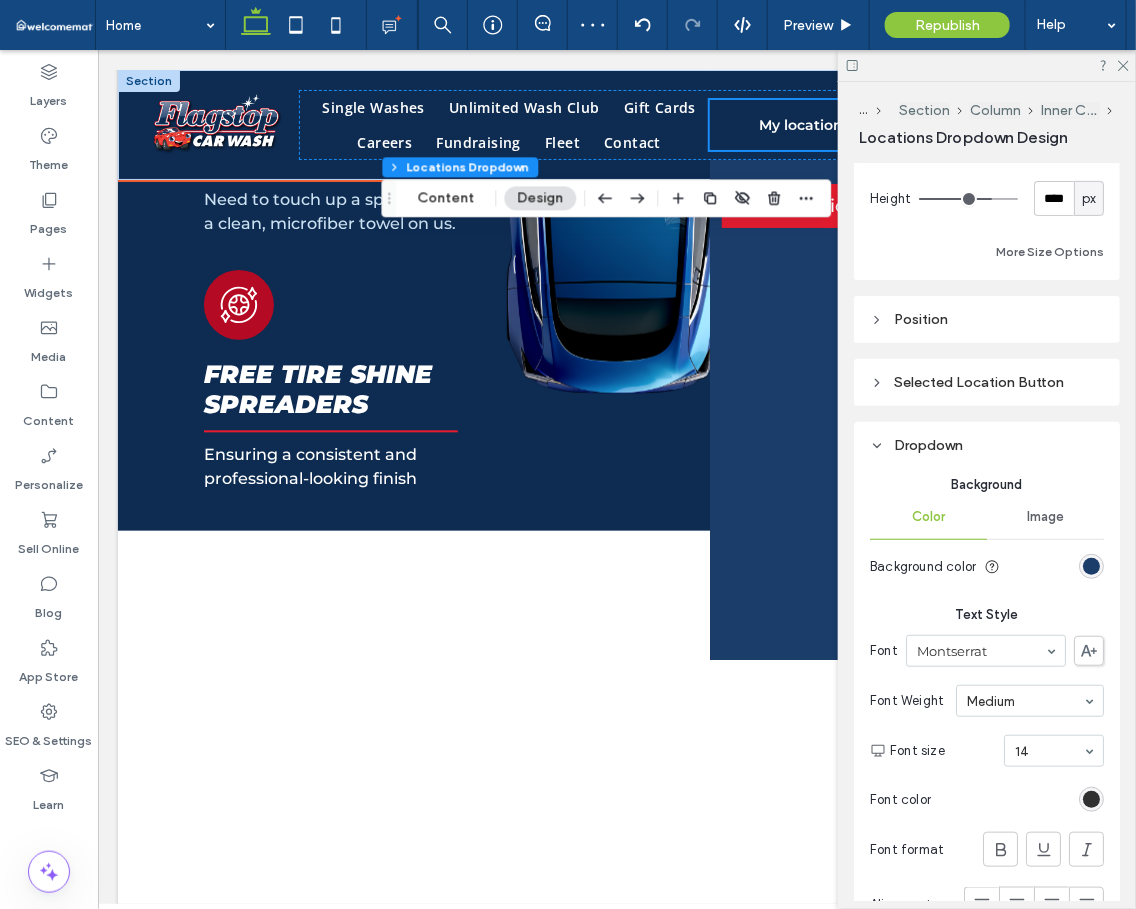 scroll, scrollTop: 1217, scrollLeft: 0, axis: vertical 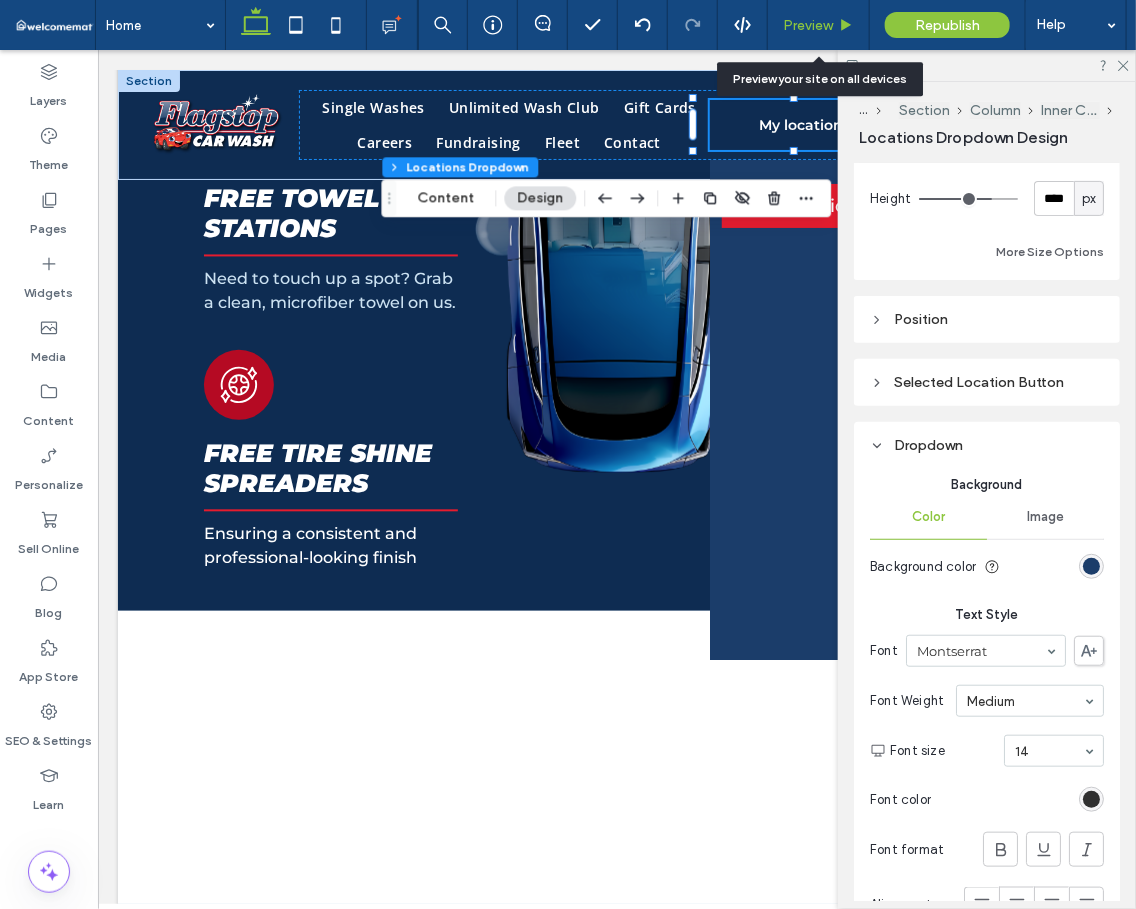 click on "Preview" at bounding box center (808, 25) 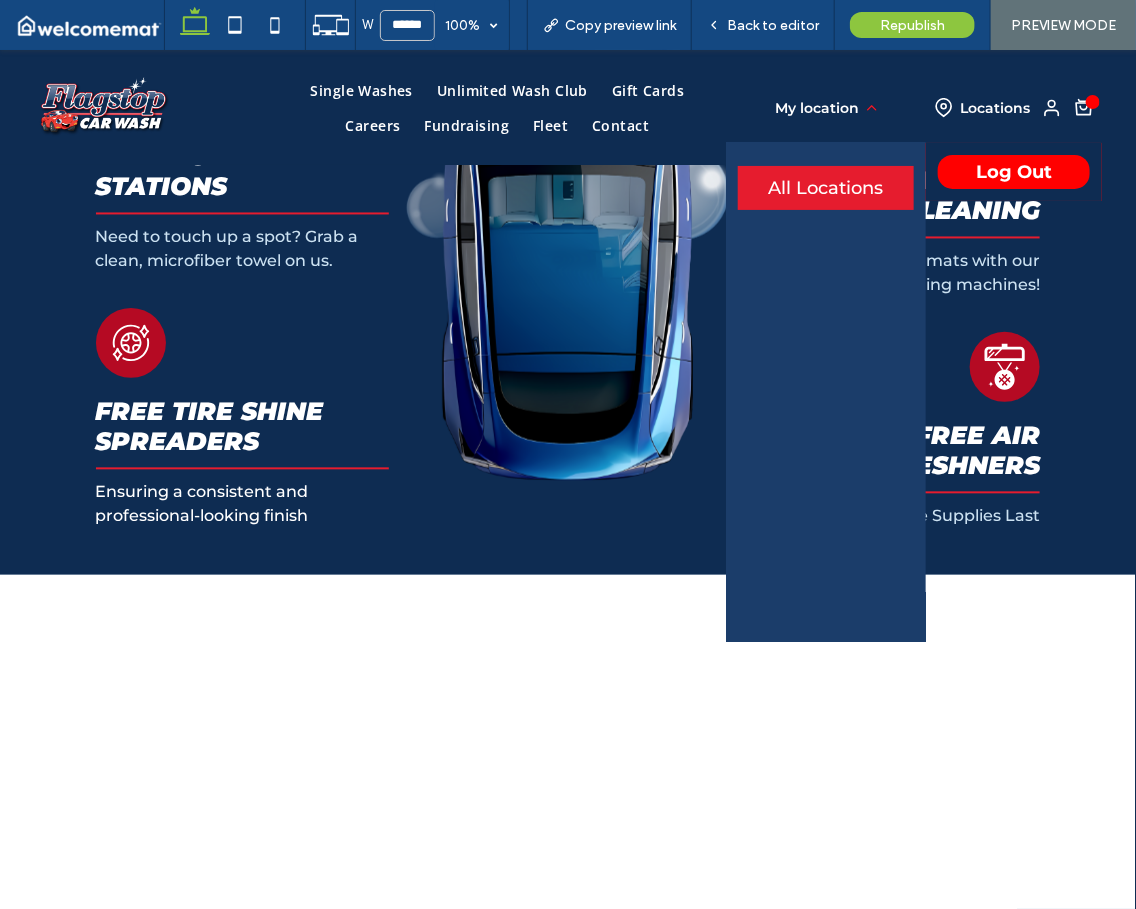 scroll, scrollTop: 1220, scrollLeft: 0, axis: vertical 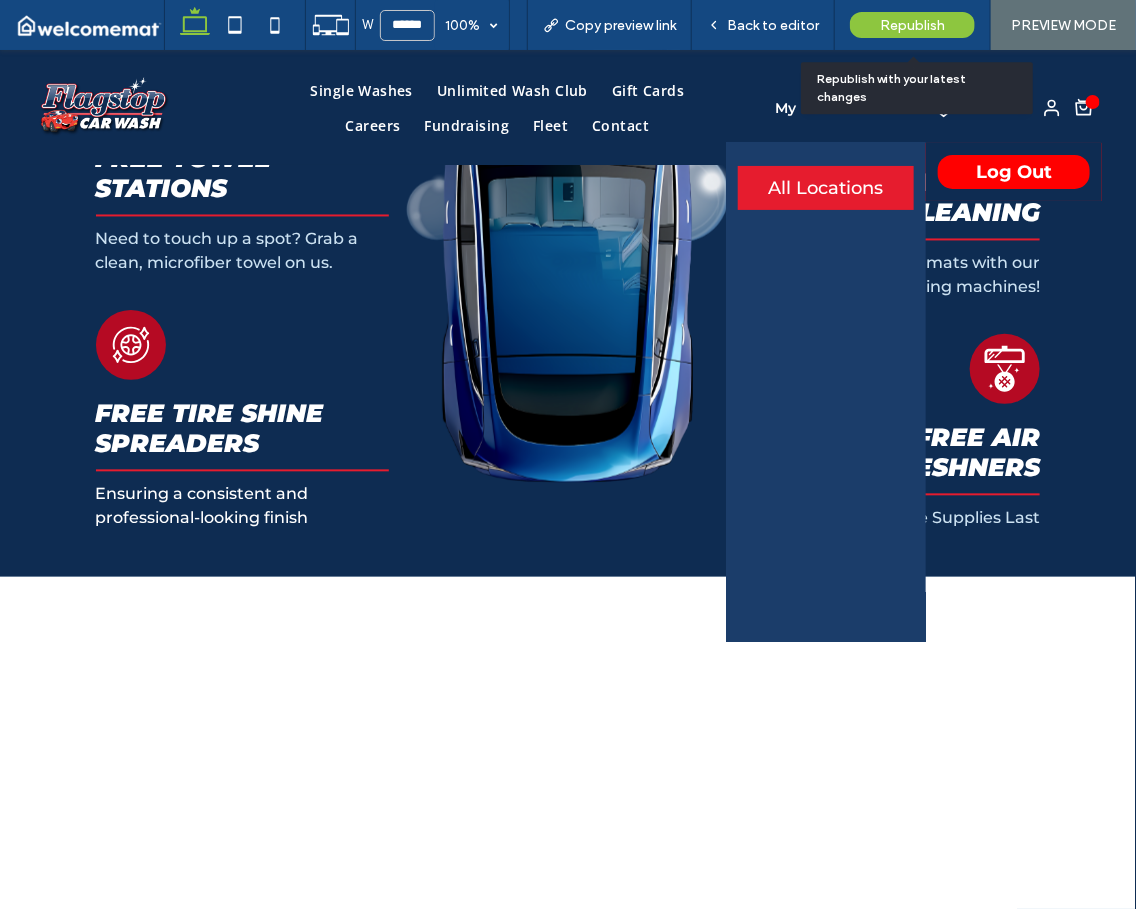 click on "Republish" at bounding box center (912, 25) 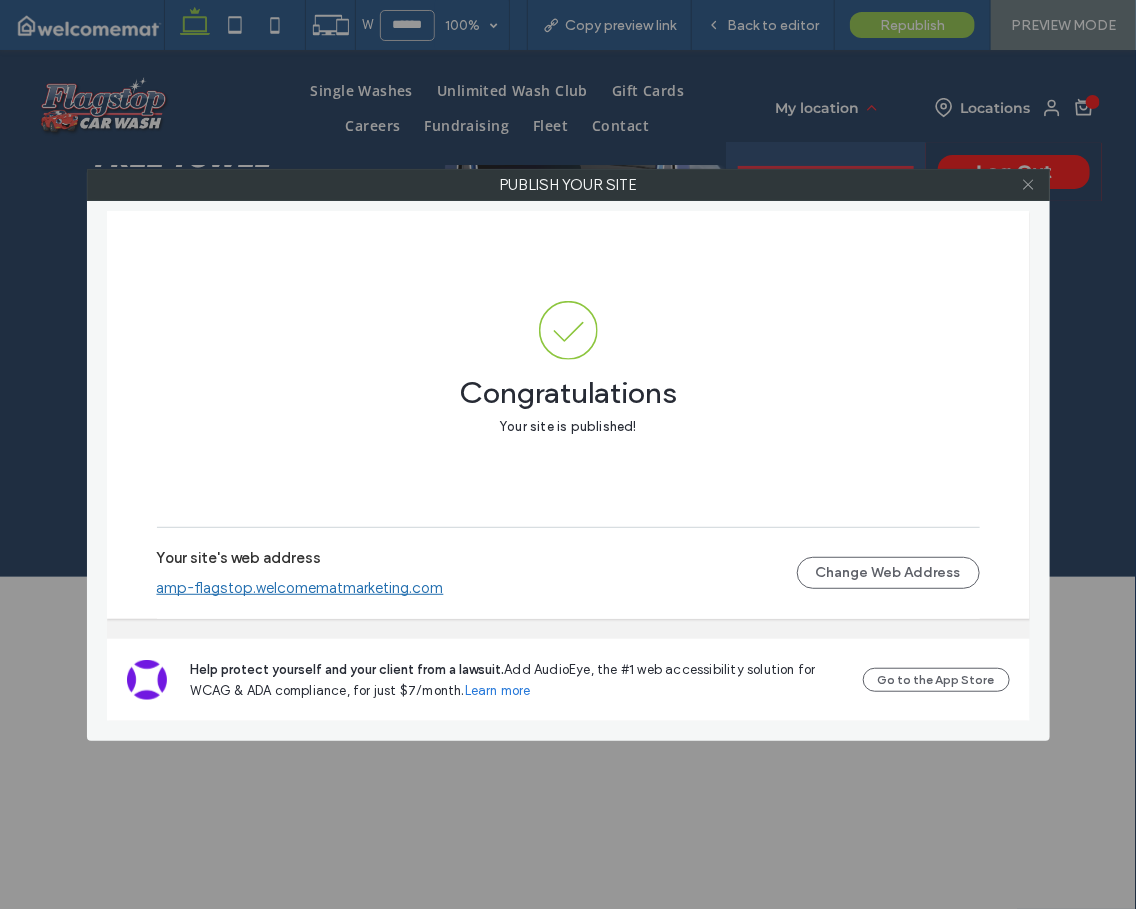 click 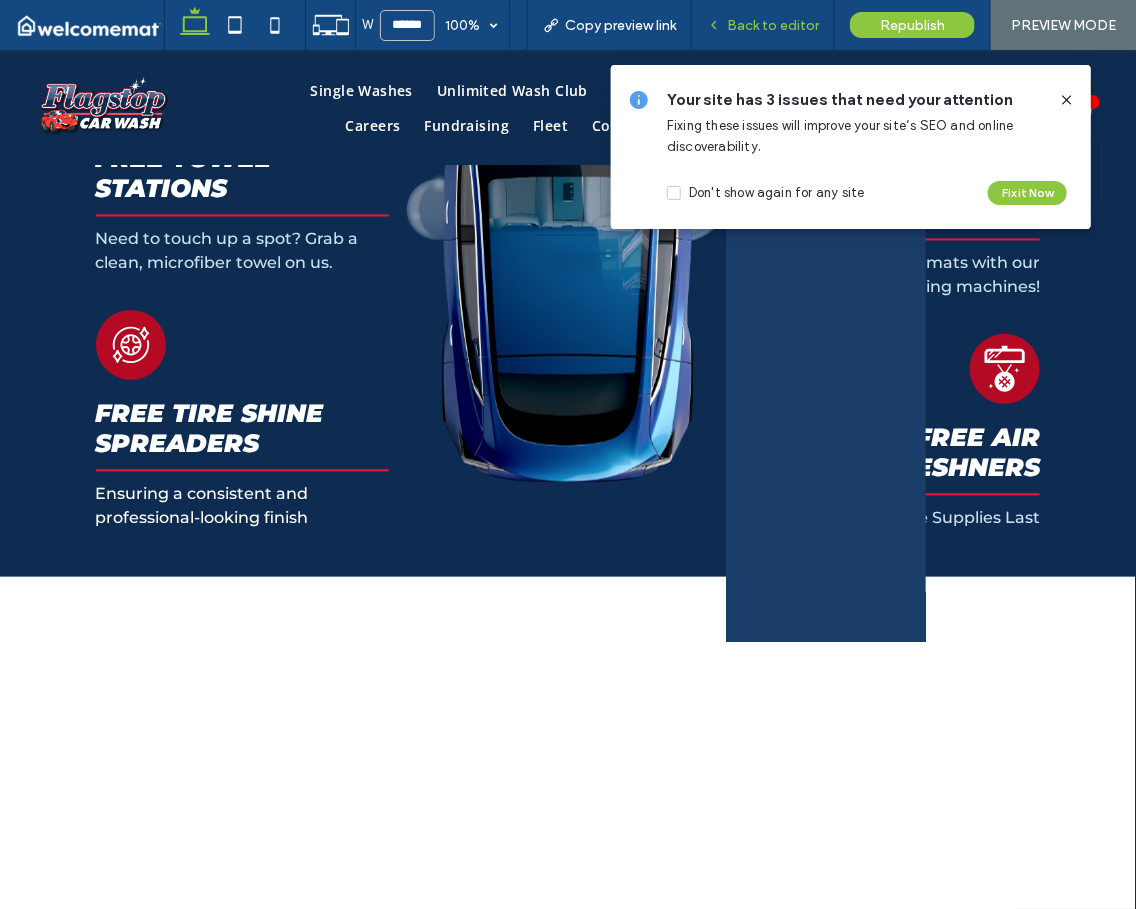 click on "Back to editor" at bounding box center [773, 25] 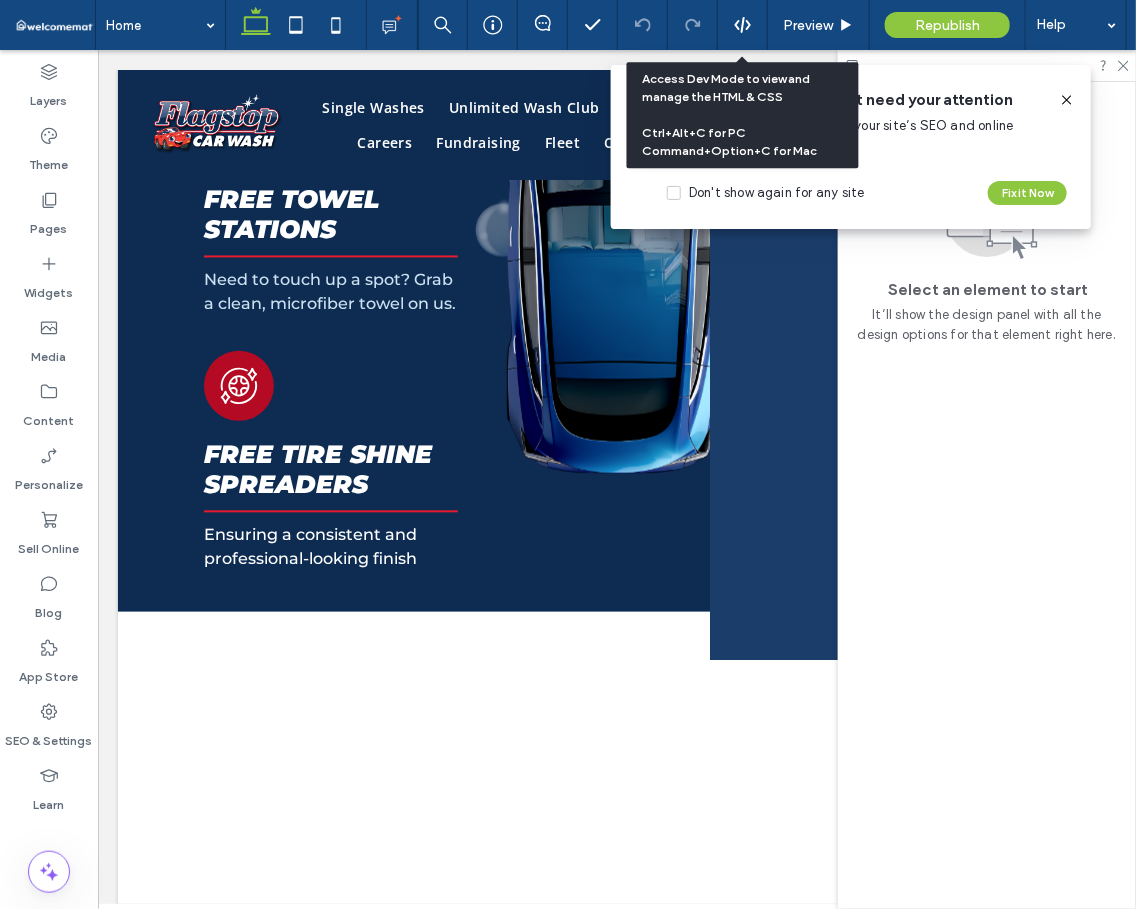 scroll, scrollTop: 1240, scrollLeft: 0, axis: vertical 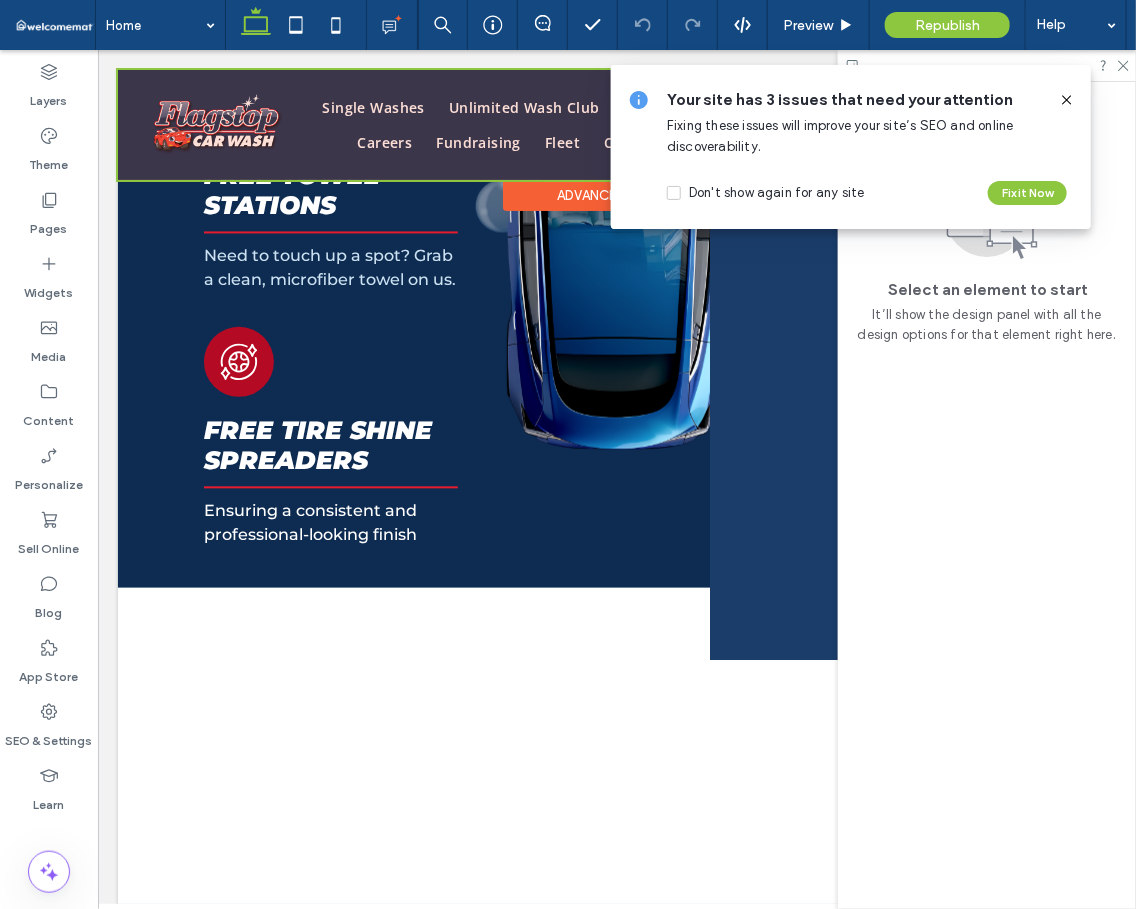 click on "All Locations" at bounding box center [809, 409] 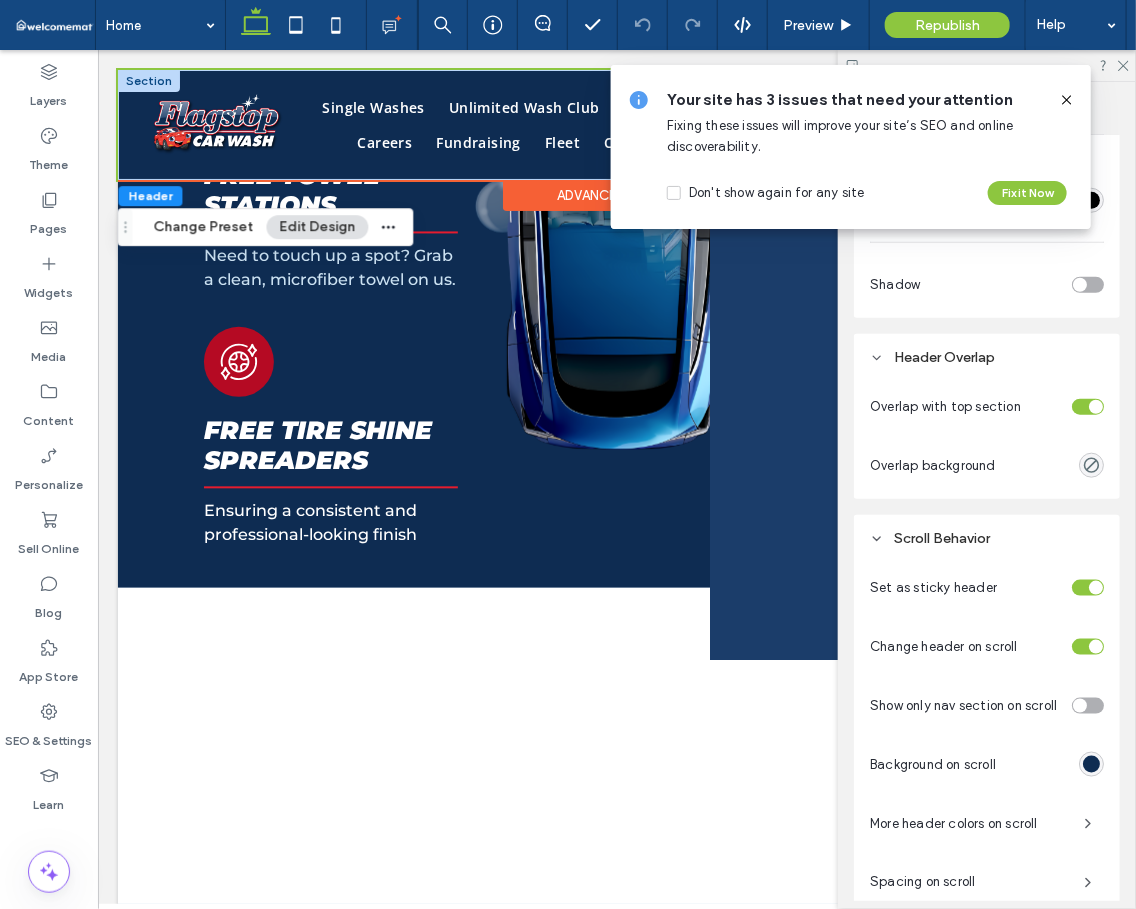 scroll, scrollTop: 790, scrollLeft: 0, axis: vertical 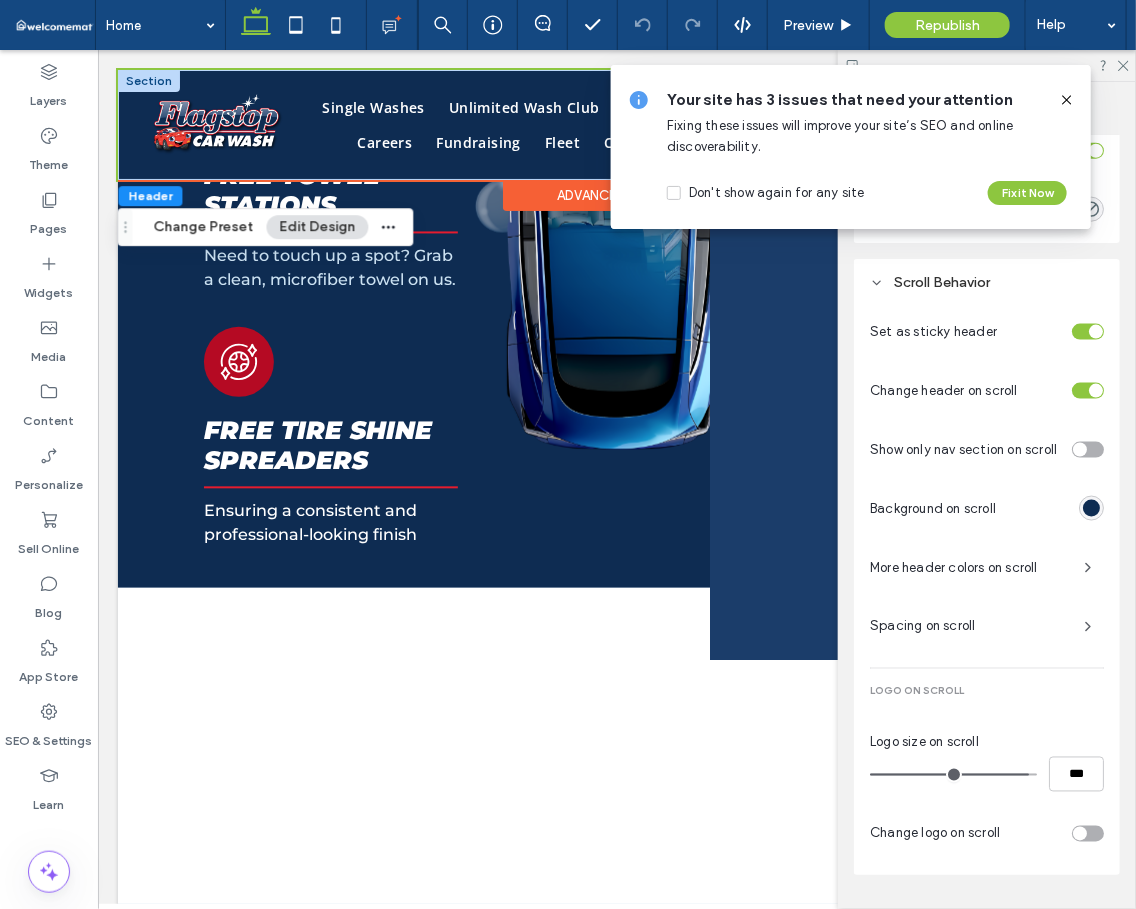 click on "All Locations" at bounding box center (809, 409) 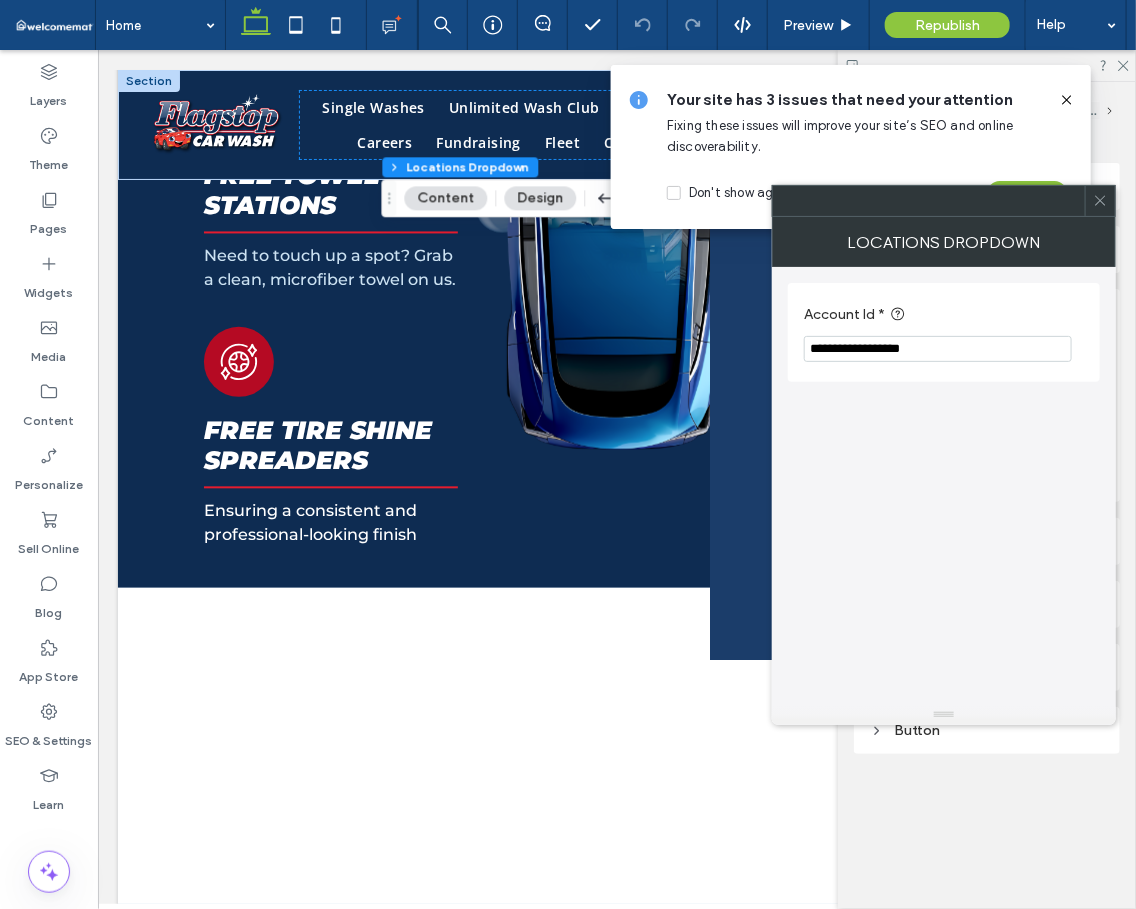 click at bounding box center (1100, 201) 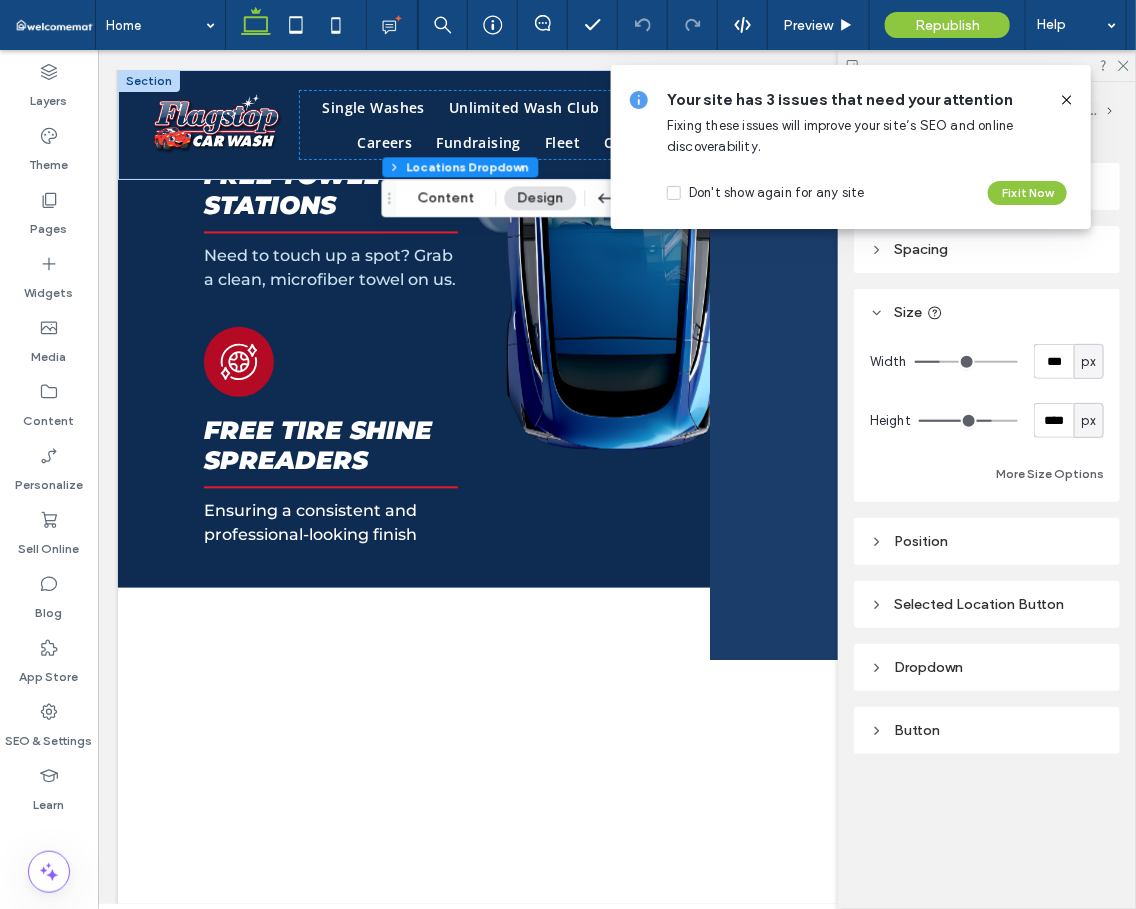 drag, startPoint x: 935, startPoint y: 658, endPoint x: 954, endPoint y: 657, distance: 19.026299 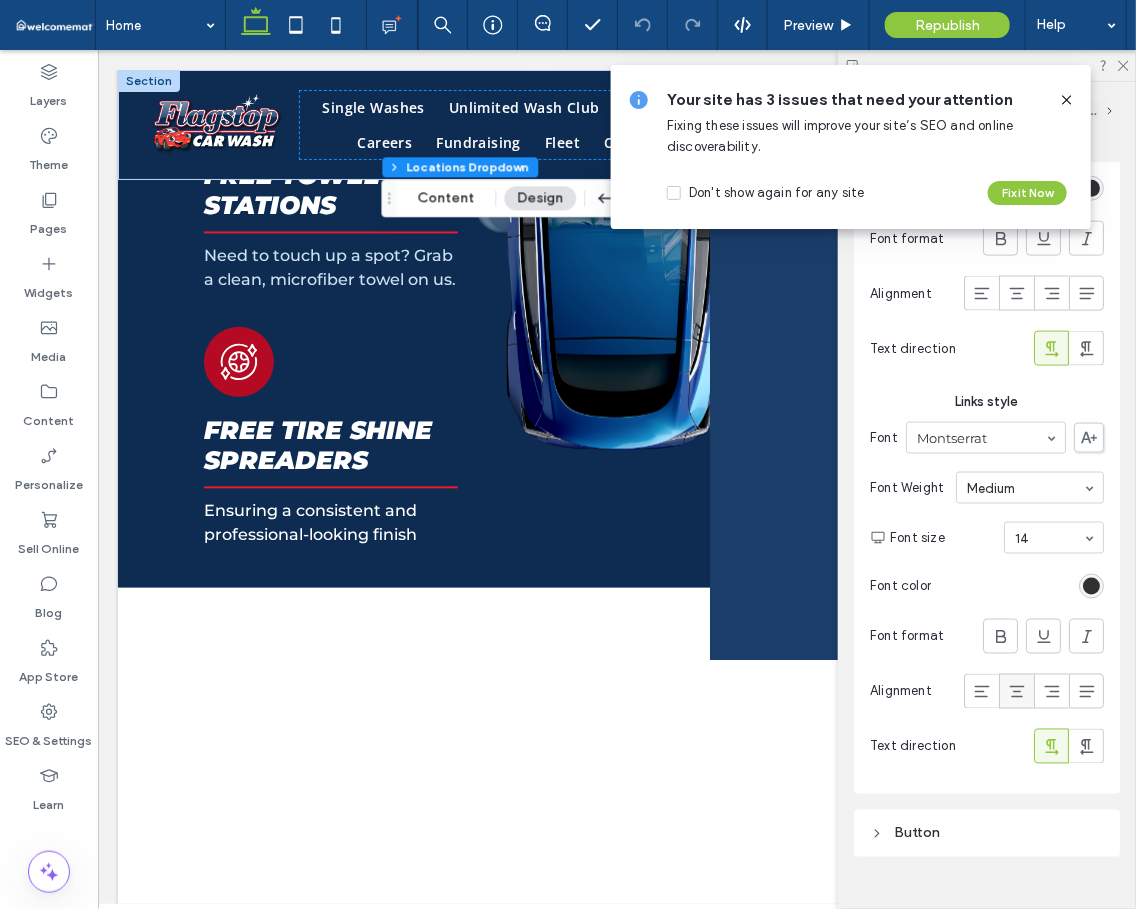 scroll, scrollTop: 881, scrollLeft: 0, axis: vertical 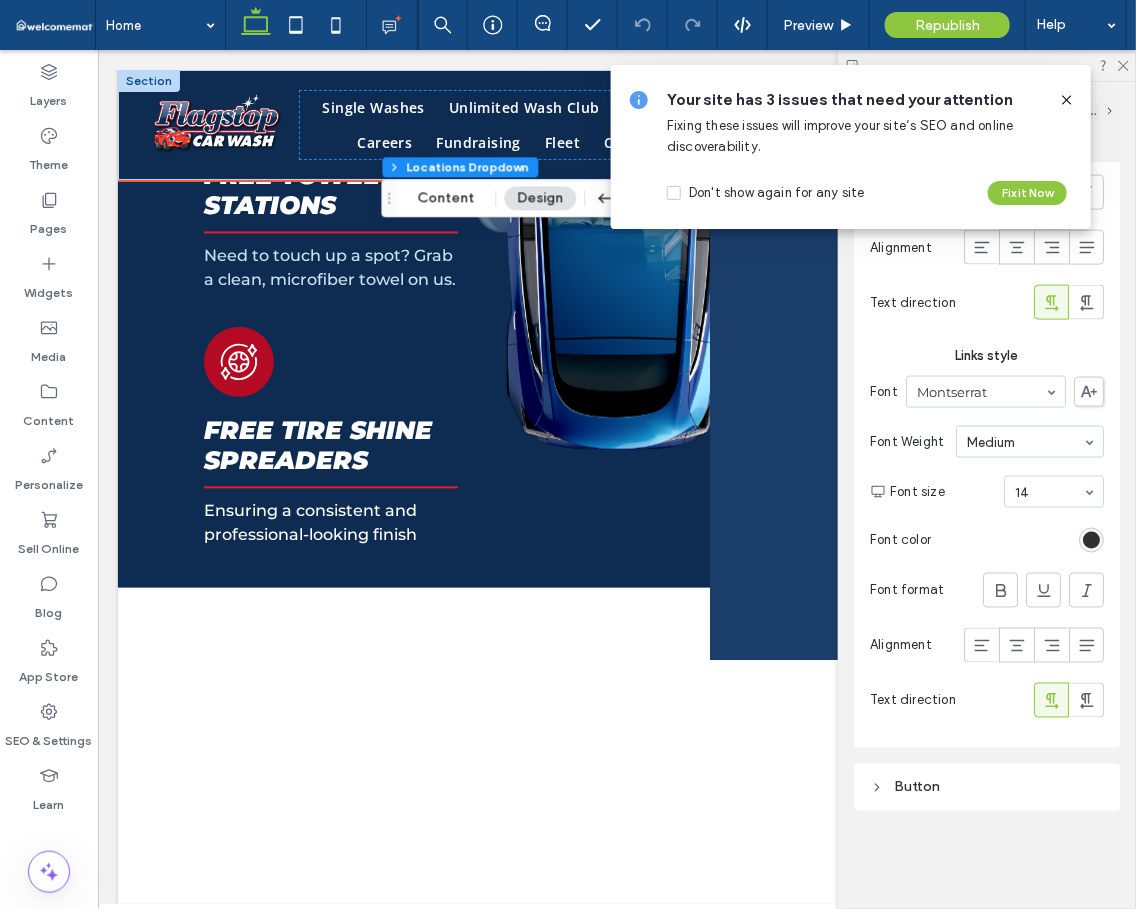 click on "All Locations" at bounding box center [809, 409] 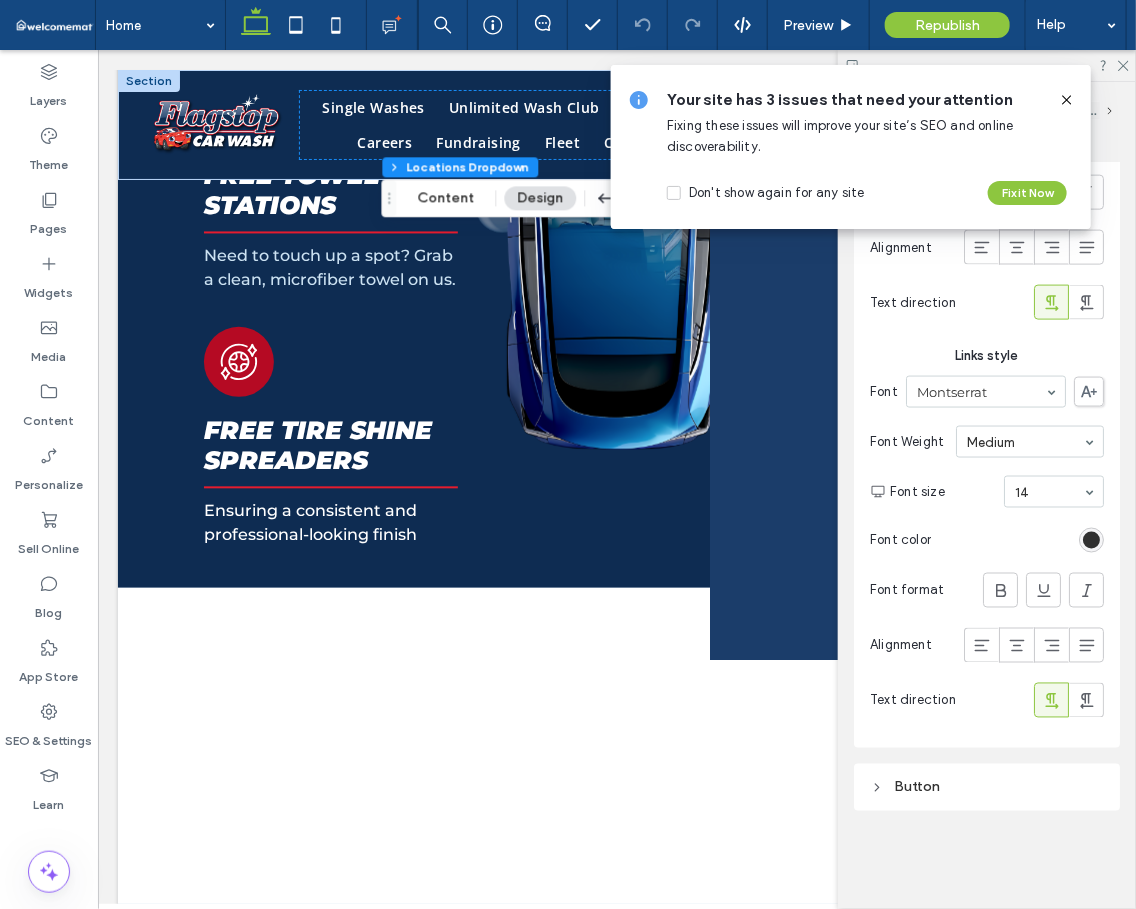 click 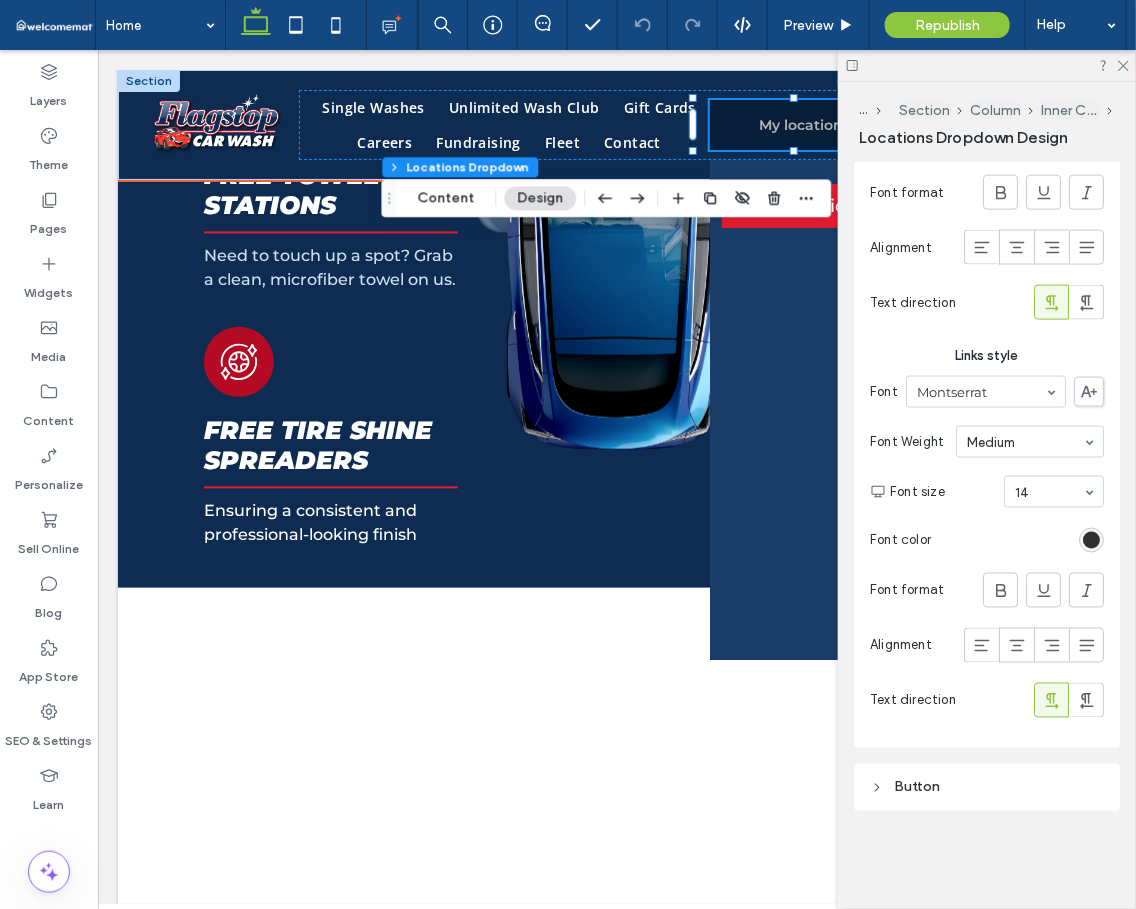 click on "My location" at bounding box center [809, 124] 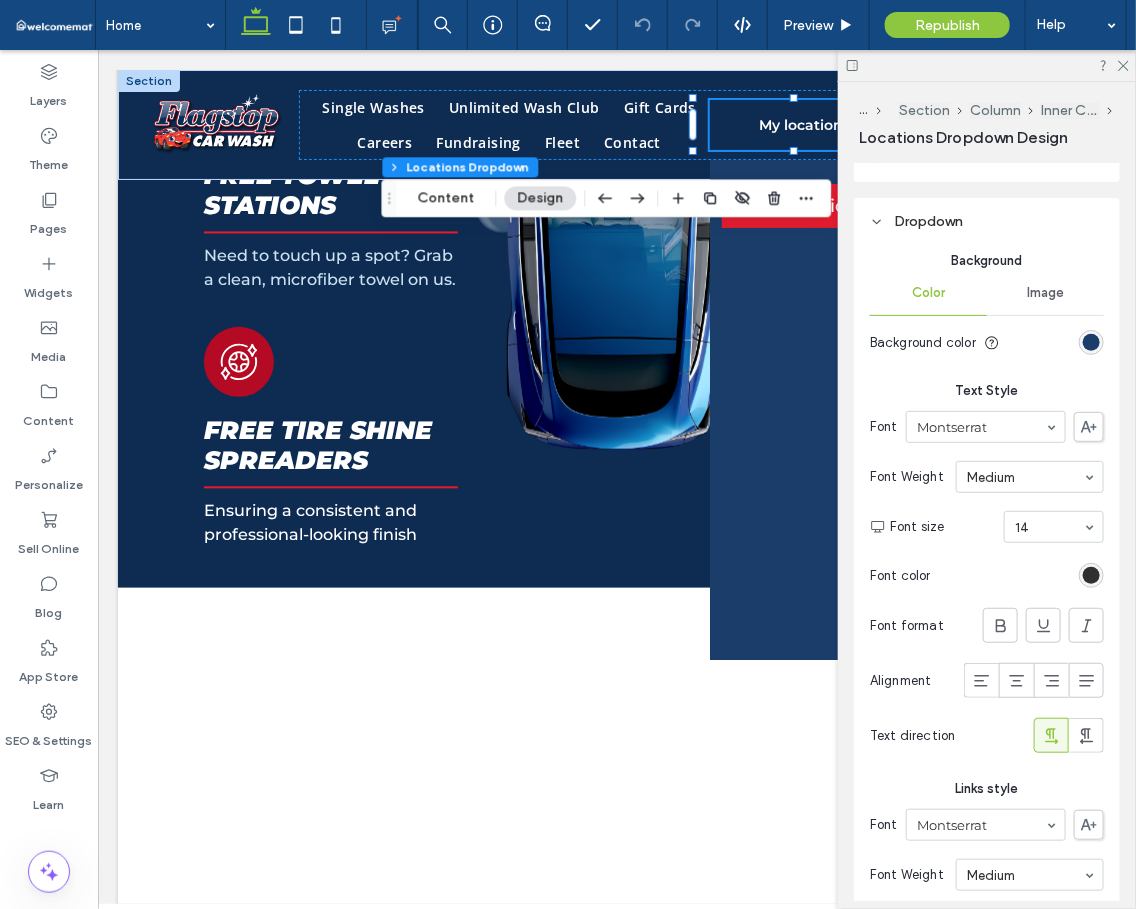 scroll, scrollTop: 436, scrollLeft: 0, axis: vertical 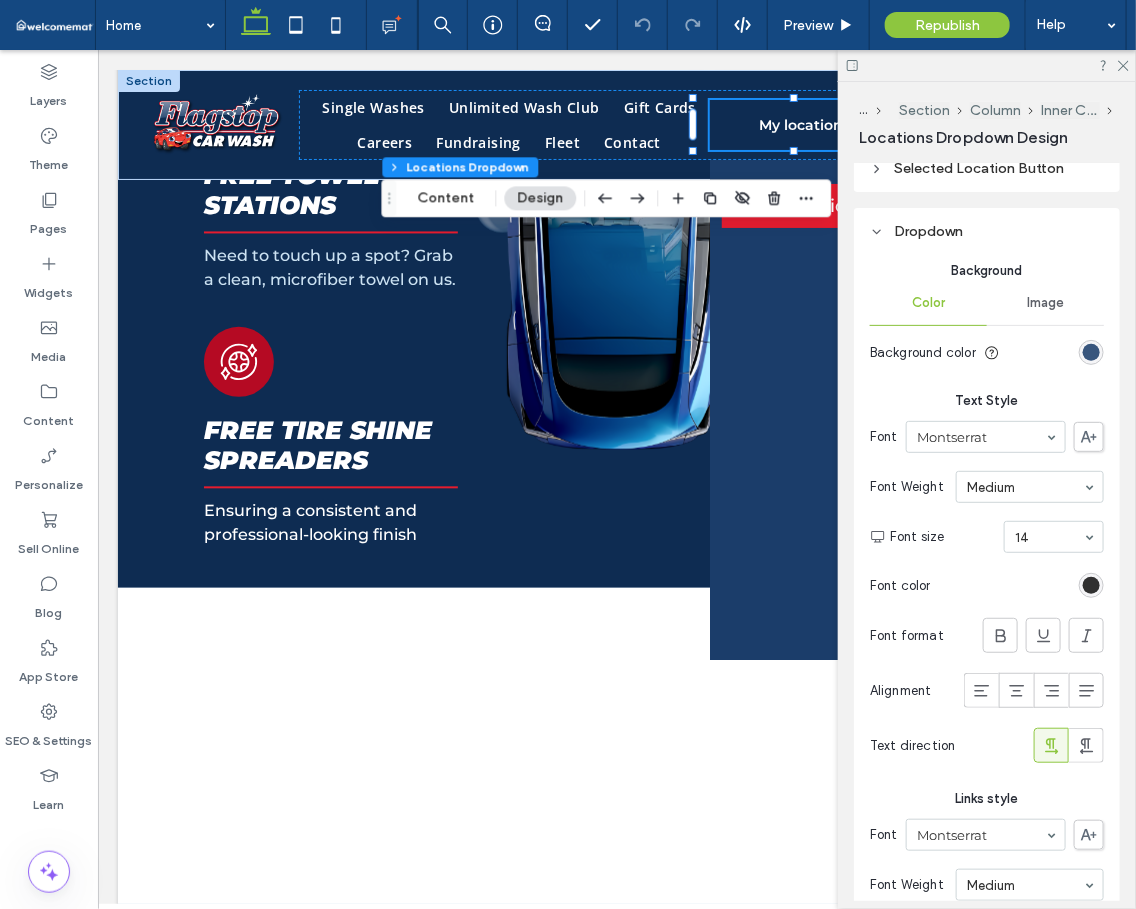 click at bounding box center (1091, 352) 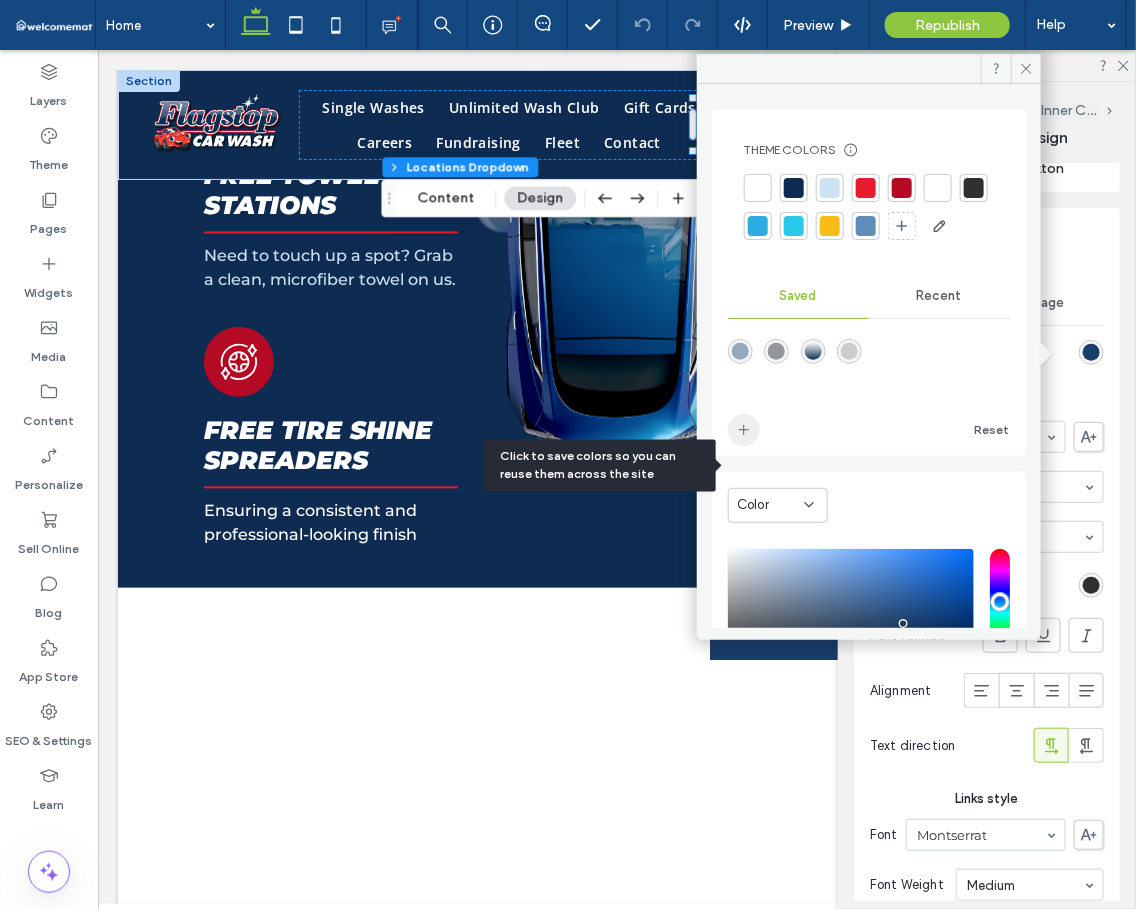 click 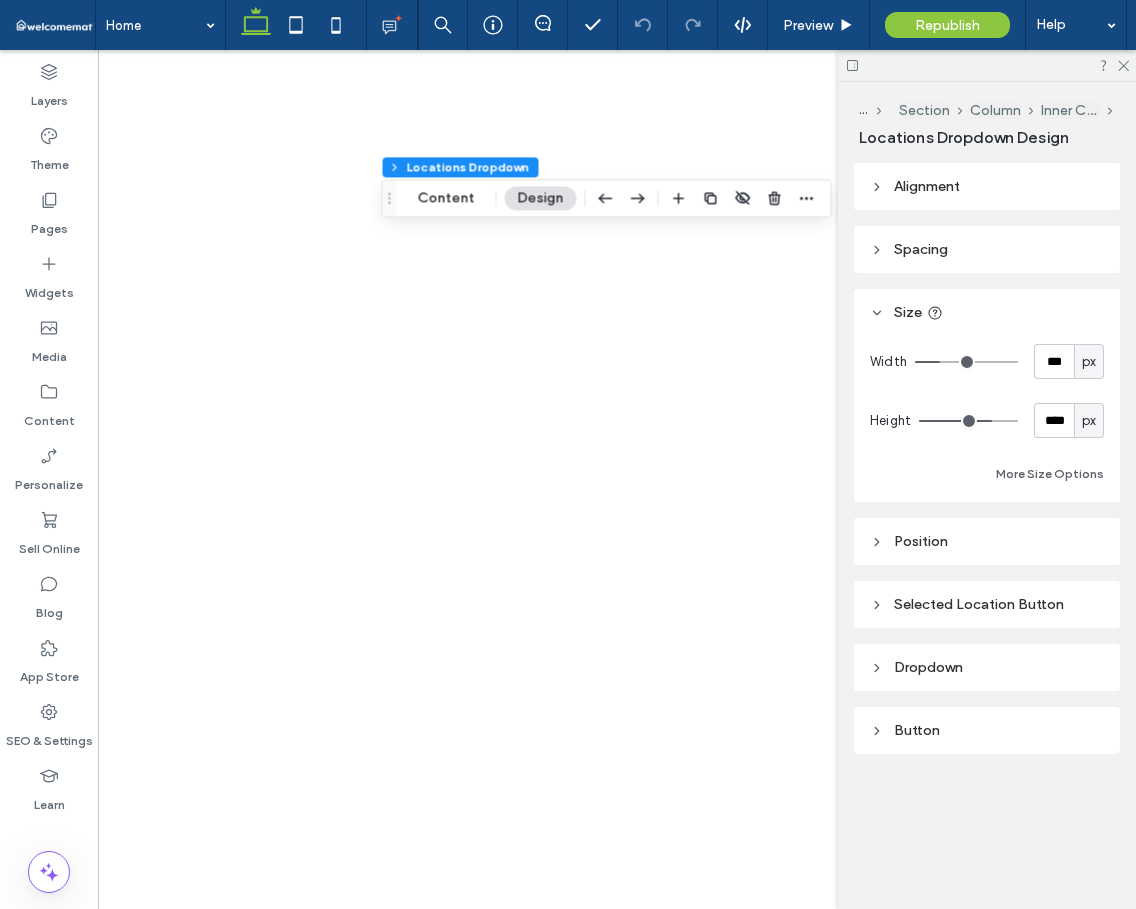 scroll, scrollTop: 0, scrollLeft: 0, axis: both 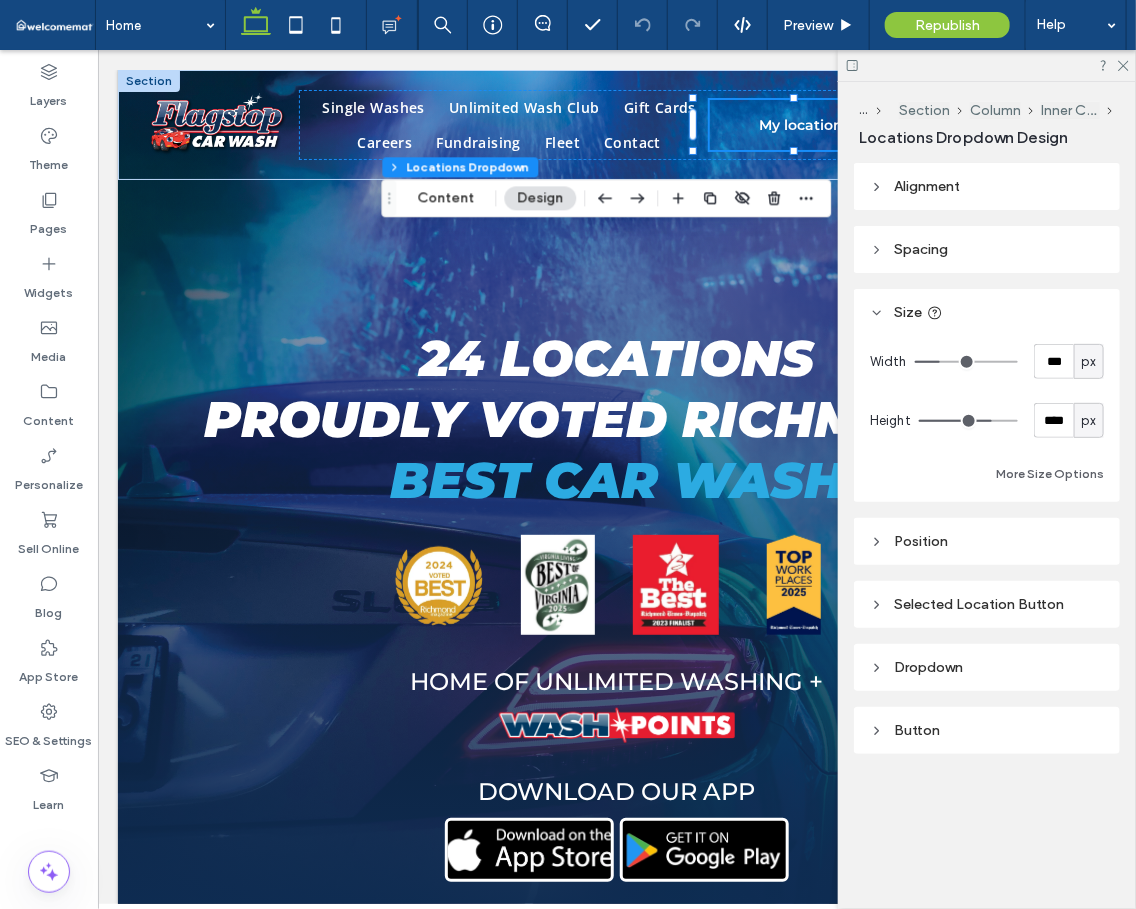 click on "Dropdown" at bounding box center (987, 667) 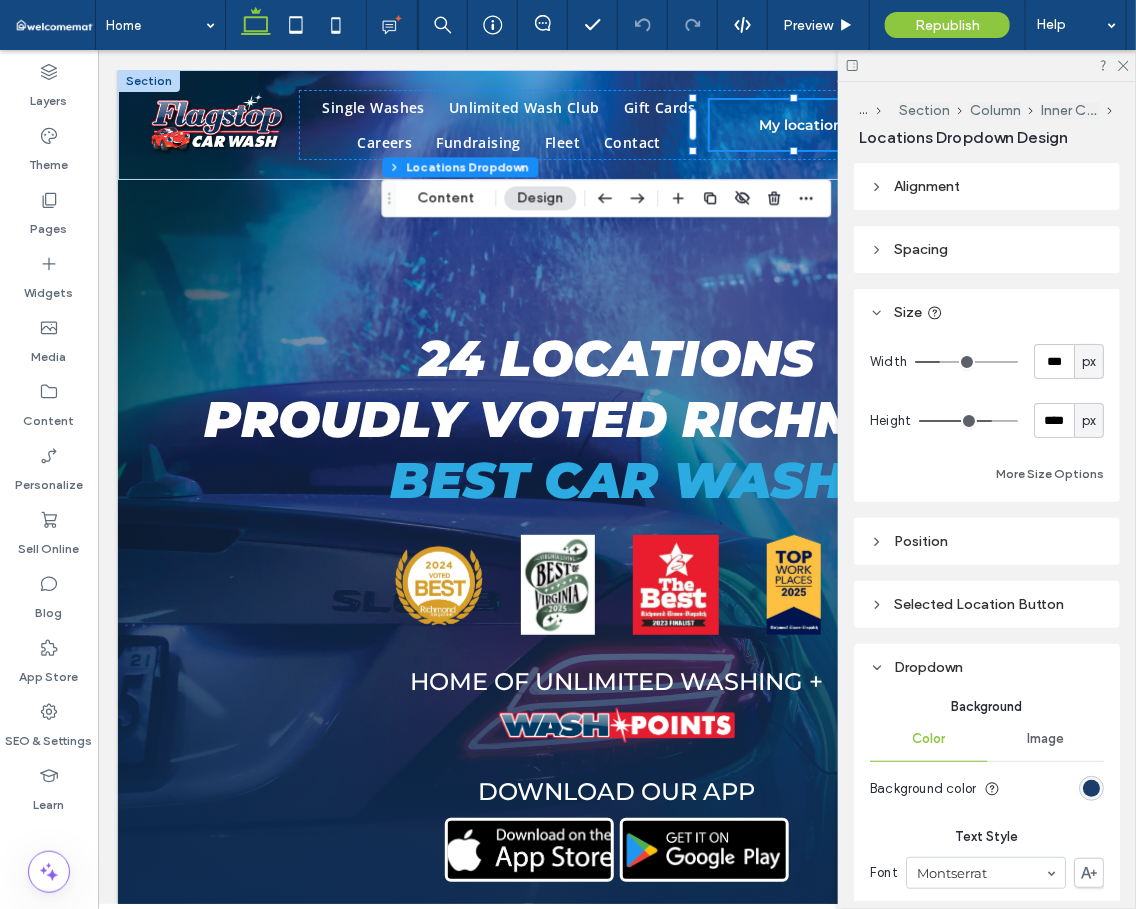 scroll, scrollTop: 0, scrollLeft: 0, axis: both 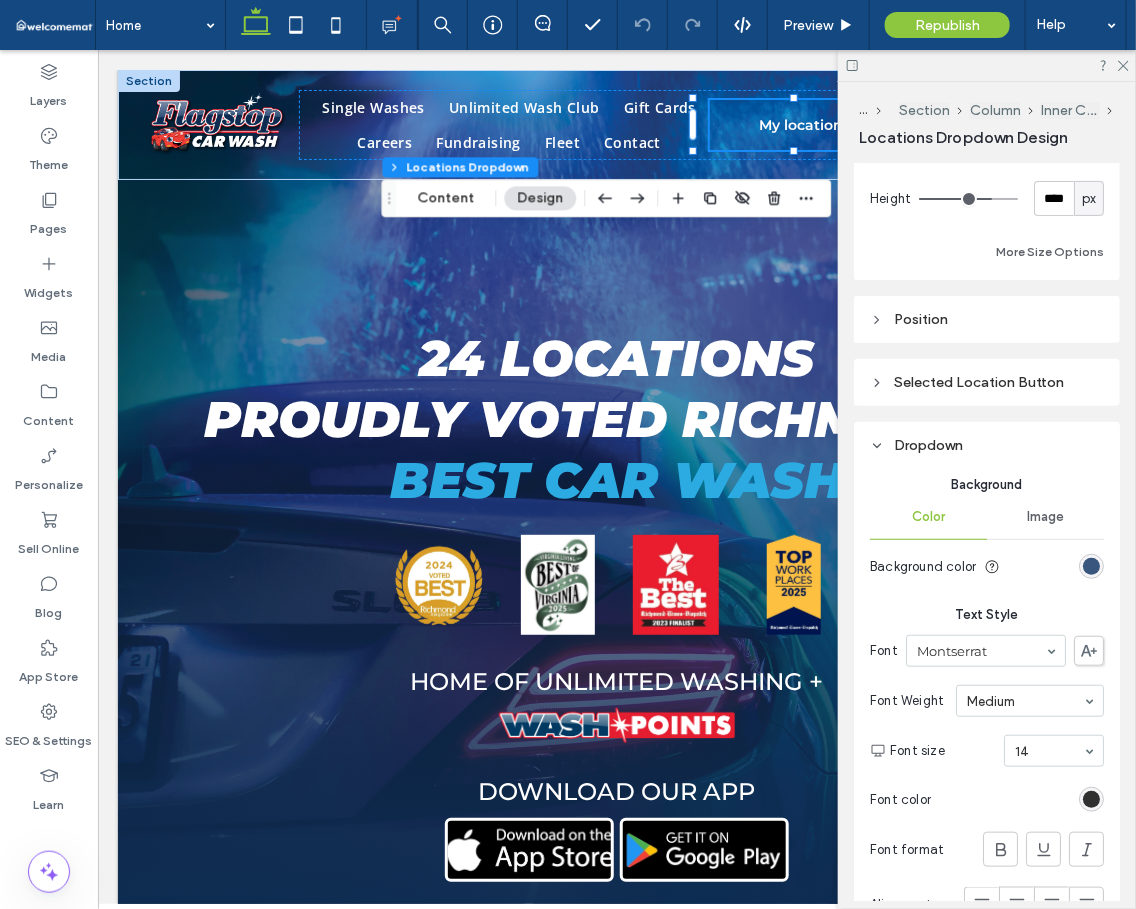 click at bounding box center (1091, 566) 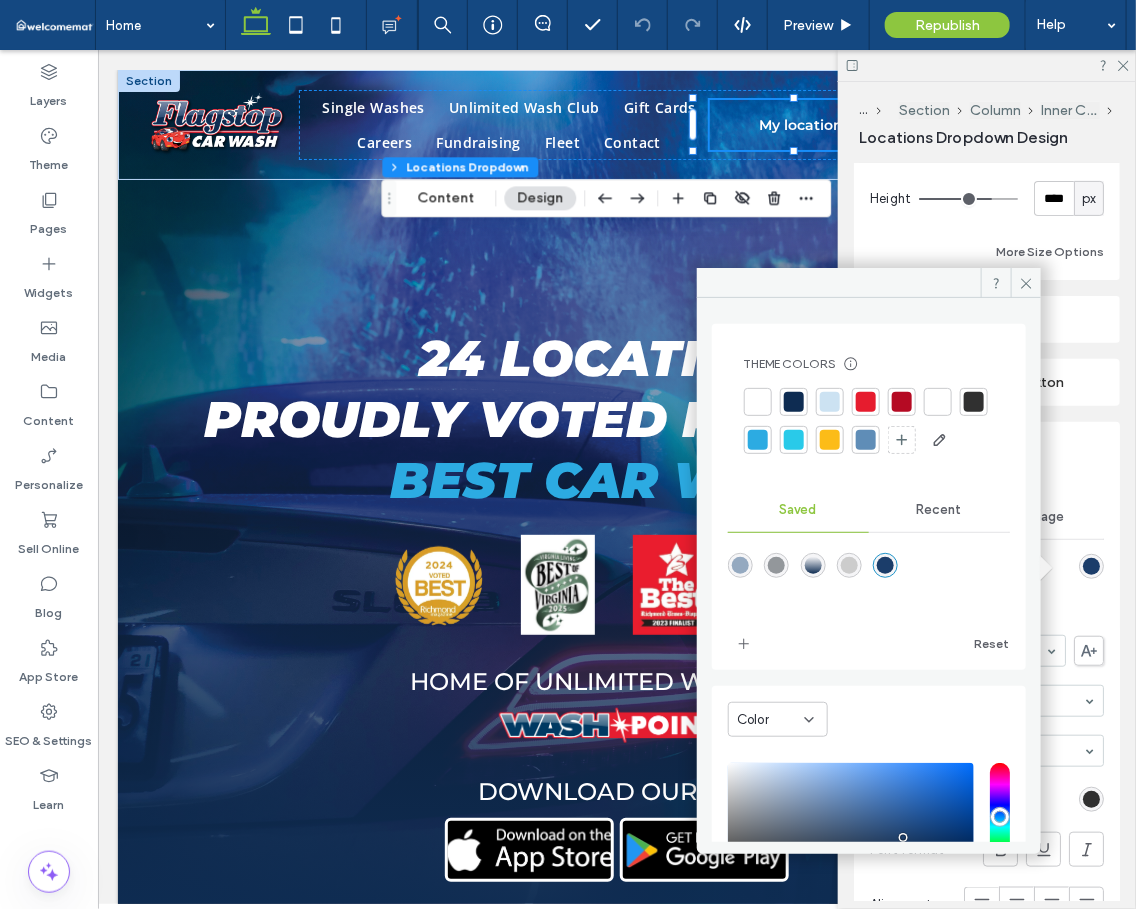 click at bounding box center [885, 565] 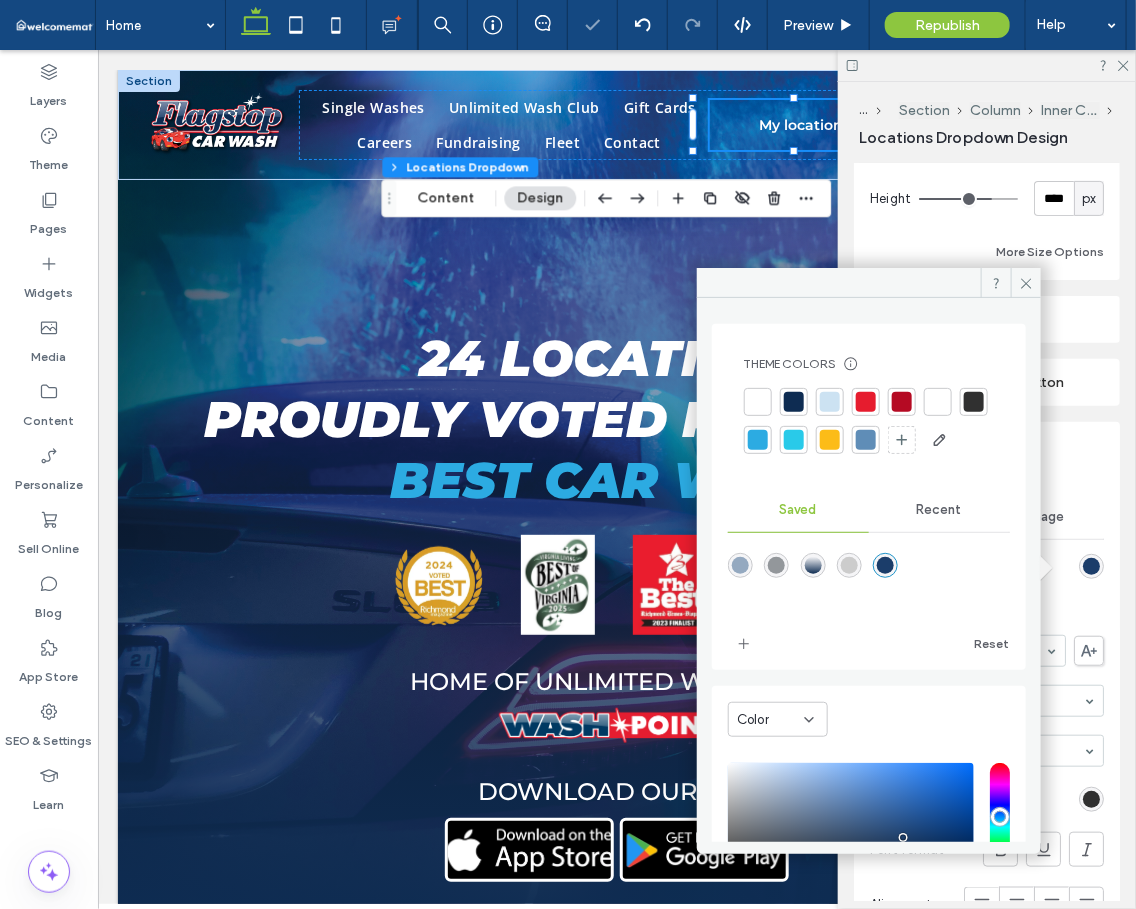 click at bounding box center (849, 565) 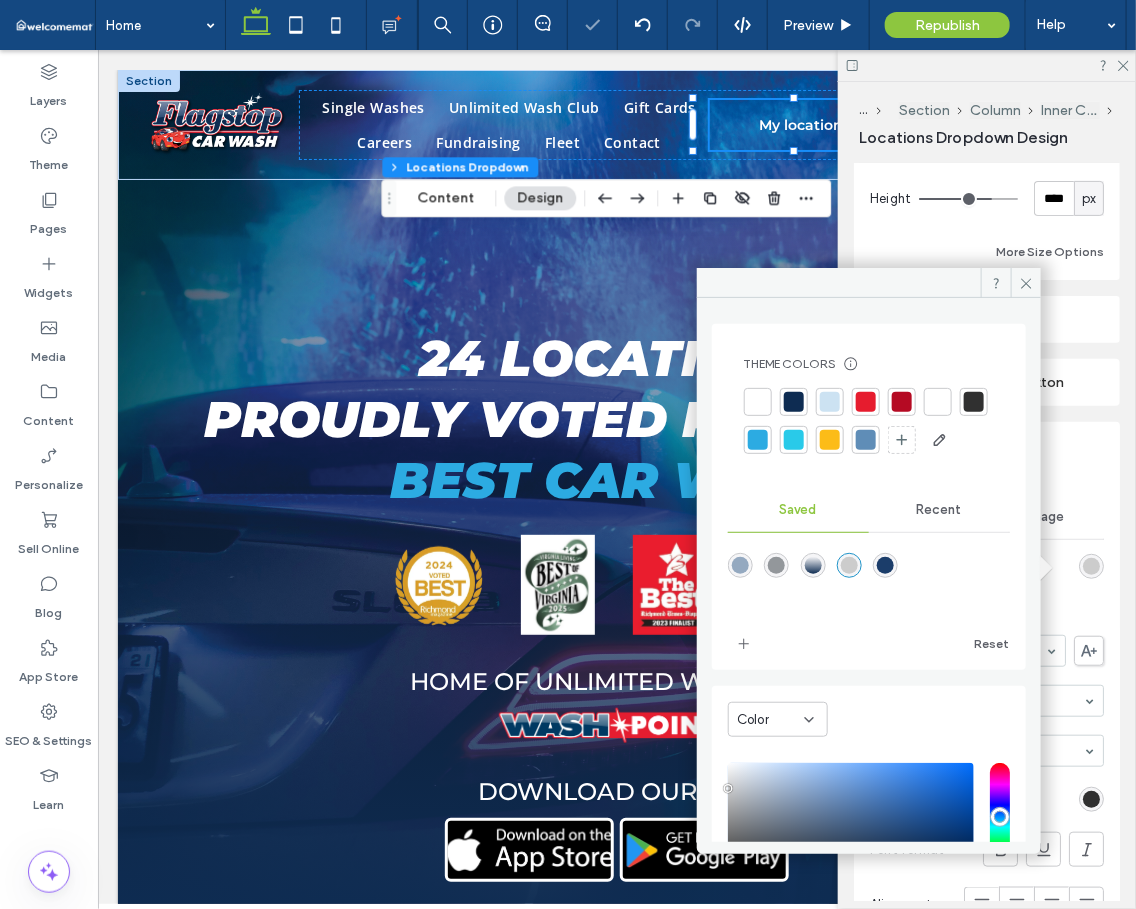 click at bounding box center (885, 565) 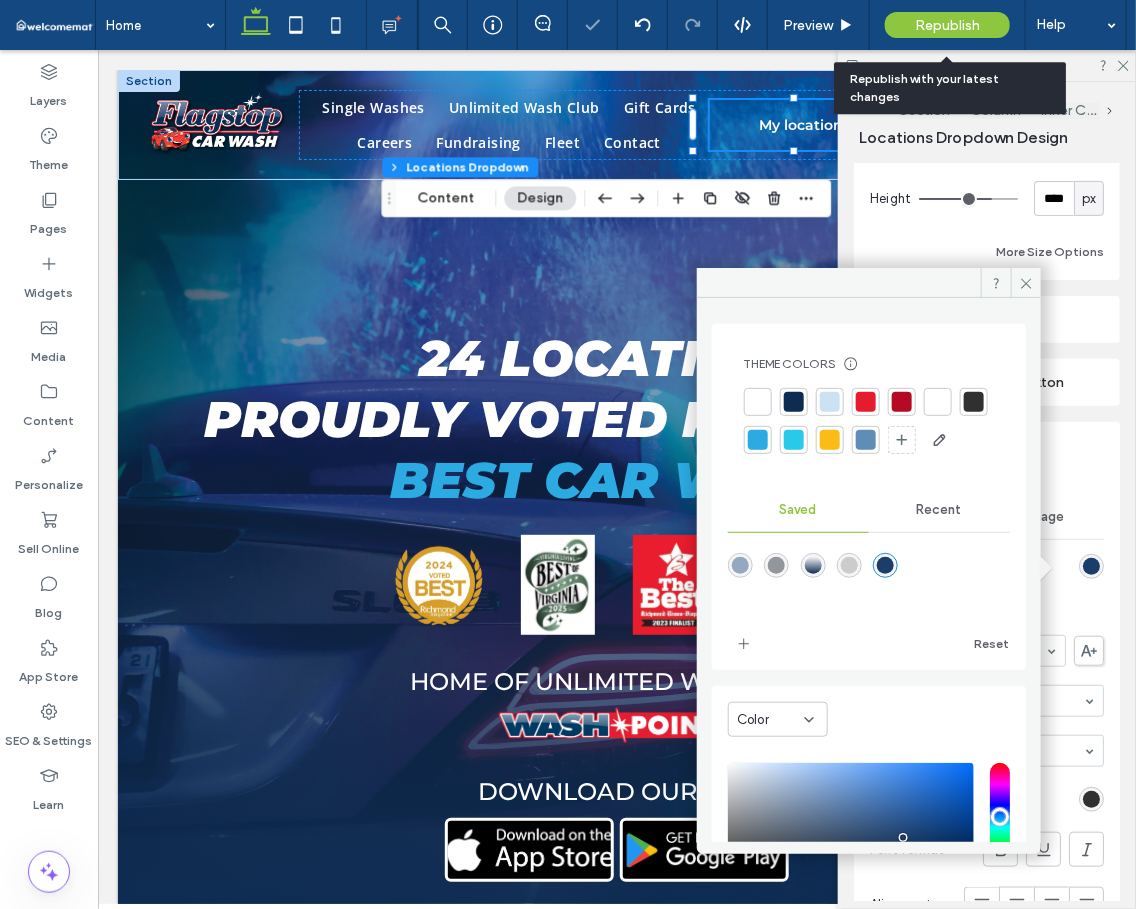 click on "Republish" at bounding box center (947, 25) 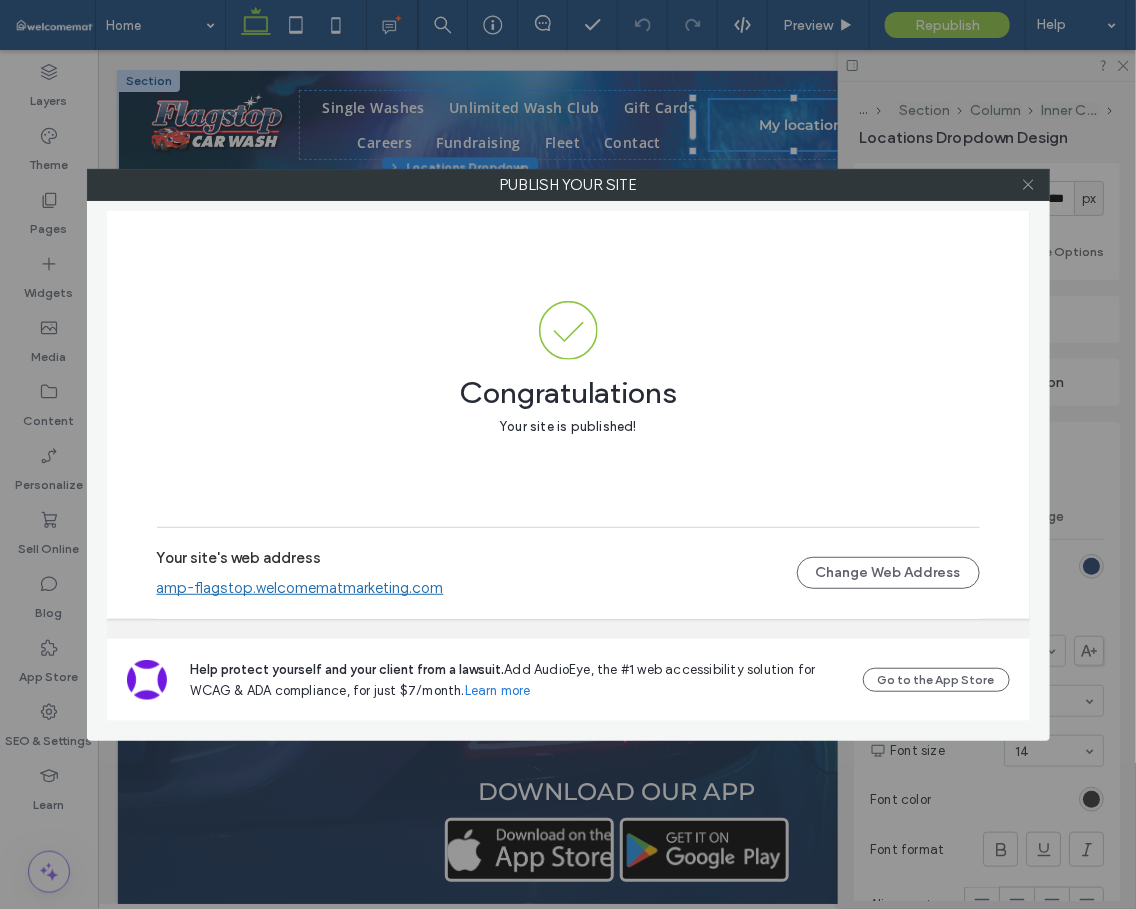 click 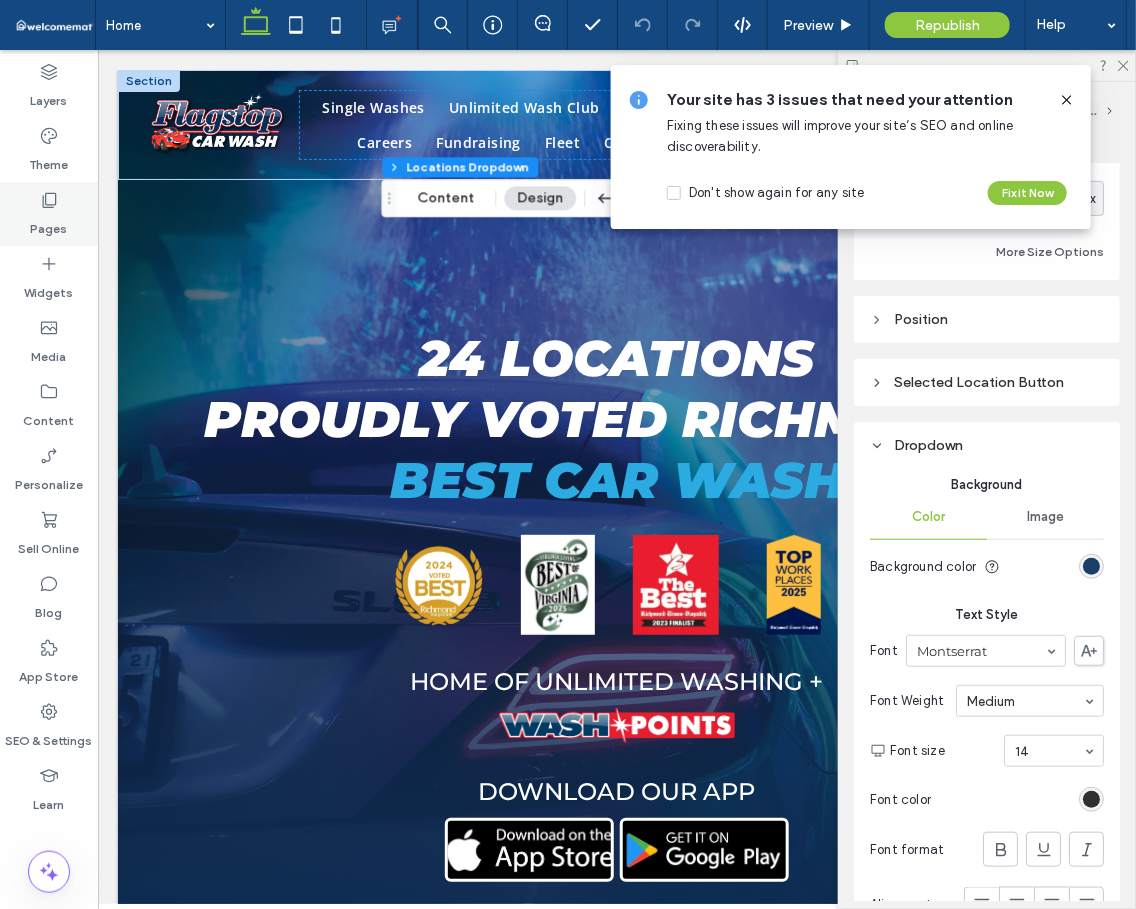drag, startPoint x: 57, startPoint y: 213, endPoint x: 75, endPoint y: 217, distance: 18.439089 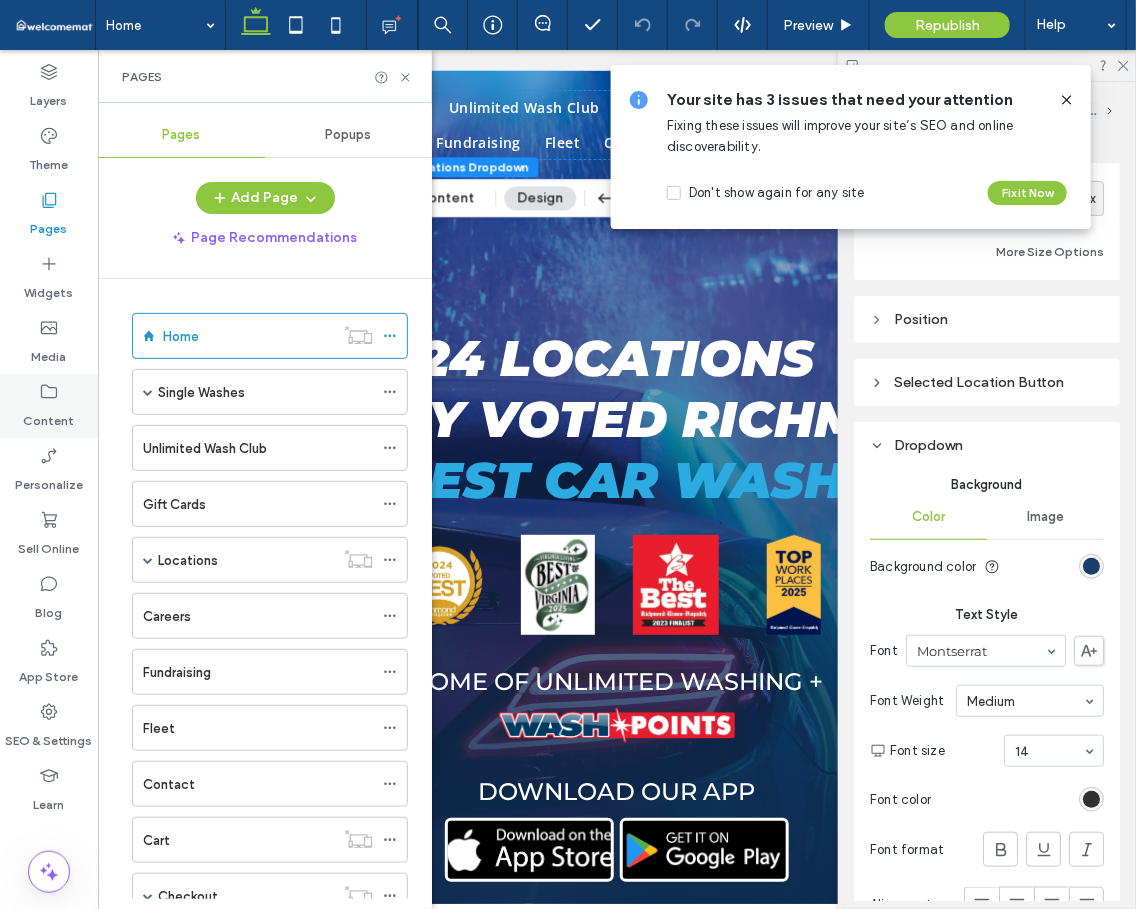 click on "Content" at bounding box center [49, 416] 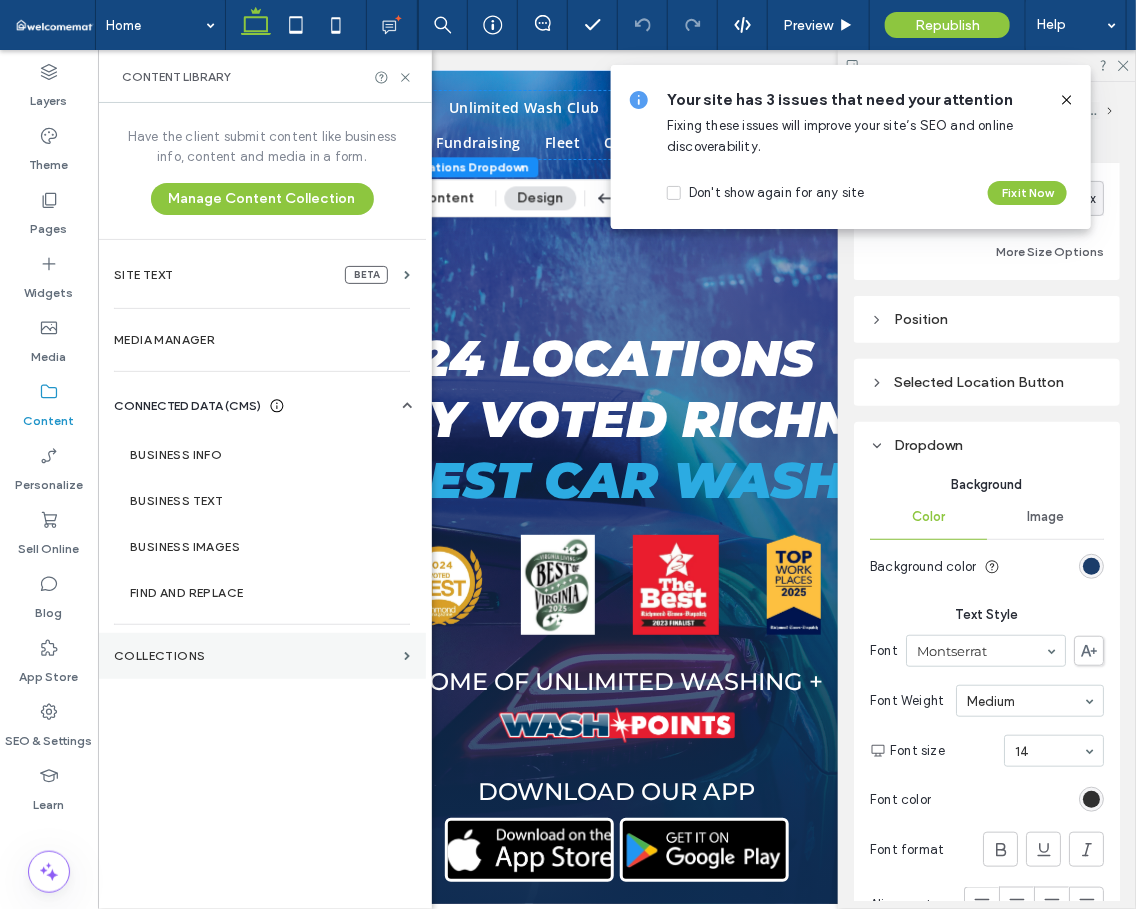 click on "Collections" at bounding box center (255, 656) 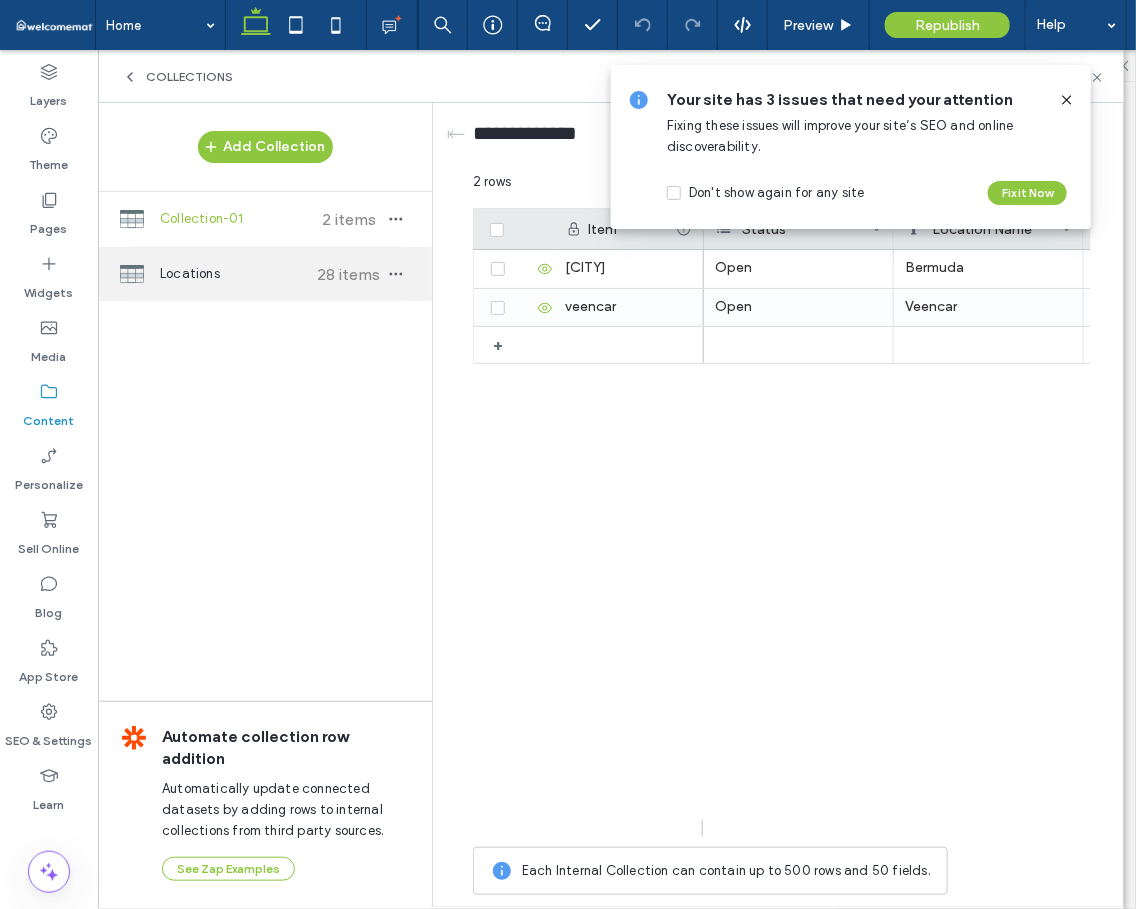 click on "Locations" at bounding box center (234, 274) 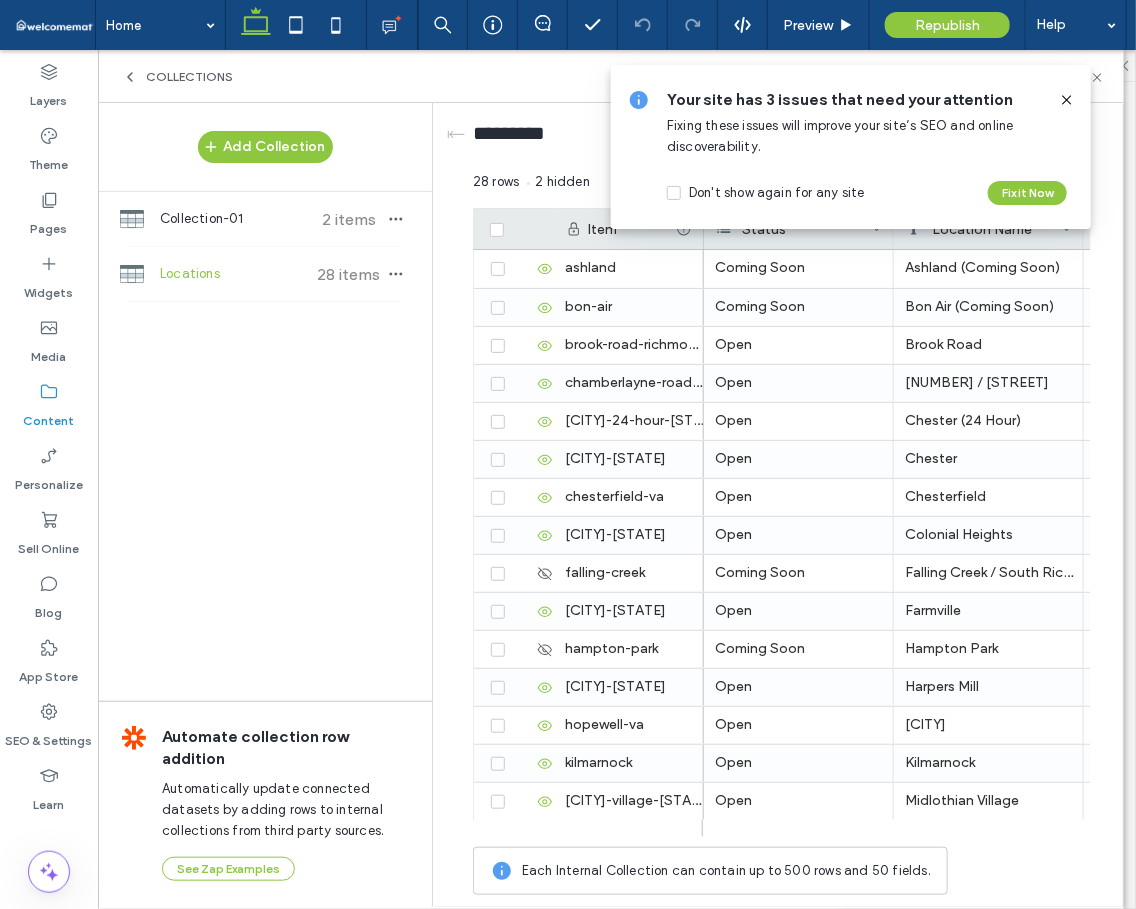 drag, startPoint x: 1068, startPoint y: 99, endPoint x: 1080, endPoint y: 81, distance: 21.633308 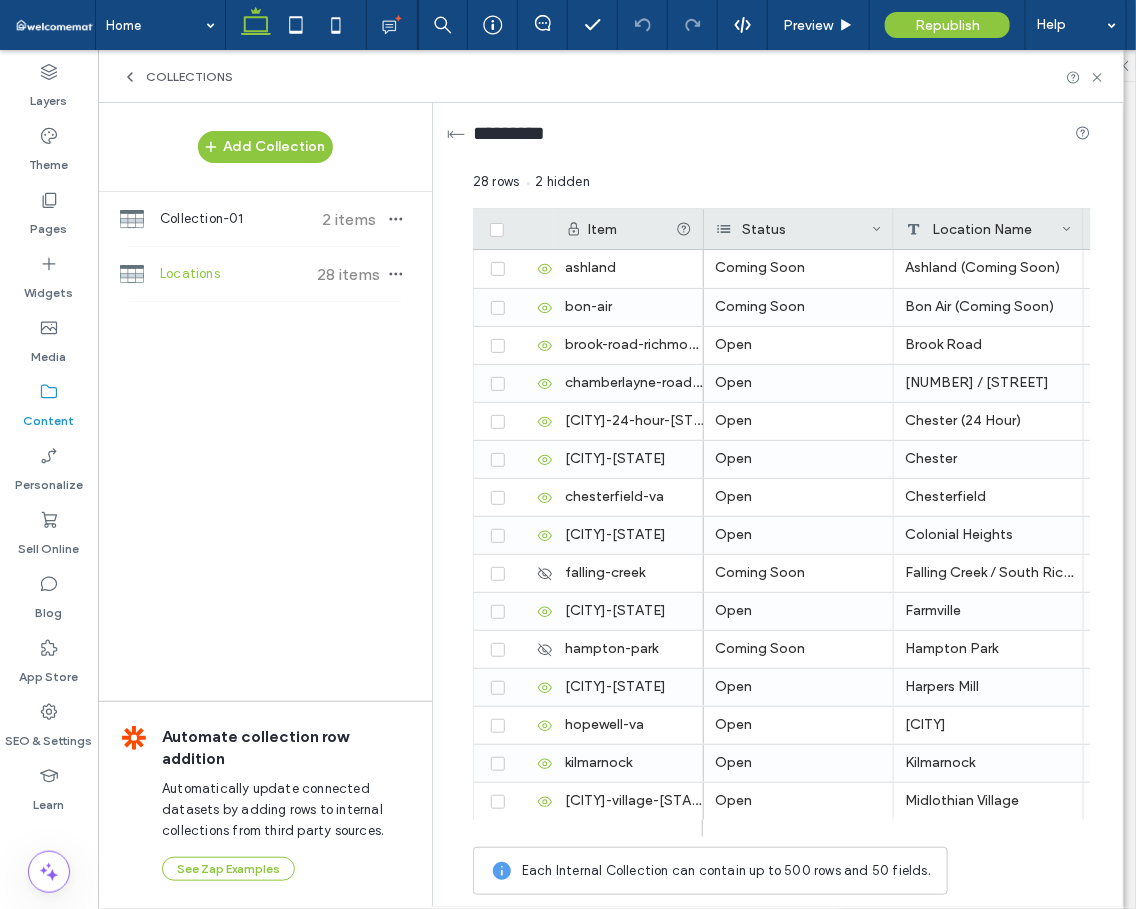 click on "⇤" at bounding box center (456, 133) 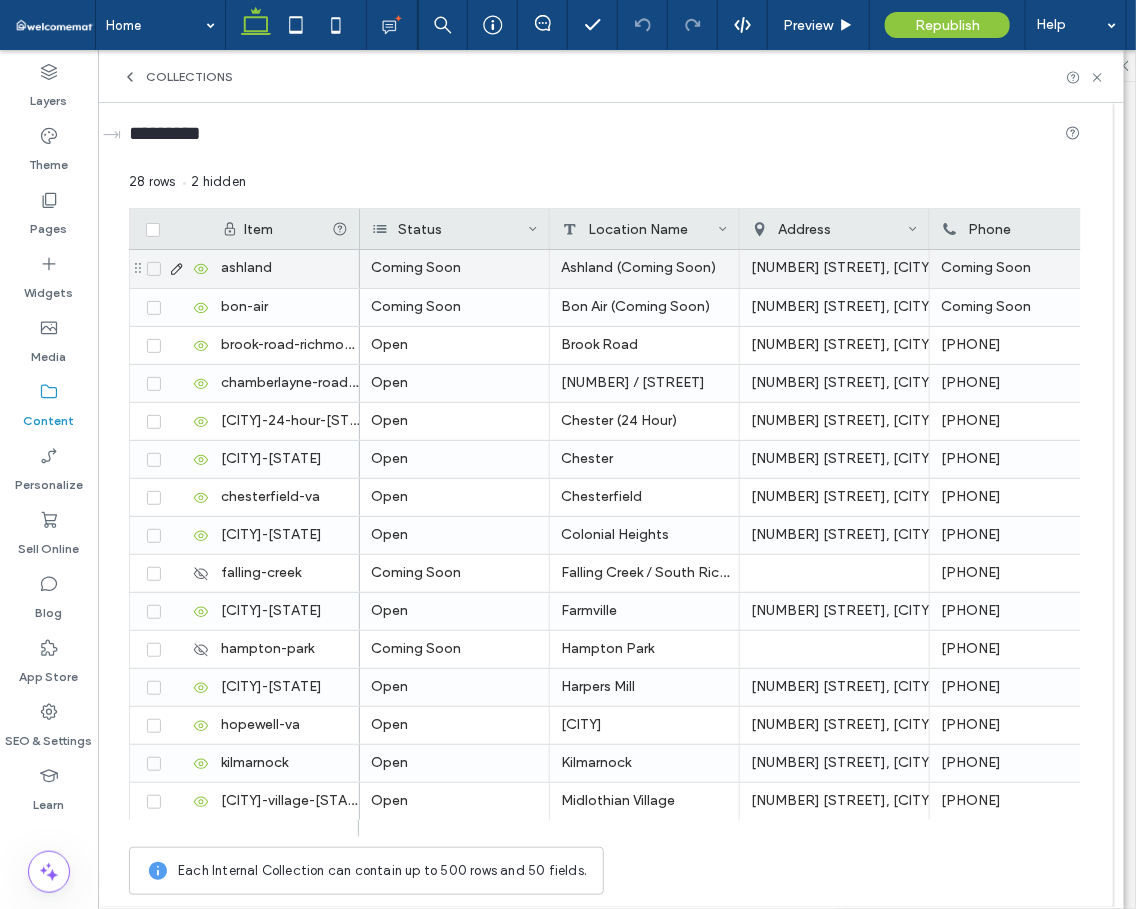 click on "ashland" at bounding box center (285, 269) 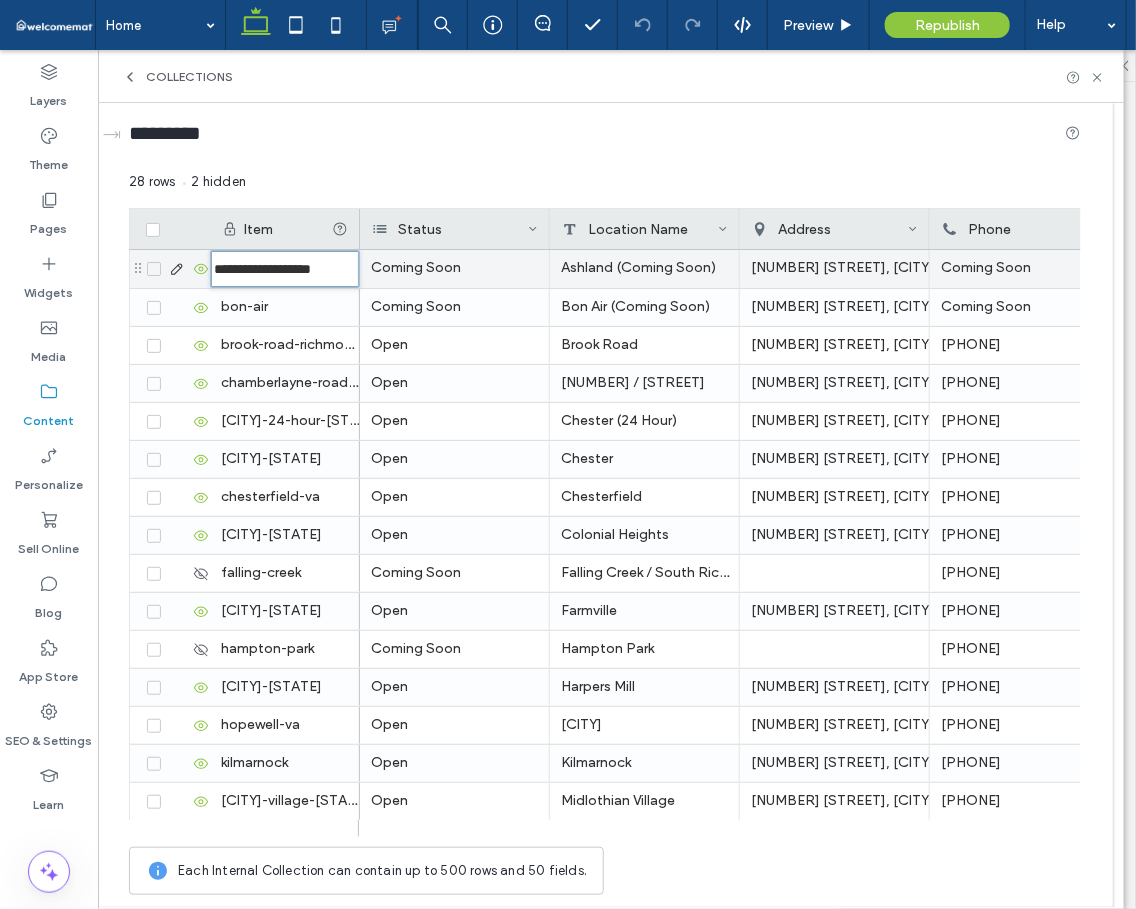 scroll, scrollTop: 0, scrollLeft: 2, axis: horizontal 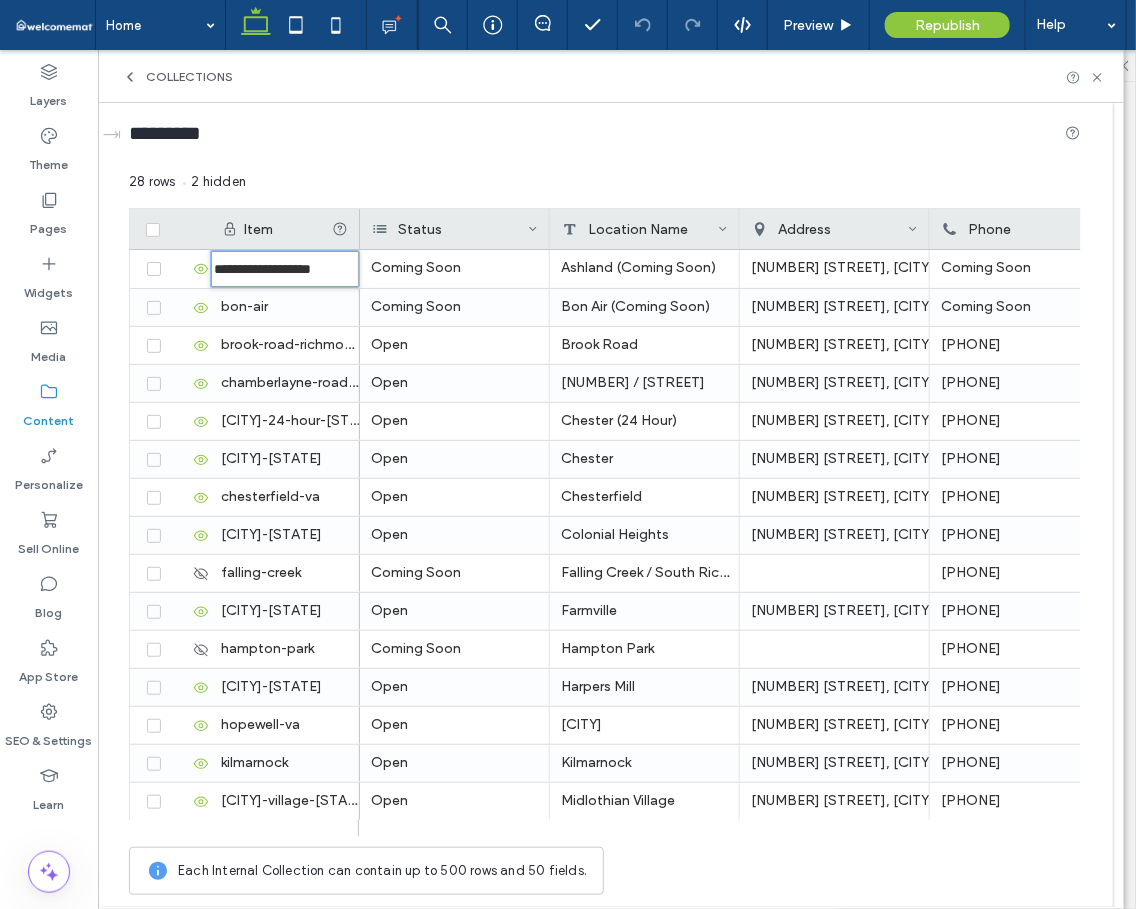 type on "**********" 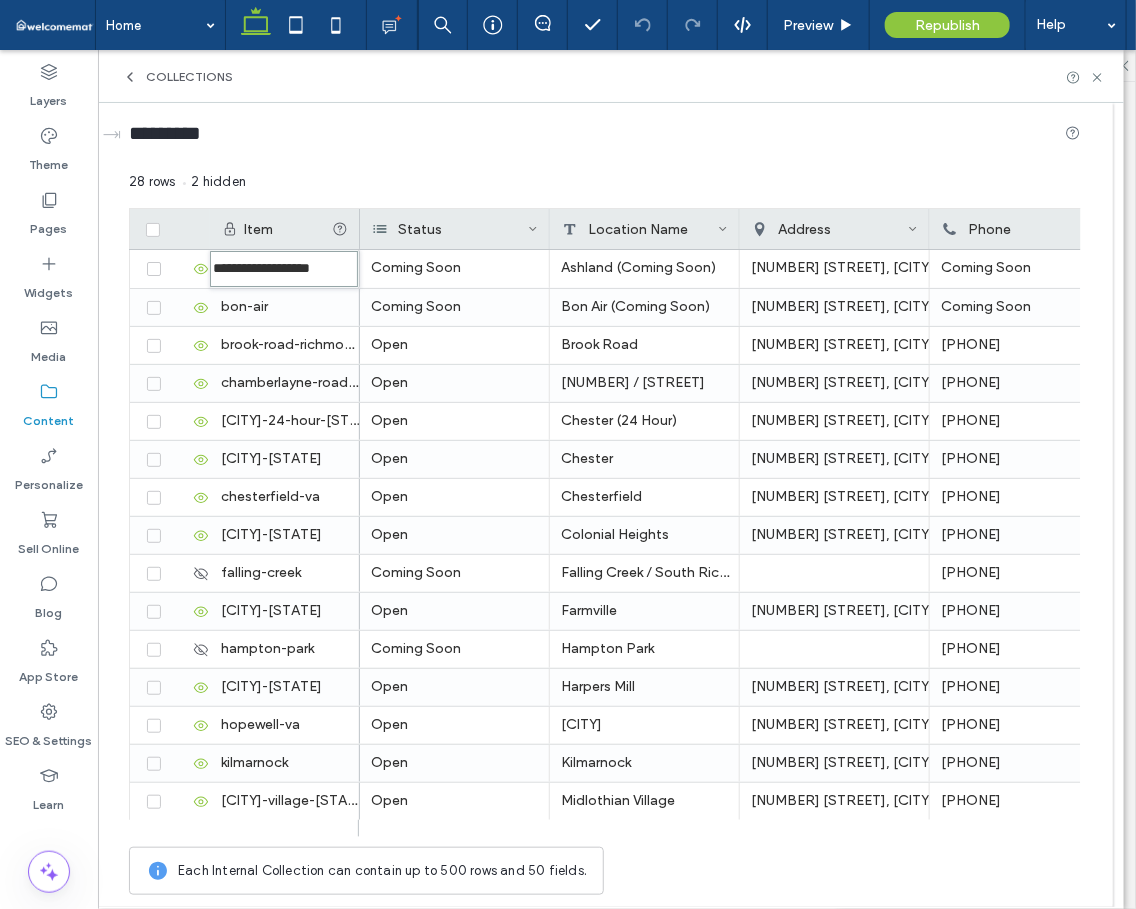 scroll, scrollTop: 0, scrollLeft: 0, axis: both 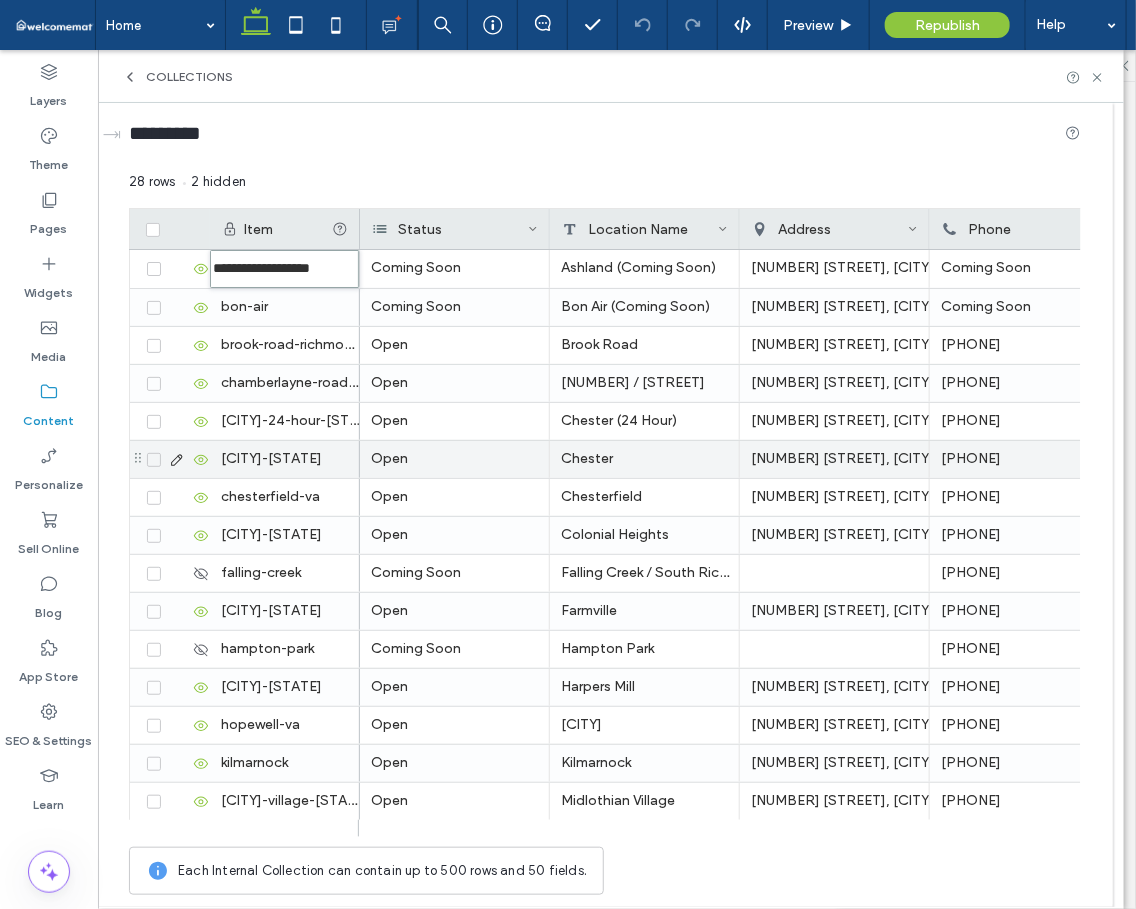 click on "[CITY]-[STATE]" at bounding box center (285, 459) 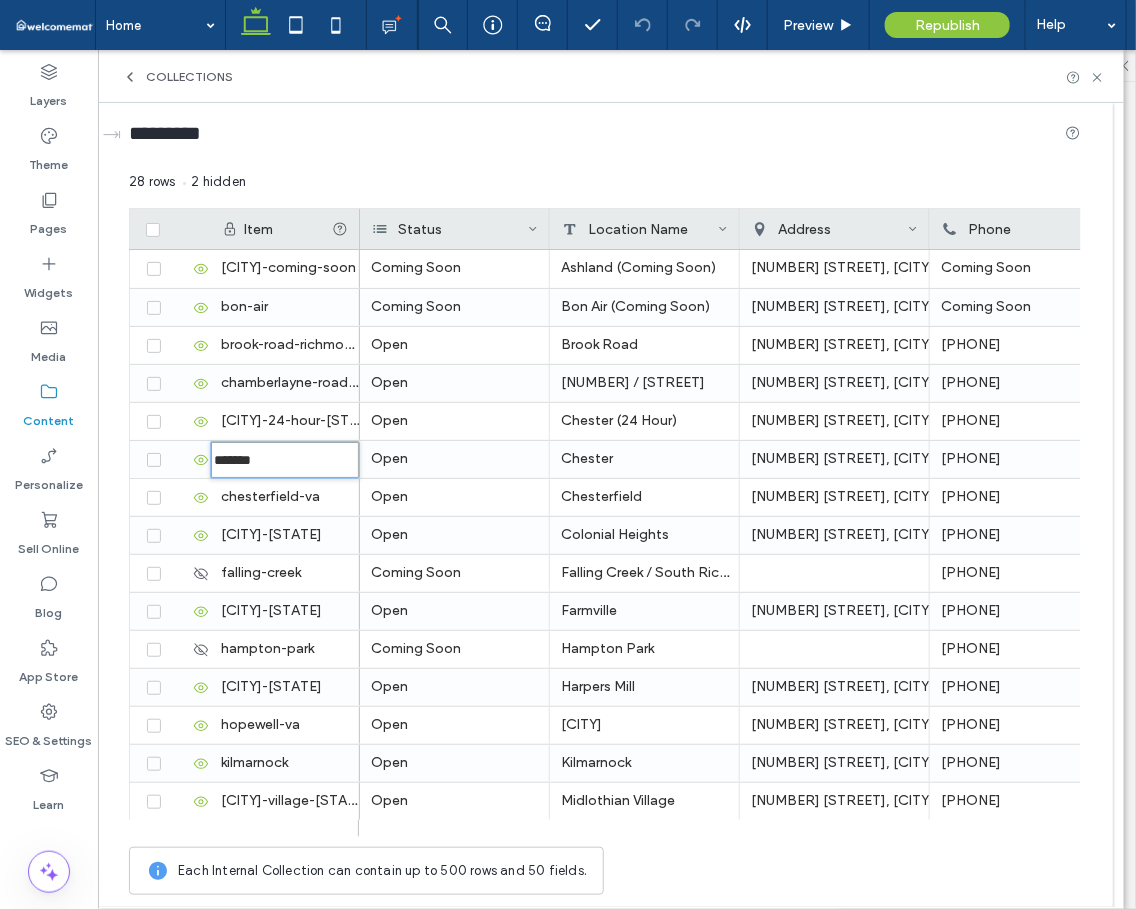 type on "*******" 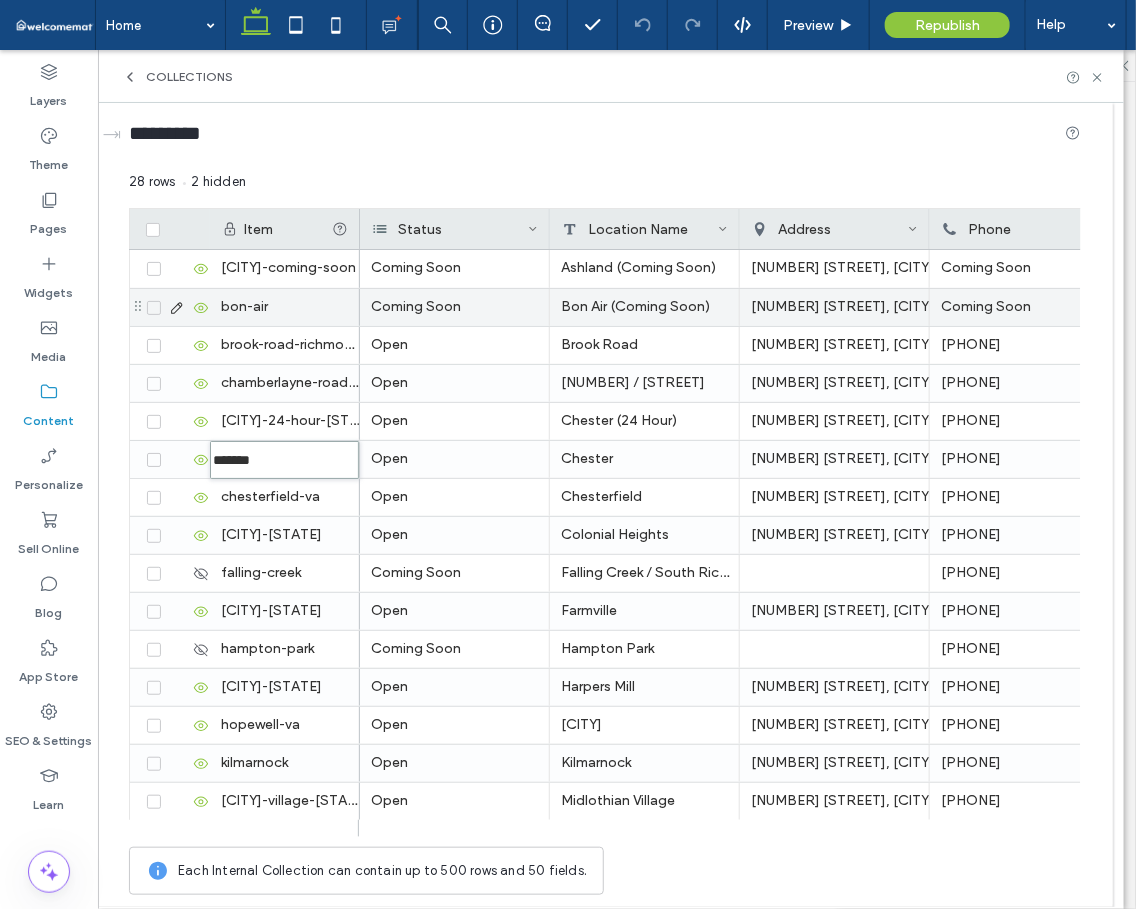 click on "bon-air" at bounding box center [285, 307] 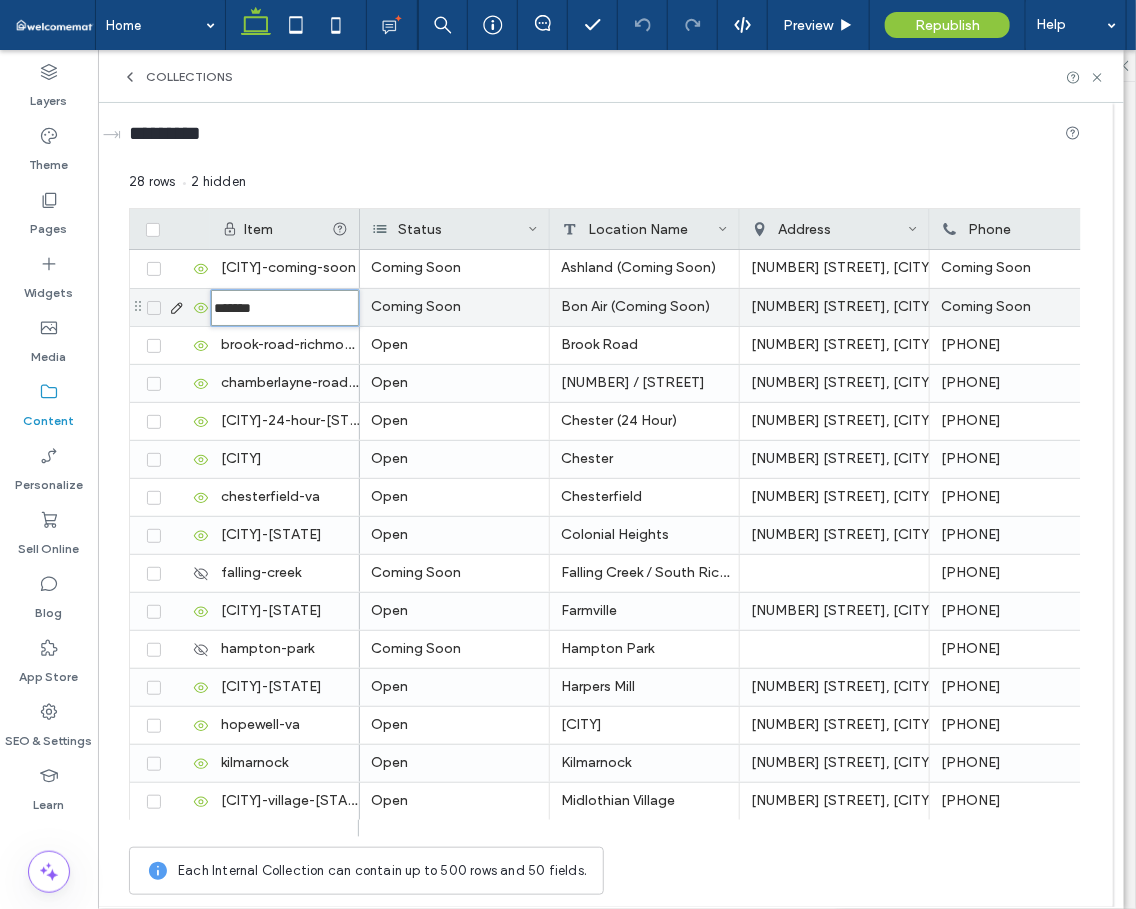 click on "*******" at bounding box center [285, 308] 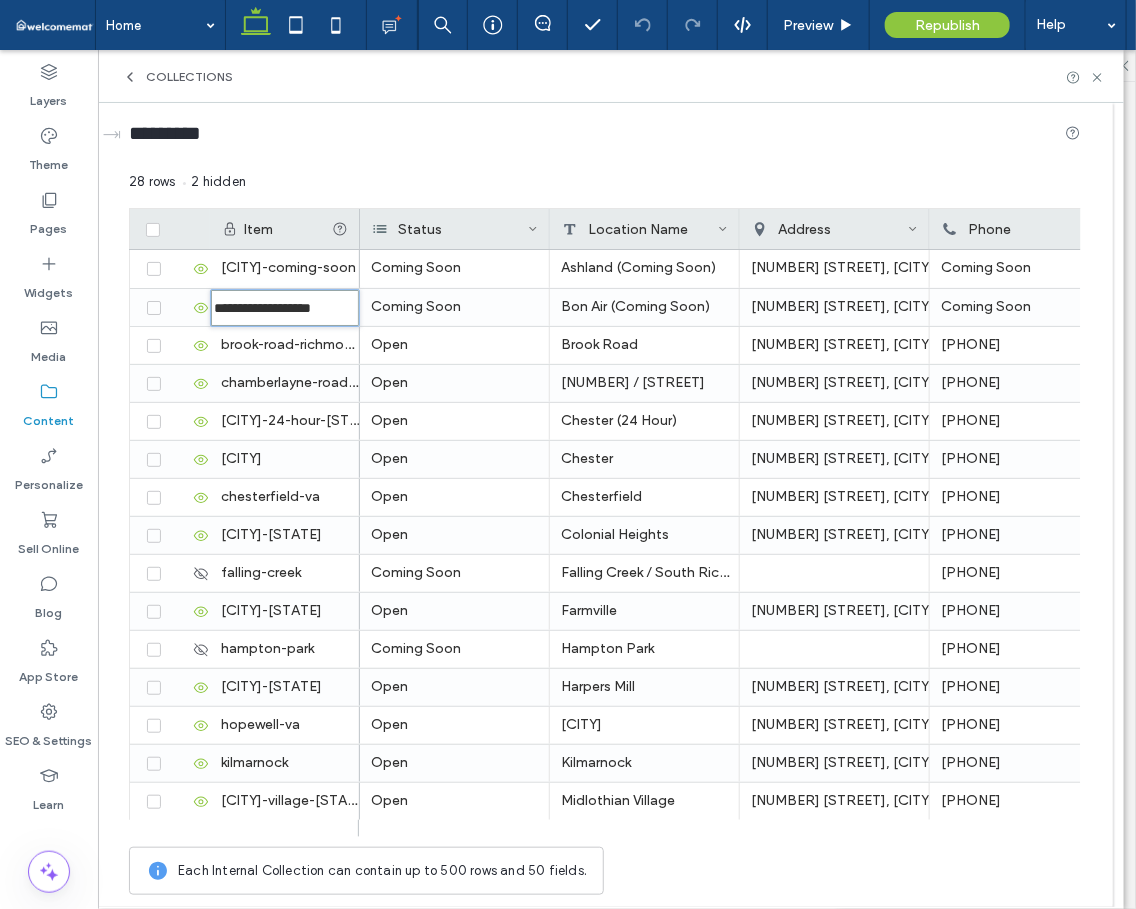 type on "**********" 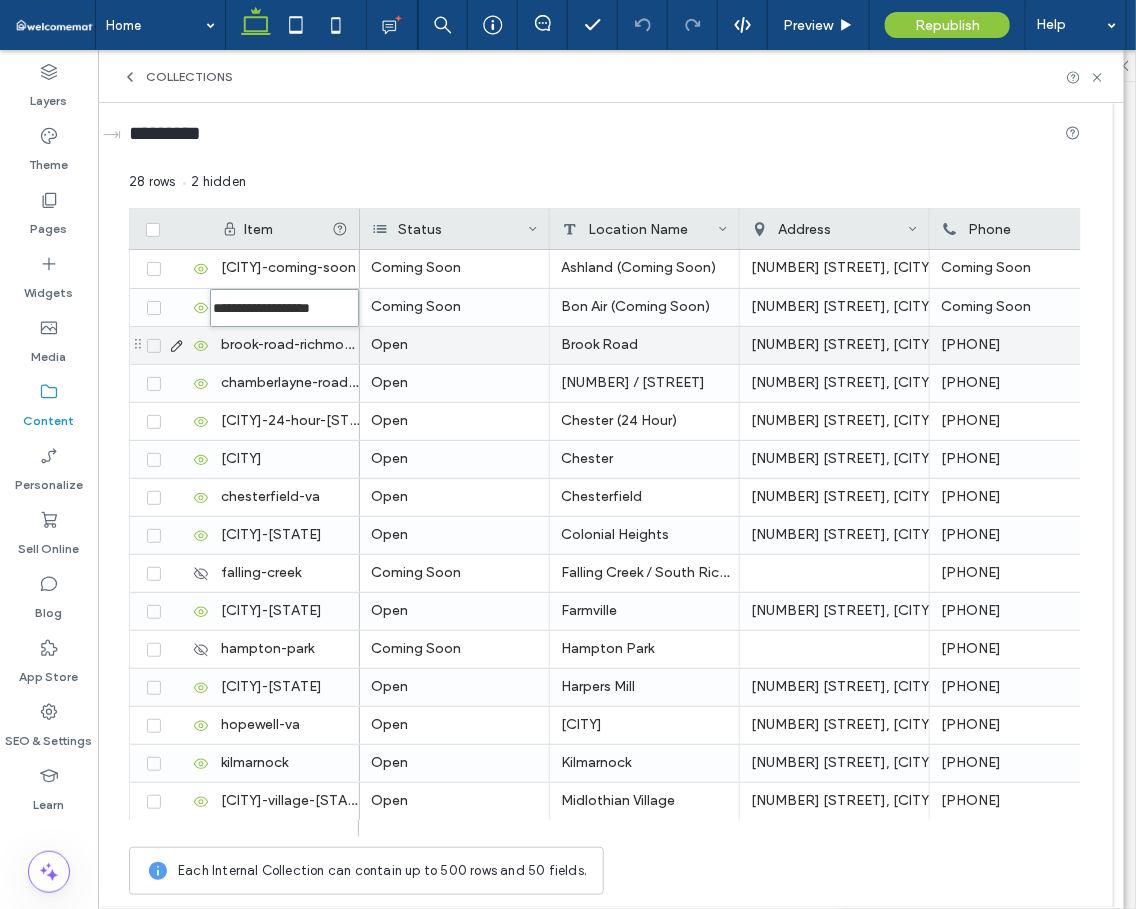click on "brook-road-richmond-[STATE]" at bounding box center (285, 345) 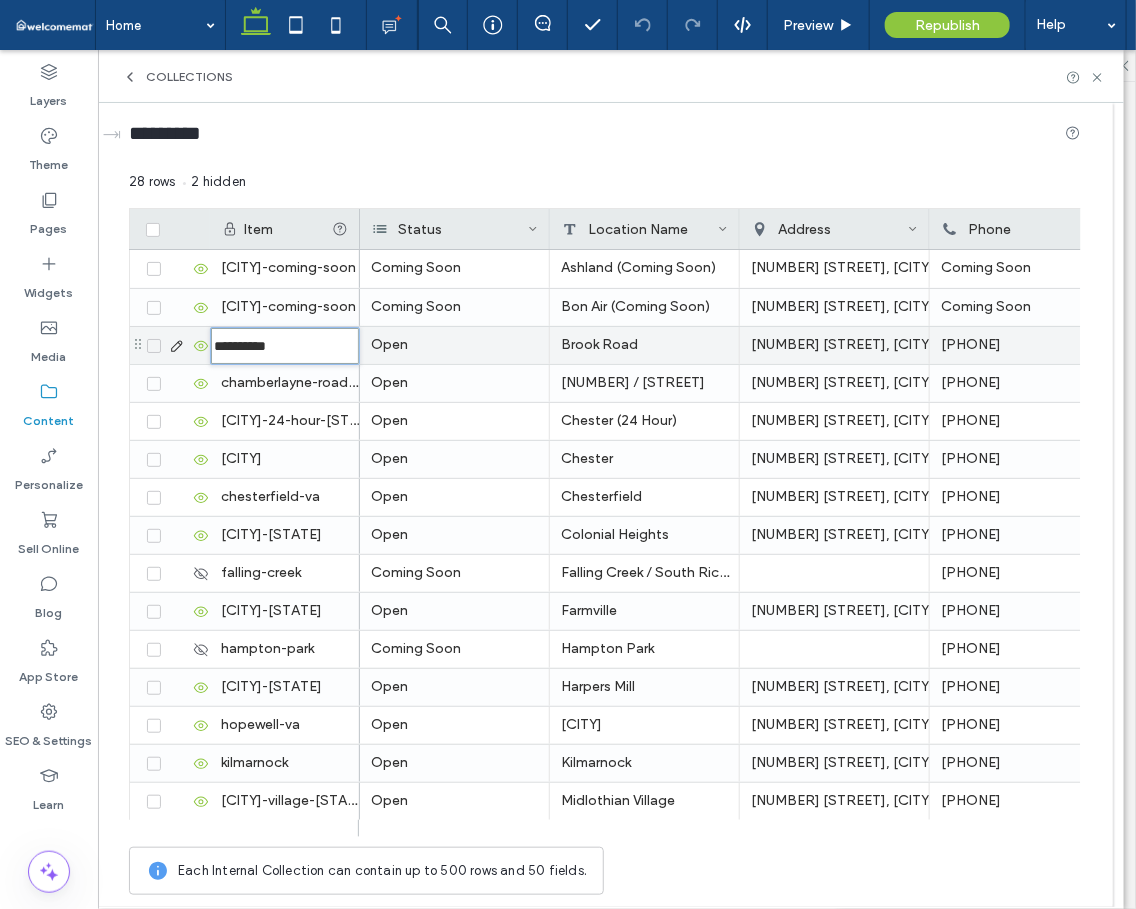 scroll, scrollTop: 0, scrollLeft: 0, axis: both 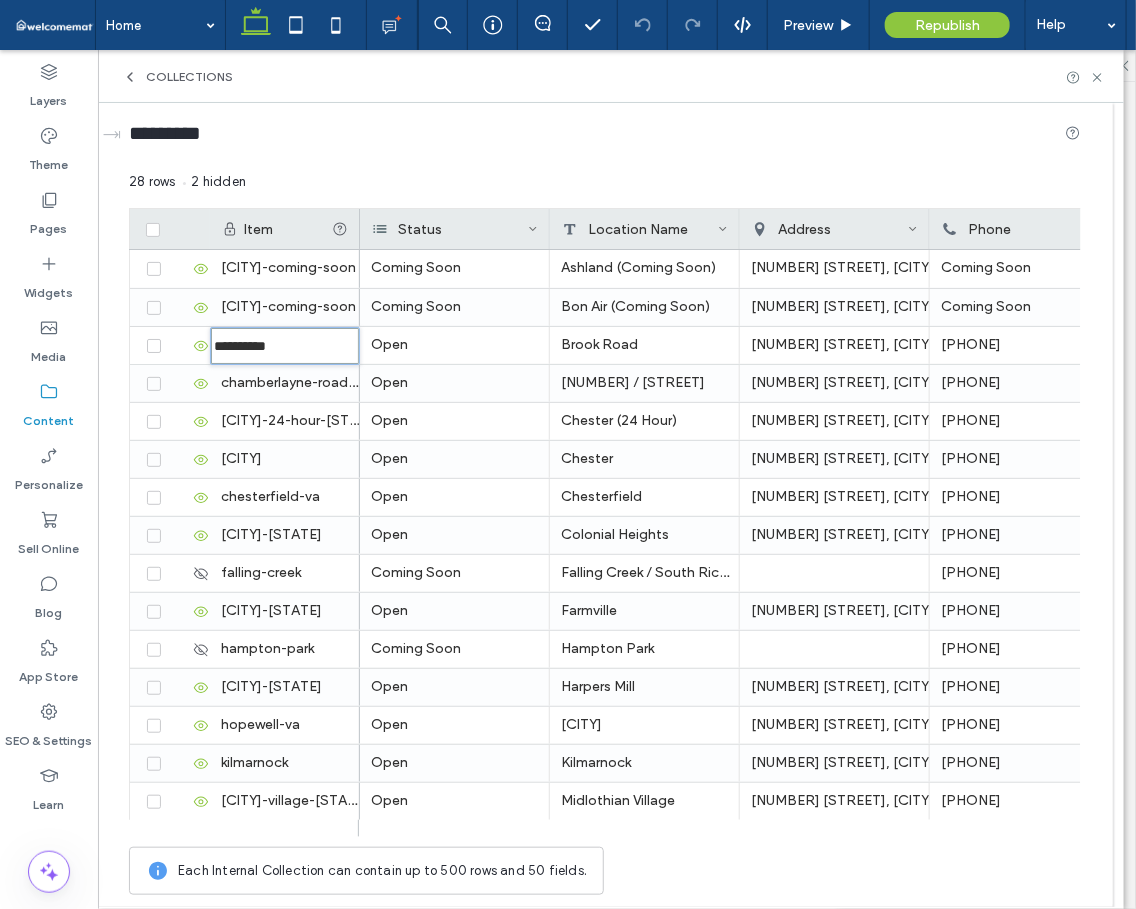 type on "**********" 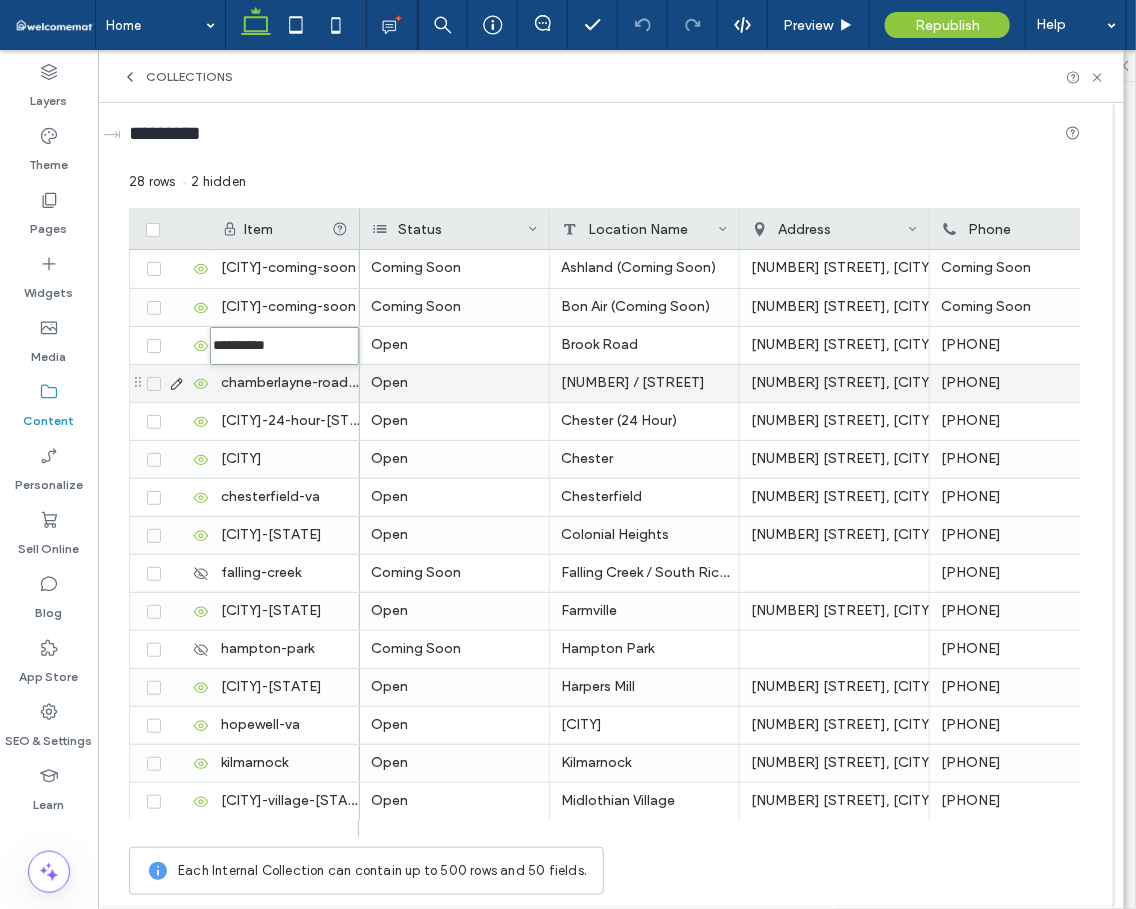 click on "chamberlayne-road-richmond-[STATE]" at bounding box center [285, 383] 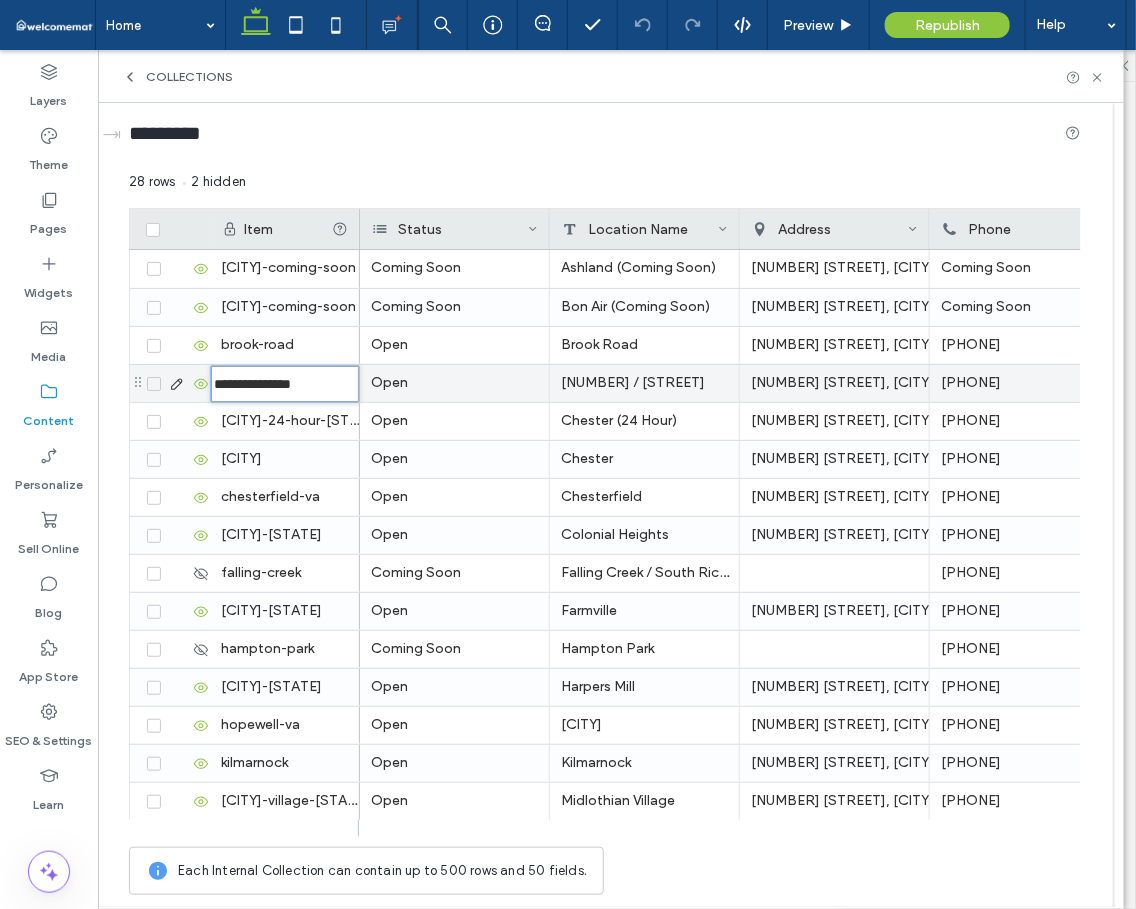 scroll, scrollTop: 0, scrollLeft: 0, axis: both 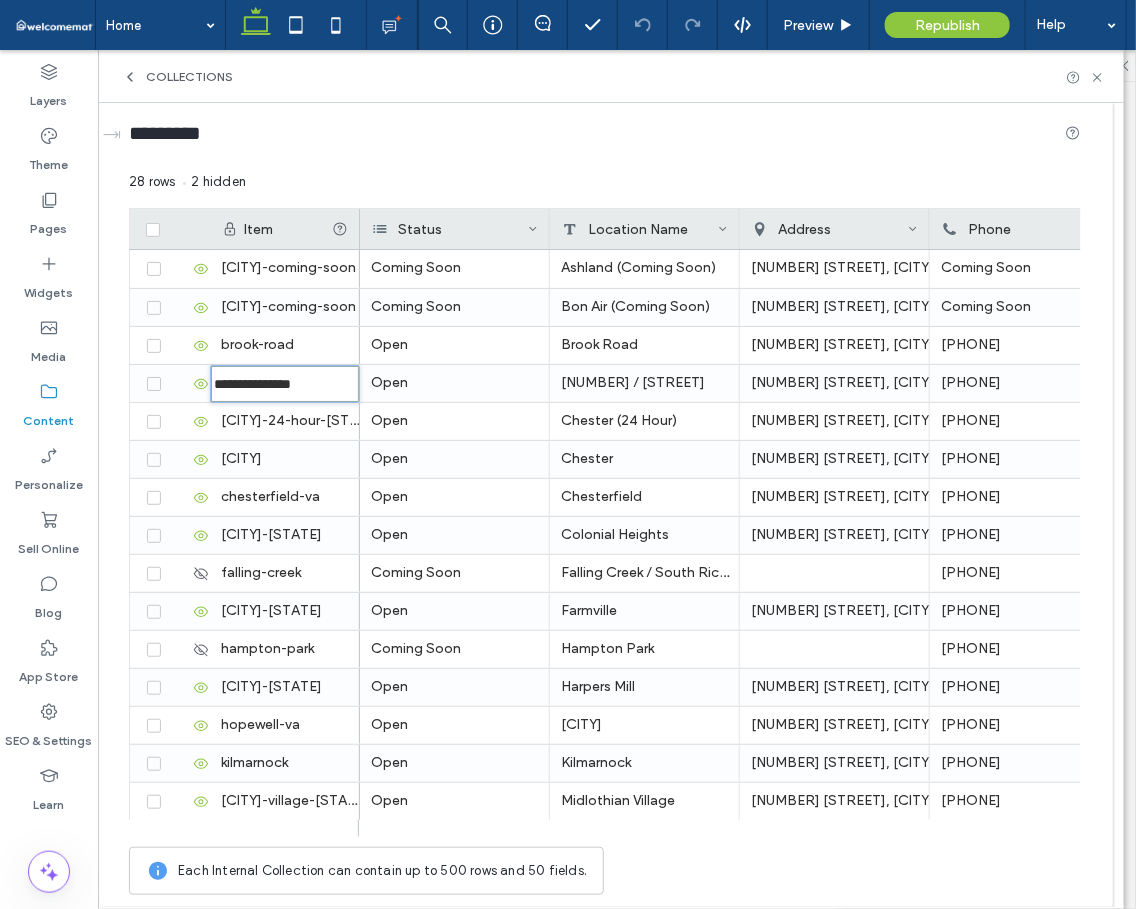 type on "**********" 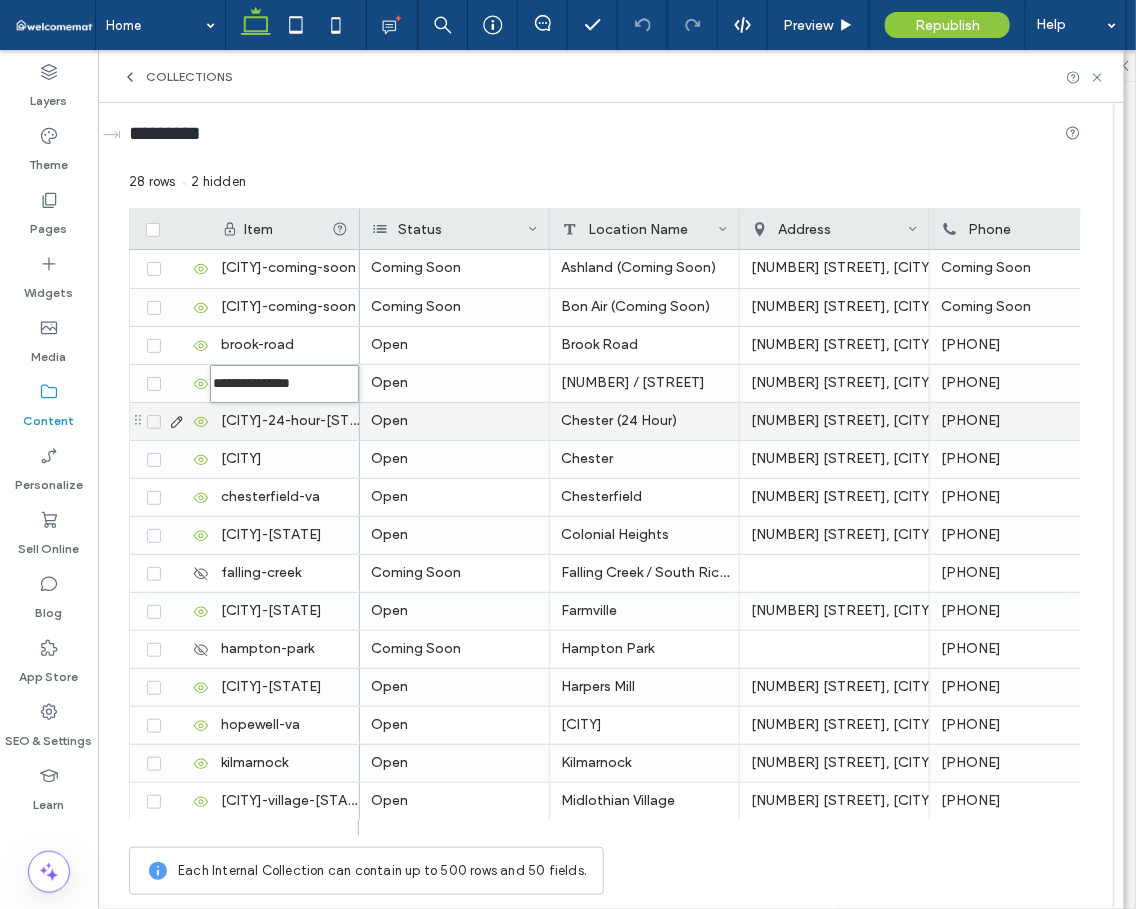 click on "[CITY]-24-hour-[STATE]" at bounding box center [285, 421] 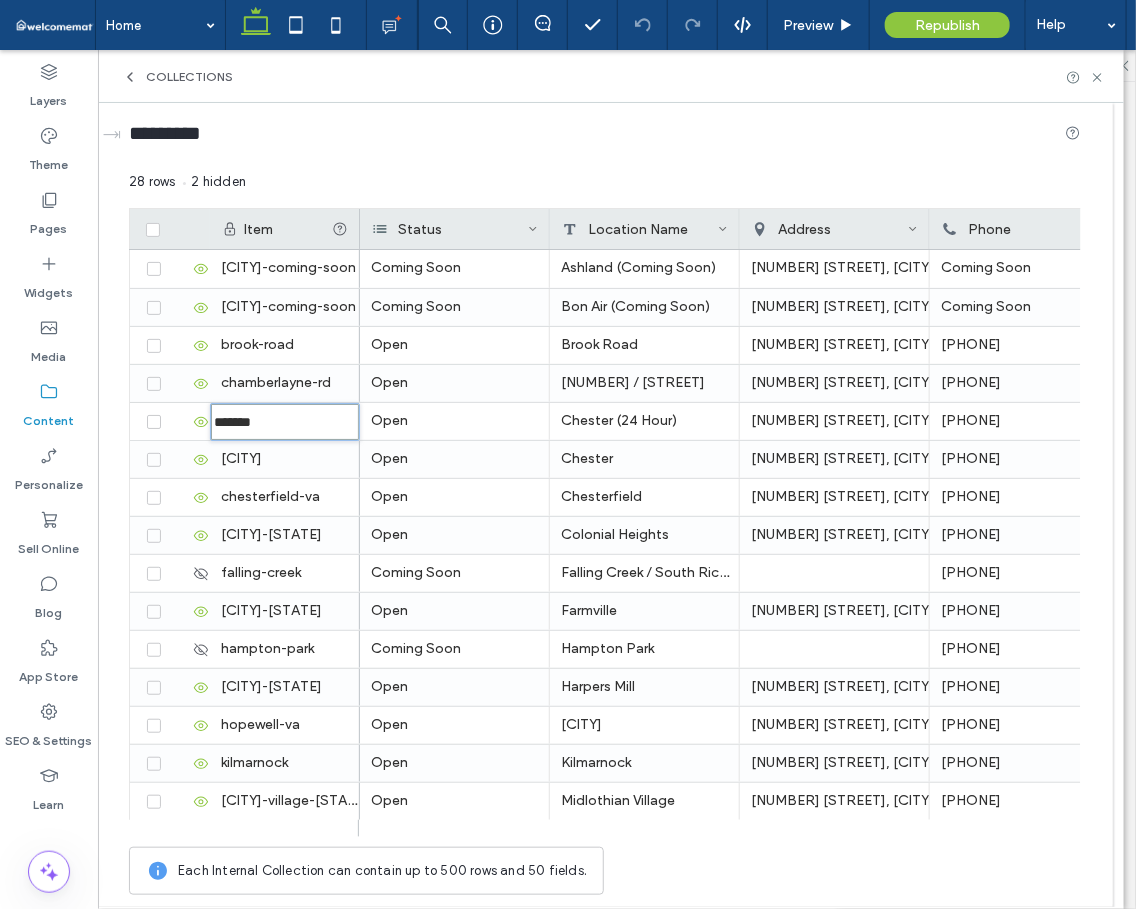 type on "*******" 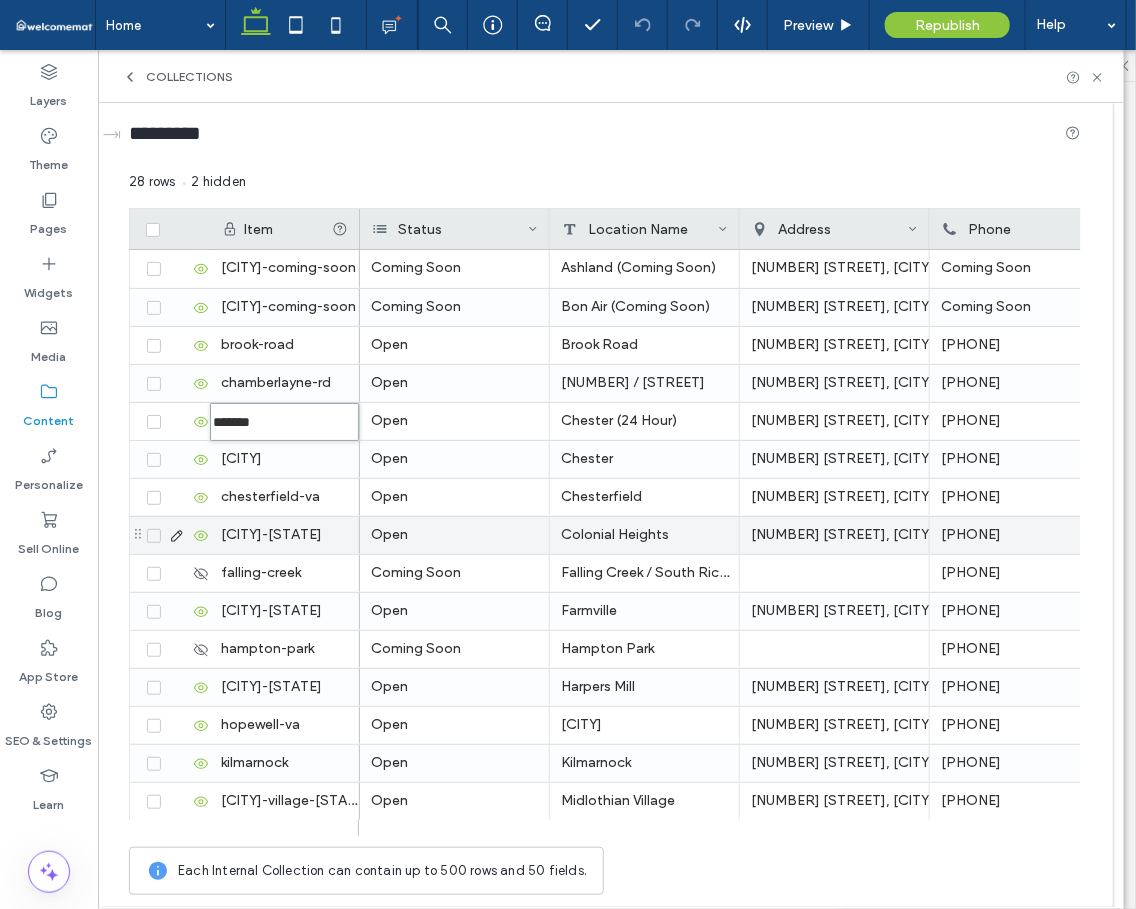 click on "[CITY]-[STATE]" at bounding box center [285, 535] 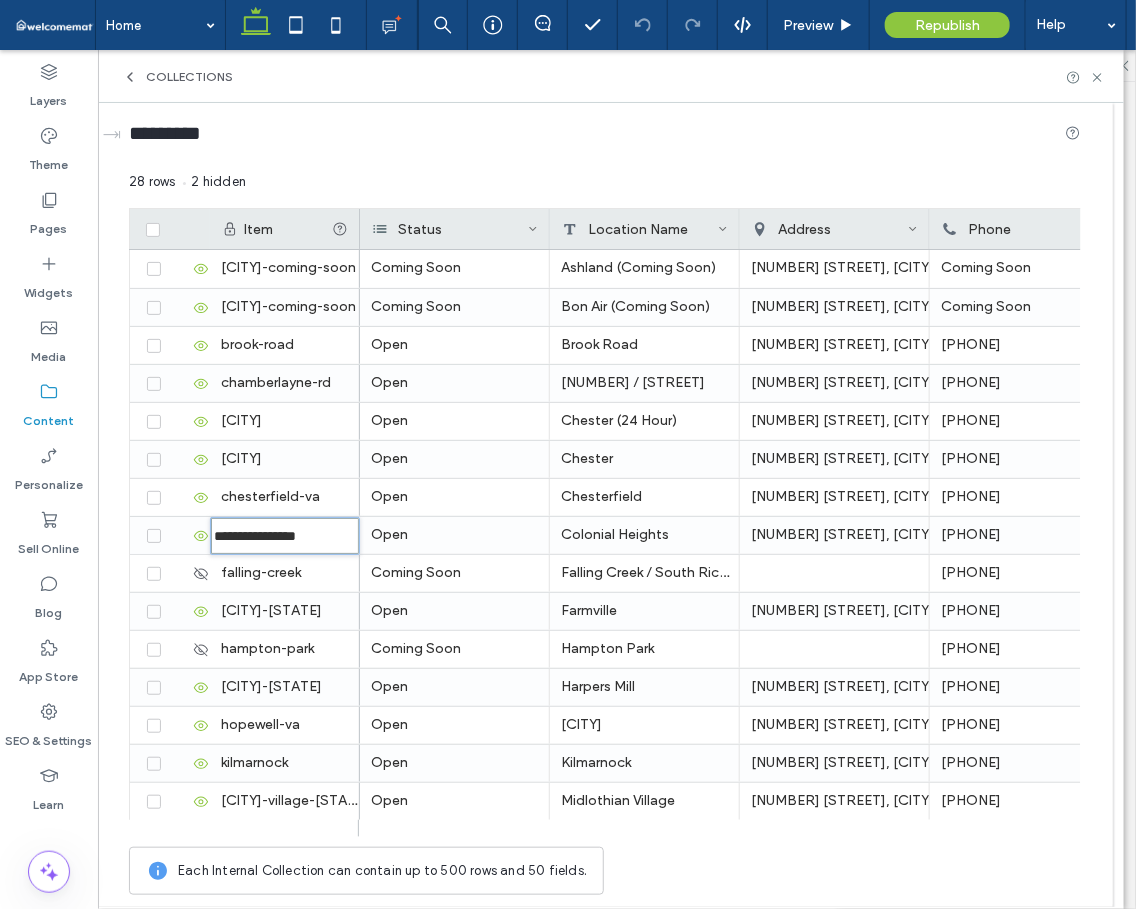 type on "**********" 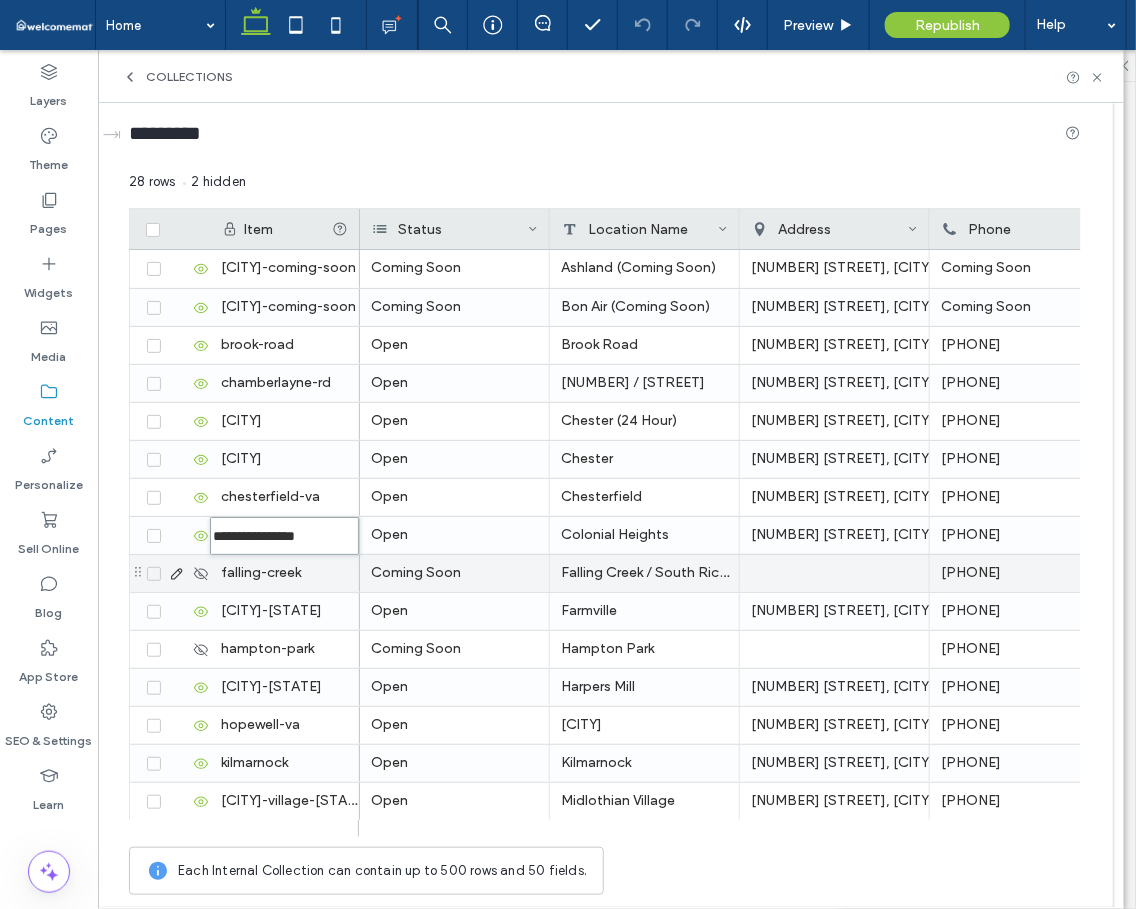 click on "falling-creek" at bounding box center (285, 573) 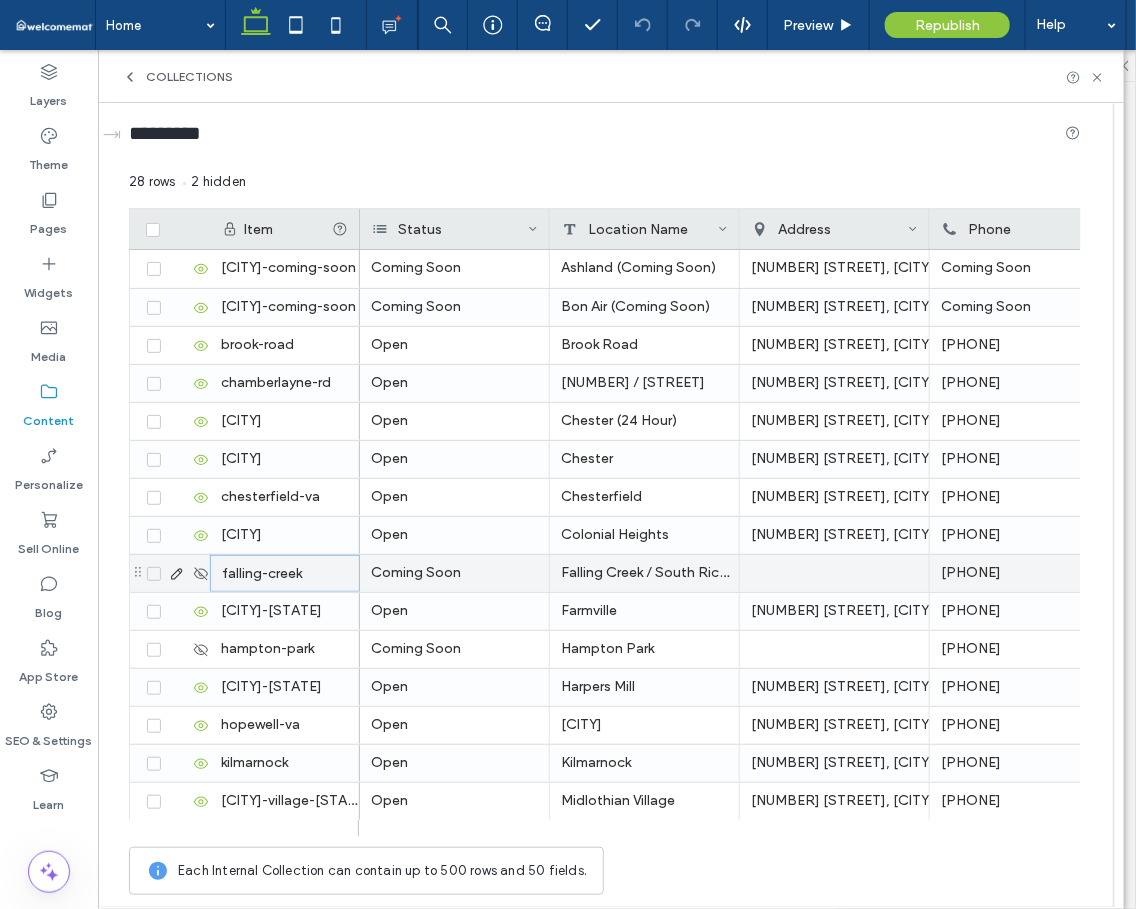 click on "falling-creek" at bounding box center [285, 573] 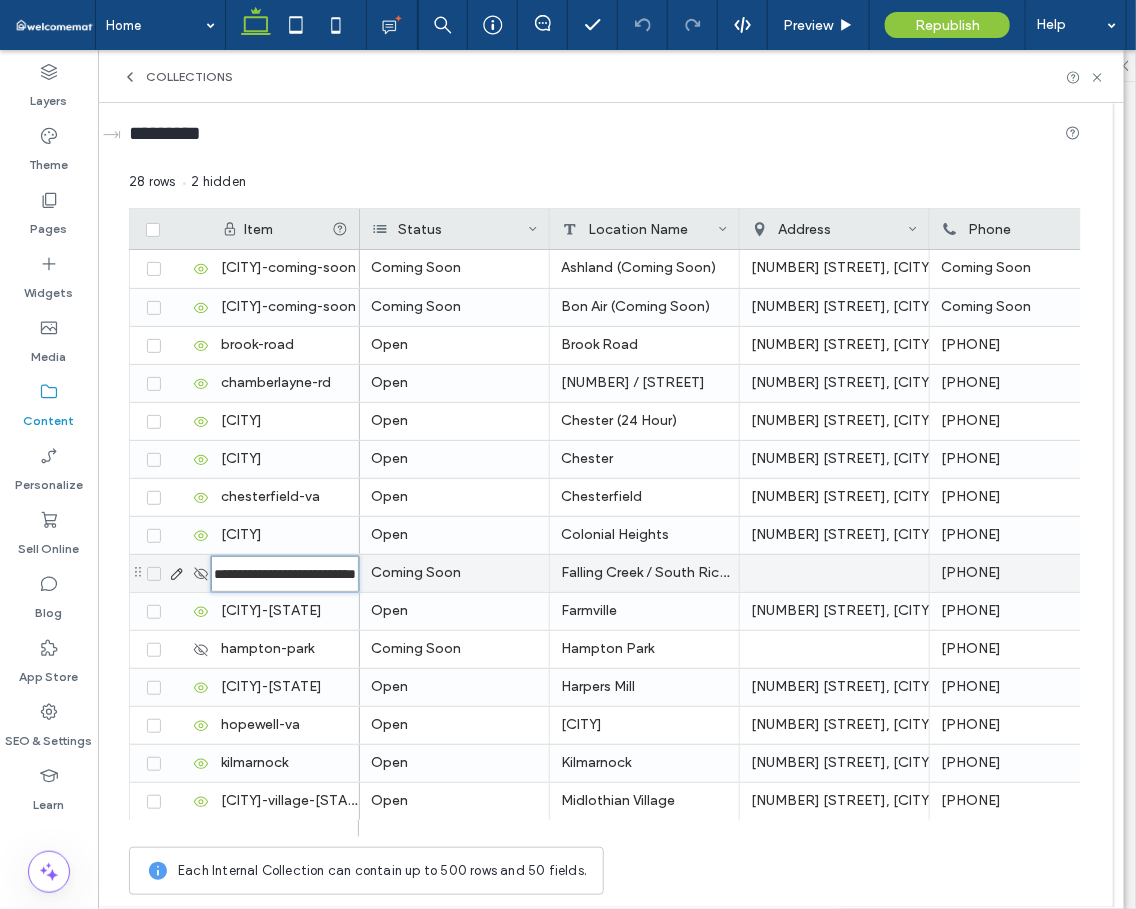 scroll, scrollTop: 0, scrollLeft: 52, axis: horizontal 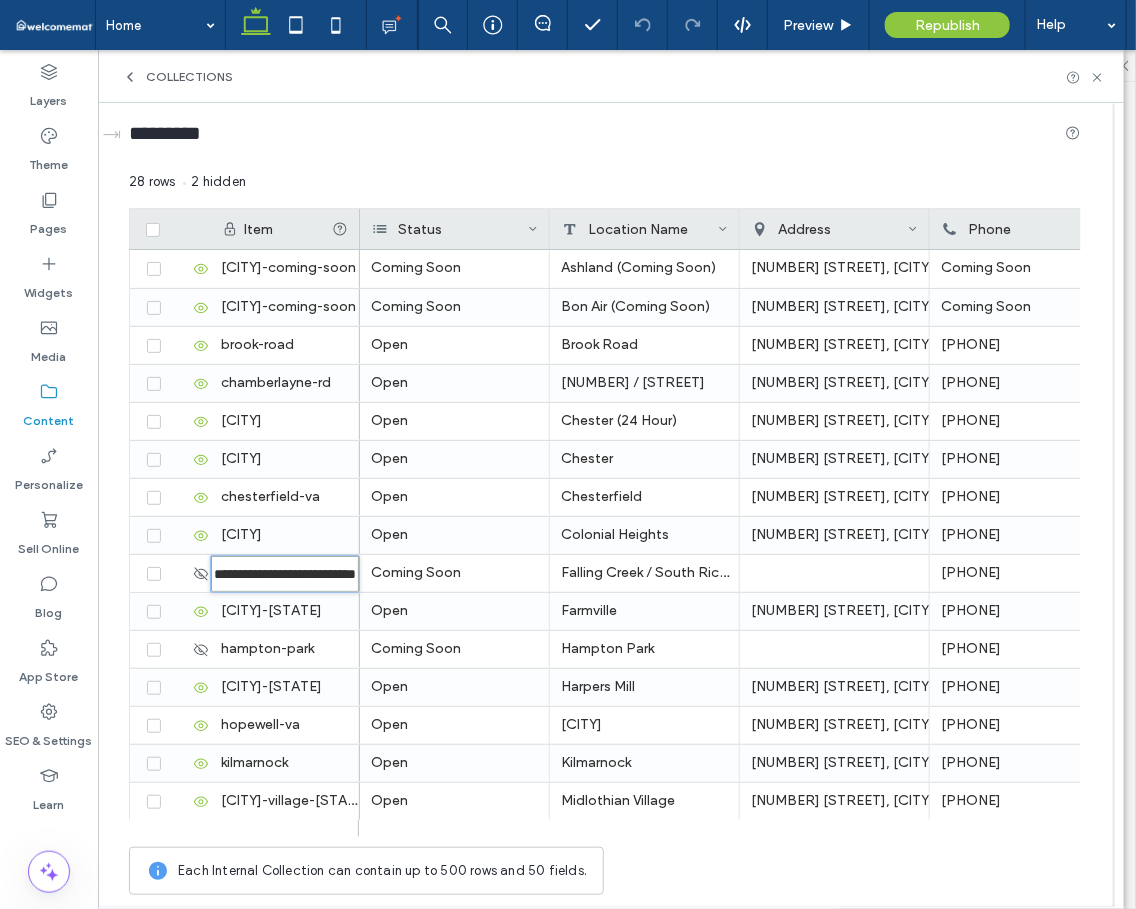 type on "**********" 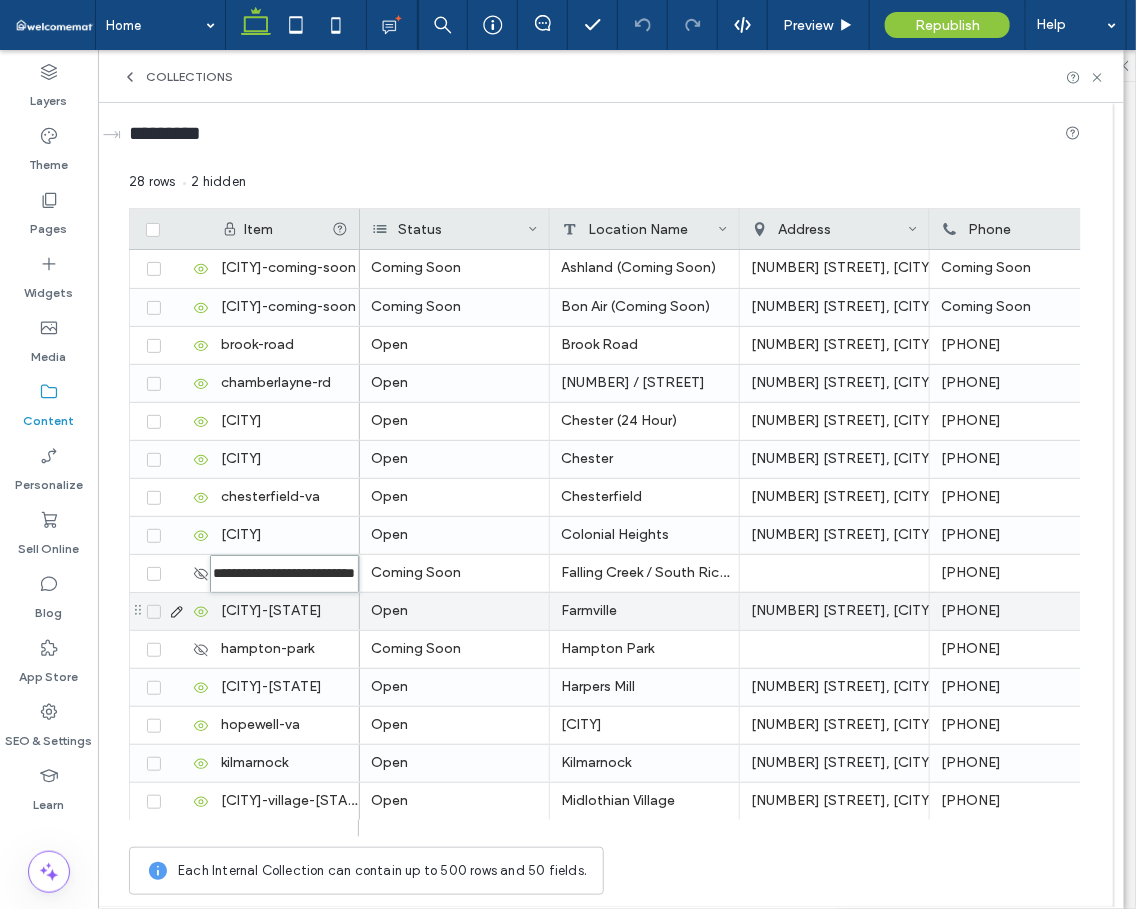 click on "[CITY]-[STATE]" at bounding box center [285, 611] 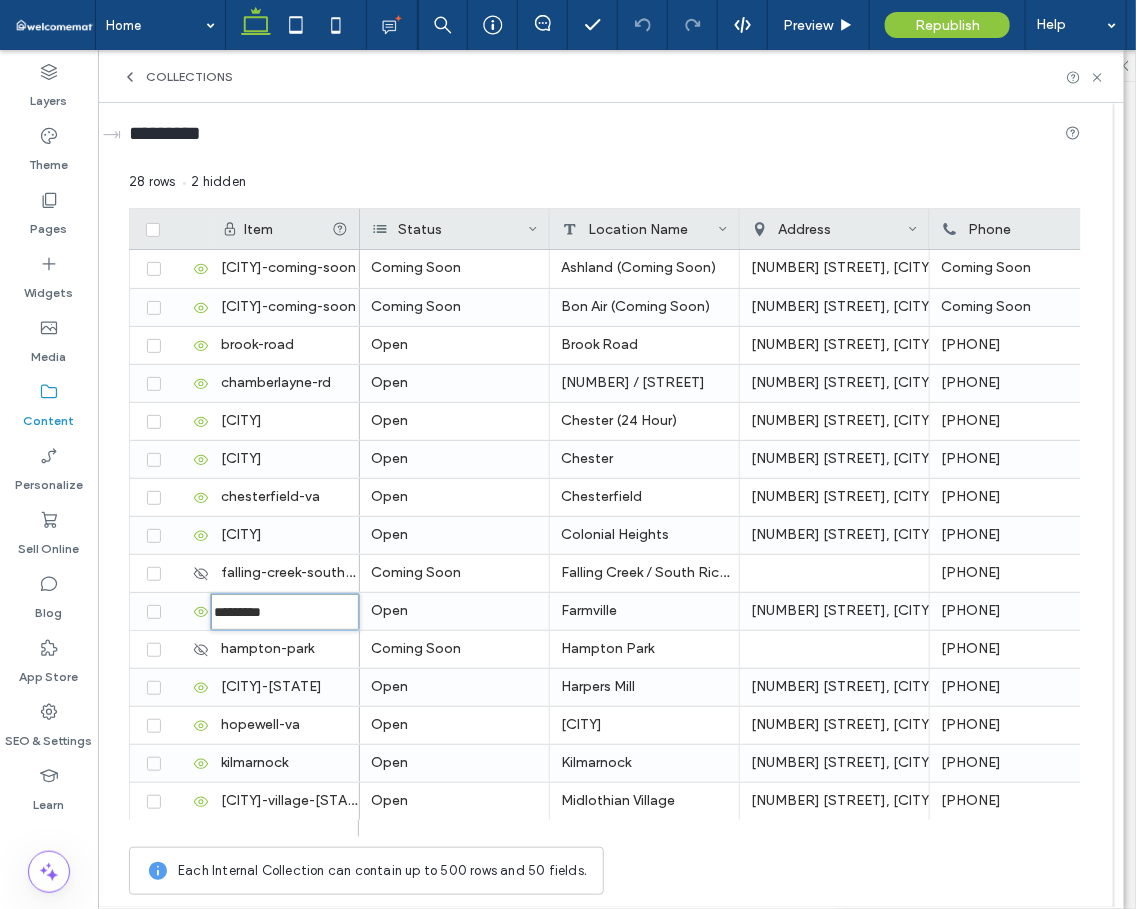 type on "*********" 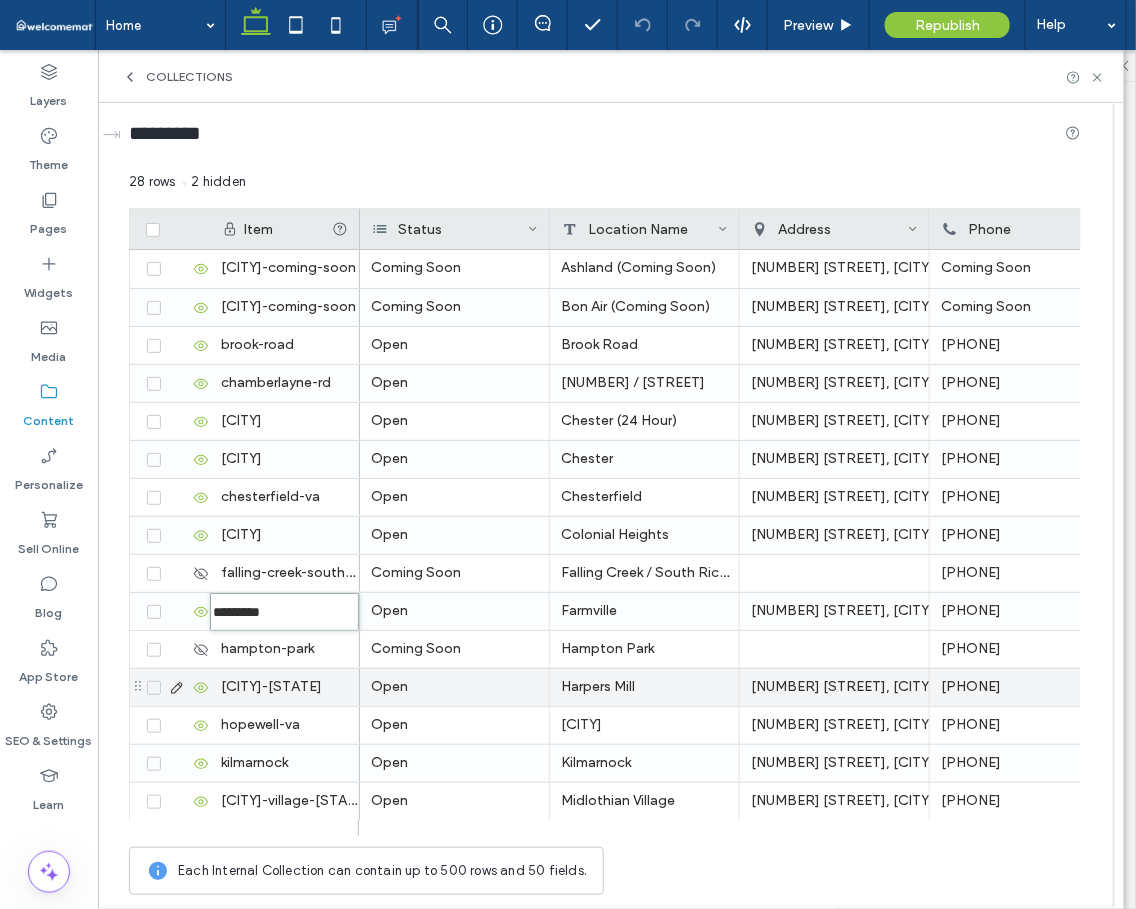 click on "[CITY]-[STATE]" at bounding box center [285, 687] 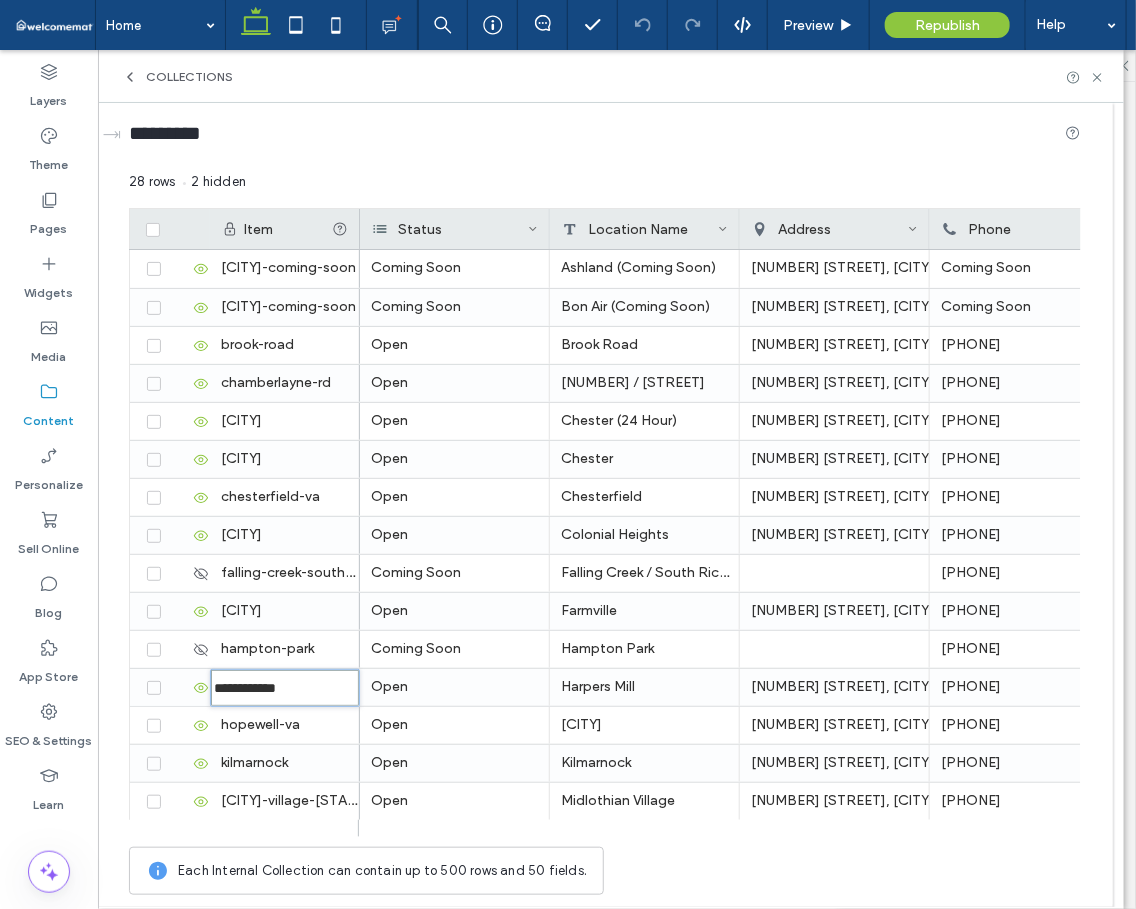 type on "**********" 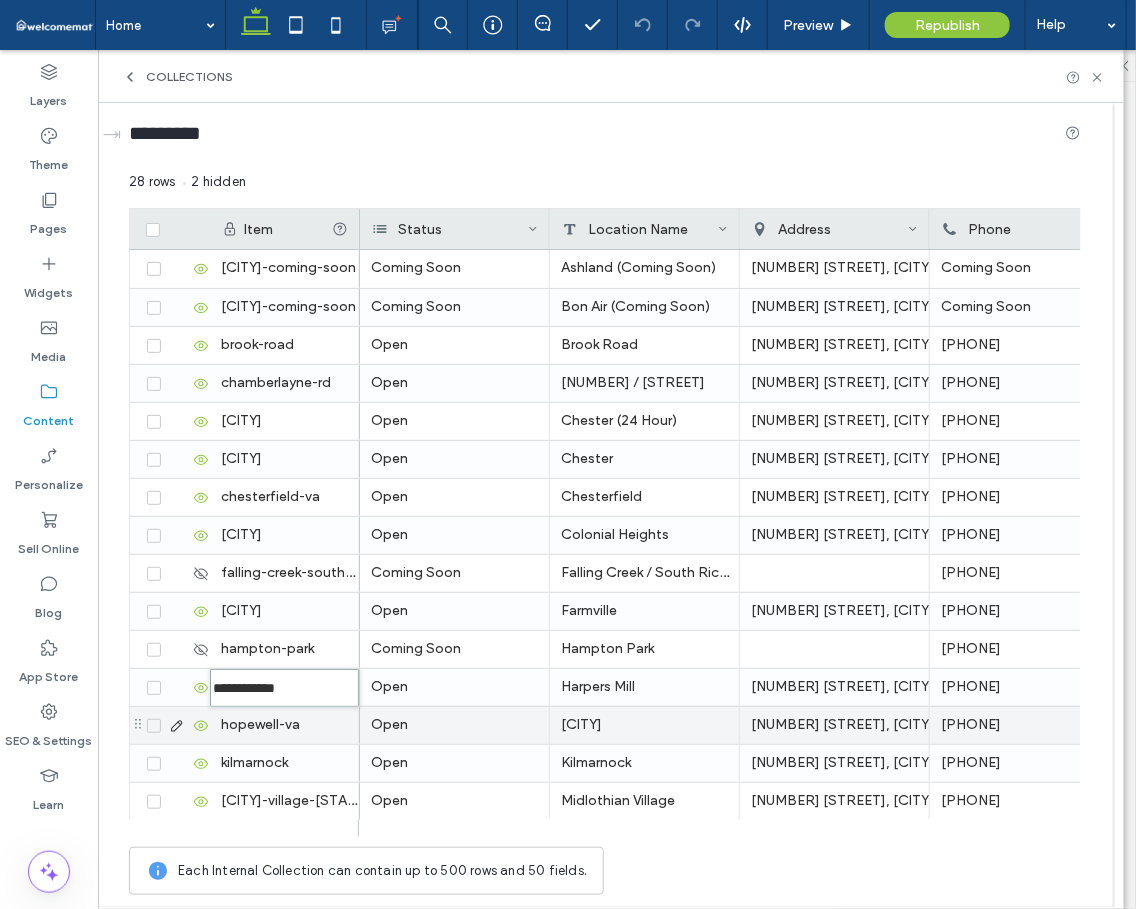click on "hopewell-va" at bounding box center [285, 725] 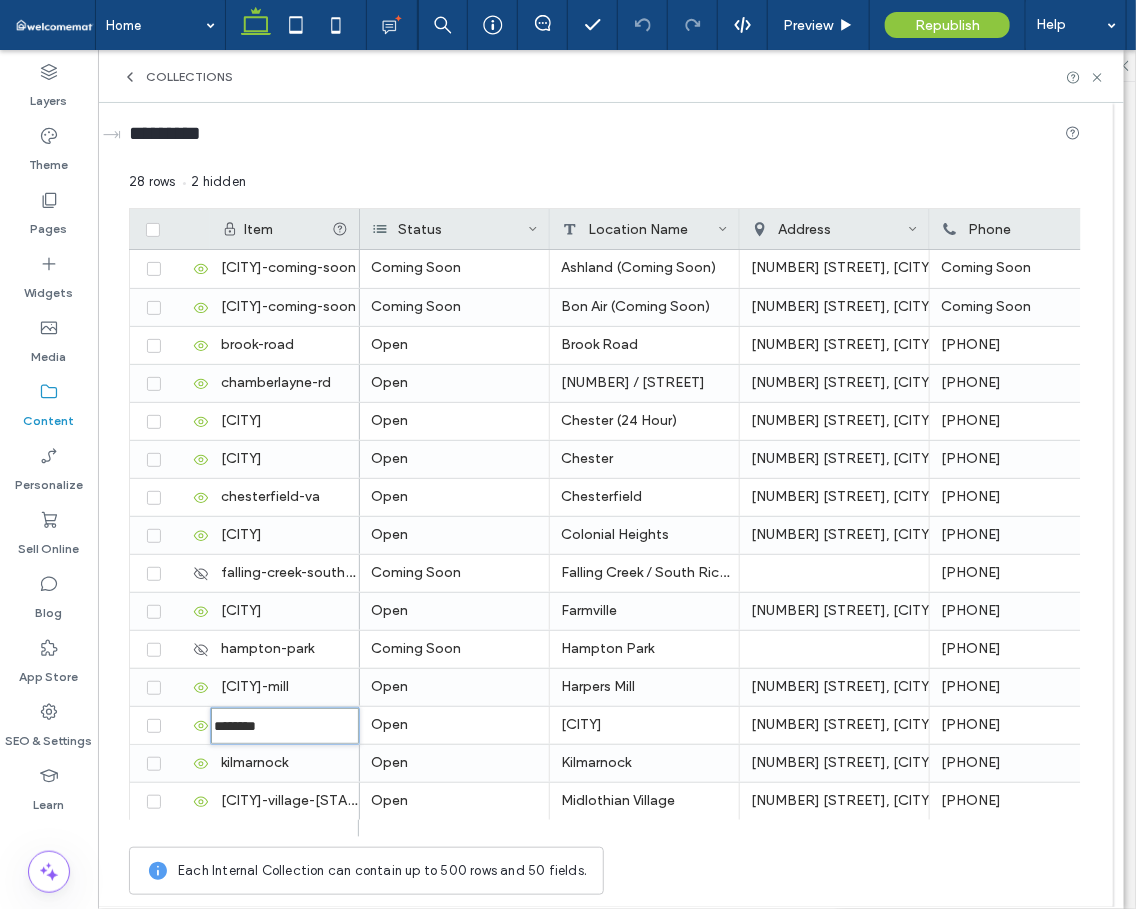 type on "********" 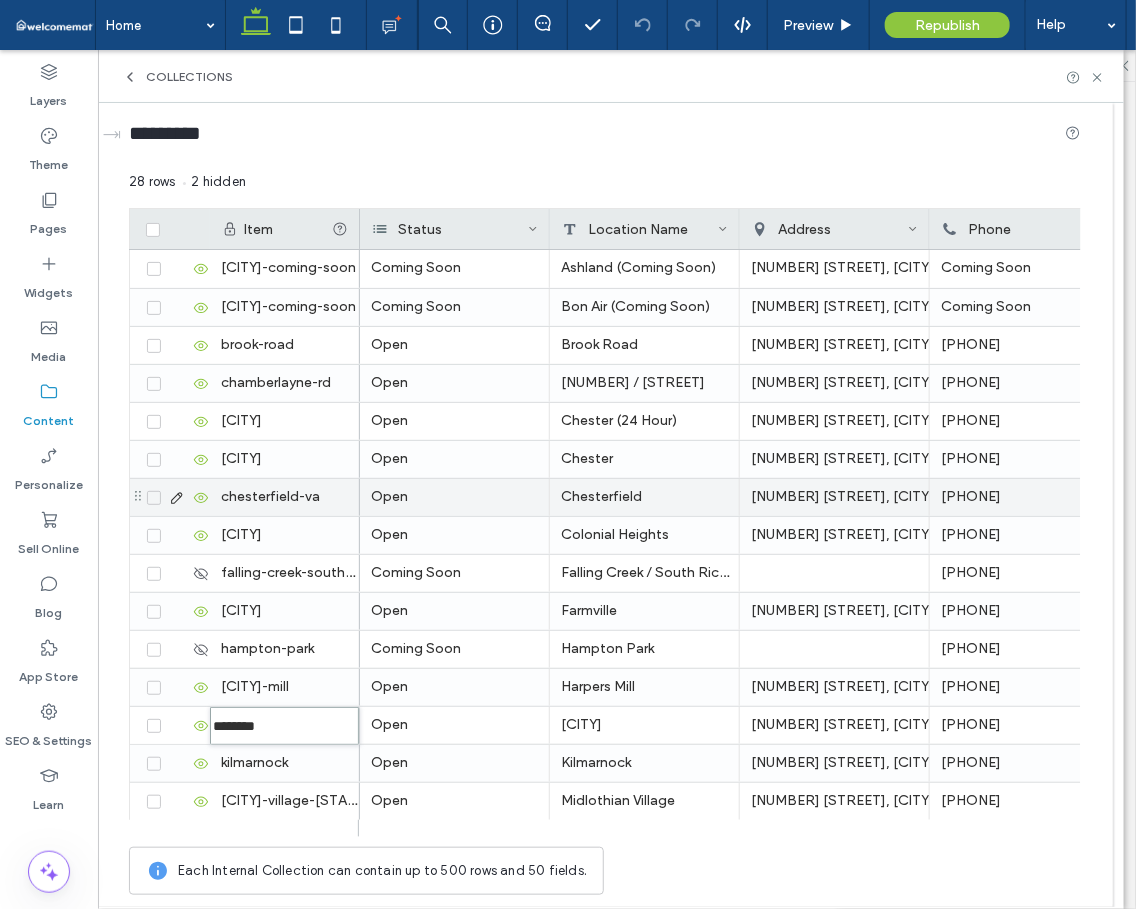 click on "chesterfield-va" at bounding box center (285, 497) 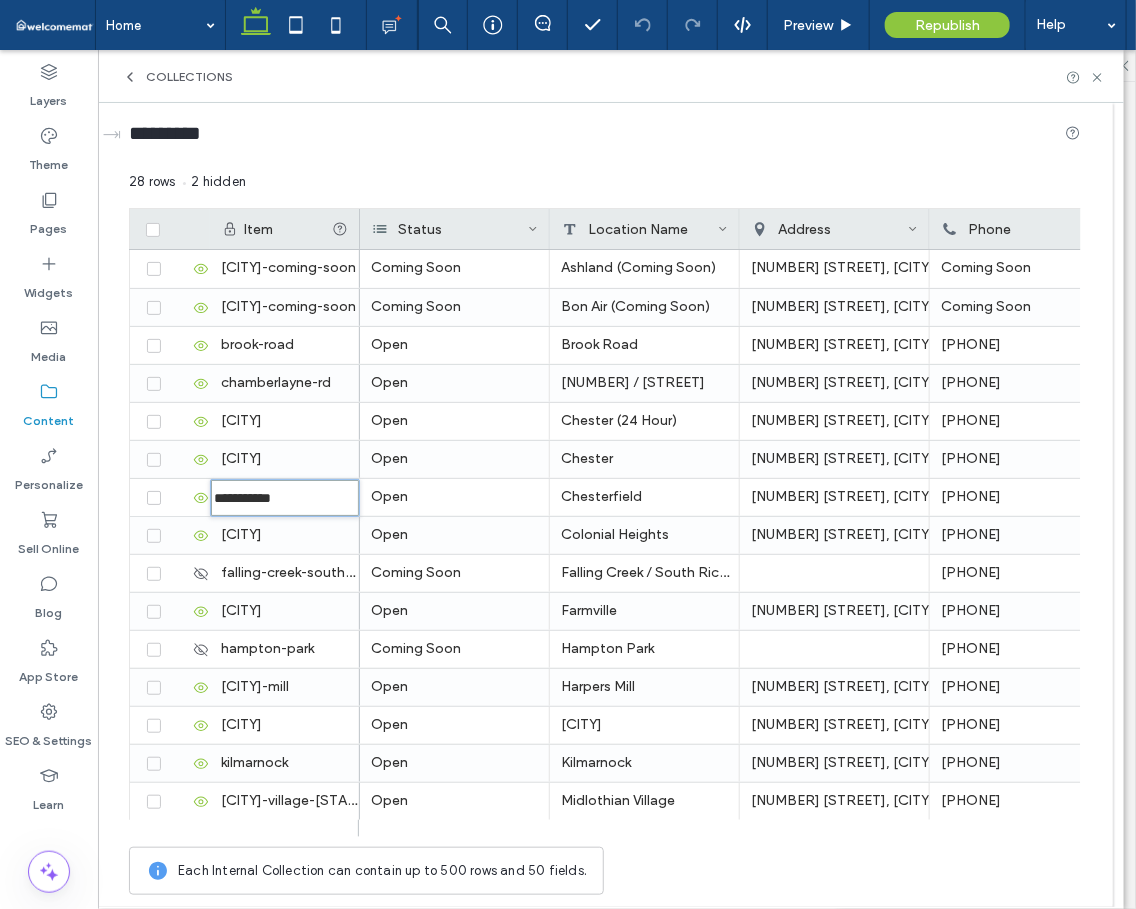 type on "**********" 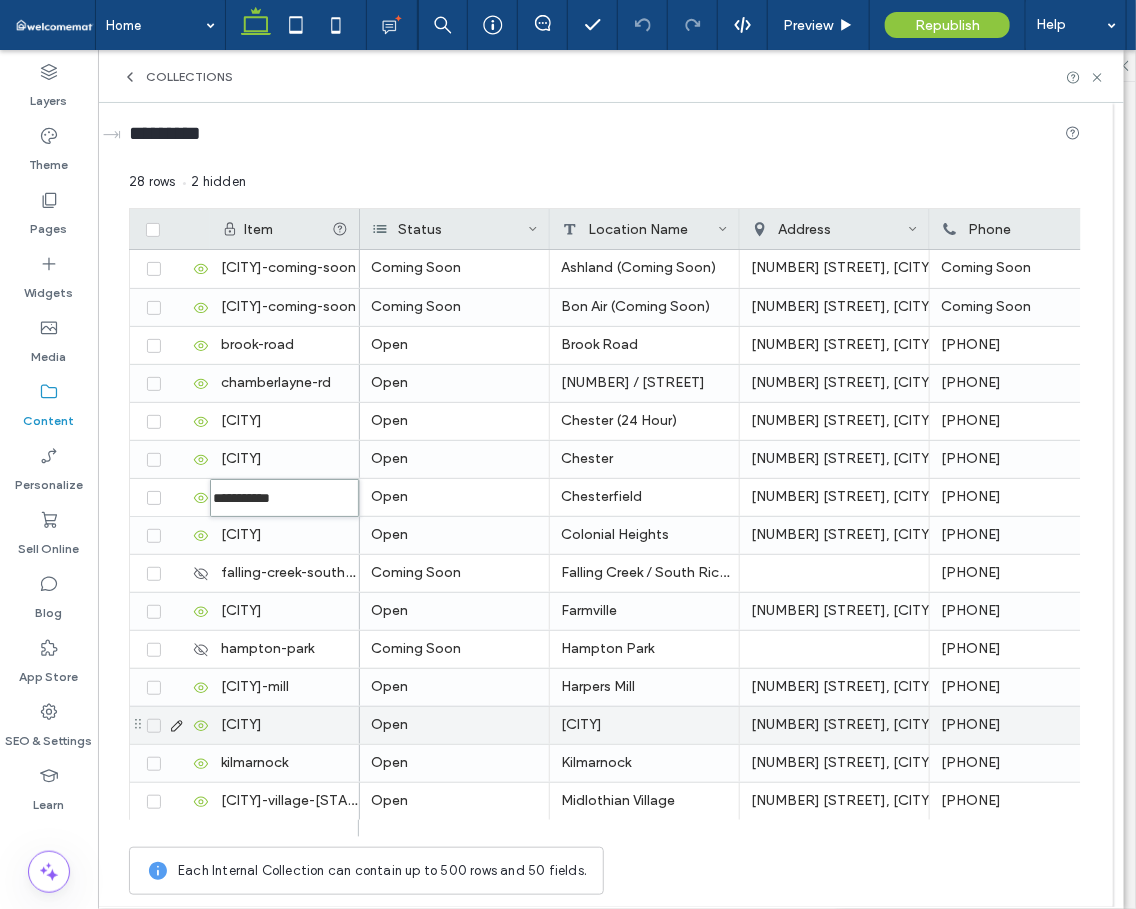 click on "[NUMBER] [STREET], [CITY], [STATE] [POSTAL_CODE], [COUNTRY]" at bounding box center [834, 725] 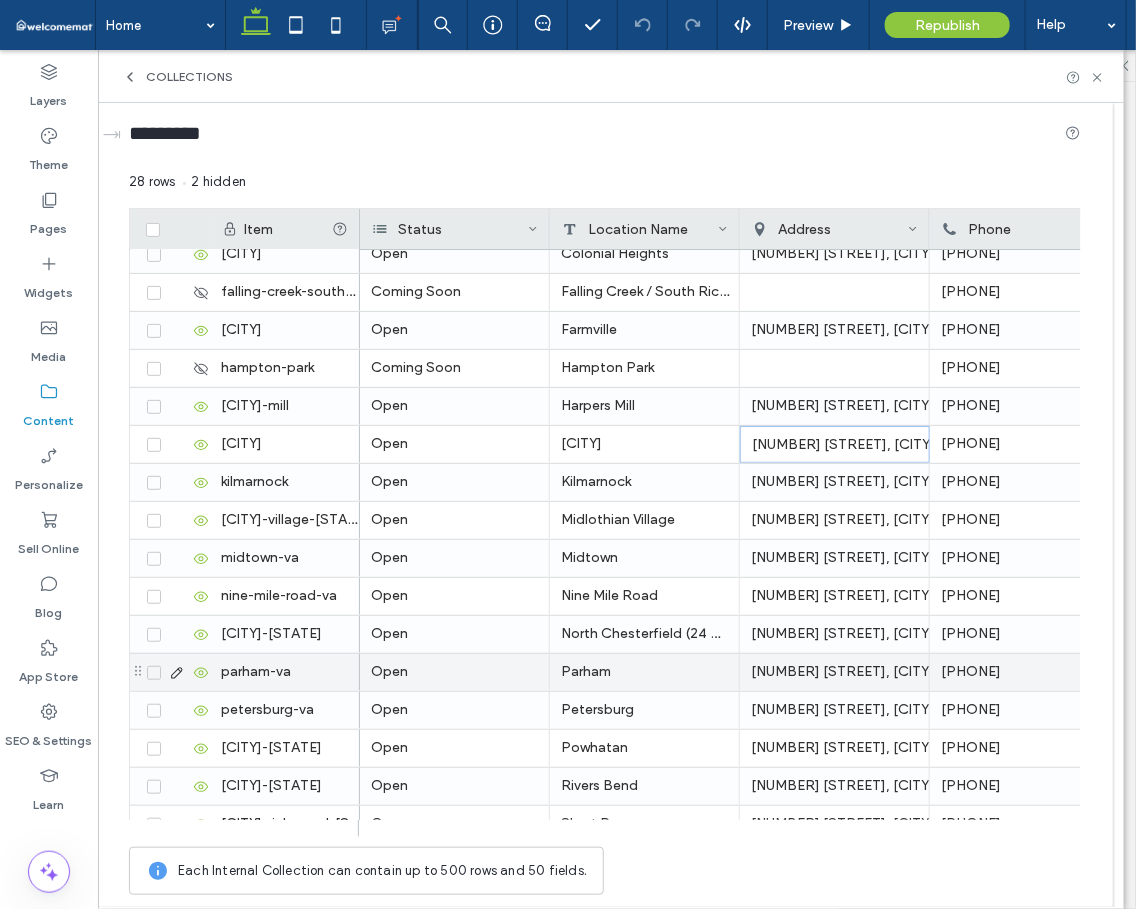 scroll, scrollTop: 333, scrollLeft: 0, axis: vertical 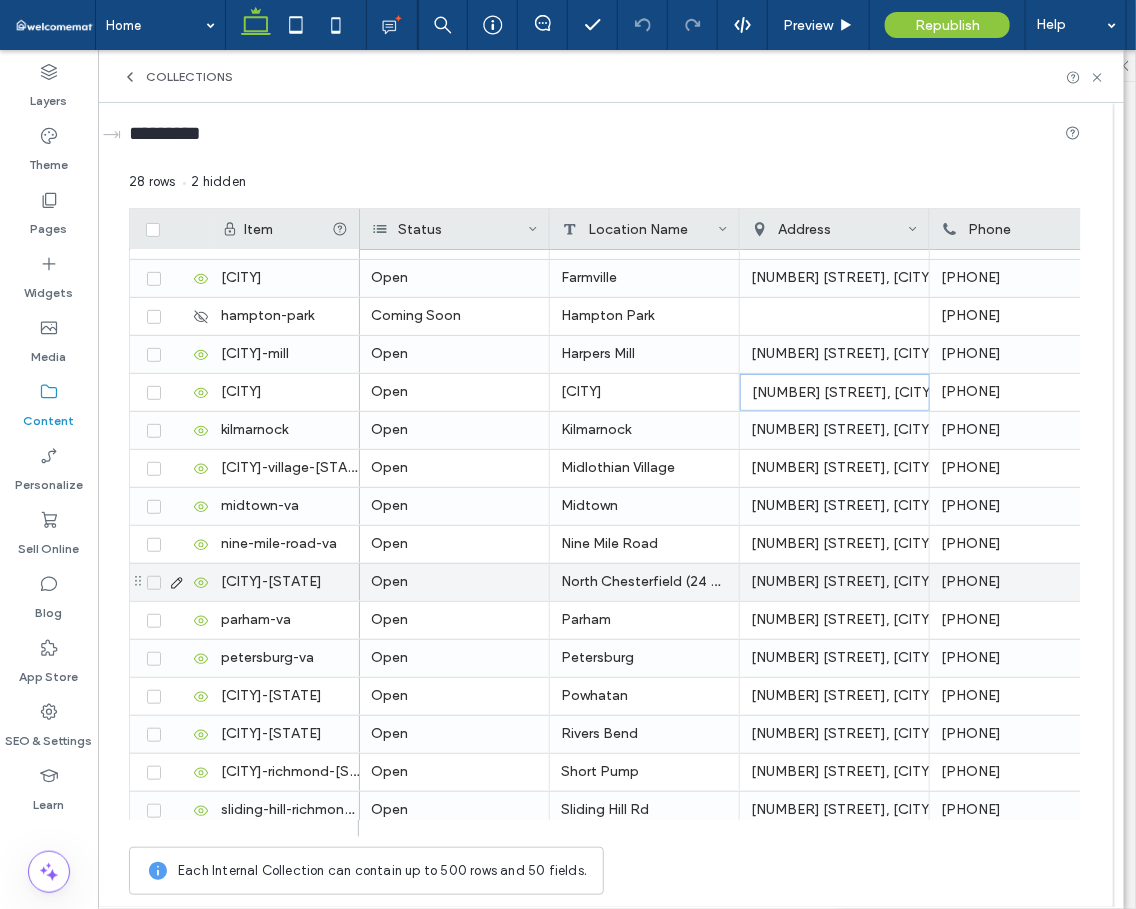 click on "[CITY]-[STATE]" at bounding box center (285, 582) 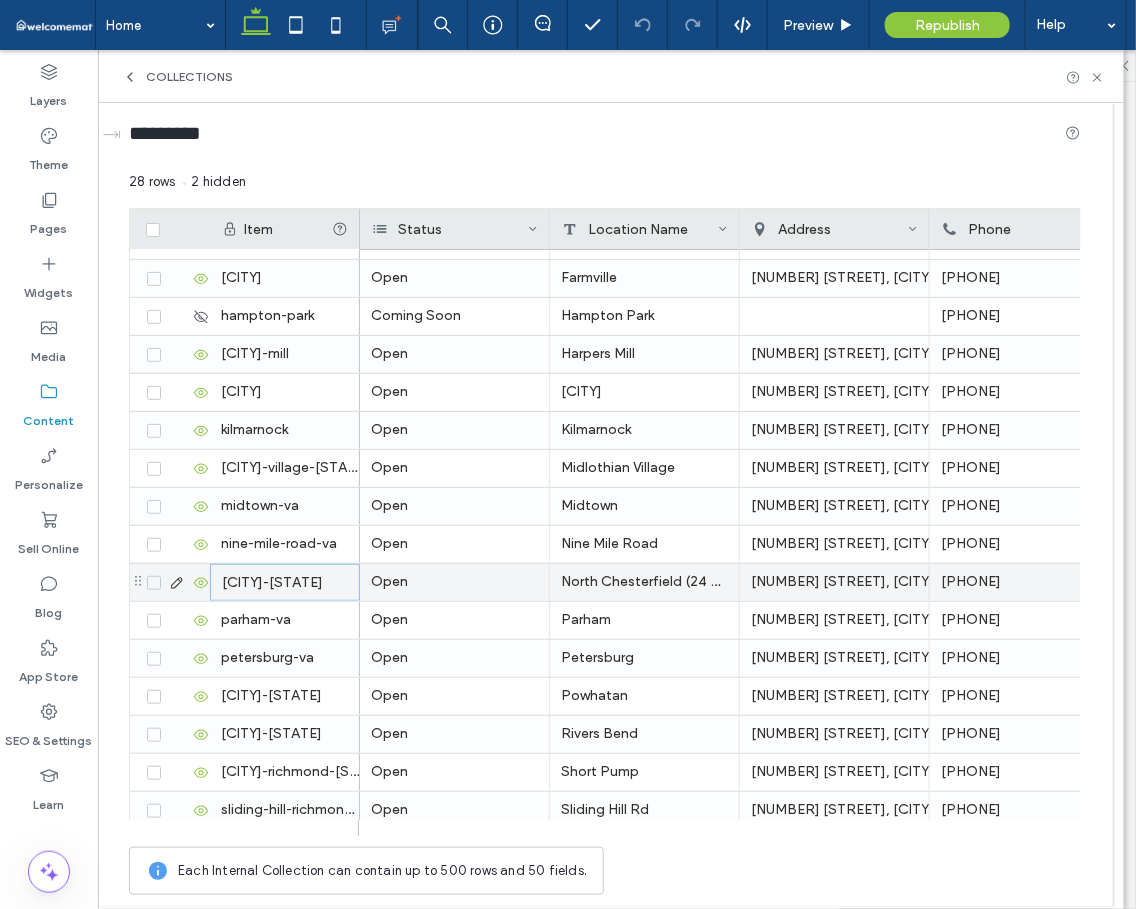 click on "[CITY]-[STATE]" at bounding box center (285, 582) 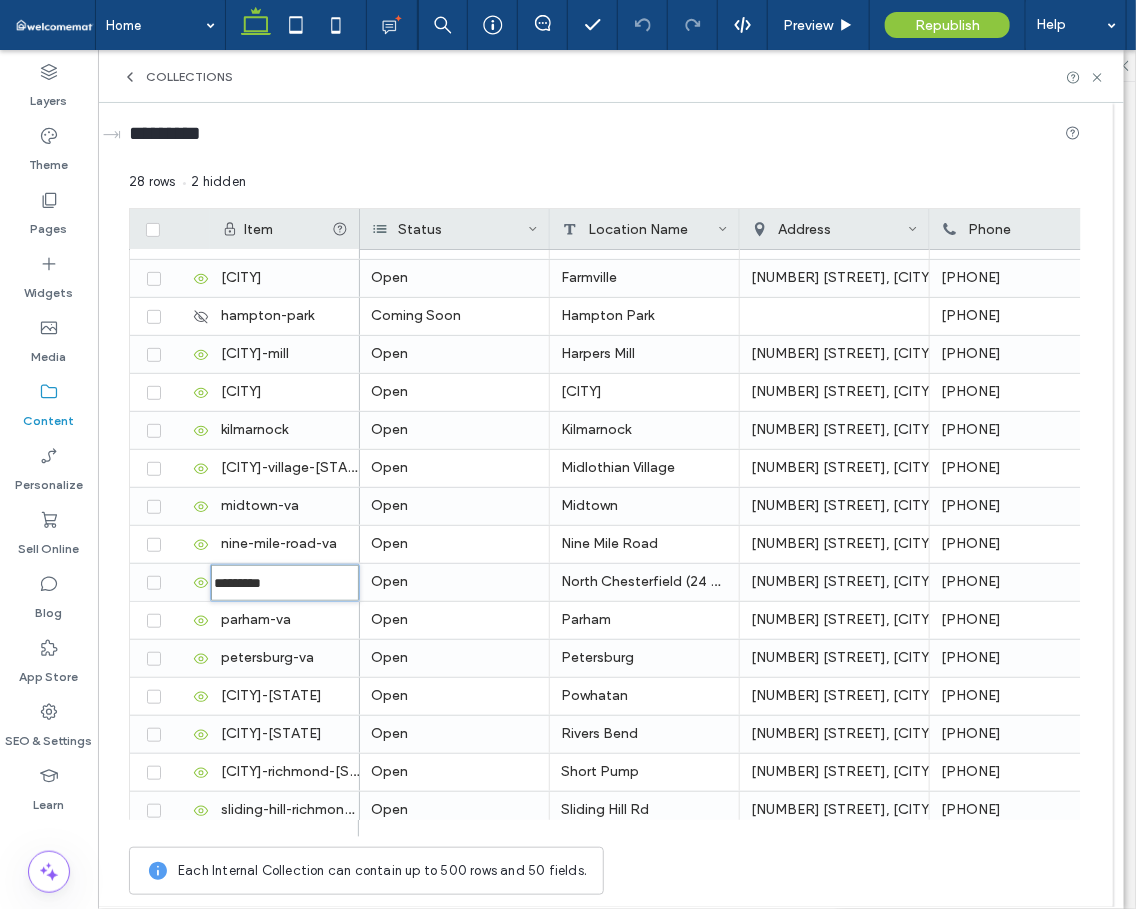 type on "*********" 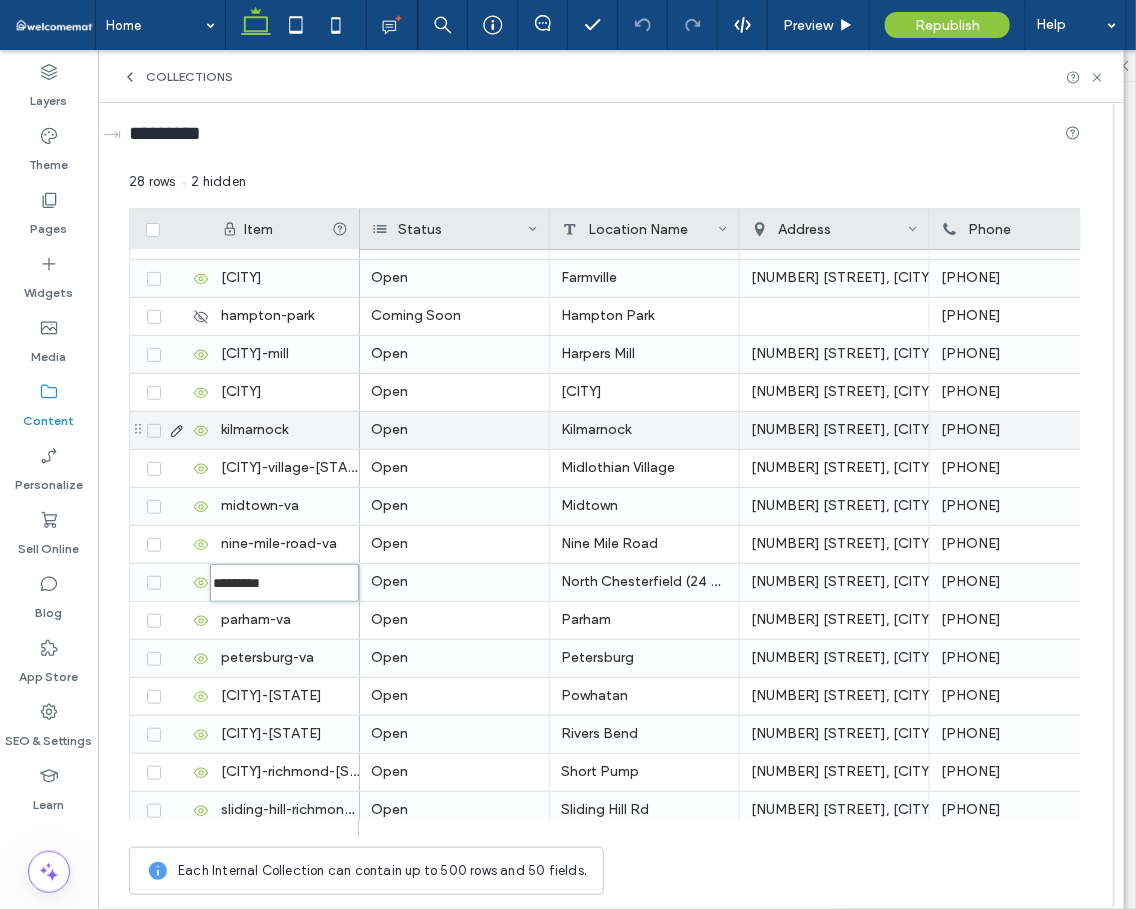 click on "kilmarnock" at bounding box center [285, 430] 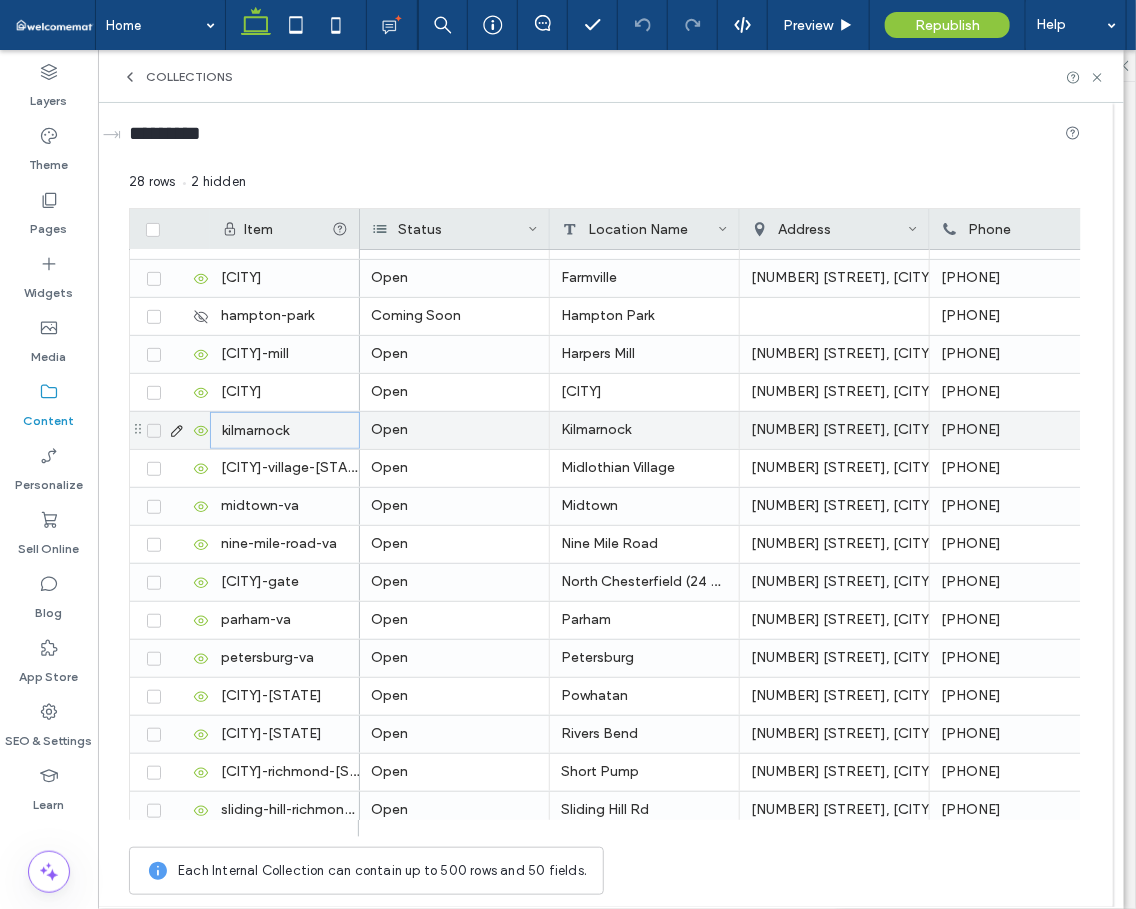 click on "kilmarnock" at bounding box center (285, 430) 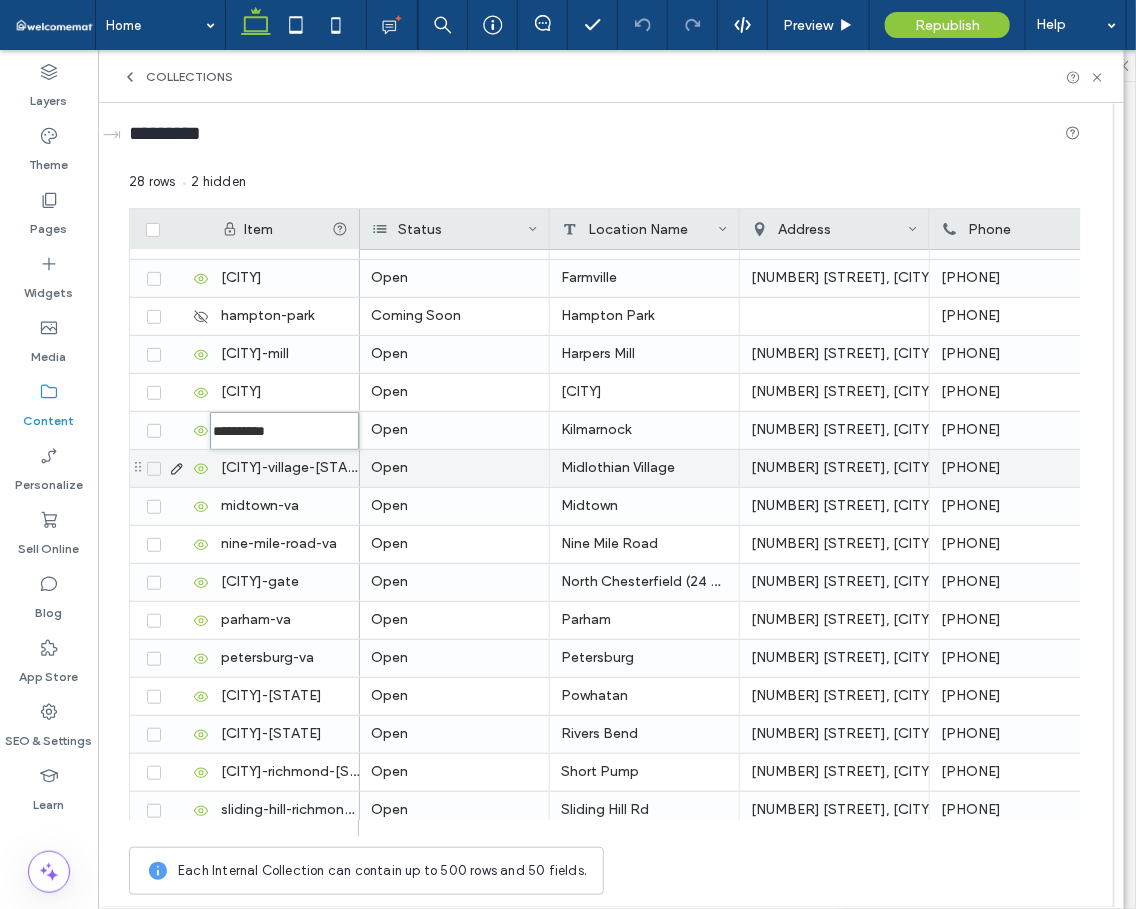 click on "[CITY]-village-[STATE]" at bounding box center (285, 468) 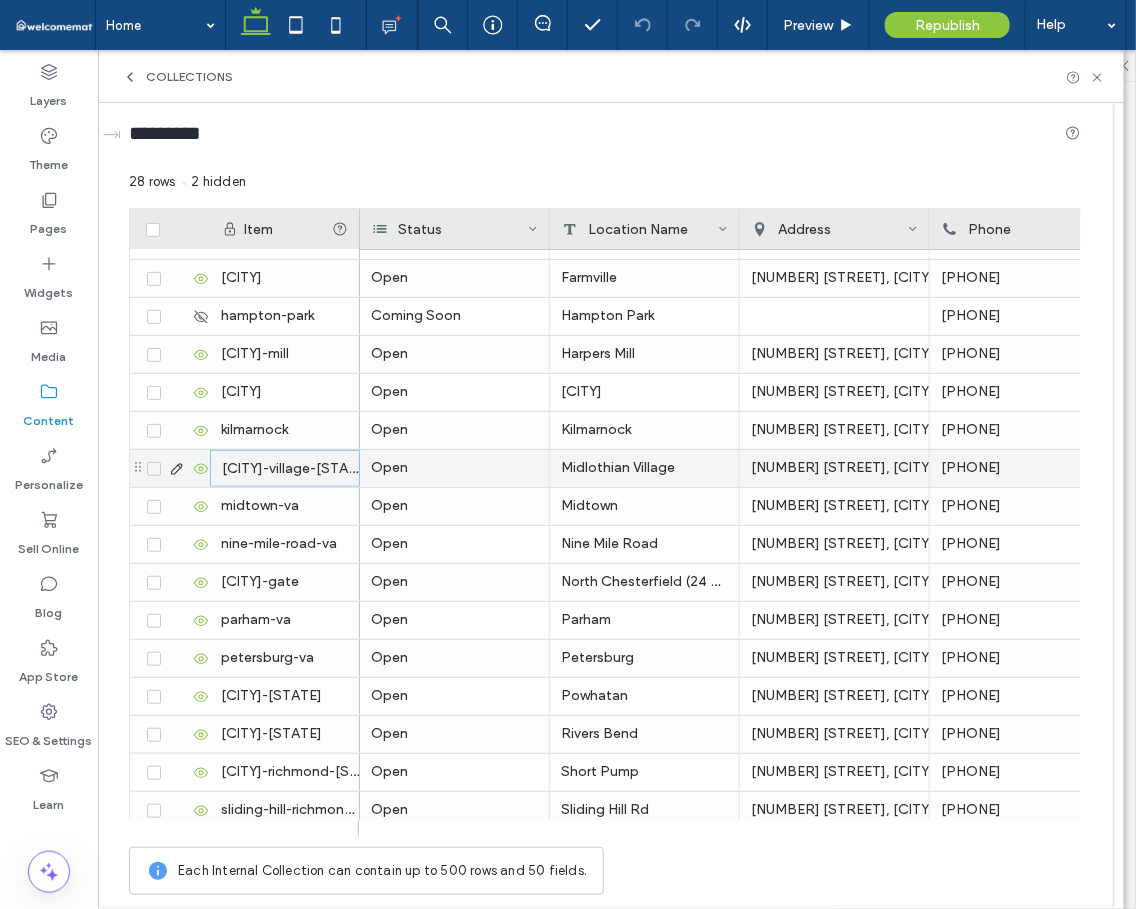 click on "[CITY]-village-[STATE]" at bounding box center [285, 468] 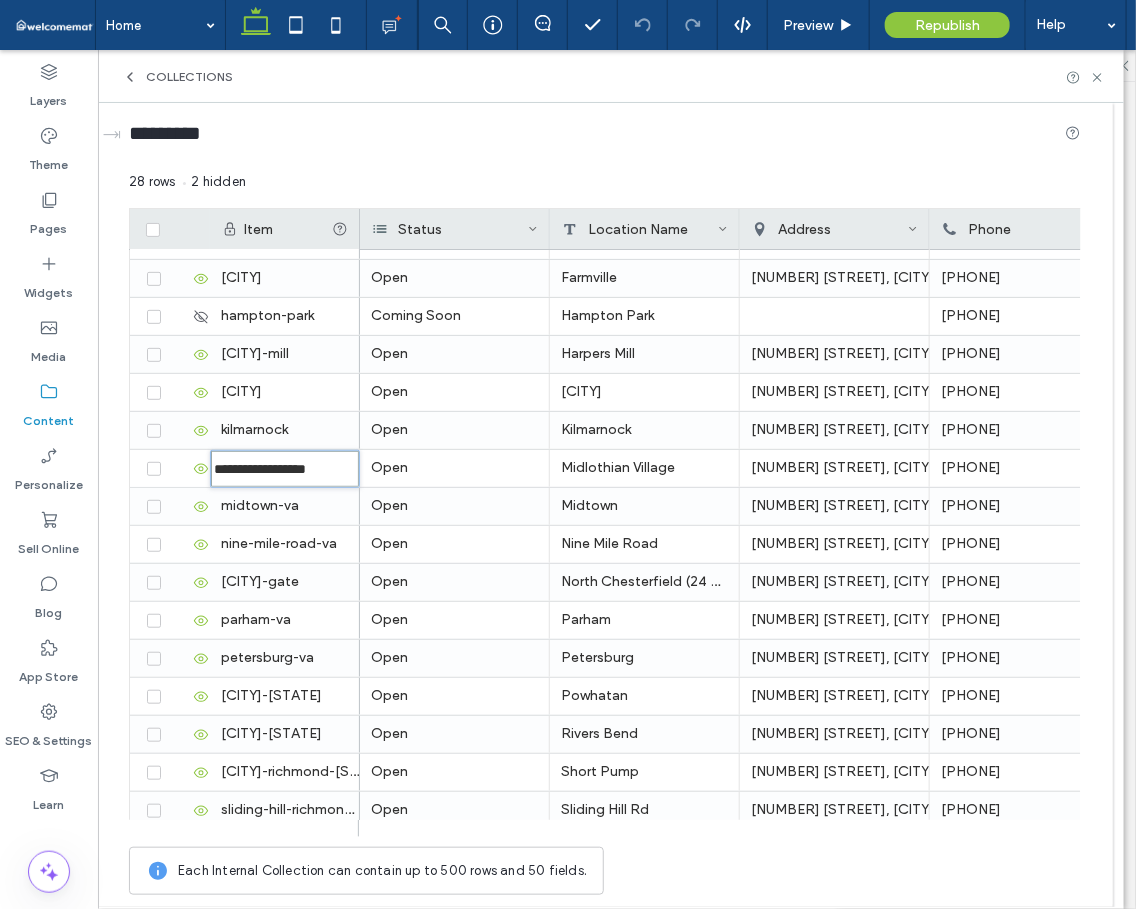 type on "**********" 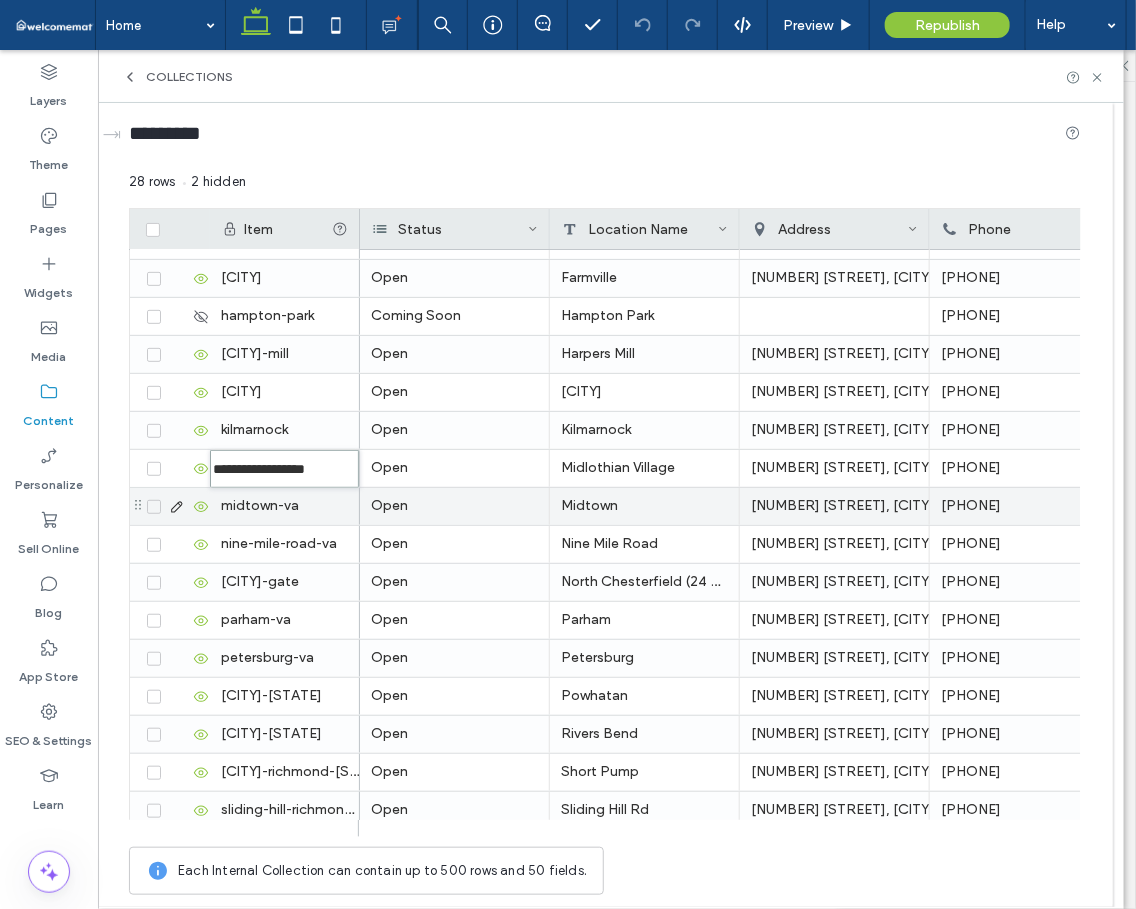 click on "midtown-va" at bounding box center (285, 506) 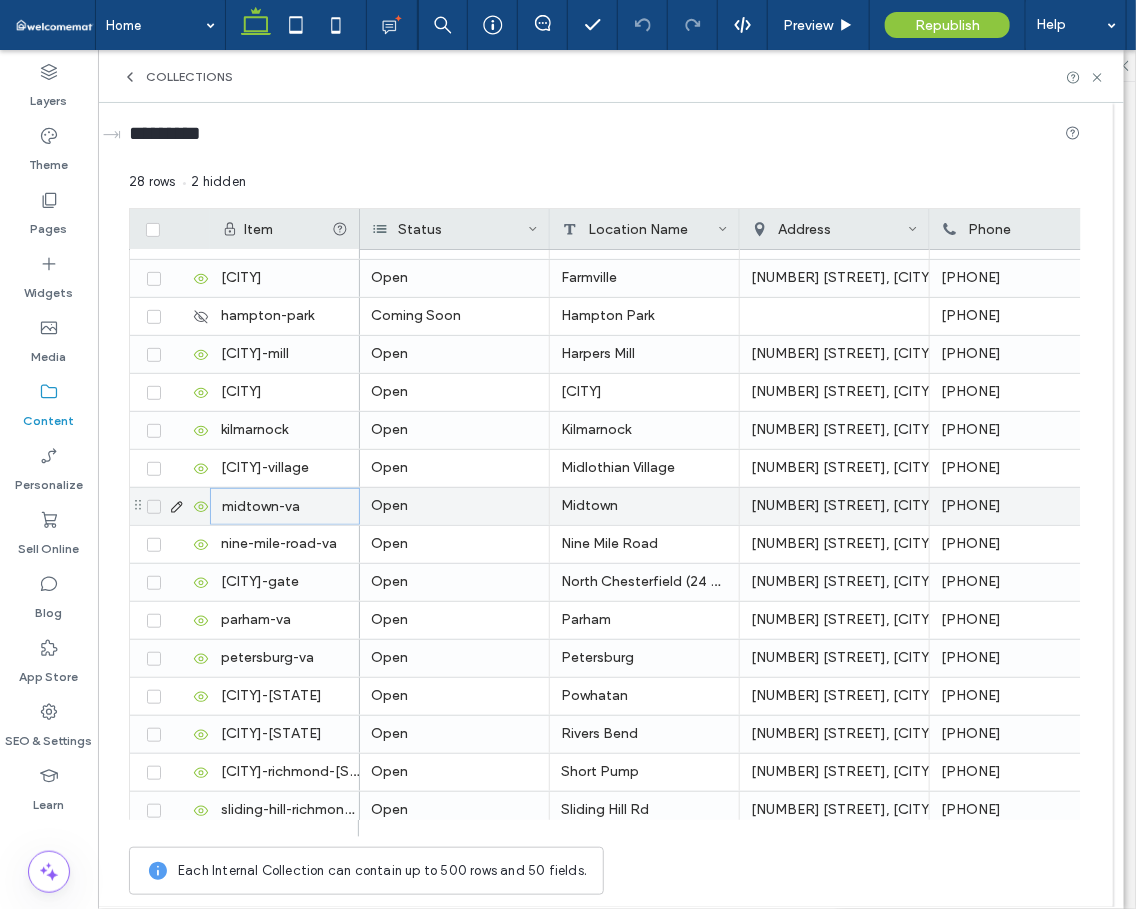 click on "midtown-va" at bounding box center [285, 506] 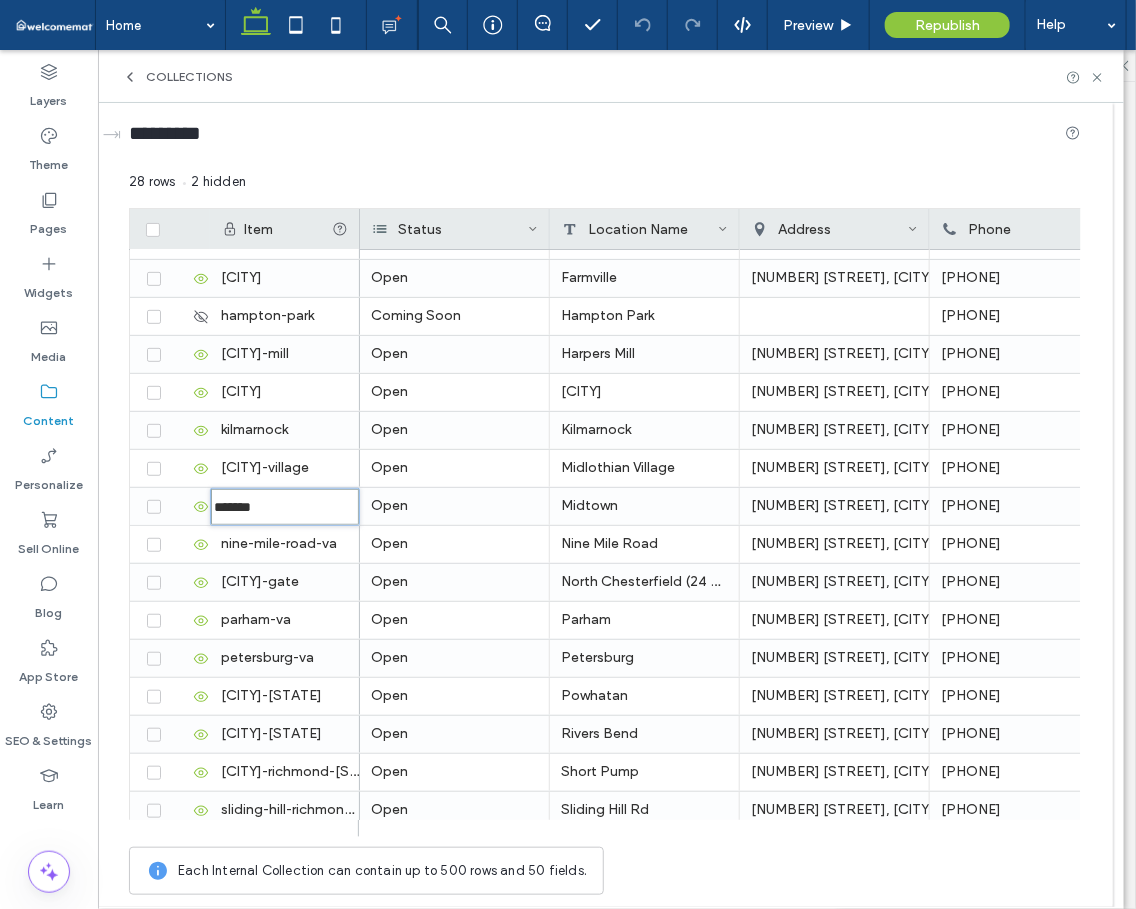 type on "*******" 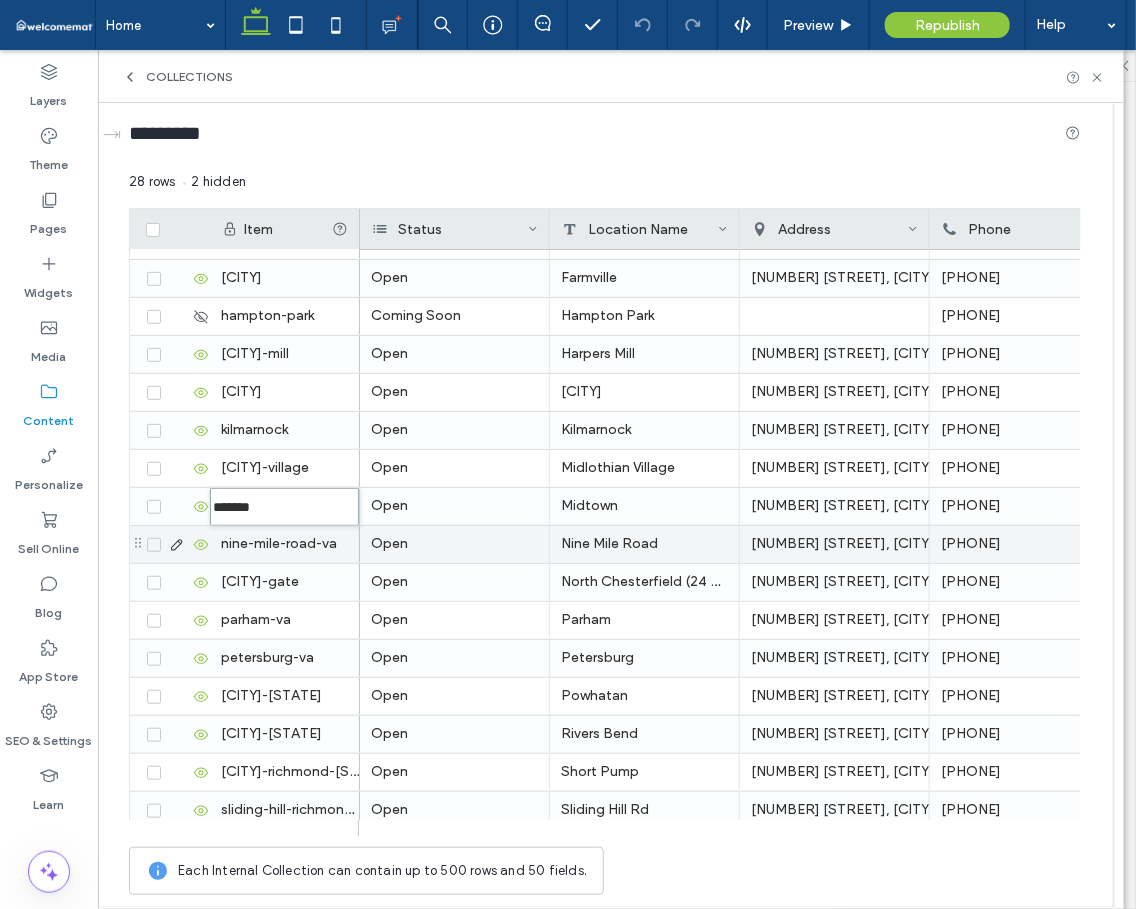 click on "nine-mile-road-va" at bounding box center [285, 544] 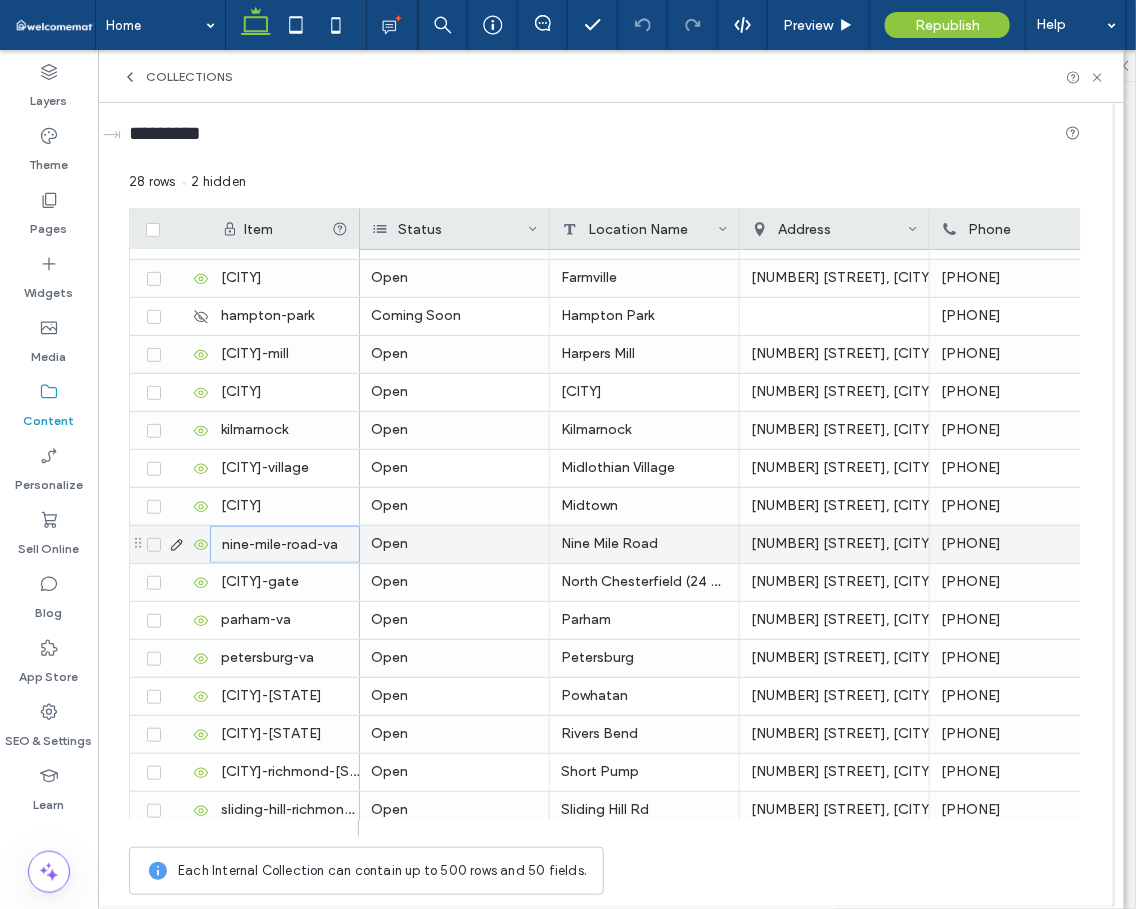 click on "nine-mile-road-va" at bounding box center (285, 544) 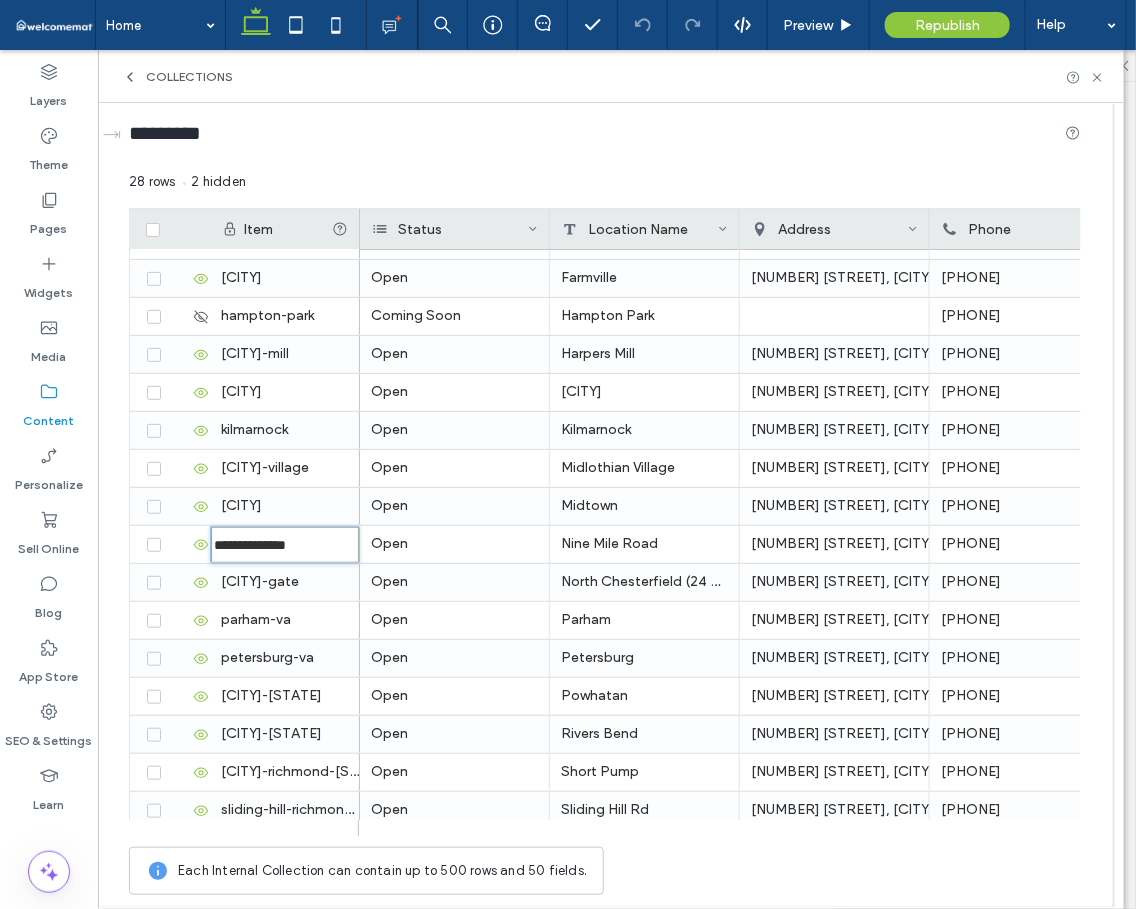 type on "**********" 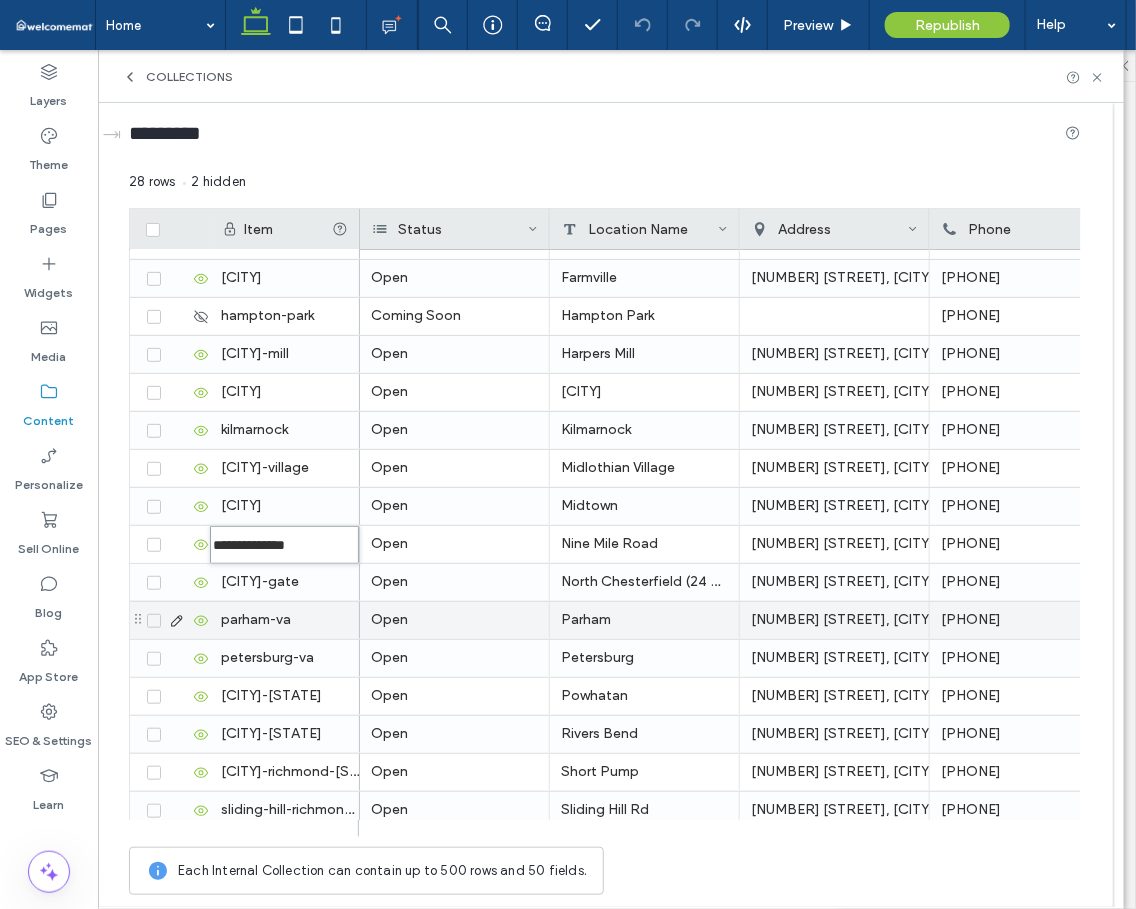 click on "parham-va" at bounding box center (285, 620) 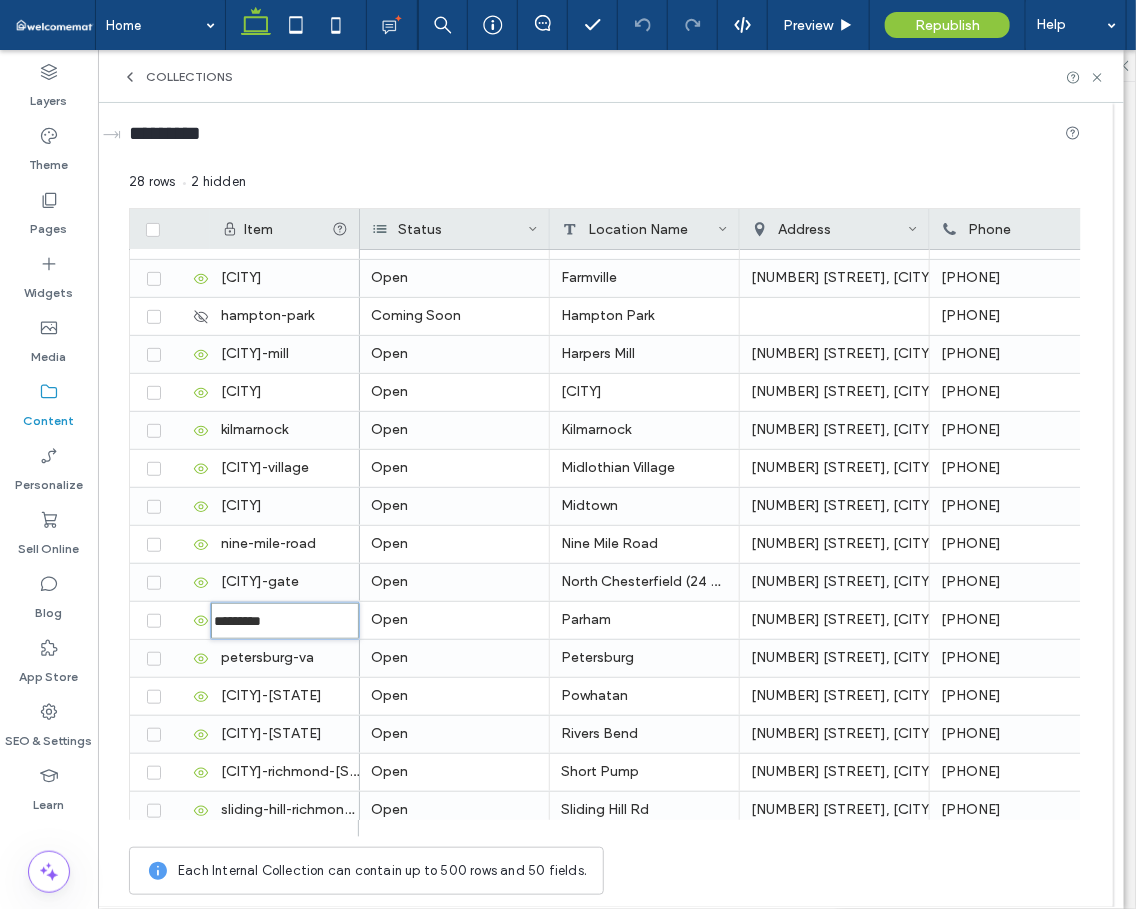 type on "*********" 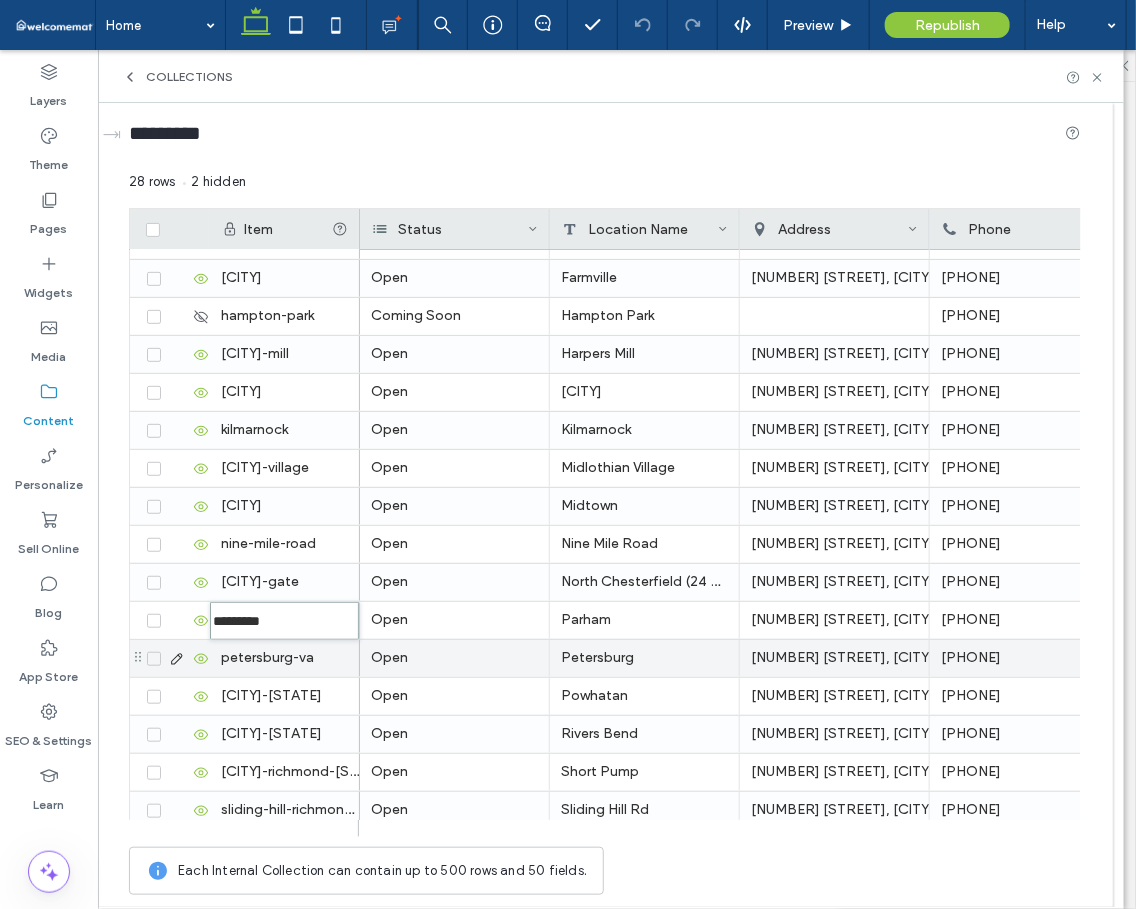 click on "petersburg-va" at bounding box center (285, 658) 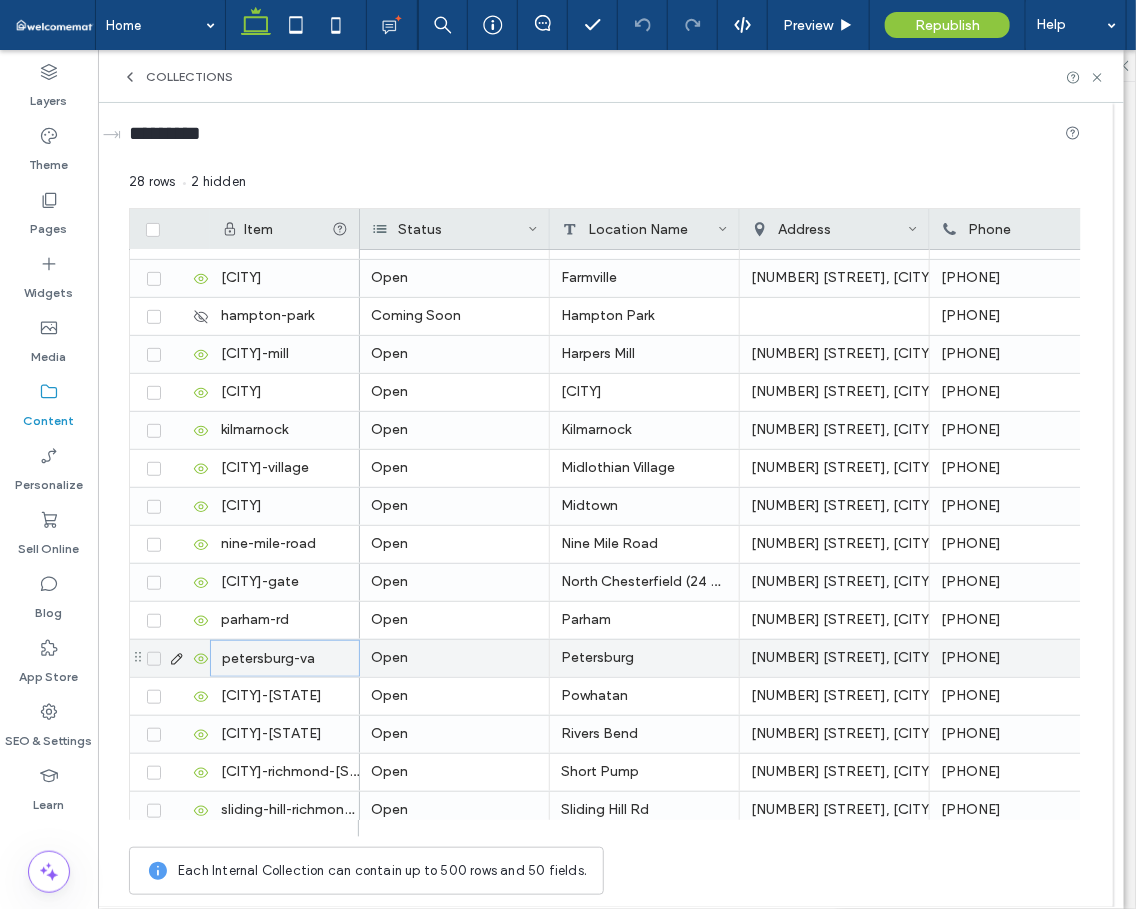 click on "petersburg-va" at bounding box center [285, 658] 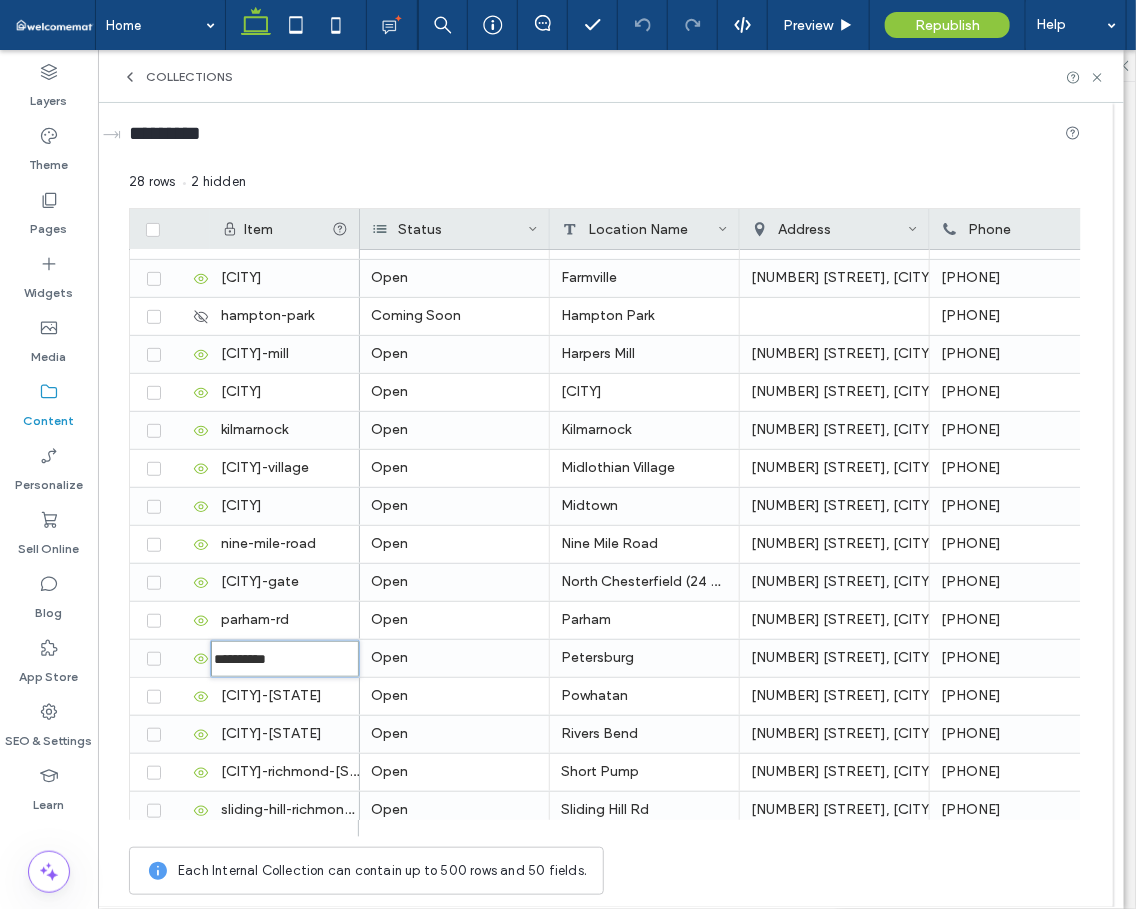 type on "**********" 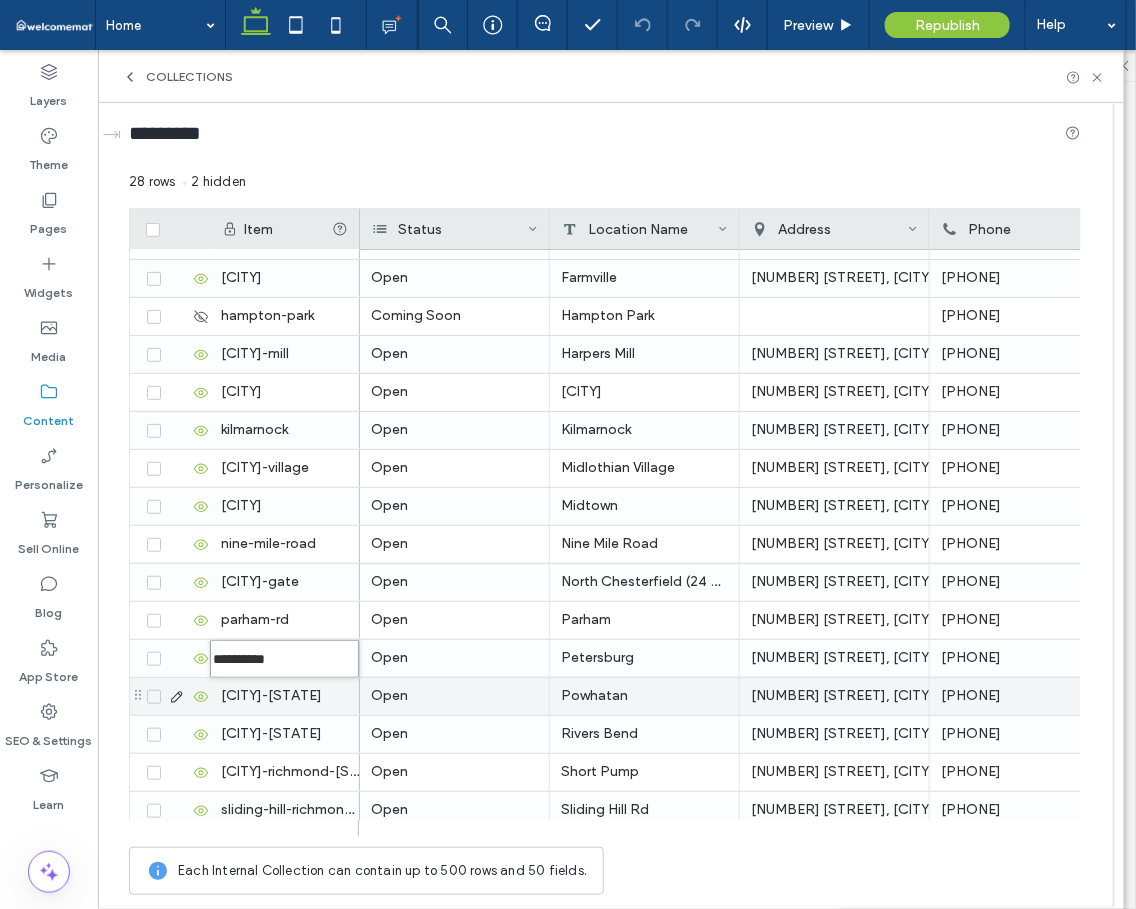 click on "[CITY]-[STATE]" at bounding box center (285, 696) 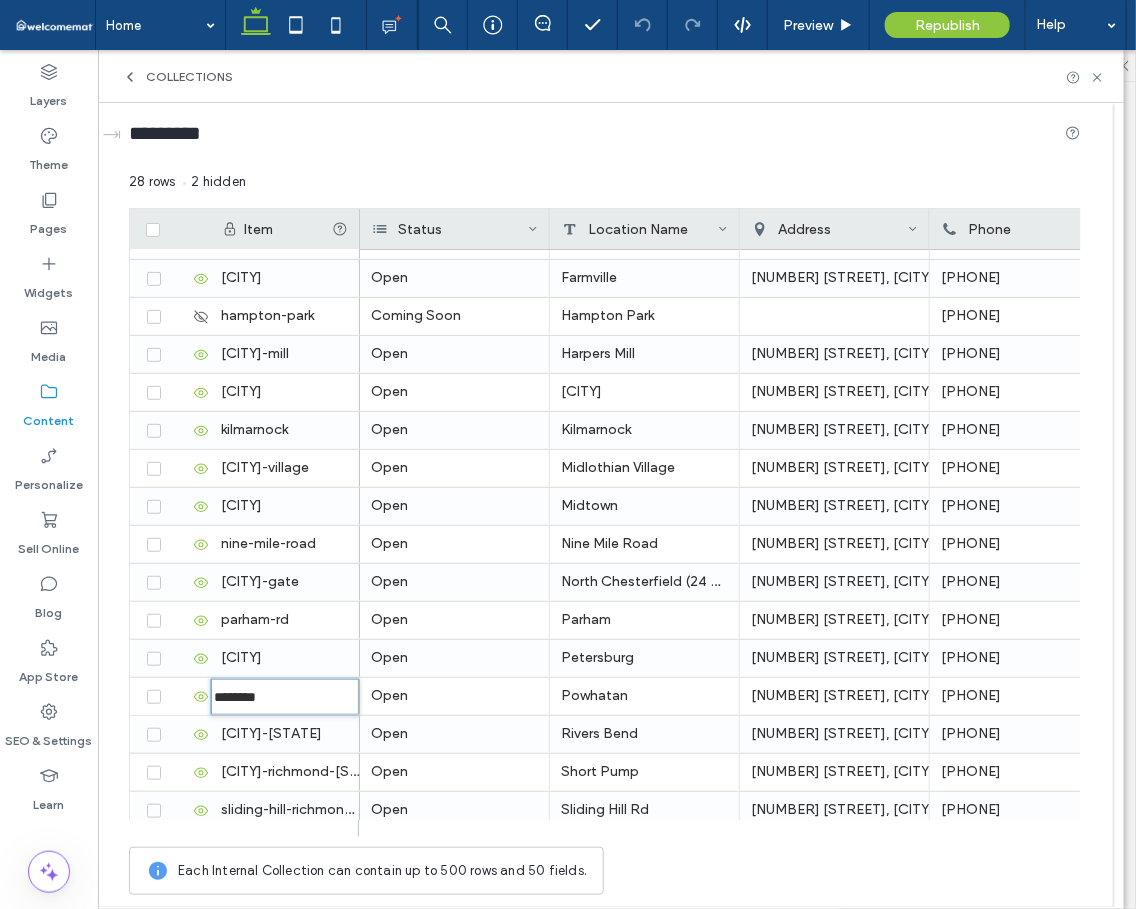 type on "********" 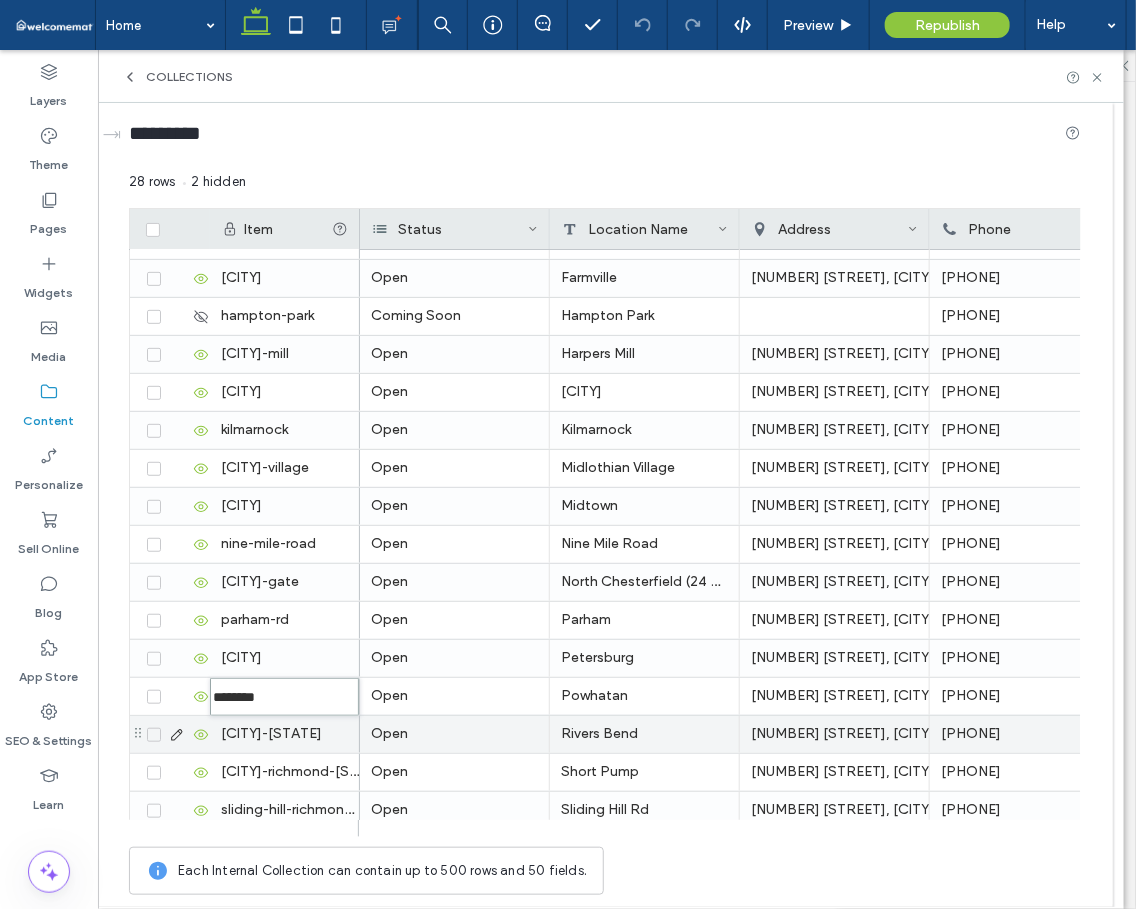 click on "[CITY]-[STATE]" at bounding box center (285, 734) 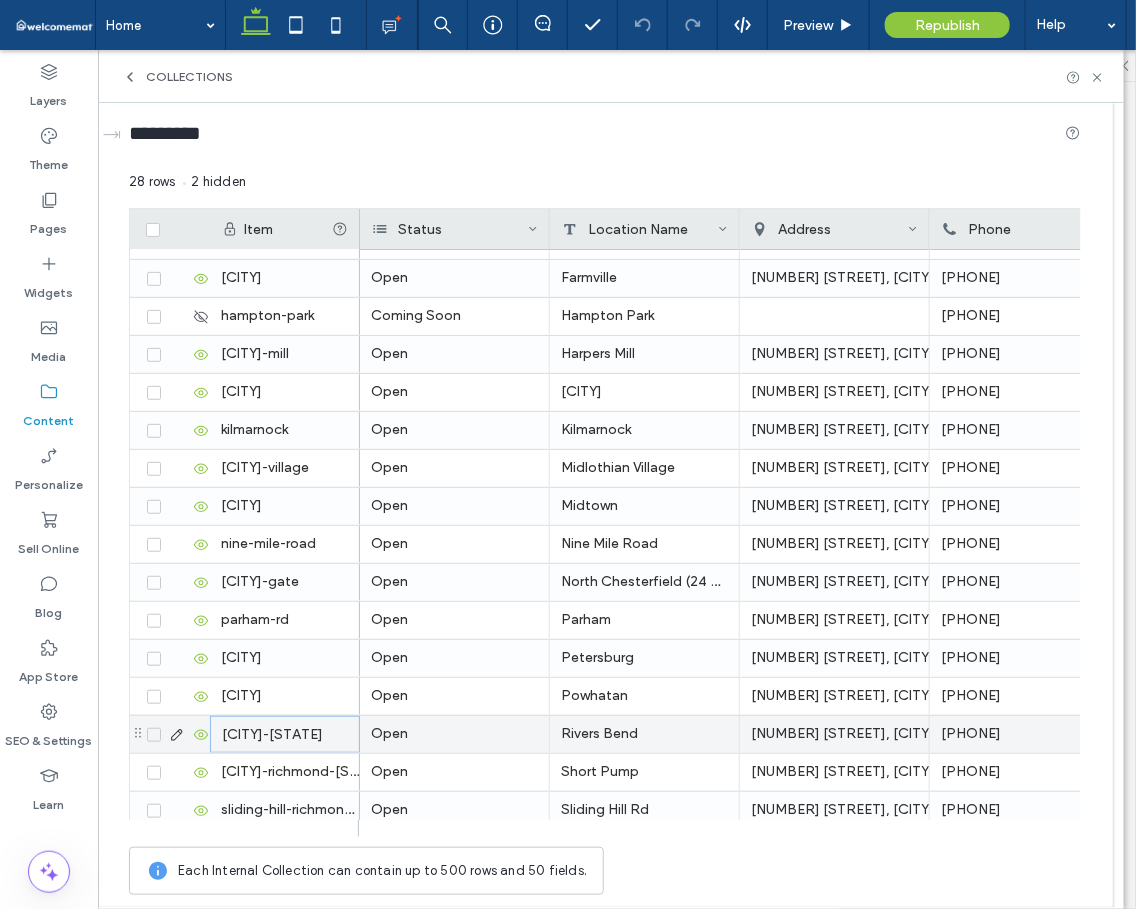 click on "[CITY]-[STATE]" at bounding box center (285, 734) 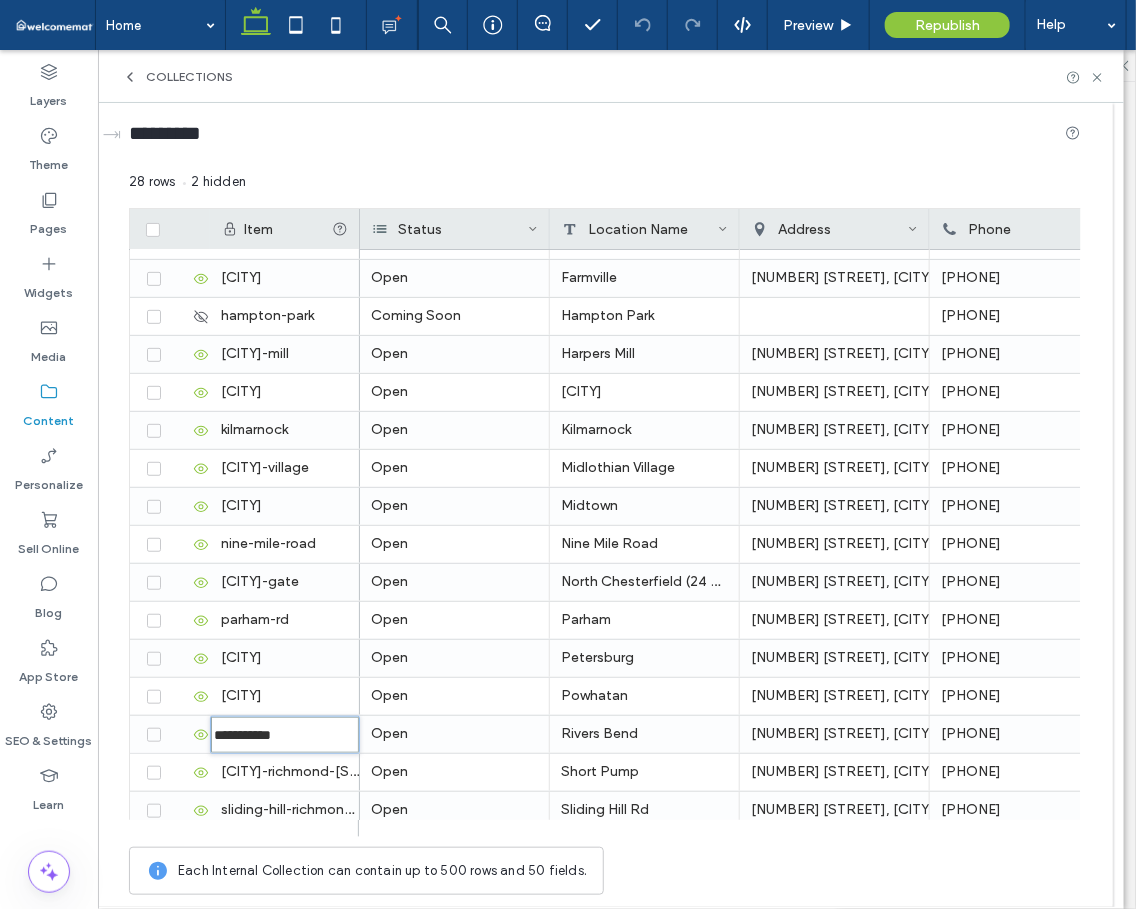 type on "**********" 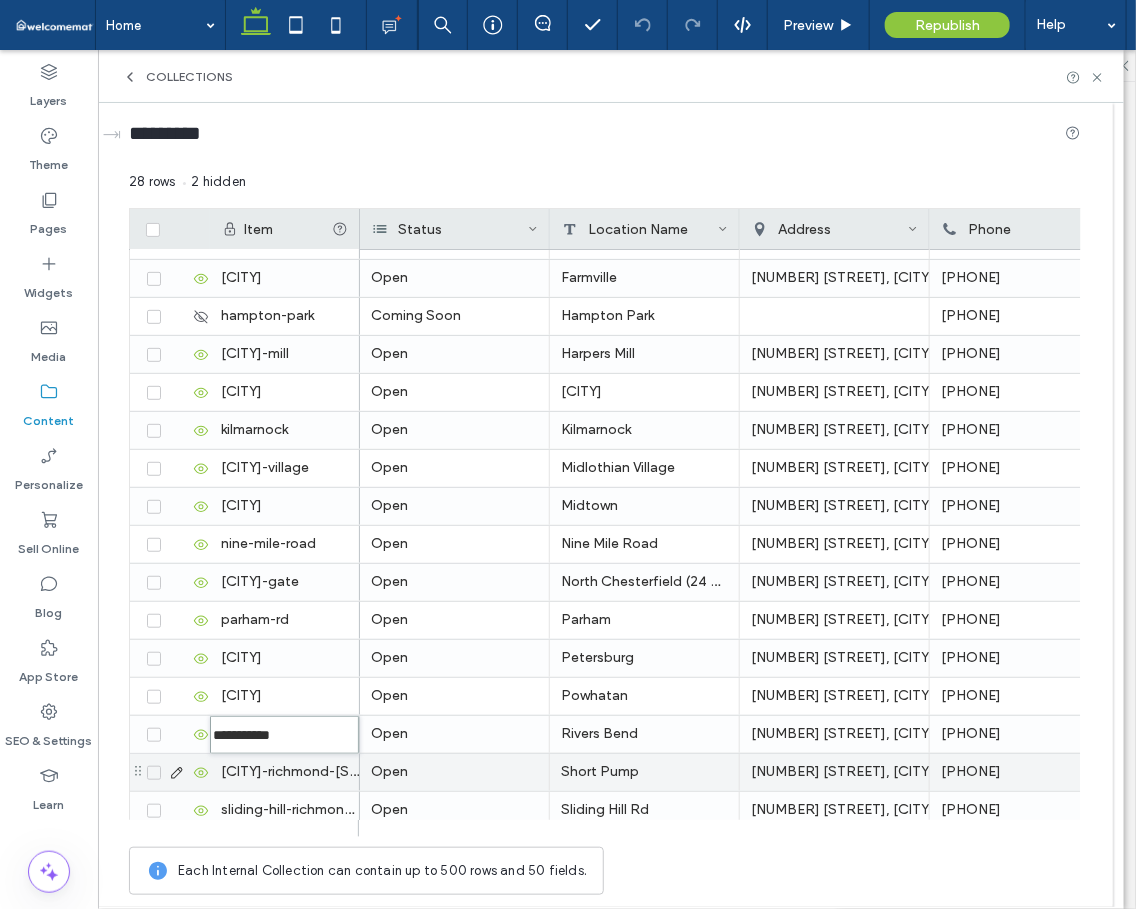 click on "[CITY]-richmond-[STATE]" at bounding box center [285, 772] 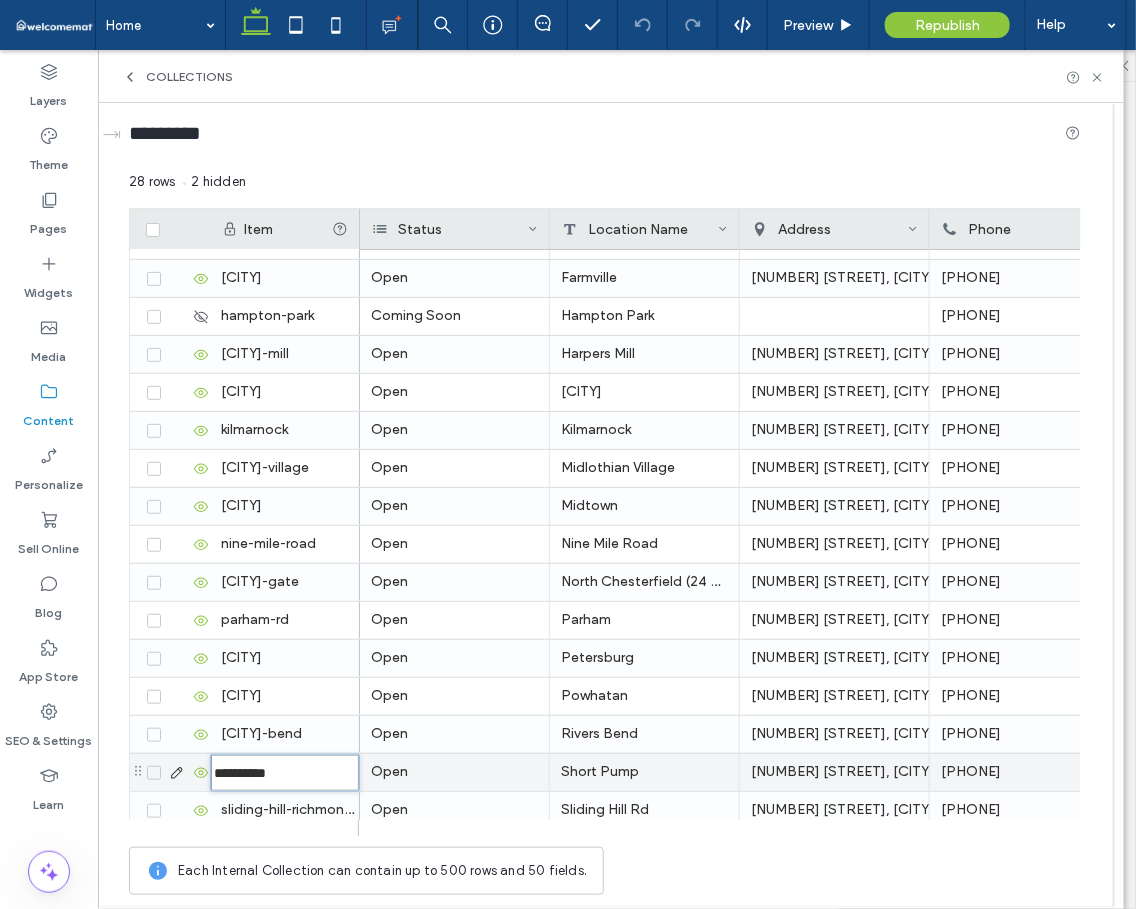 scroll, scrollTop: 0, scrollLeft: 0, axis: both 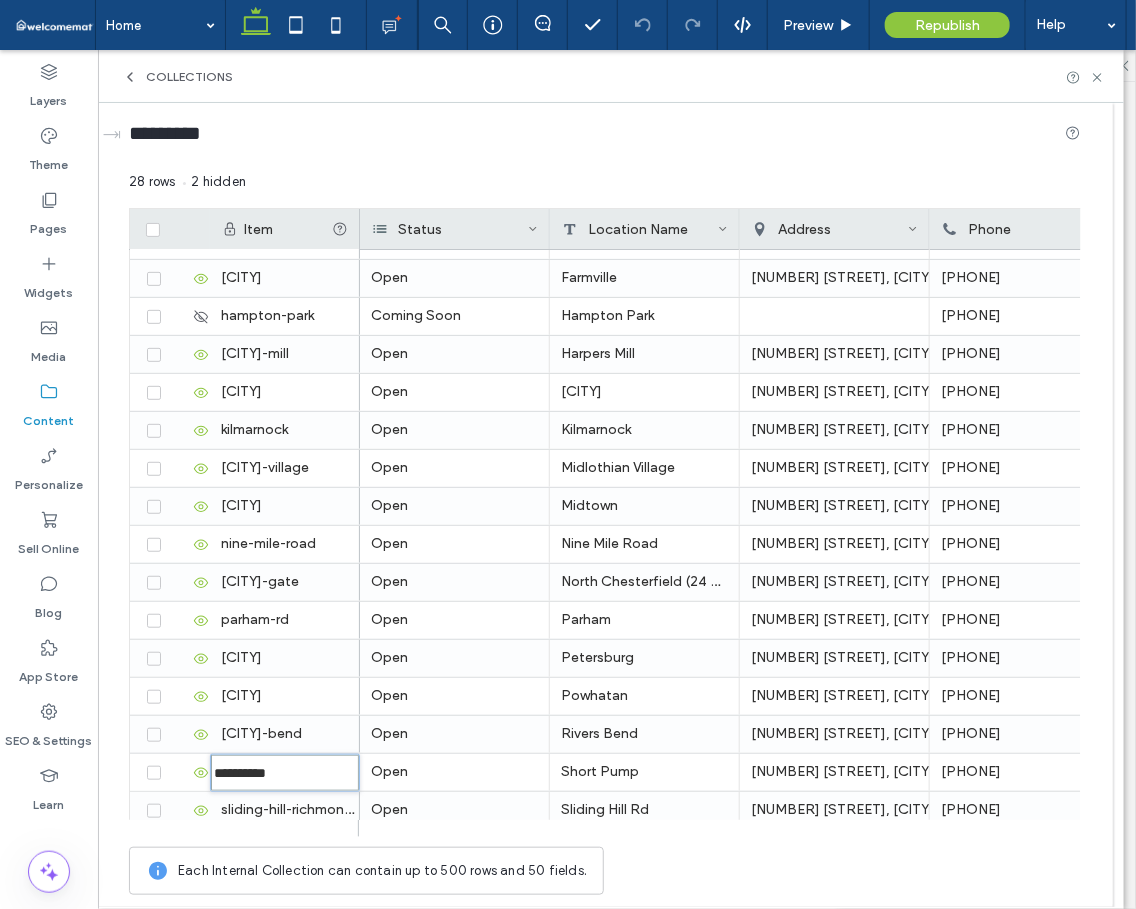 type on "**********" 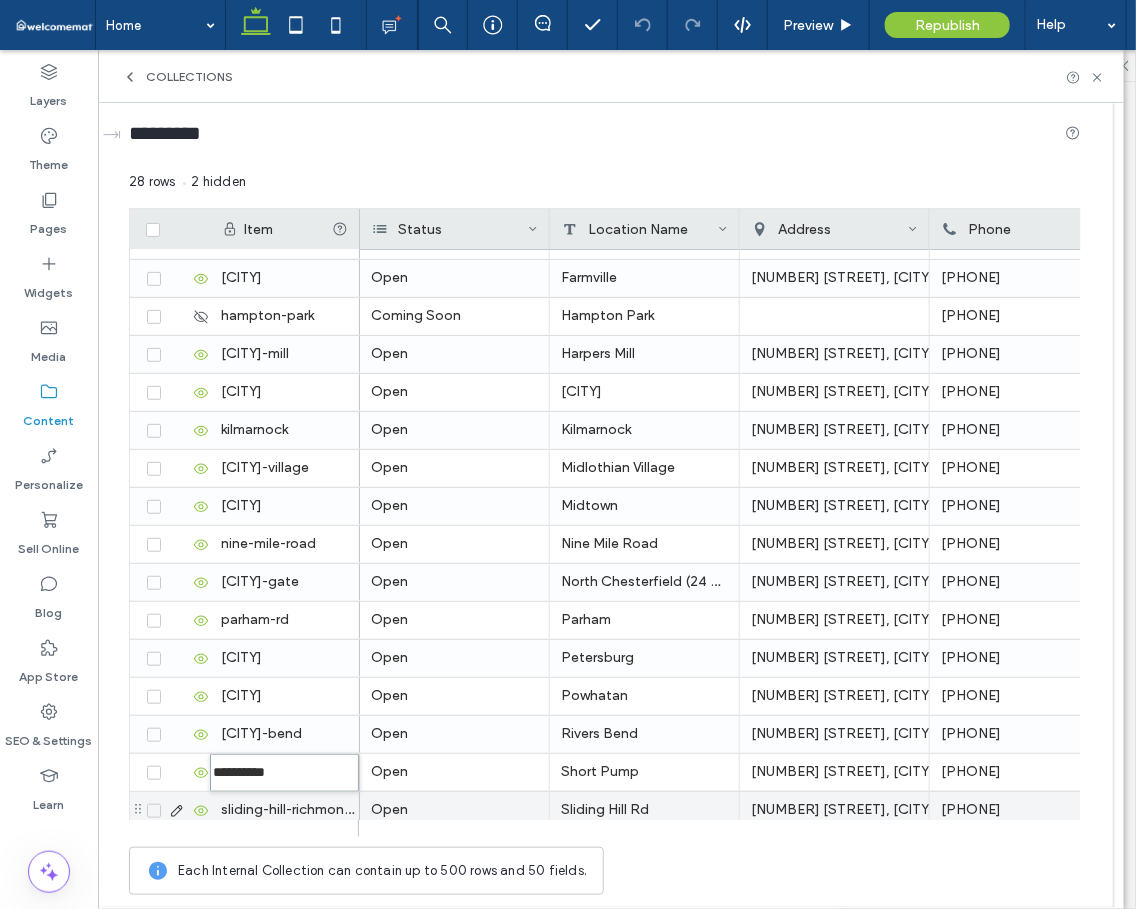 click on "sliding-hill-richmond-va" at bounding box center (285, 810) 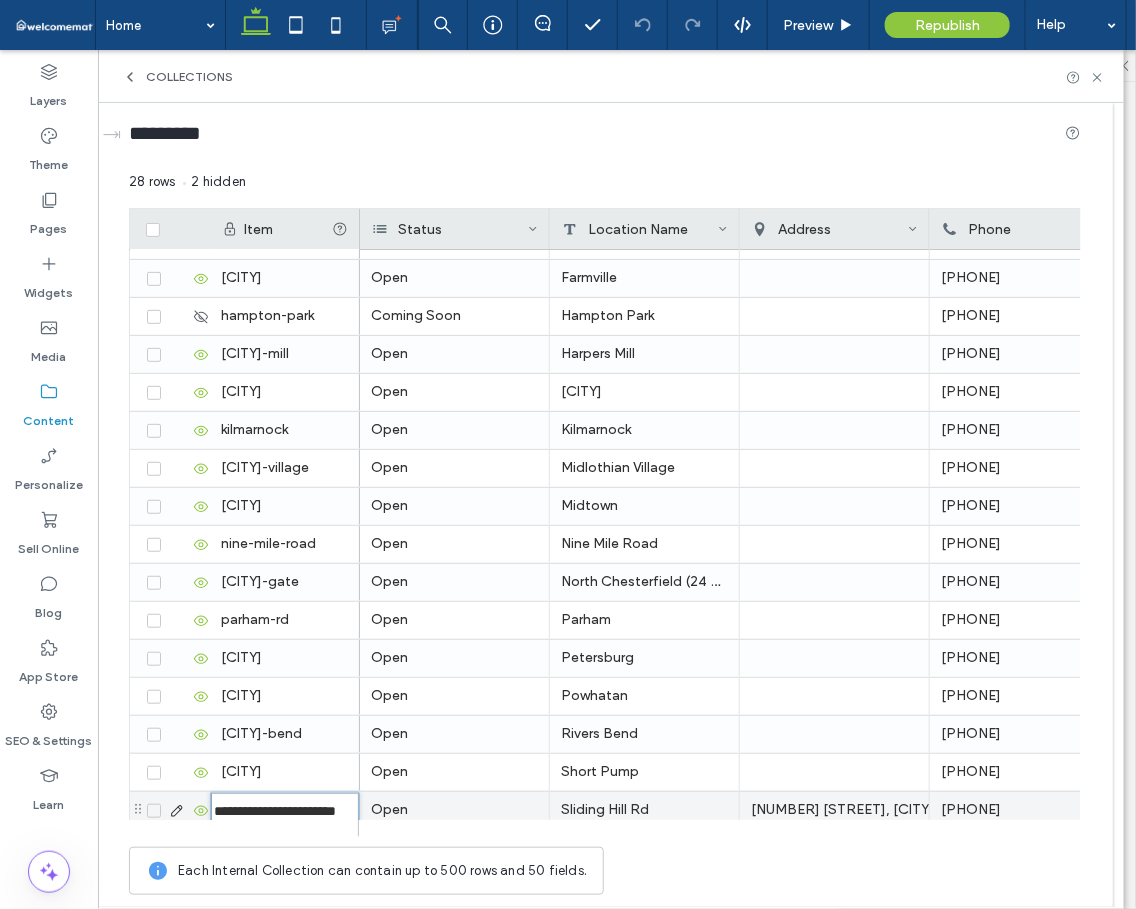 scroll, scrollTop: 341, scrollLeft: 0, axis: vertical 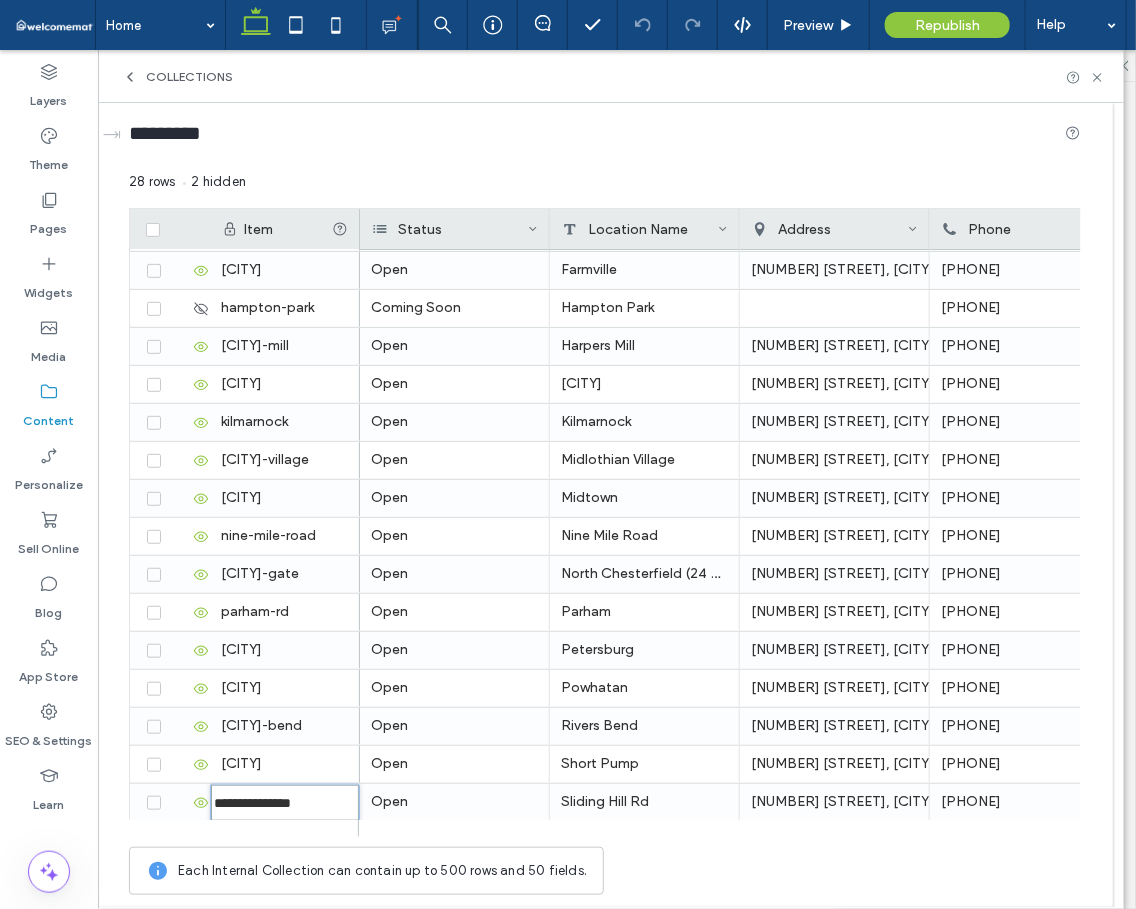 type on "**********" 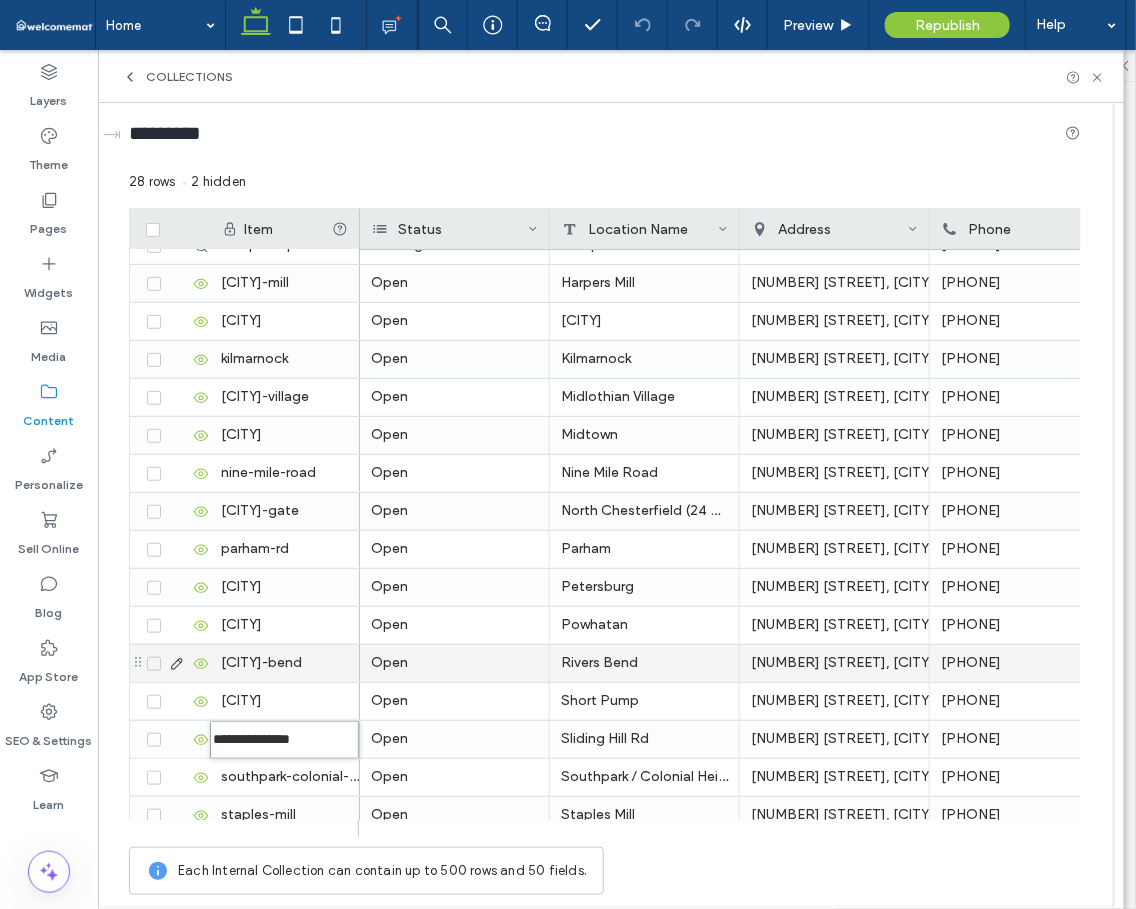 scroll, scrollTop: 531, scrollLeft: 0, axis: vertical 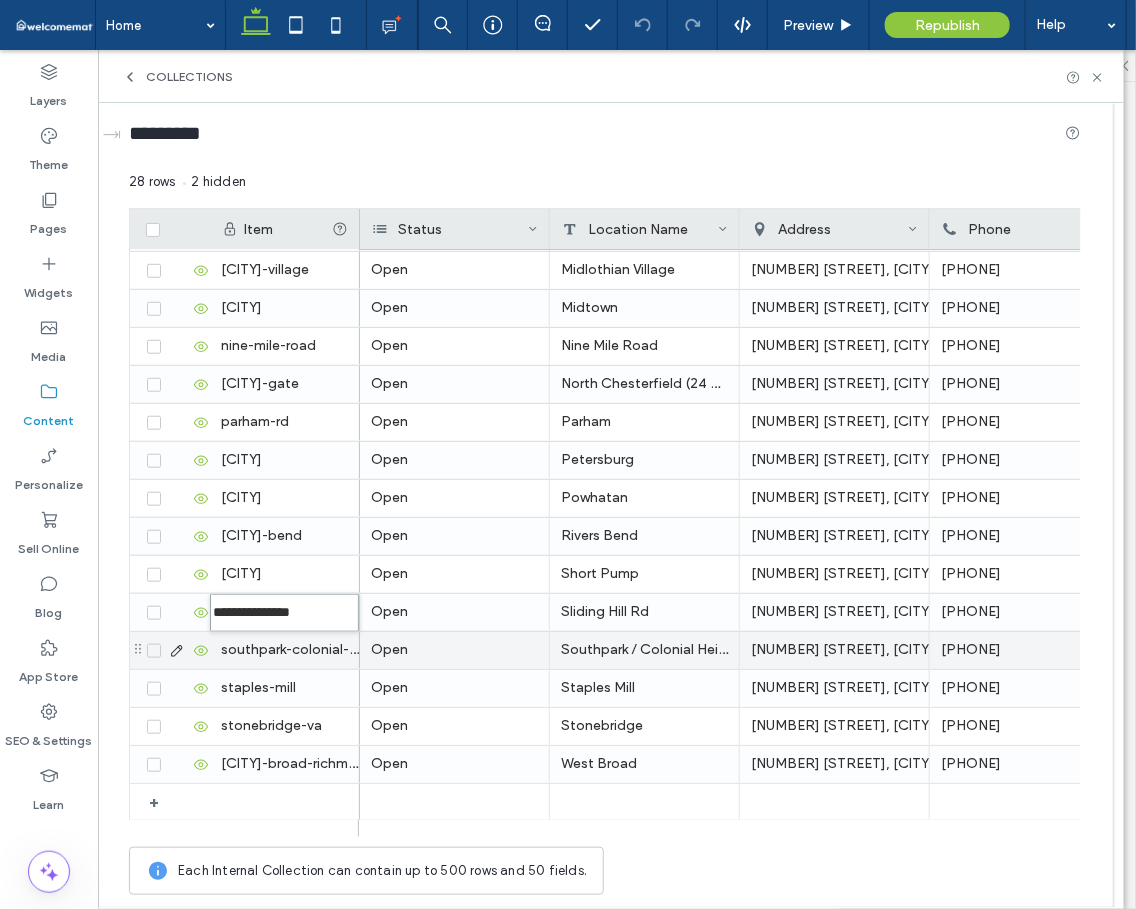 click on "southpark-colonial-heights-va" at bounding box center [285, 650] 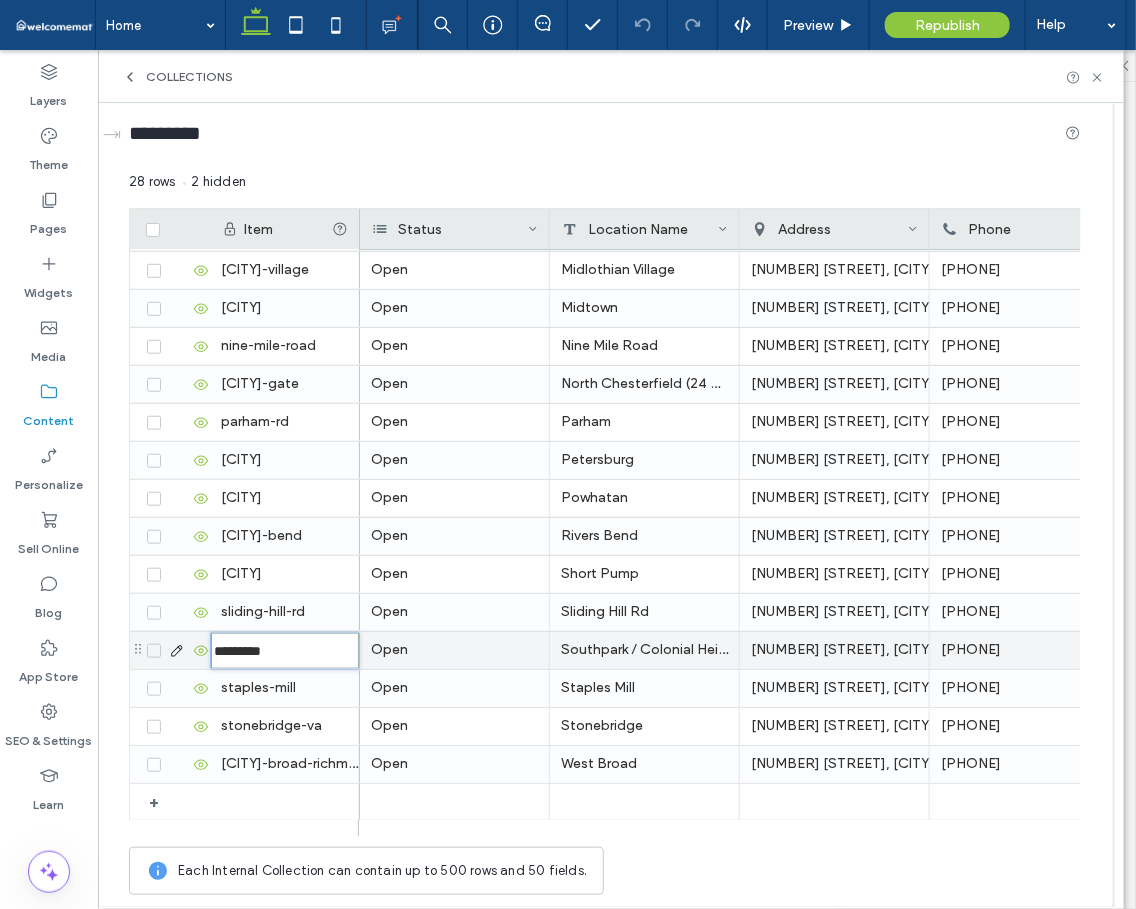 scroll, scrollTop: 0, scrollLeft: 0, axis: both 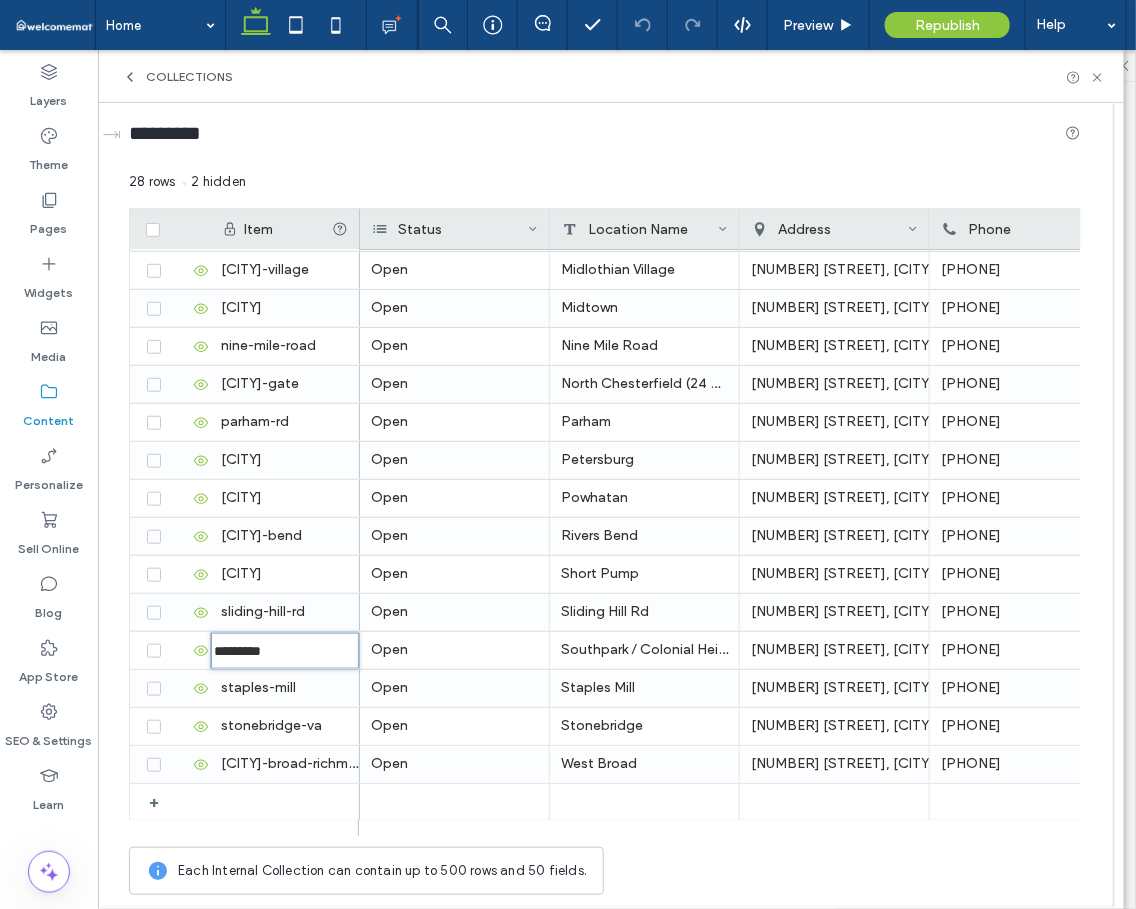 type on "*********" 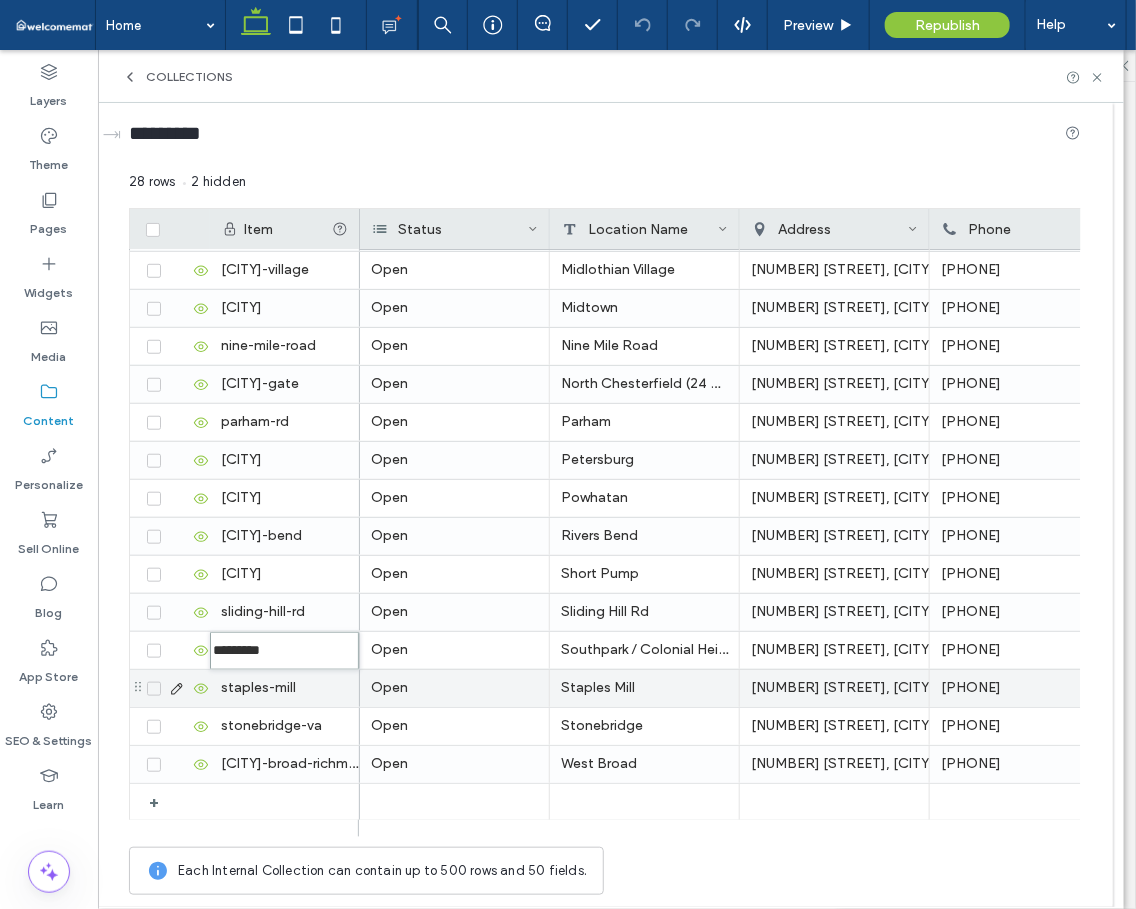 click on "staples-mill" at bounding box center (285, 688) 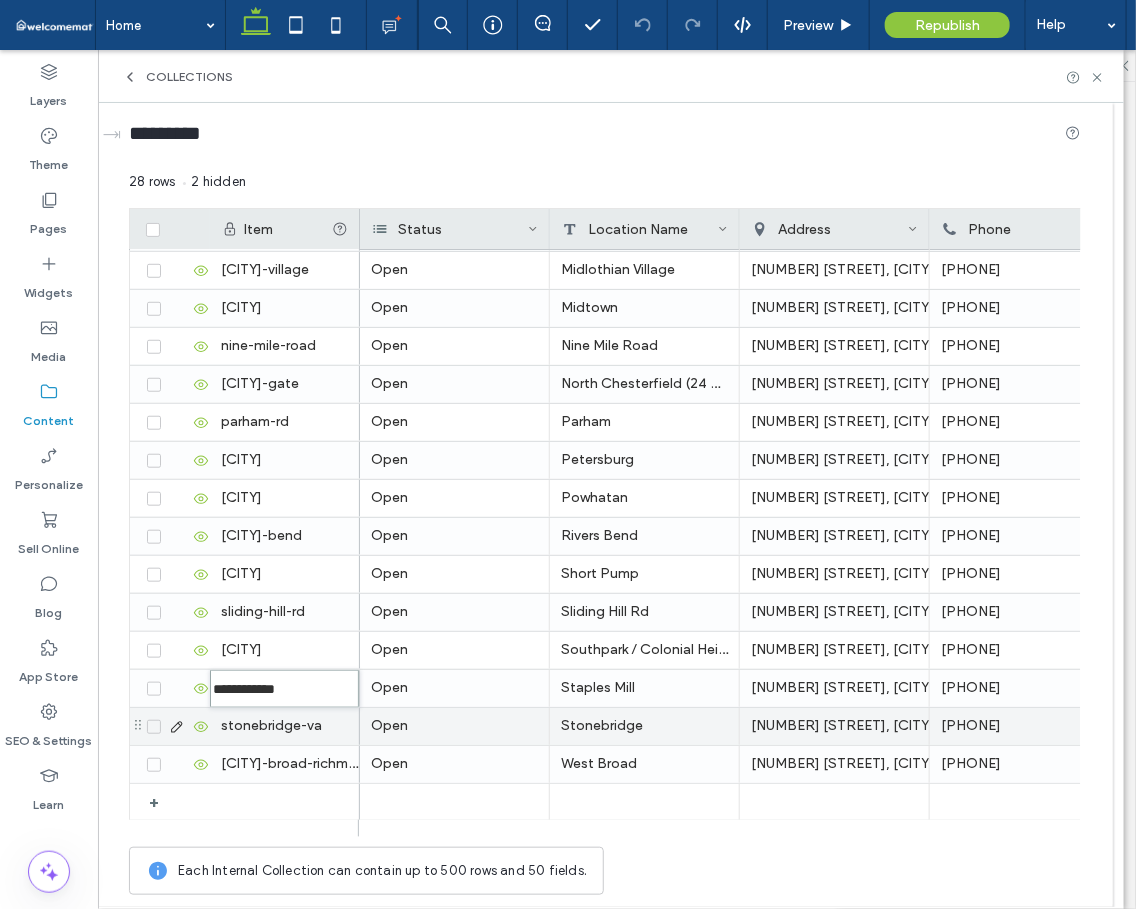 click on "stonebridge-va" at bounding box center (285, 726) 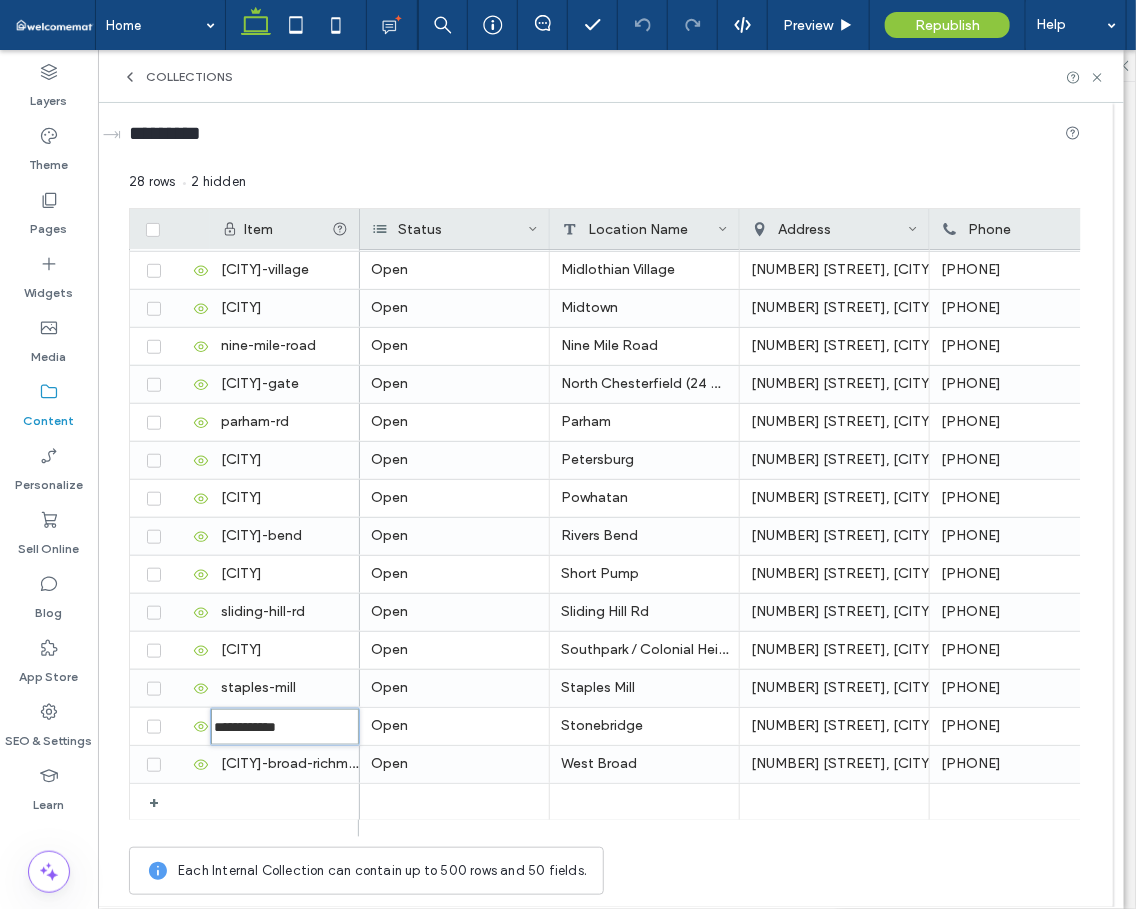type on "**********" 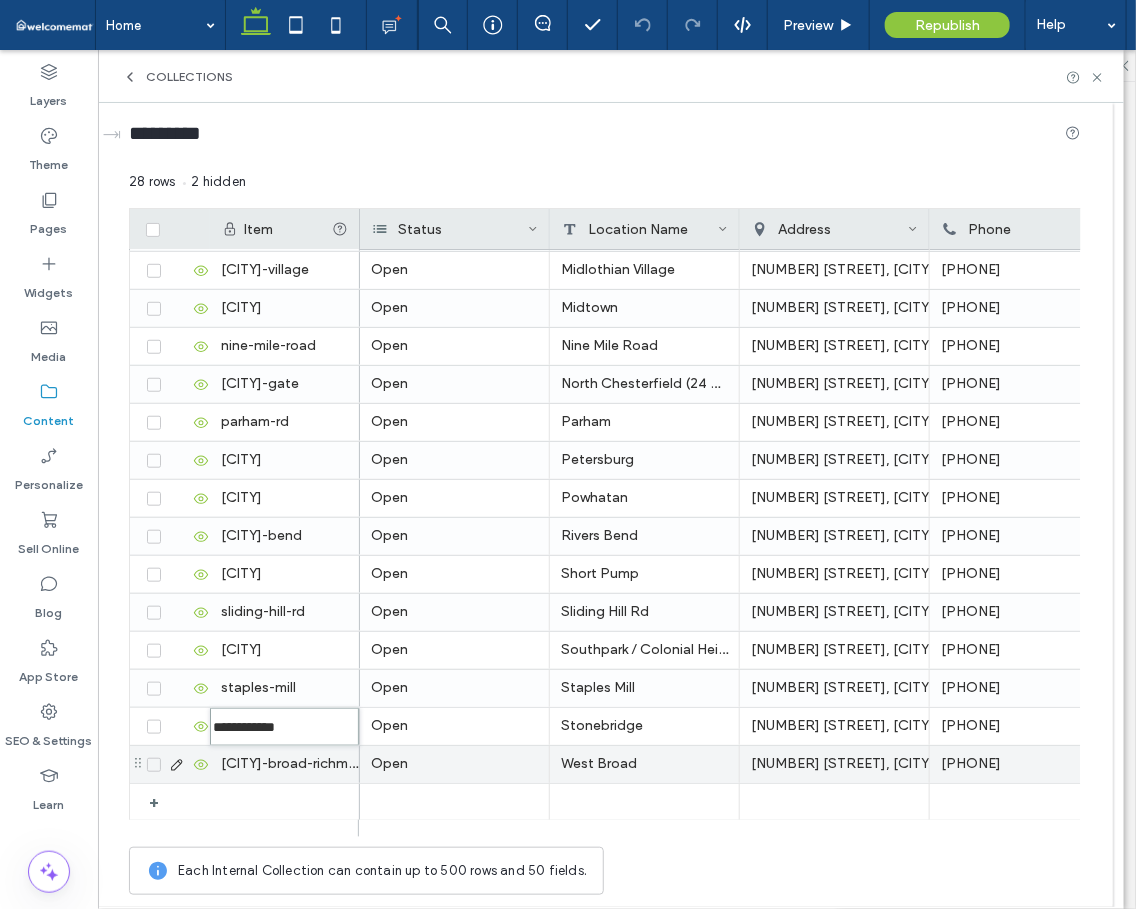click on "[CITY]-broad-richmond-[STATE]" at bounding box center [285, 764] 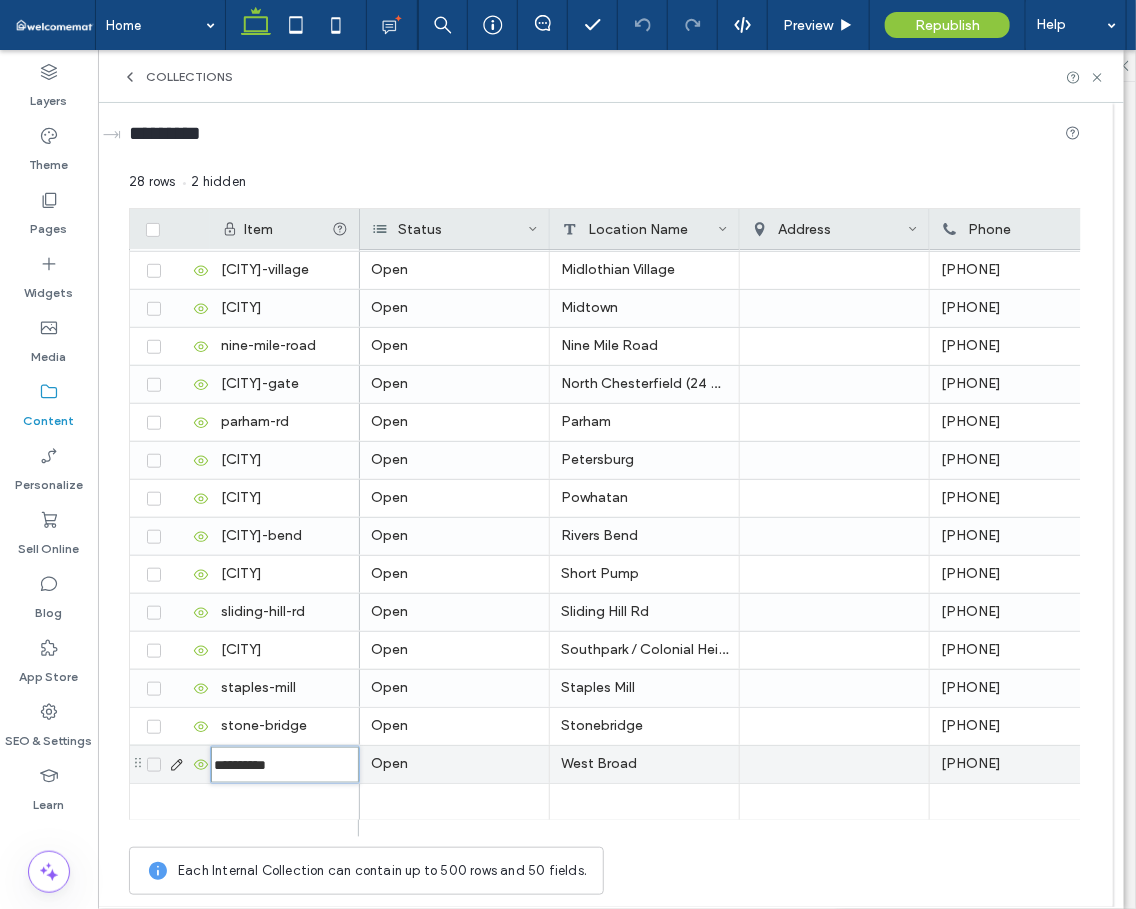 scroll, scrollTop: 0, scrollLeft: 0, axis: both 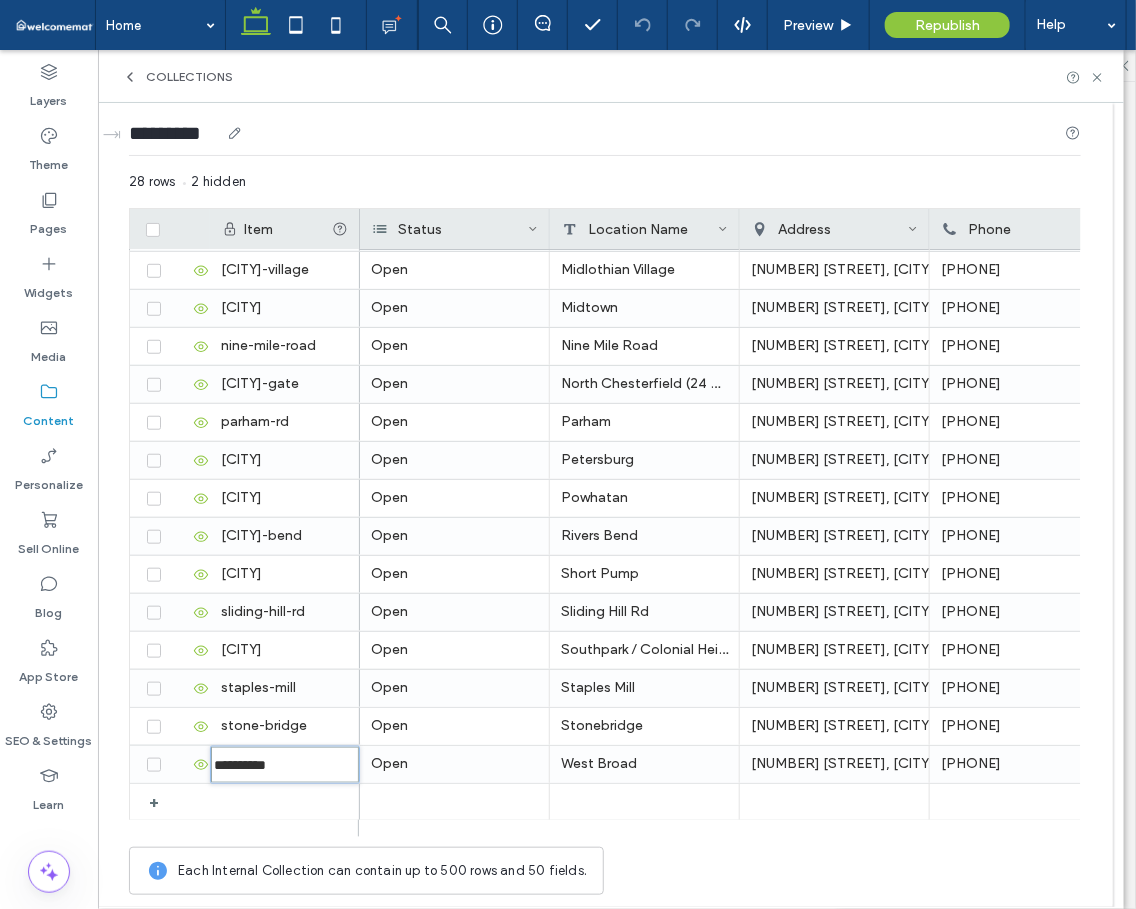 type on "**********" 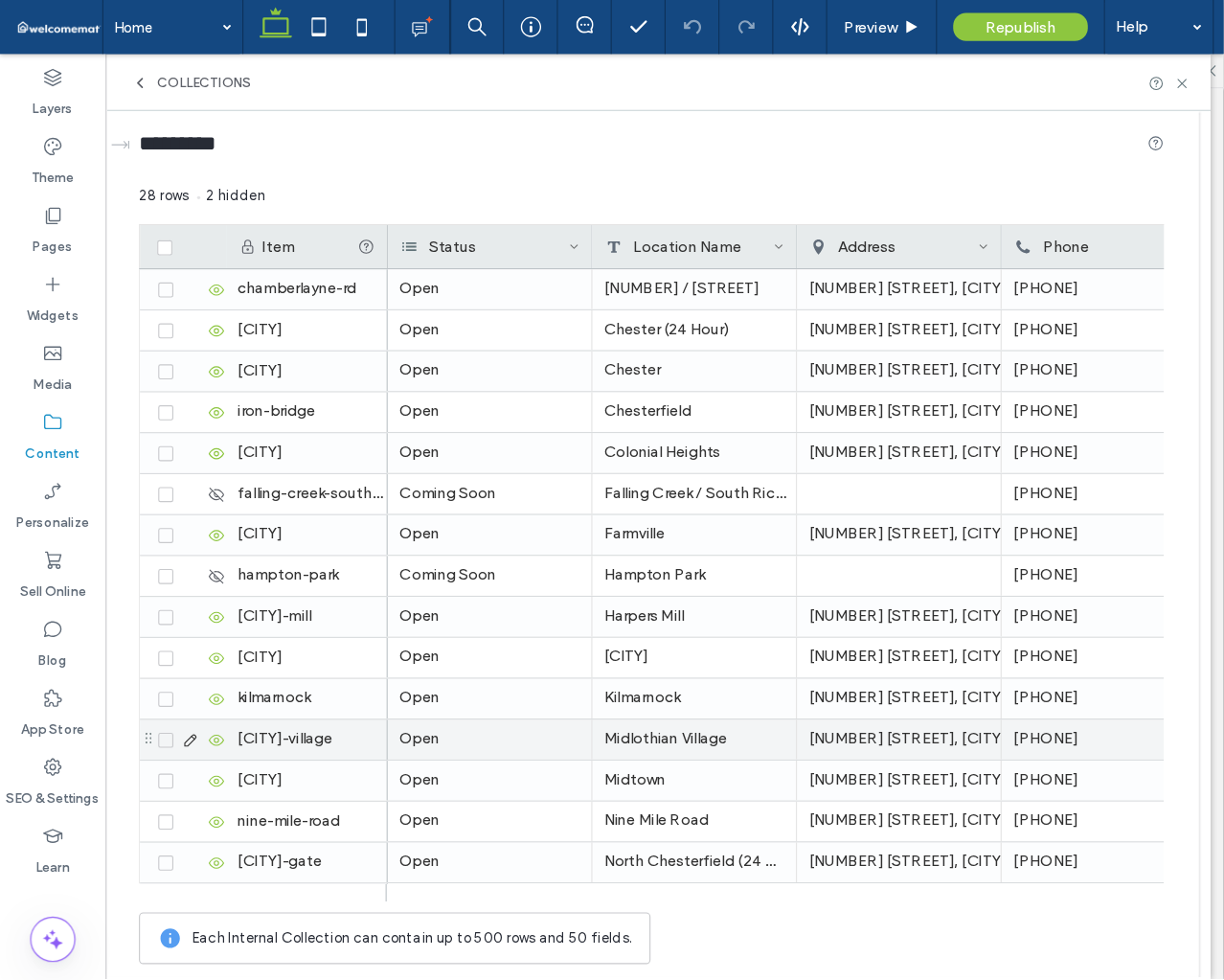 scroll, scrollTop: 0, scrollLeft: 0, axis: both 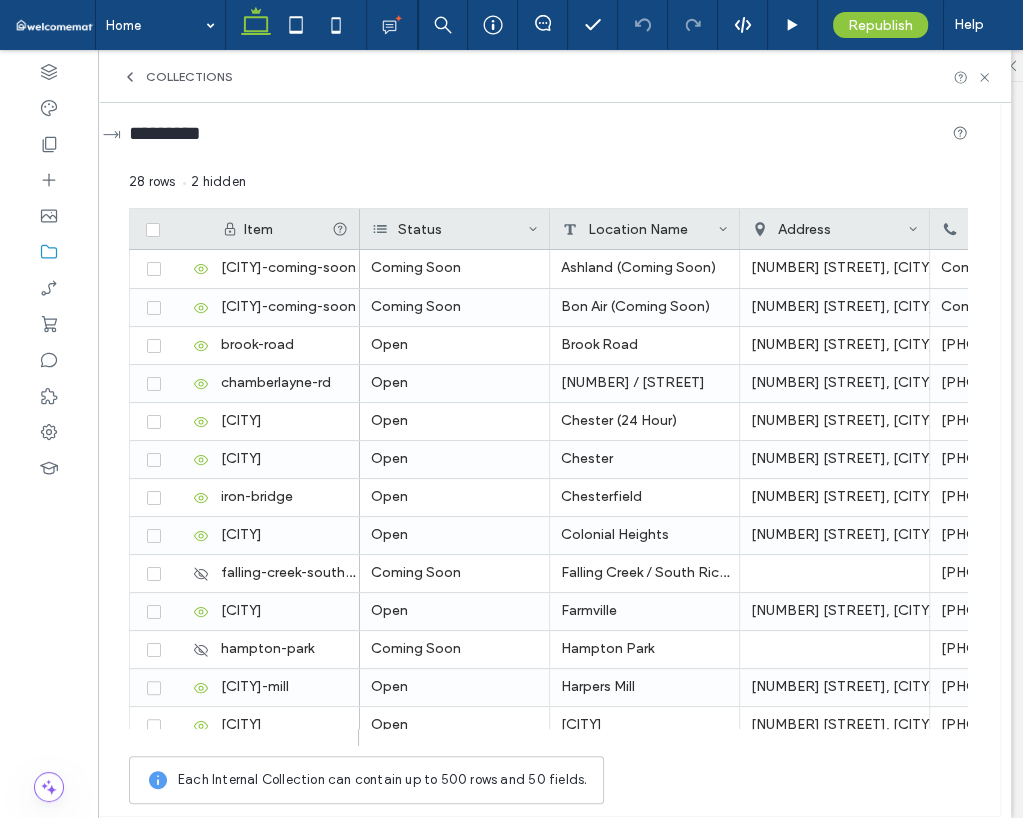 click on "⇥" at bounding box center [112, 133] 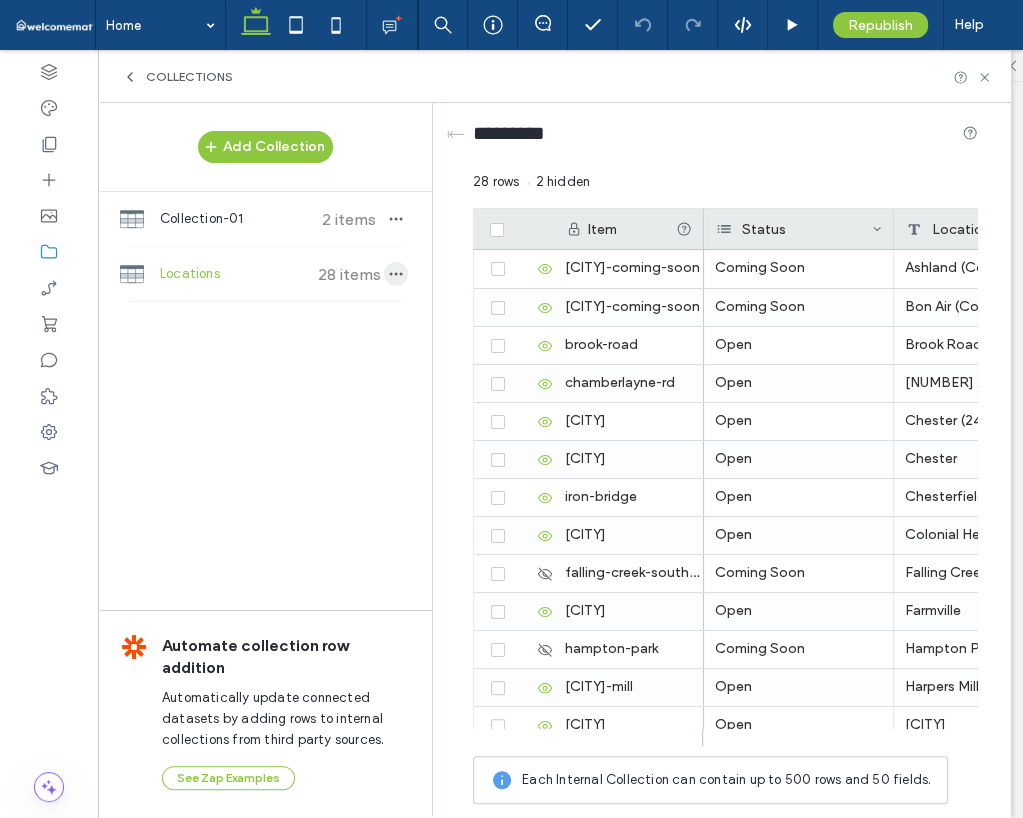 click 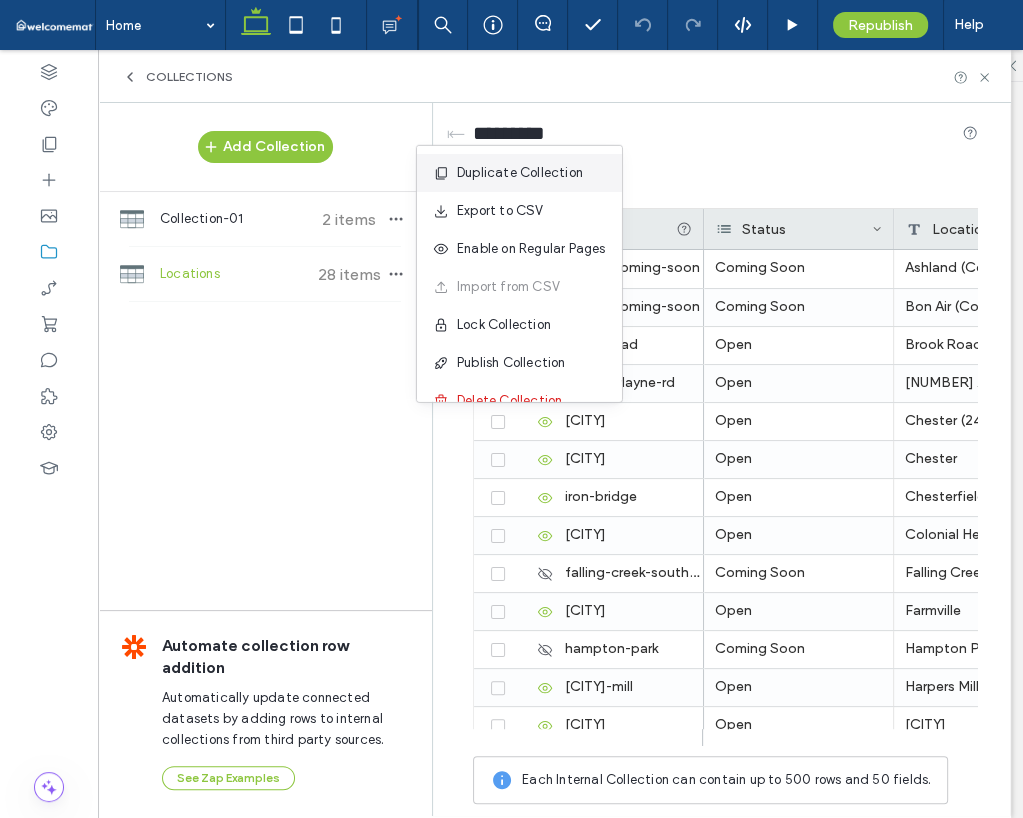 click on "Duplicate Collection" at bounding box center (520, 173) 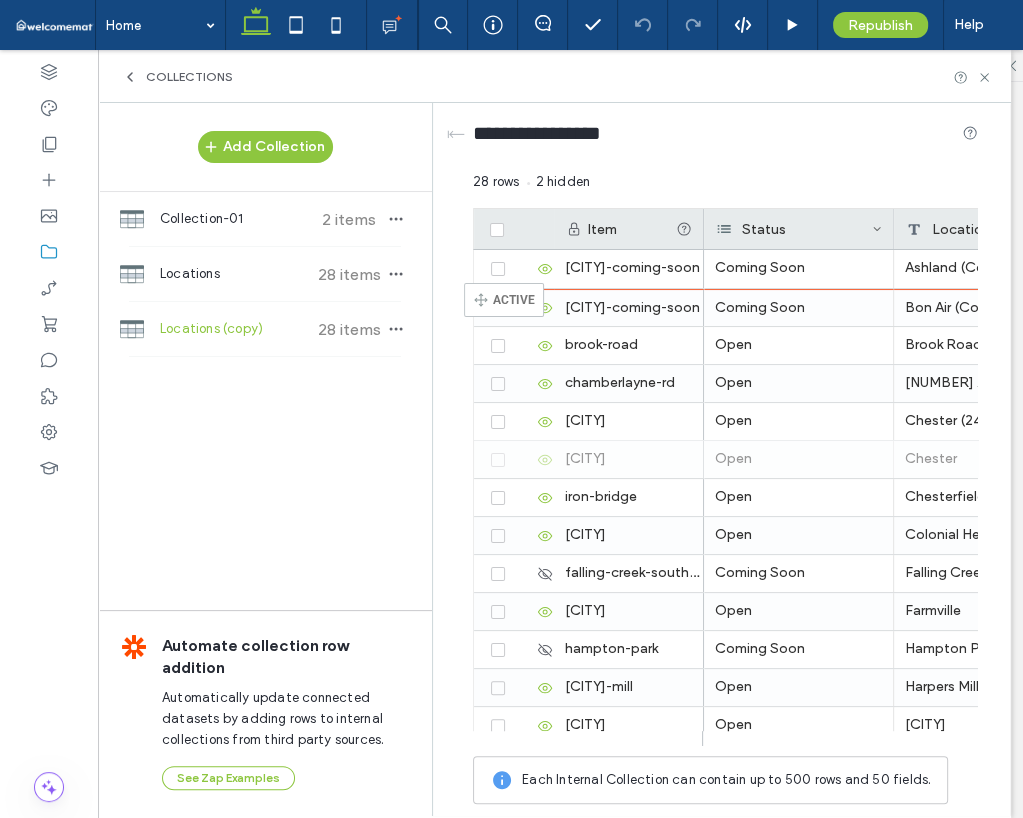 drag, startPoint x: 484, startPoint y: 459, endPoint x: 494, endPoint y: 292, distance: 167.29913 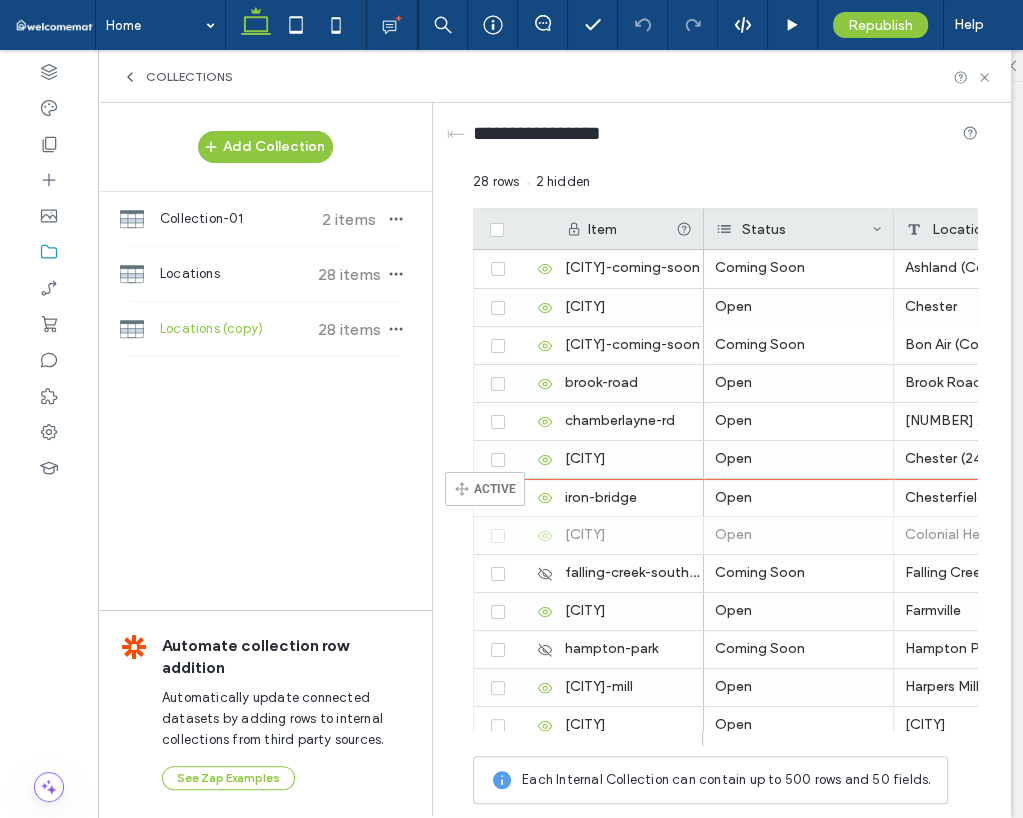 drag, startPoint x: 485, startPoint y: 532, endPoint x: 475, endPoint y: 481, distance: 51.971146 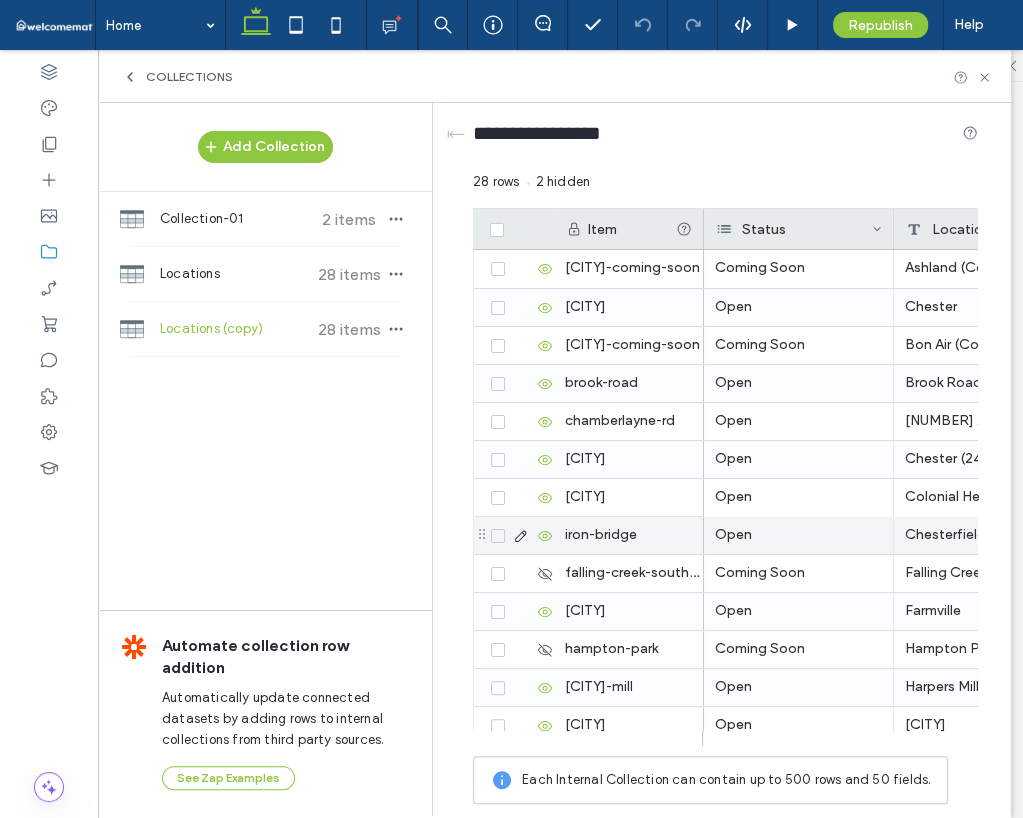 scroll, scrollTop: 100, scrollLeft: 0, axis: vertical 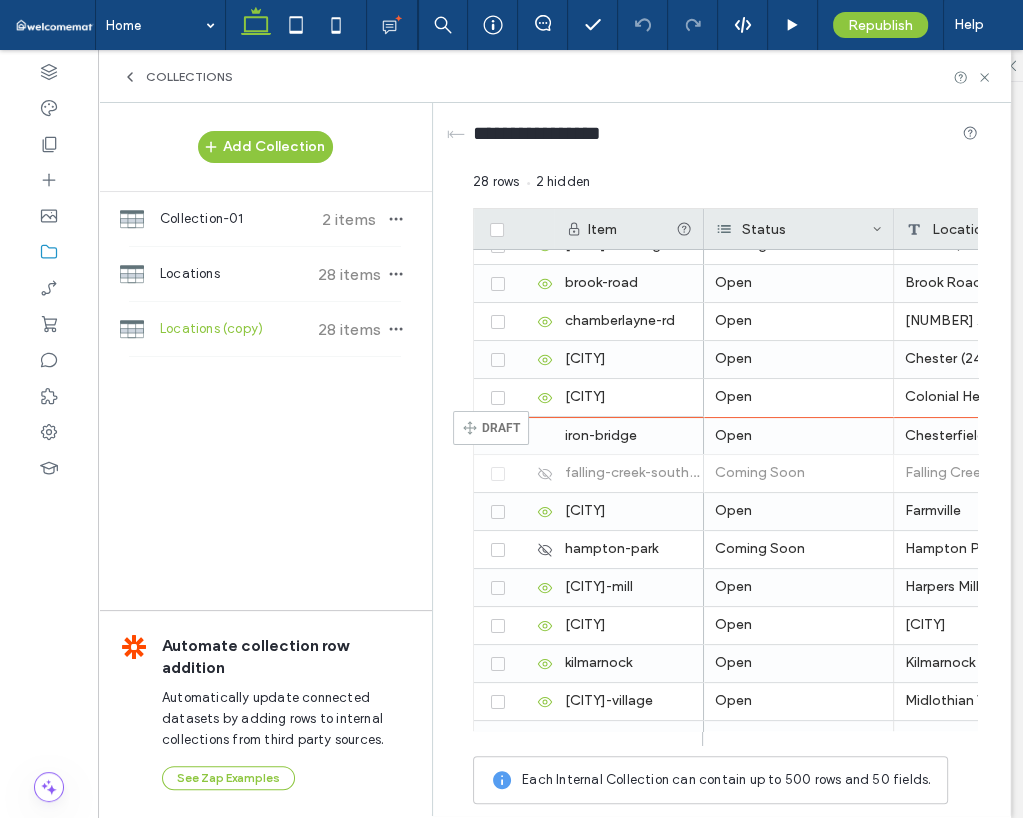 drag, startPoint x: 479, startPoint y: 469, endPoint x: 483, endPoint y: 420, distance: 49.162994 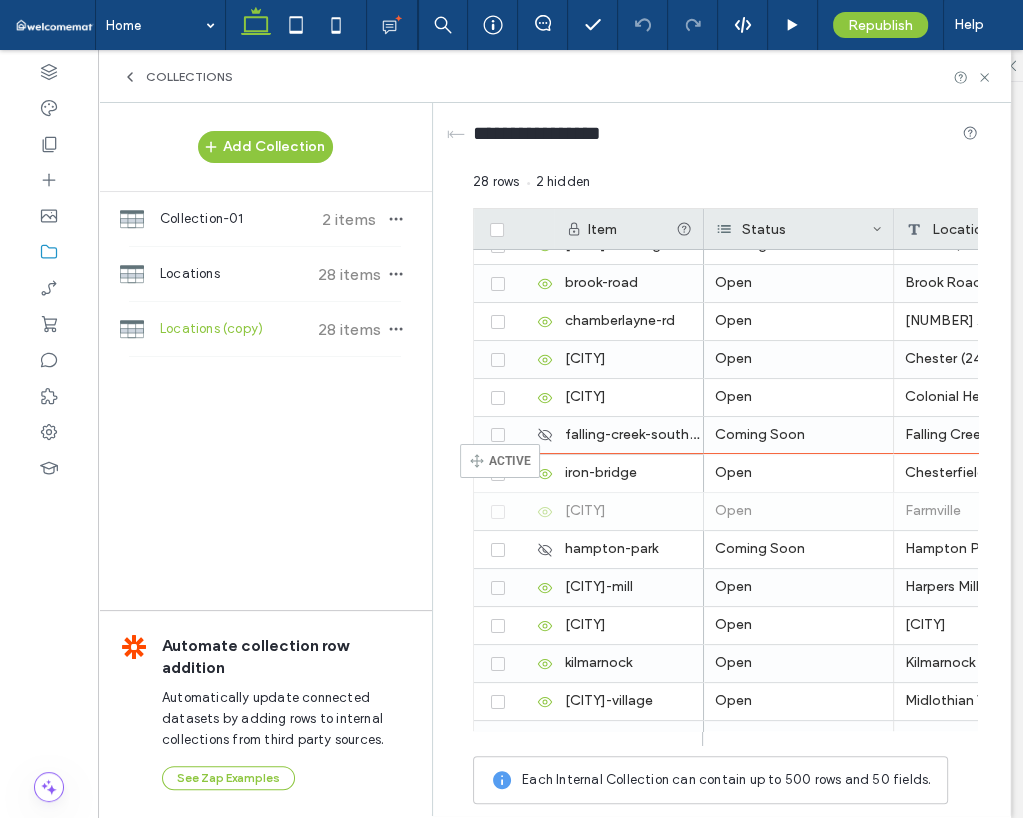 drag, startPoint x: 483, startPoint y: 503, endPoint x: 490, endPoint y: 453, distance: 50.48762 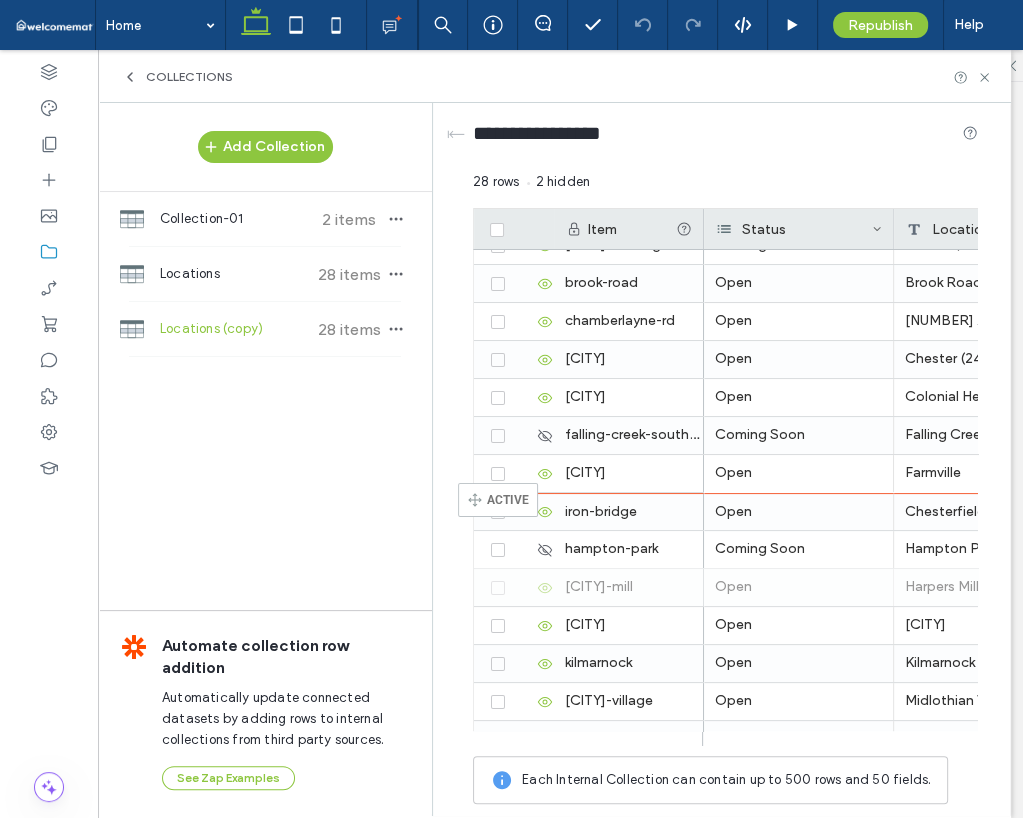 drag, startPoint x: 480, startPoint y: 582, endPoint x: 488, endPoint y: 492, distance: 90.35486 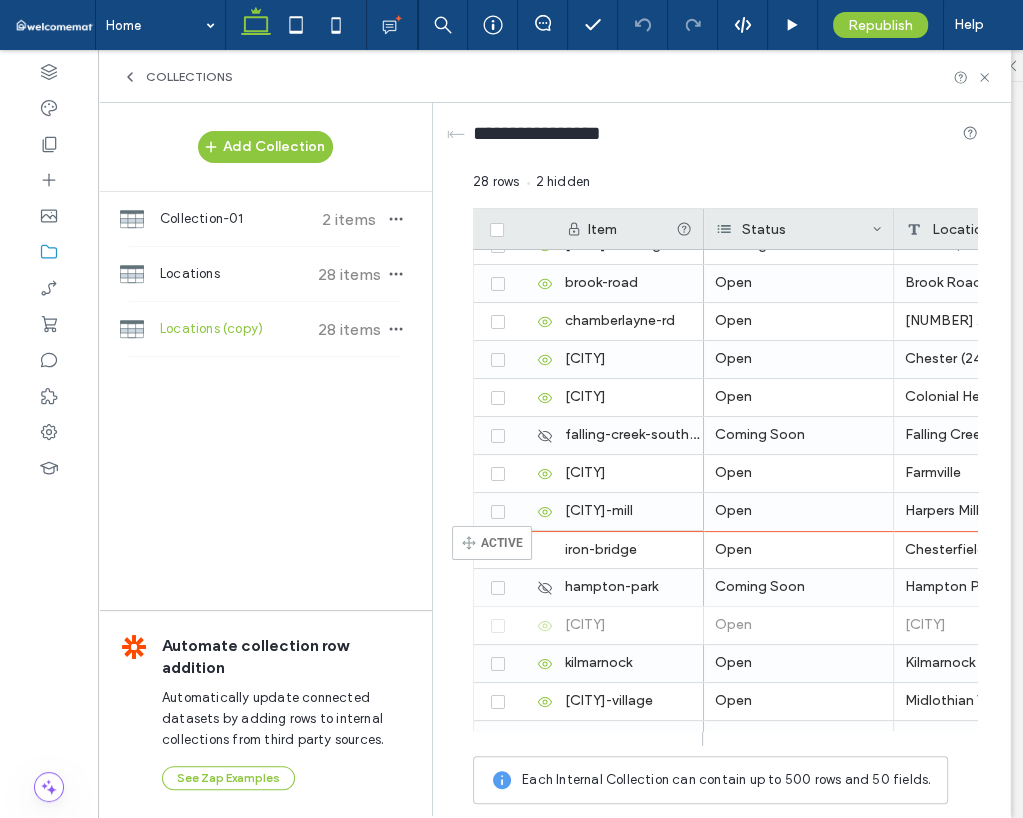 drag, startPoint x: 481, startPoint y: 625, endPoint x: 482, endPoint y: 535, distance: 90.005554 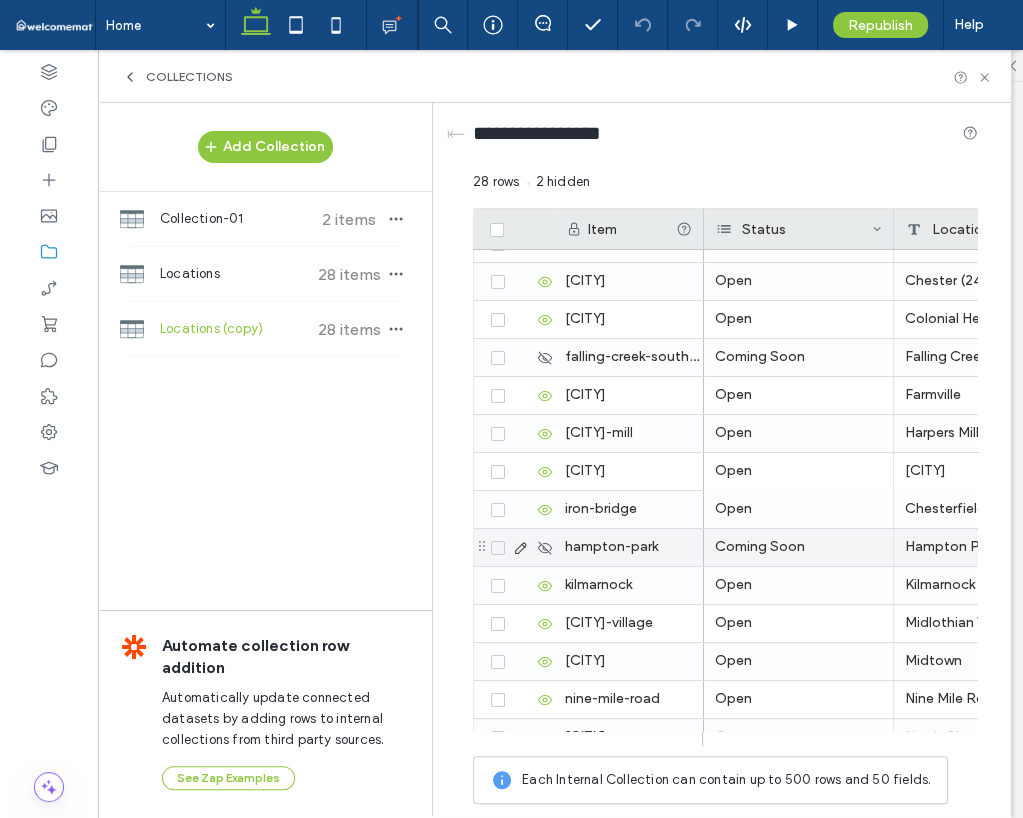 scroll, scrollTop: 200, scrollLeft: 0, axis: vertical 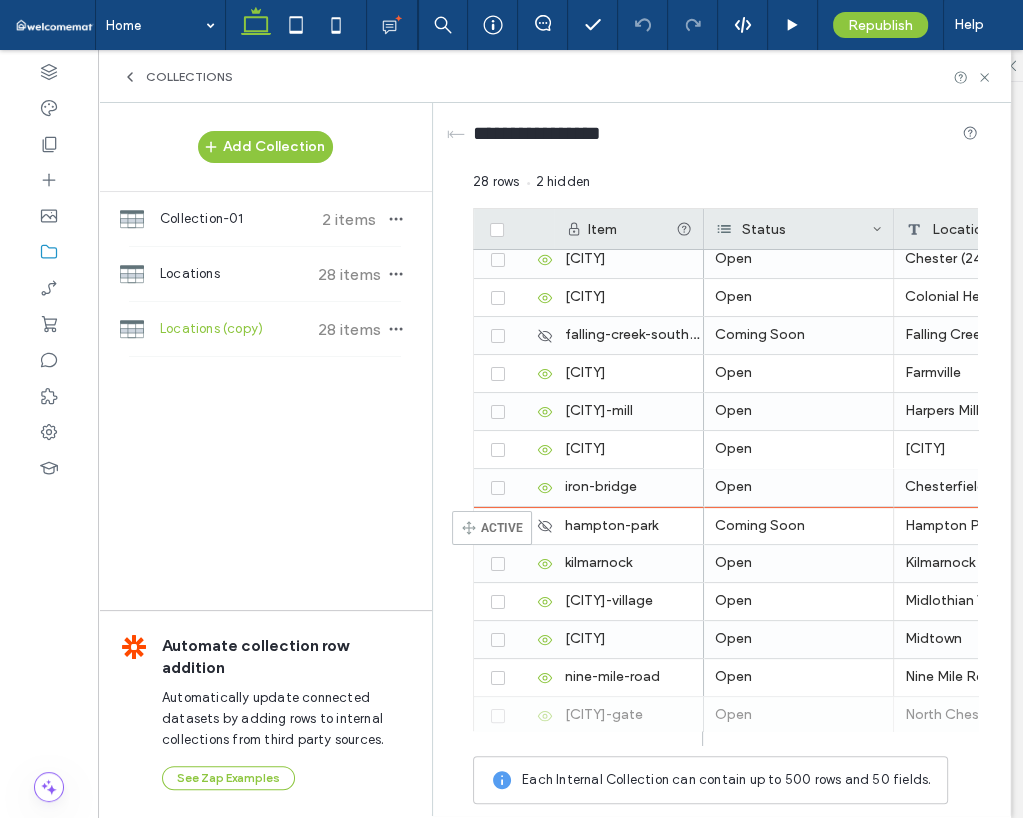 drag, startPoint x: 480, startPoint y: 600, endPoint x: 482, endPoint y: 520, distance: 80.024994 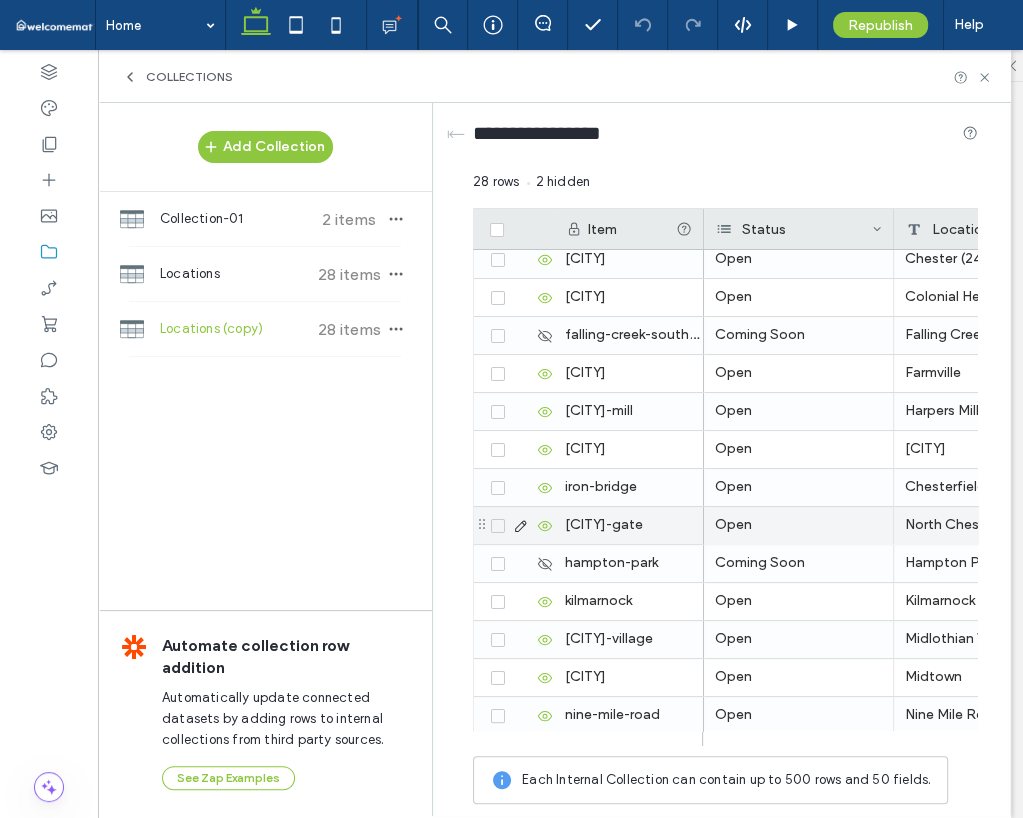scroll, scrollTop: 201, scrollLeft: 0, axis: vertical 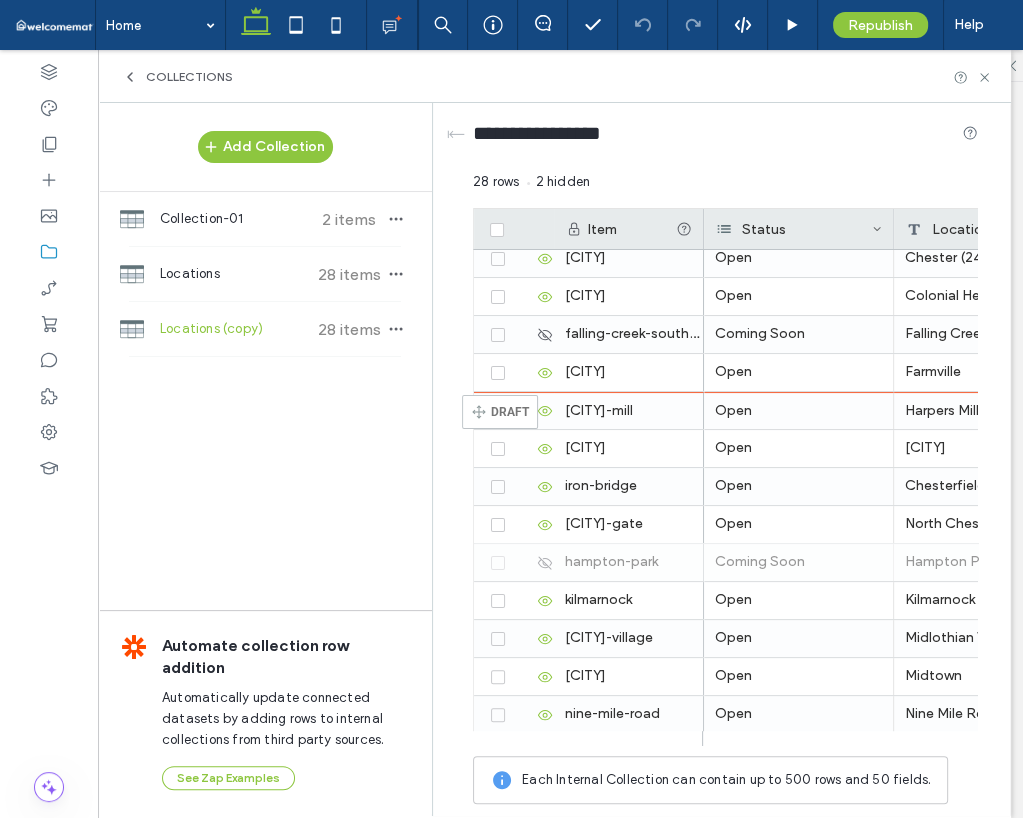 drag, startPoint x: 478, startPoint y: 557, endPoint x: 492, endPoint y: 404, distance: 153.63919 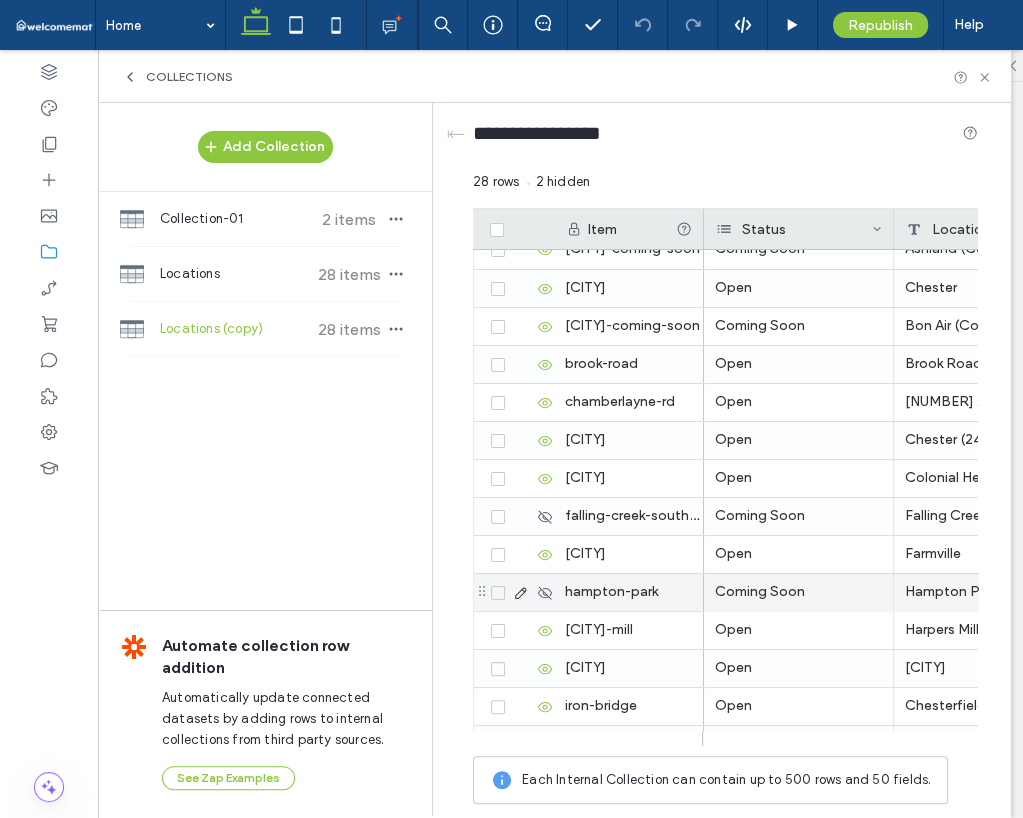 scroll, scrollTop: 0, scrollLeft: 0, axis: both 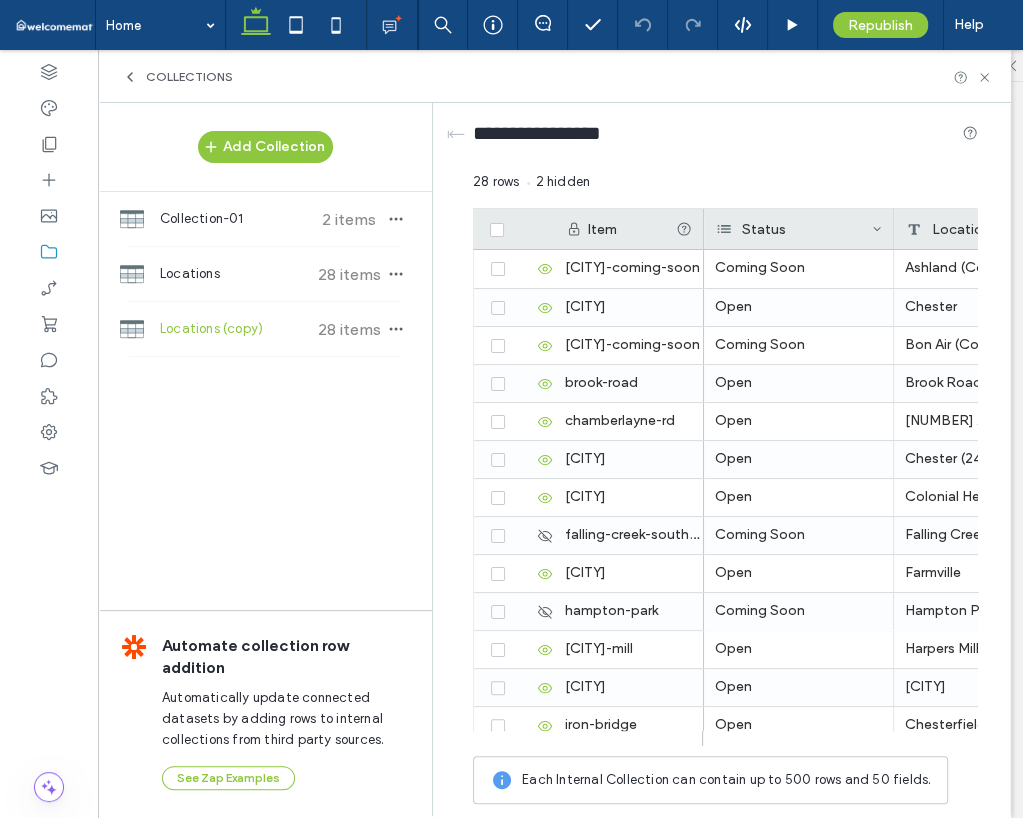 click on "**********" at bounding box center [721, 459] 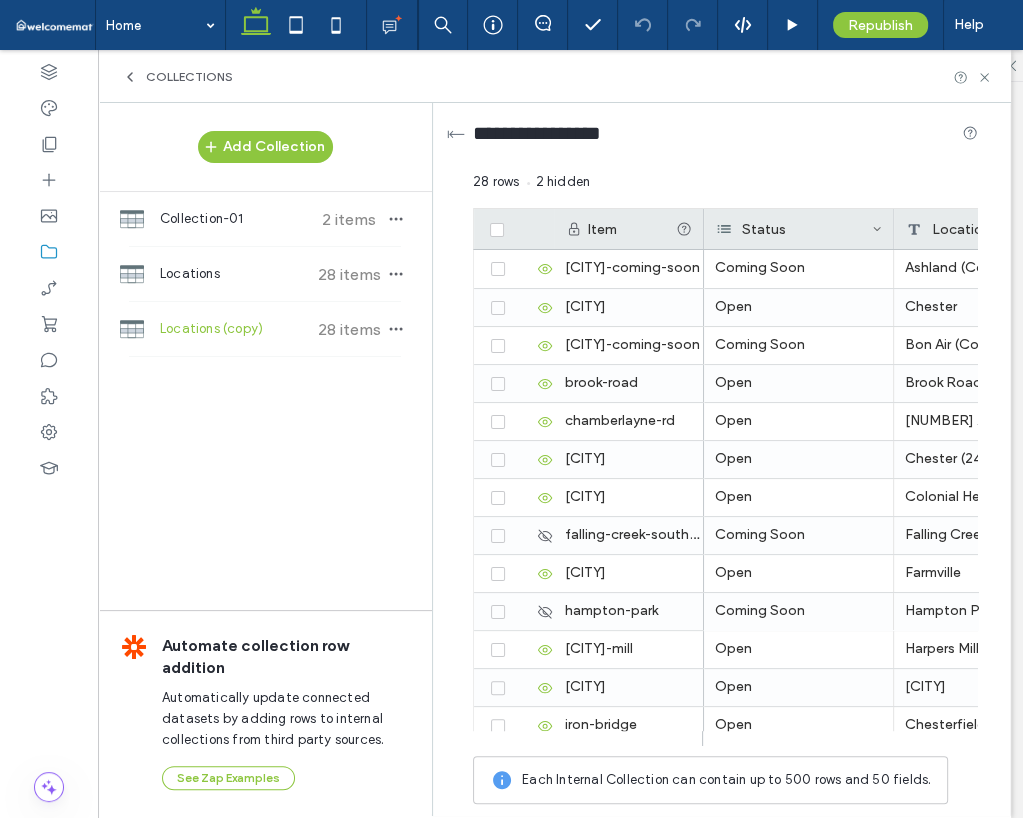 click on "⇤" at bounding box center (456, 133) 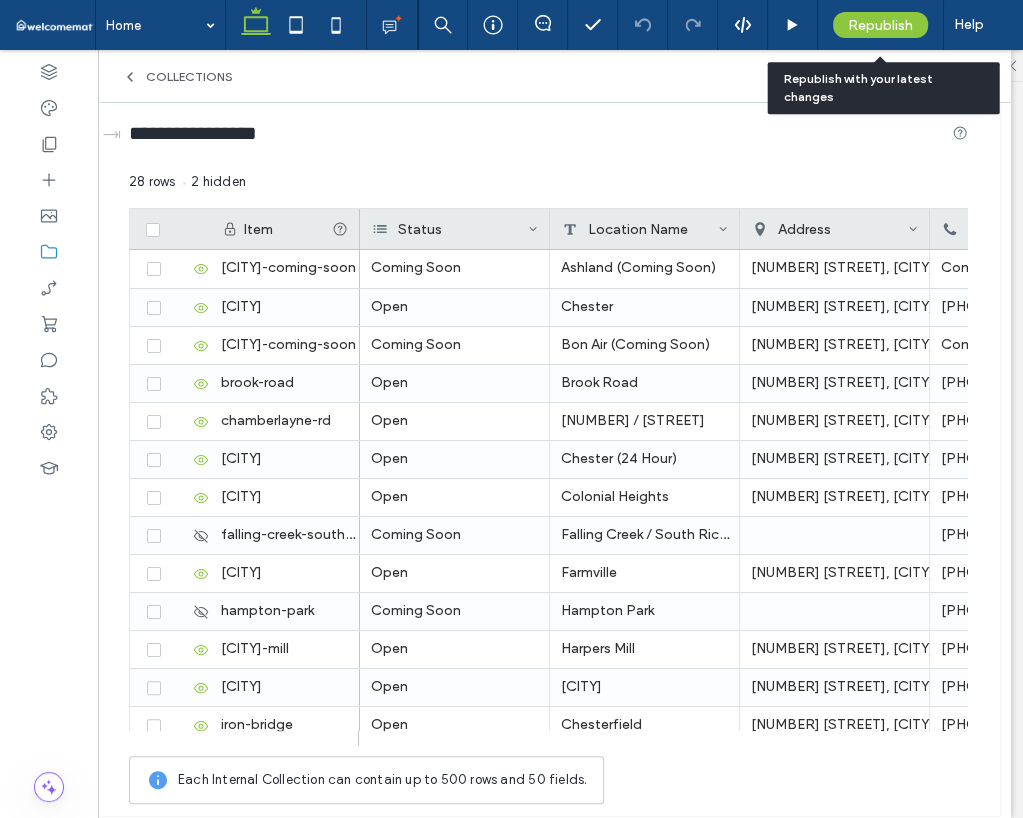 click on "Republish" at bounding box center (880, 25) 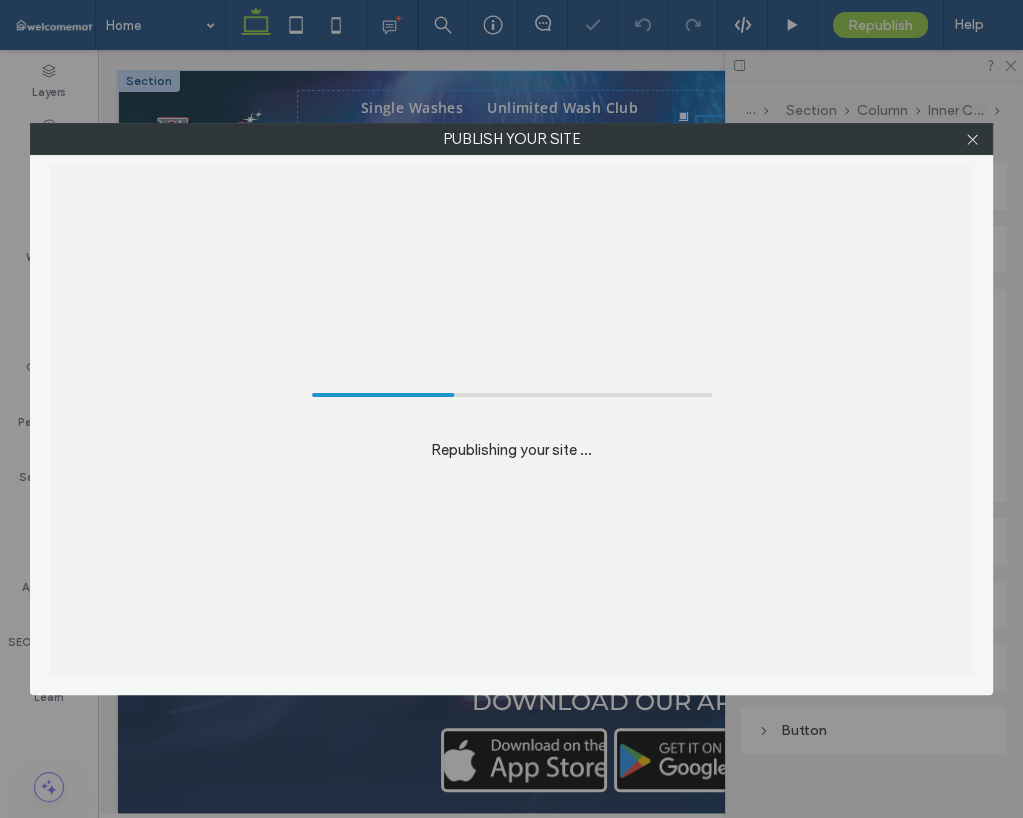 scroll, scrollTop: 0, scrollLeft: 0, axis: both 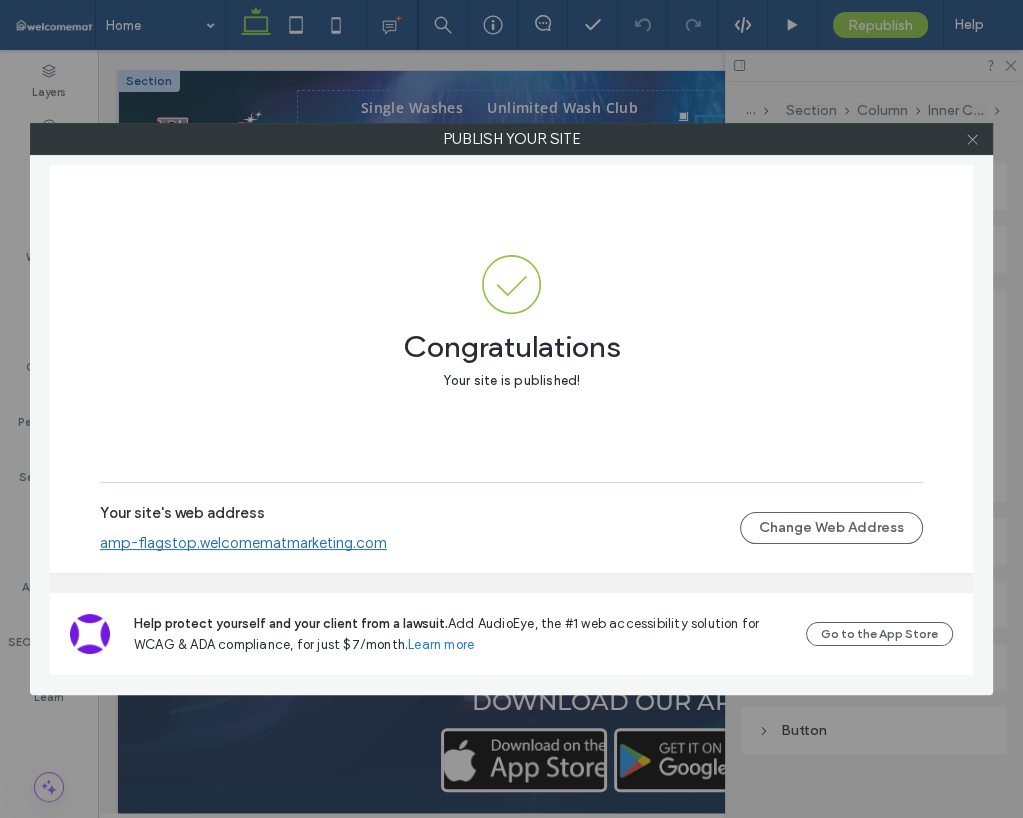 click 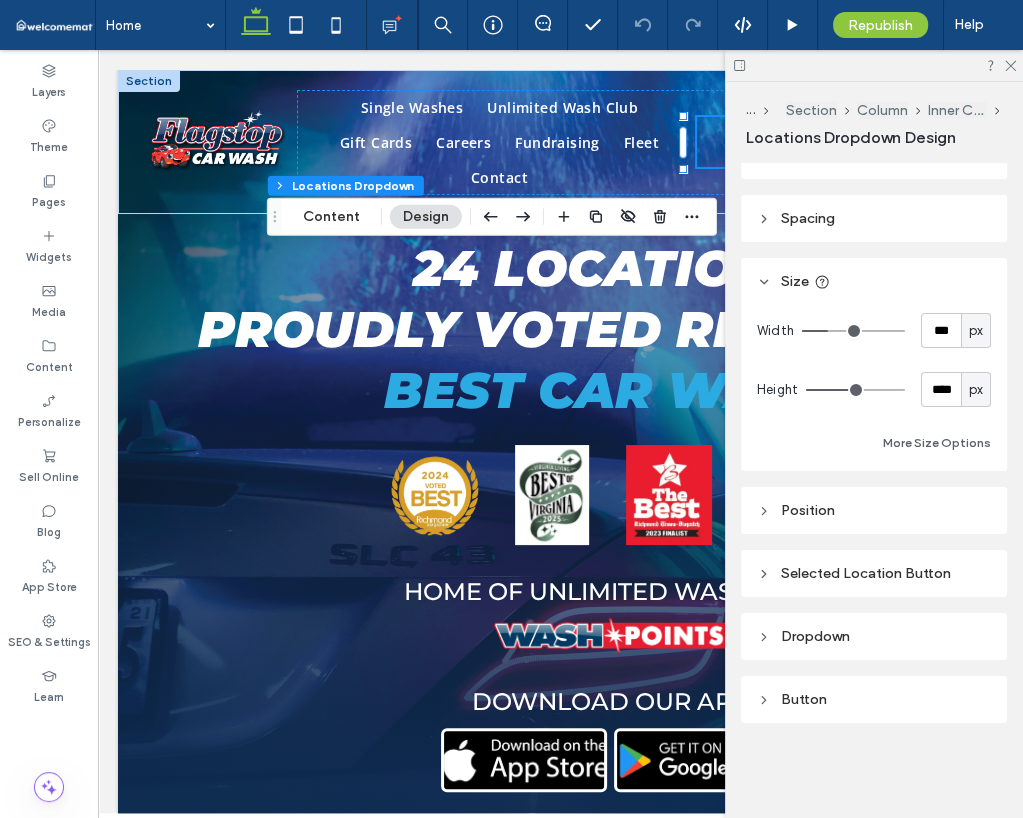 click on "Dropdown" at bounding box center [874, 636] 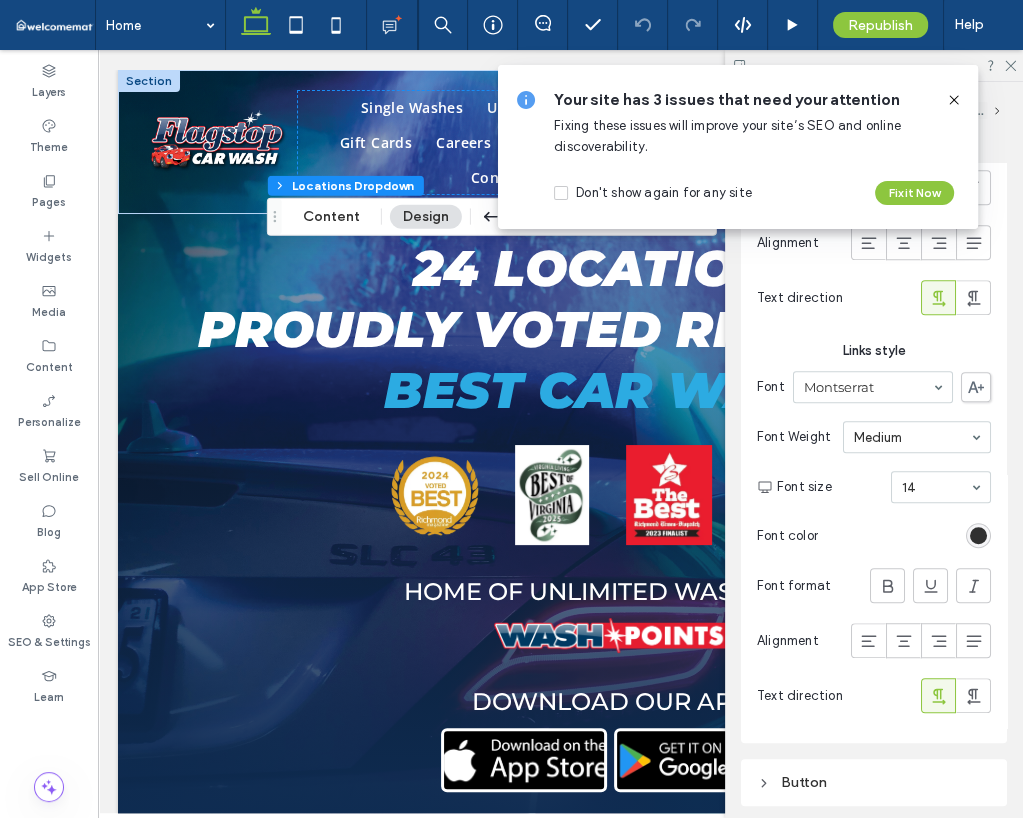 scroll, scrollTop: 965, scrollLeft: 0, axis: vertical 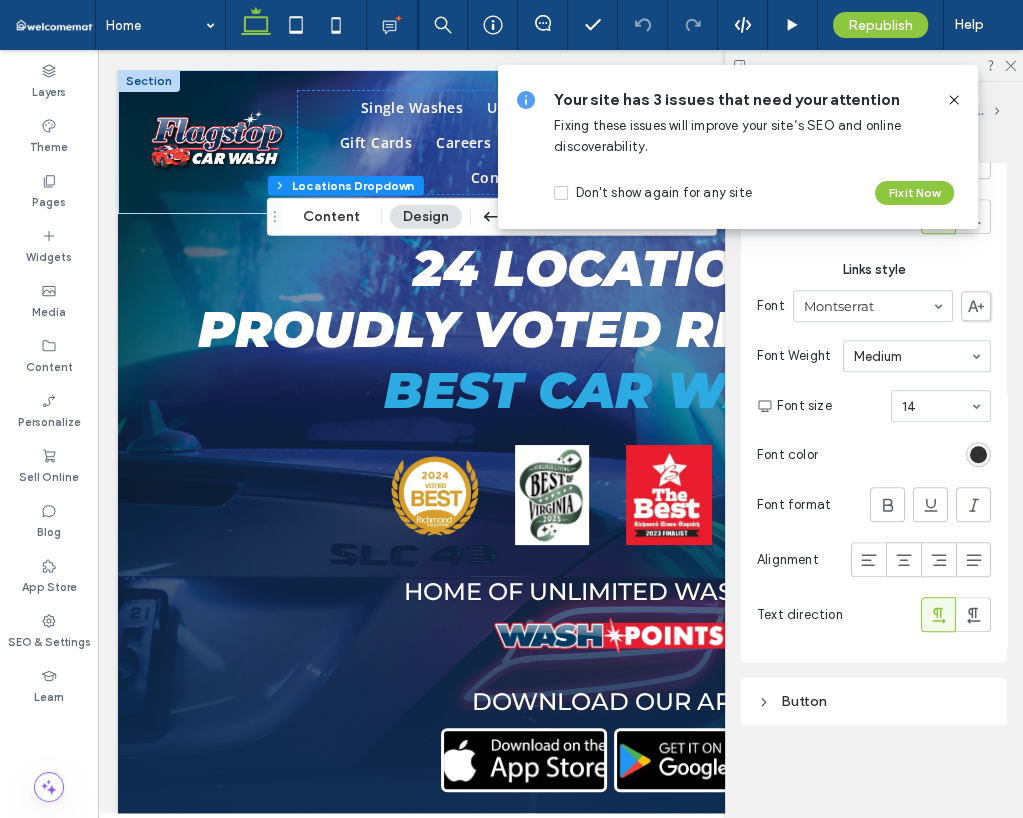 click on "Button" at bounding box center [874, 701] 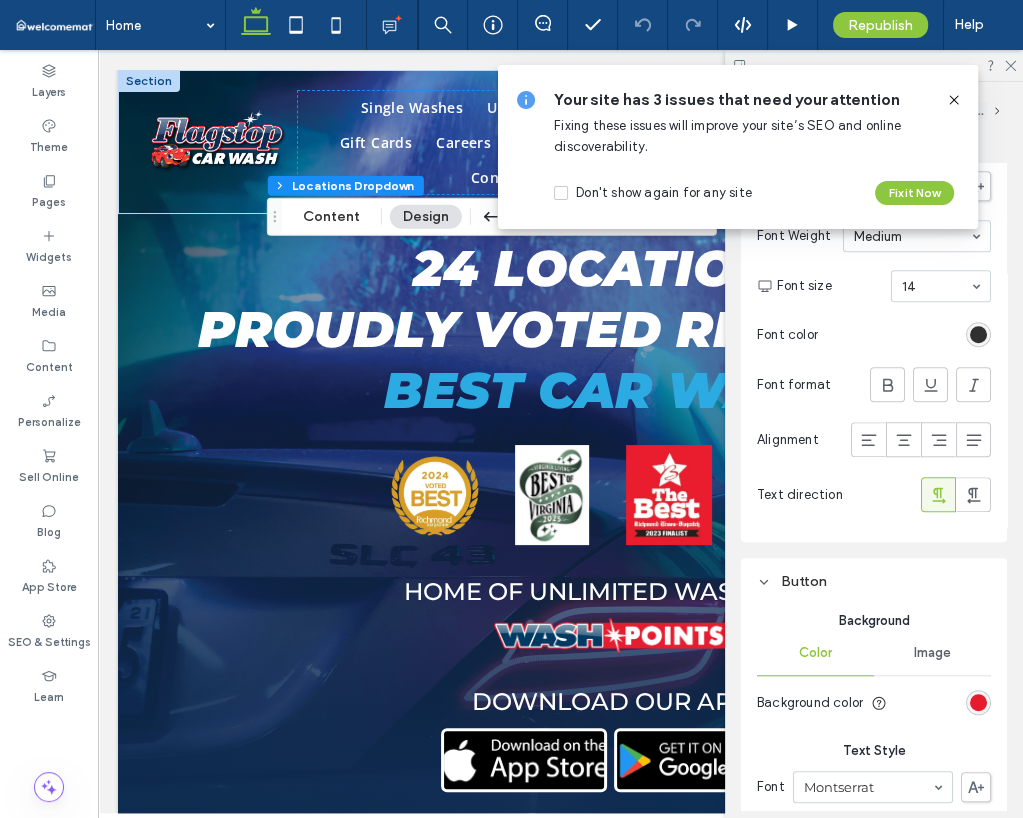 scroll, scrollTop: 1365, scrollLeft: 0, axis: vertical 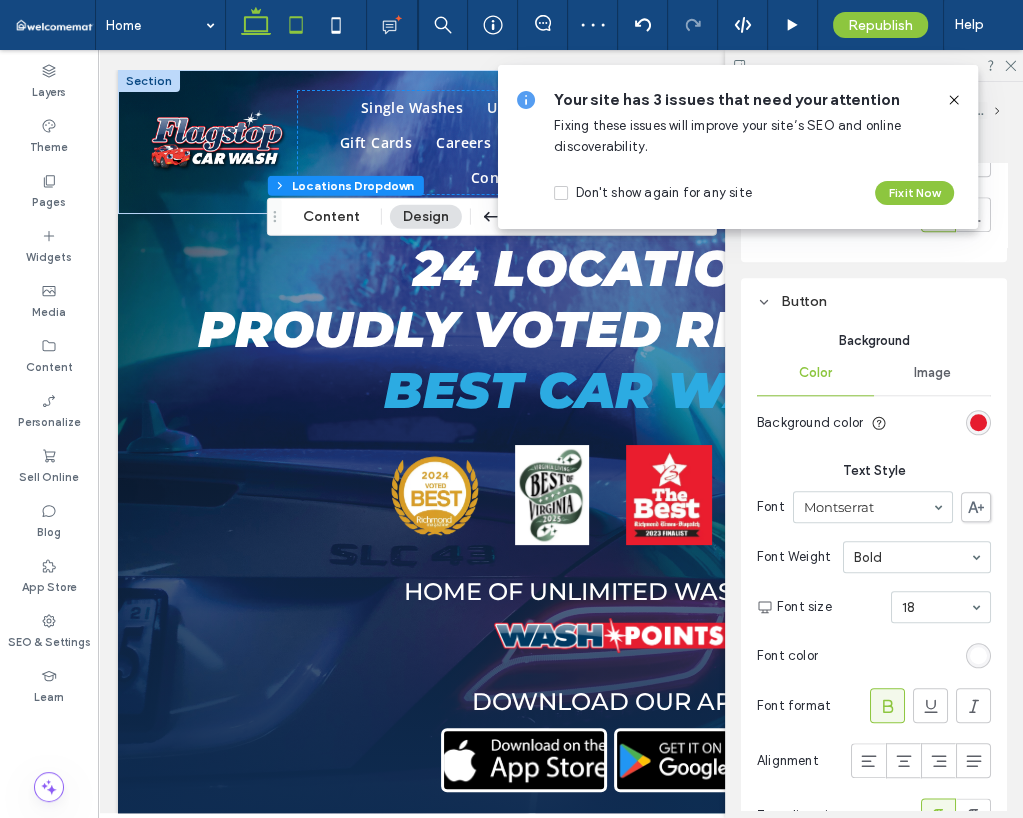 click 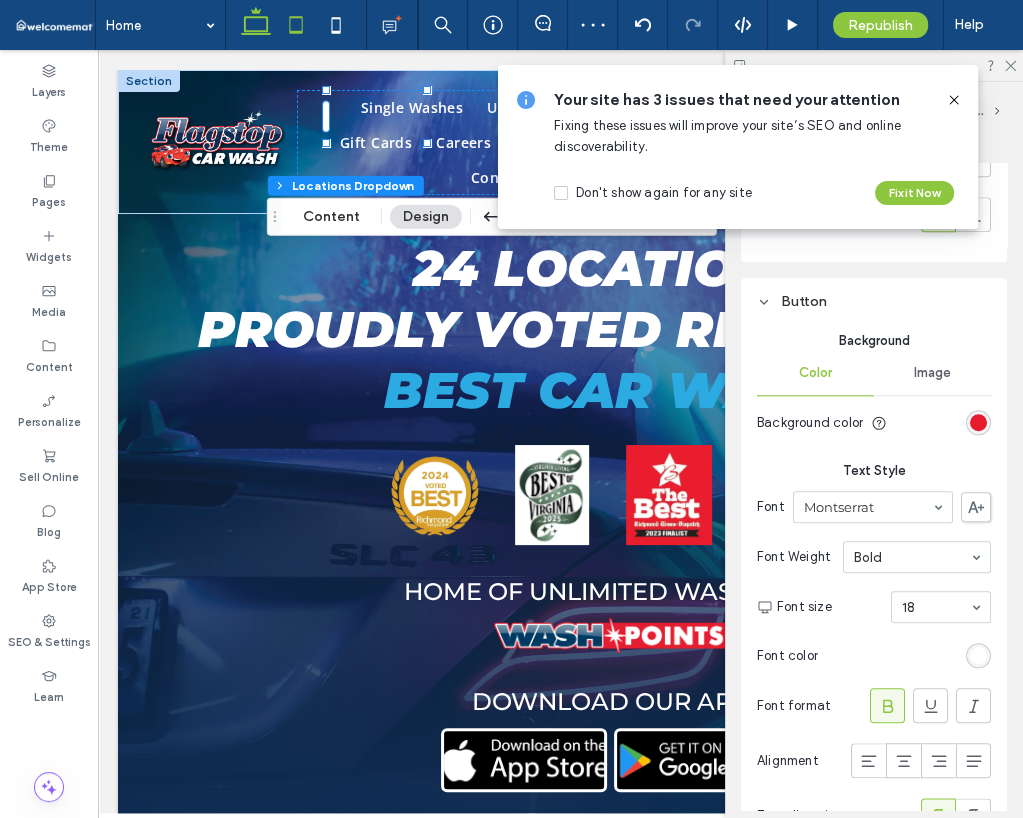 type on "***" 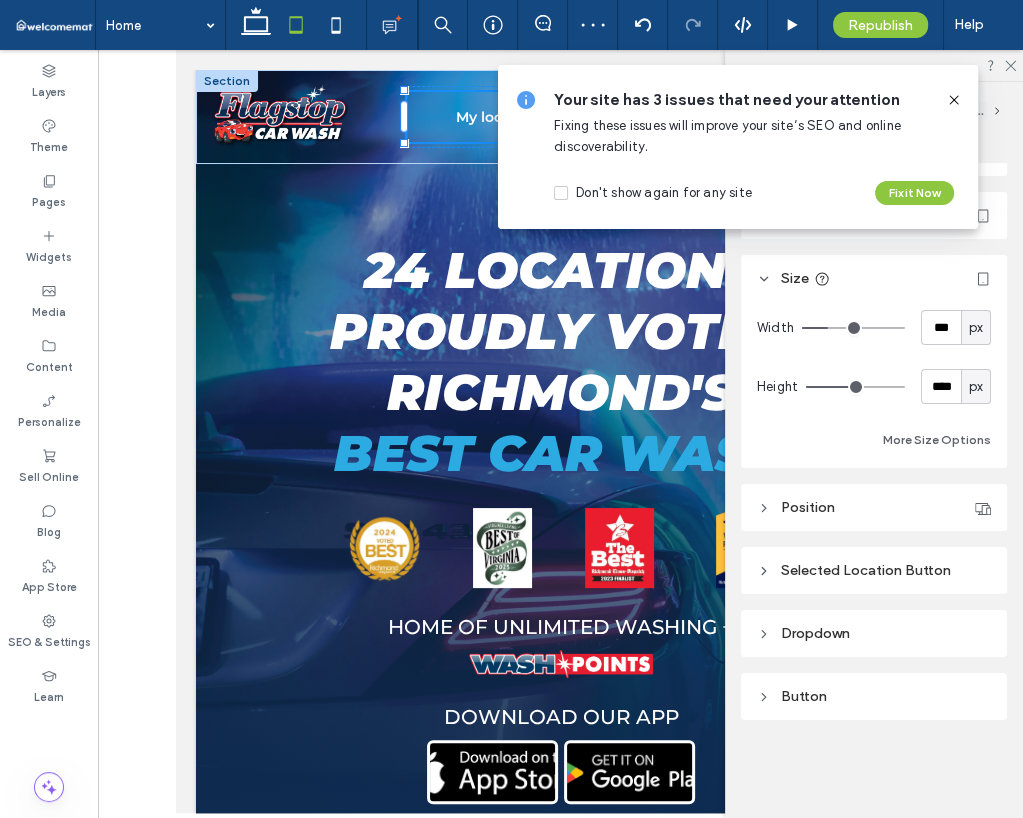 type on "***" 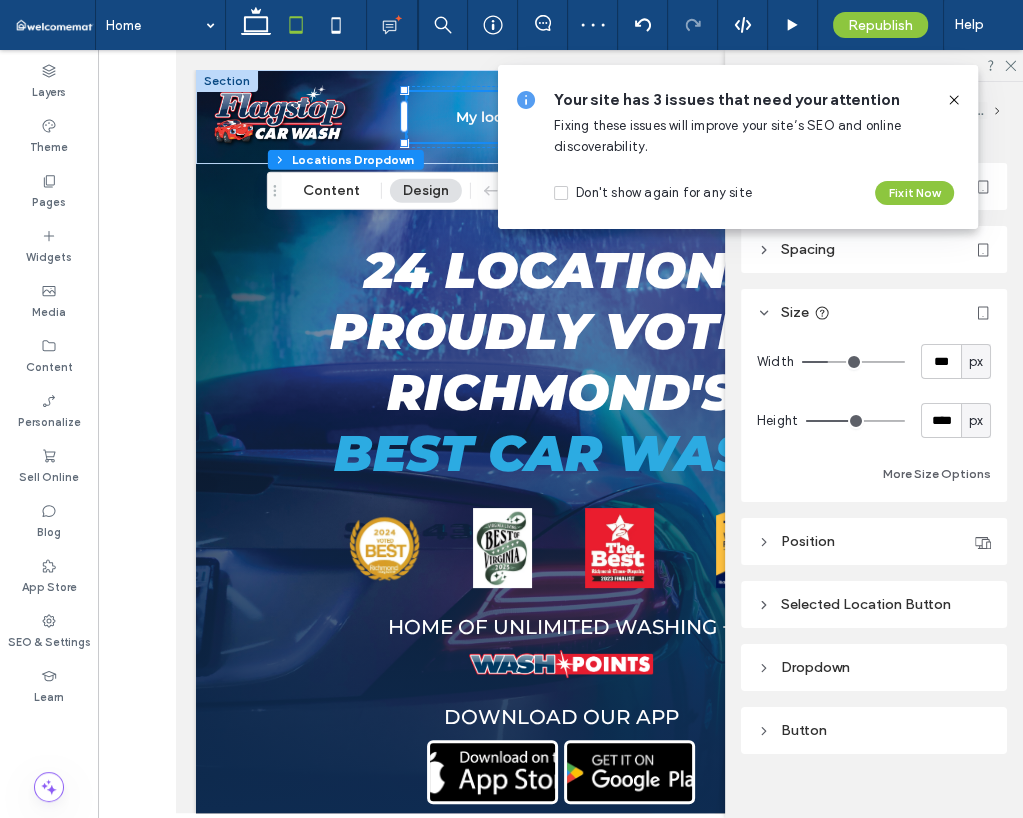 click on "Button" at bounding box center [874, 730] 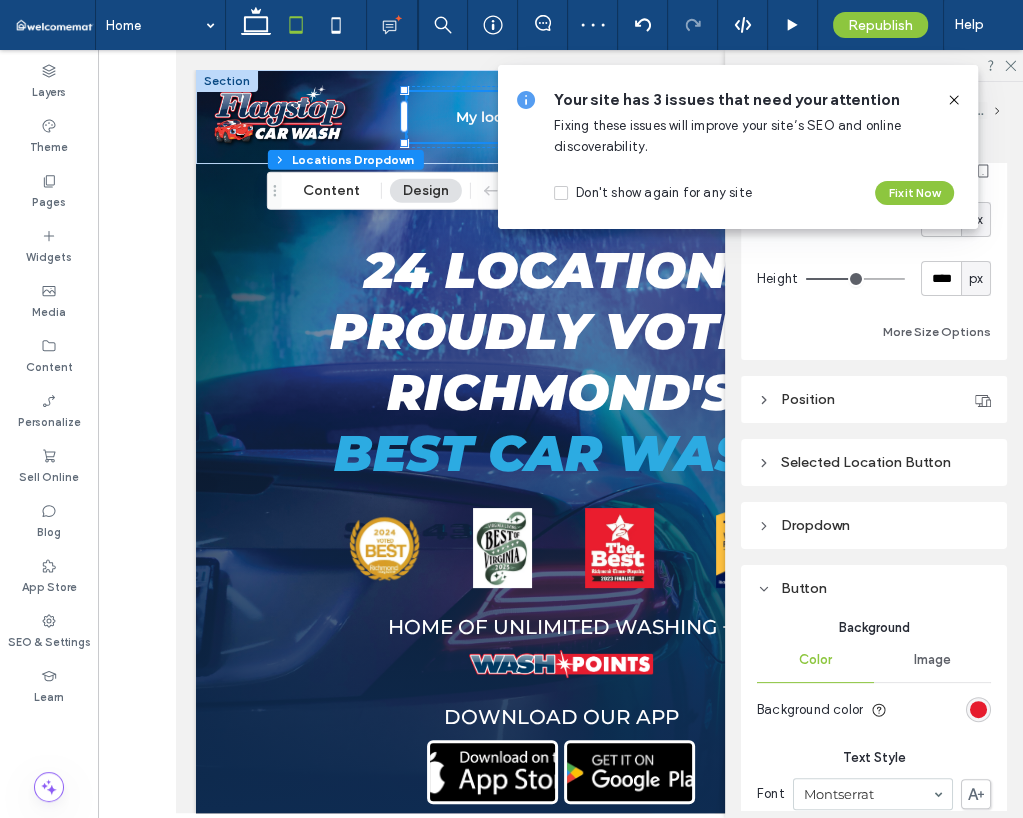 scroll, scrollTop: 300, scrollLeft: 0, axis: vertical 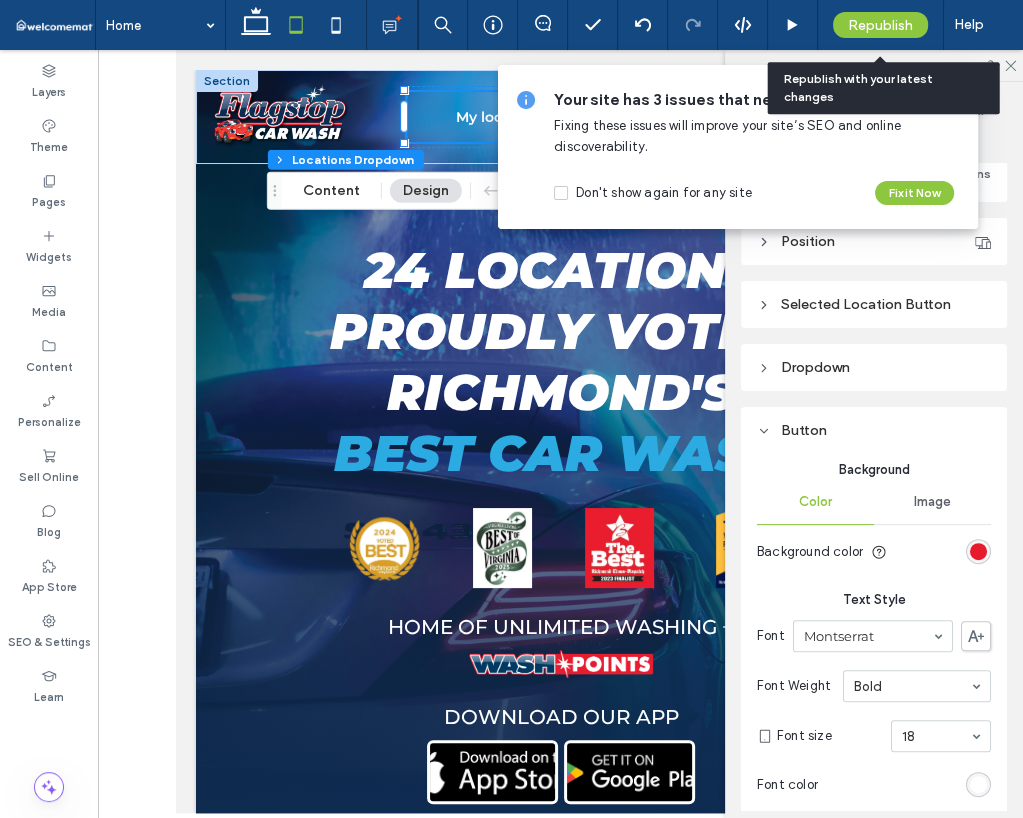 click on "Republish" at bounding box center (880, 25) 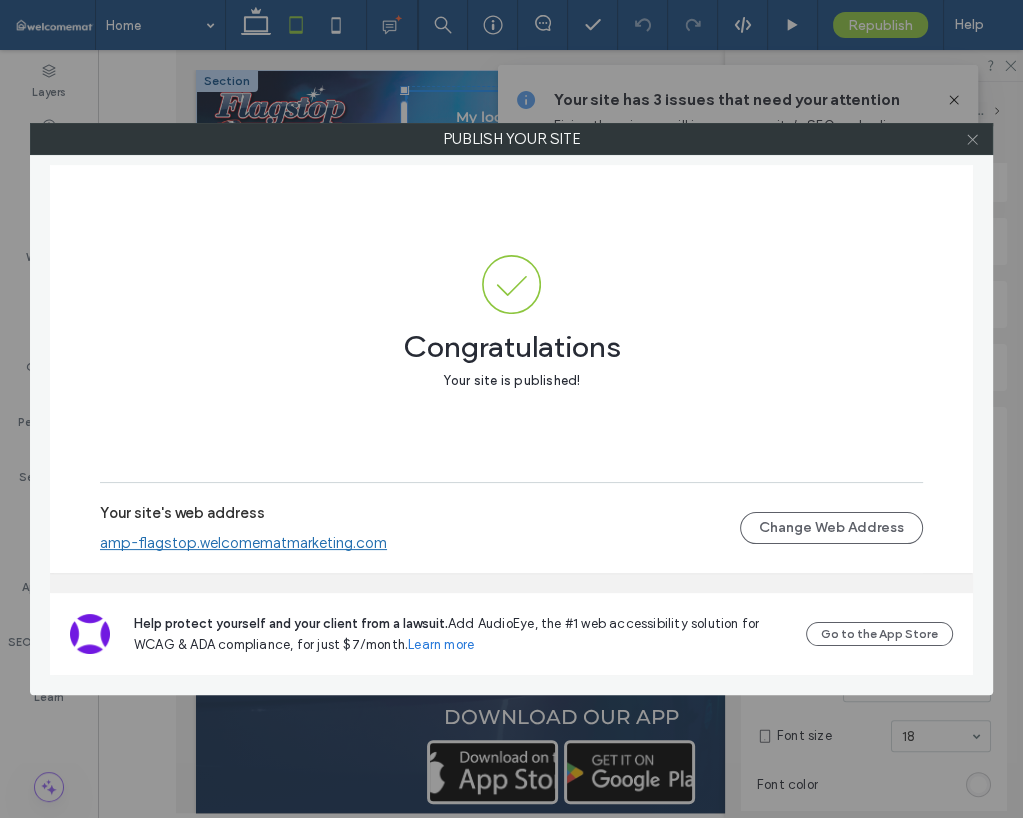 click 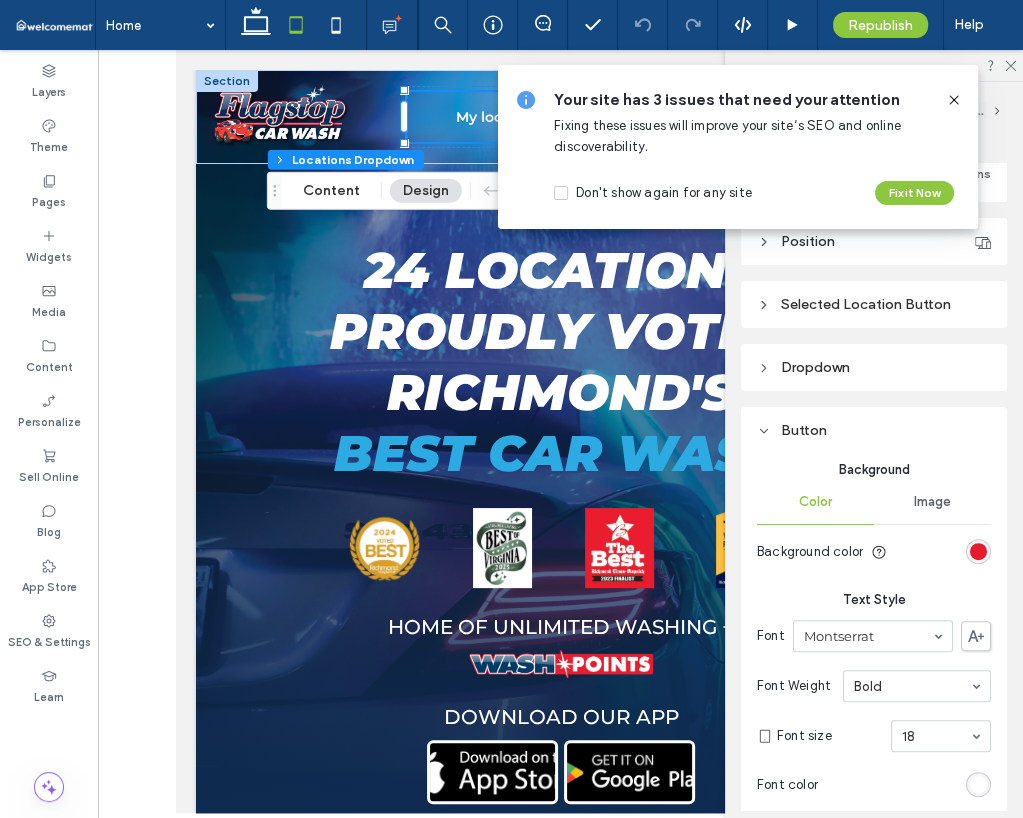 click 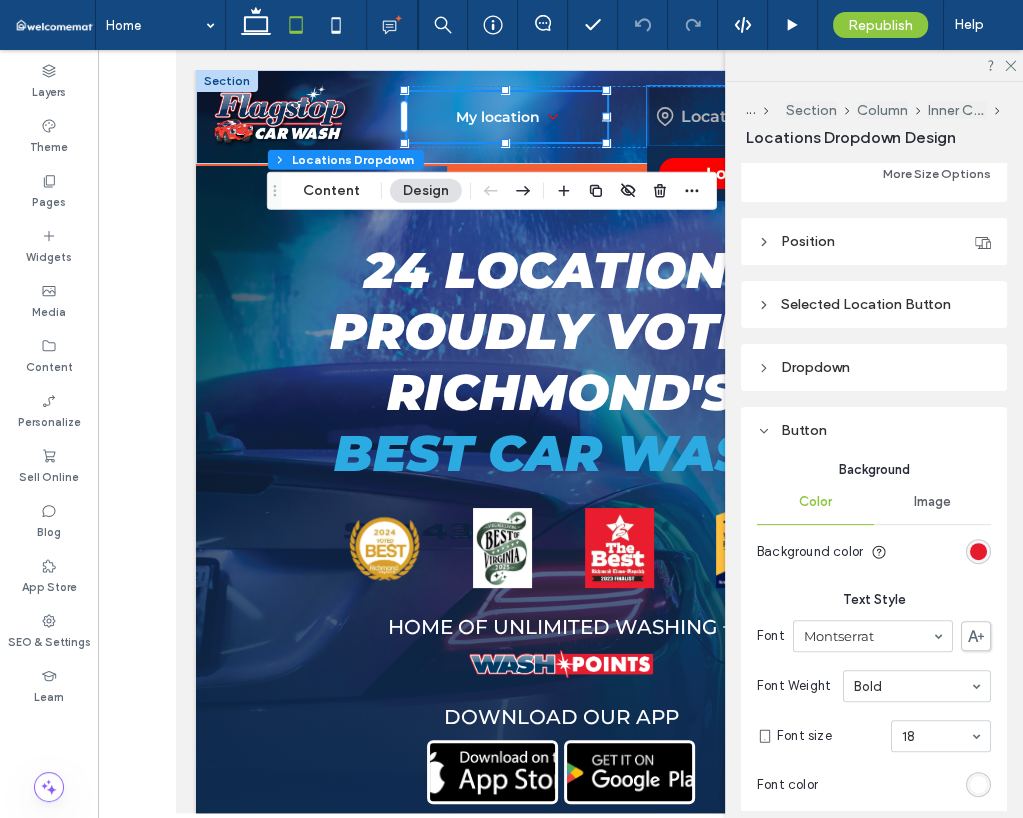 click at bounding box center (664, 116) 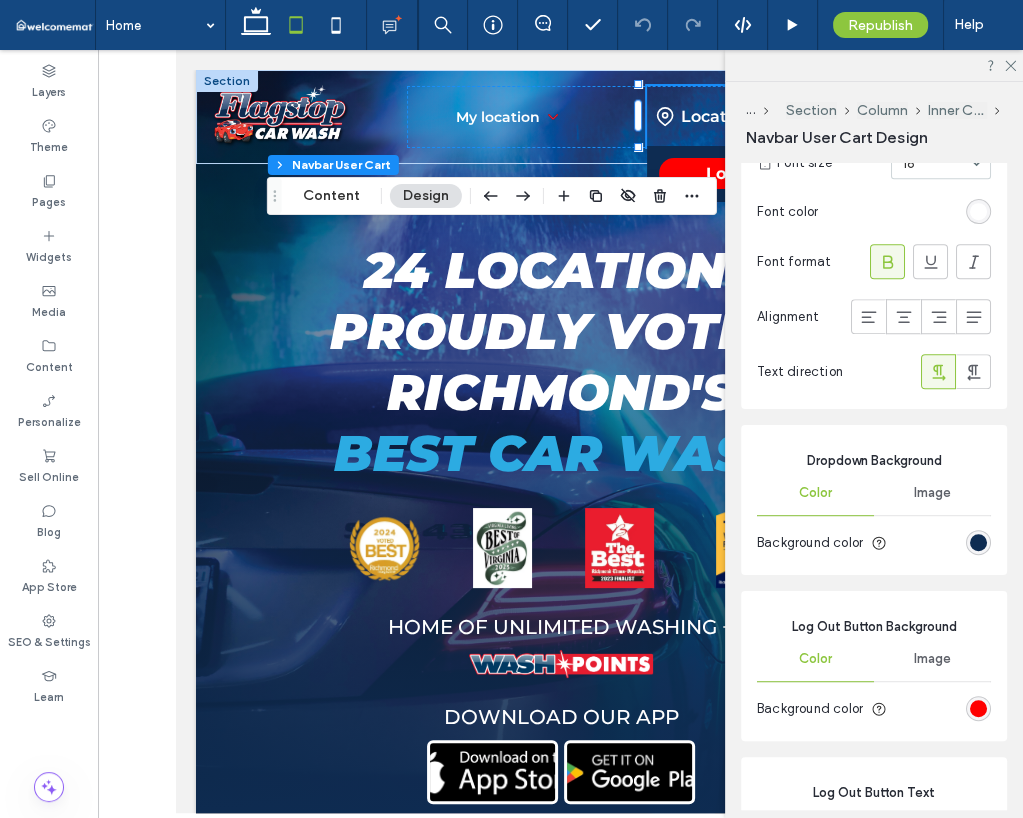 scroll, scrollTop: 700, scrollLeft: 0, axis: vertical 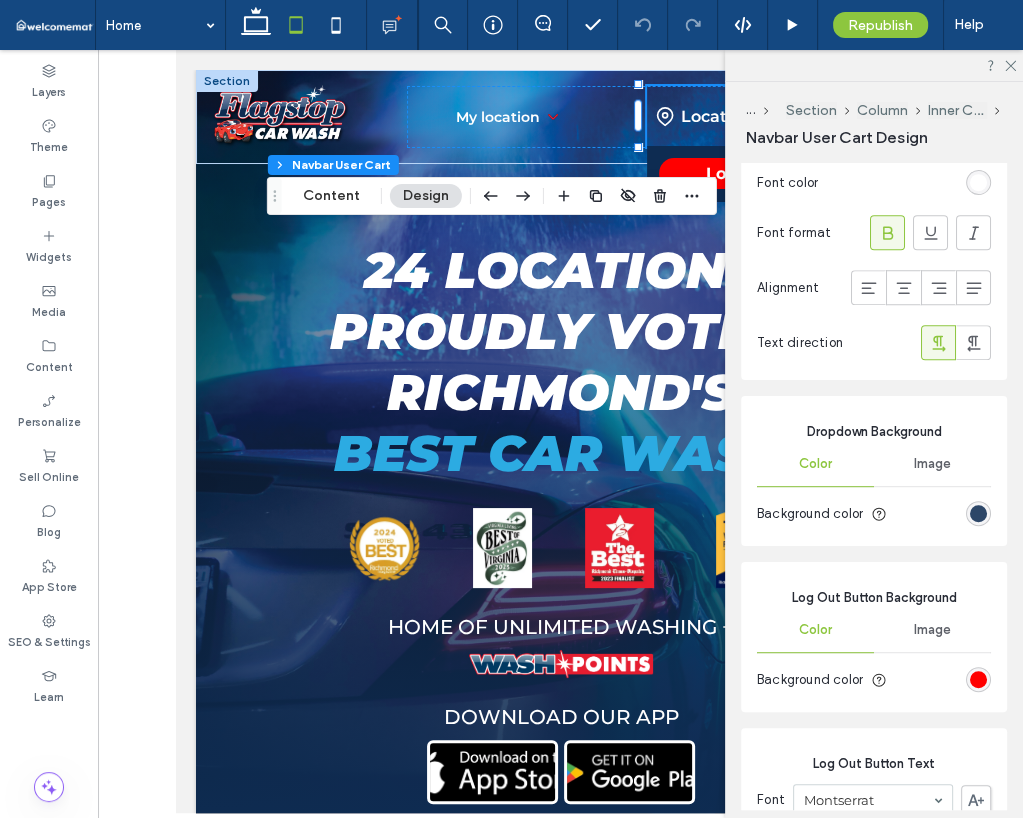 click at bounding box center [978, 513] 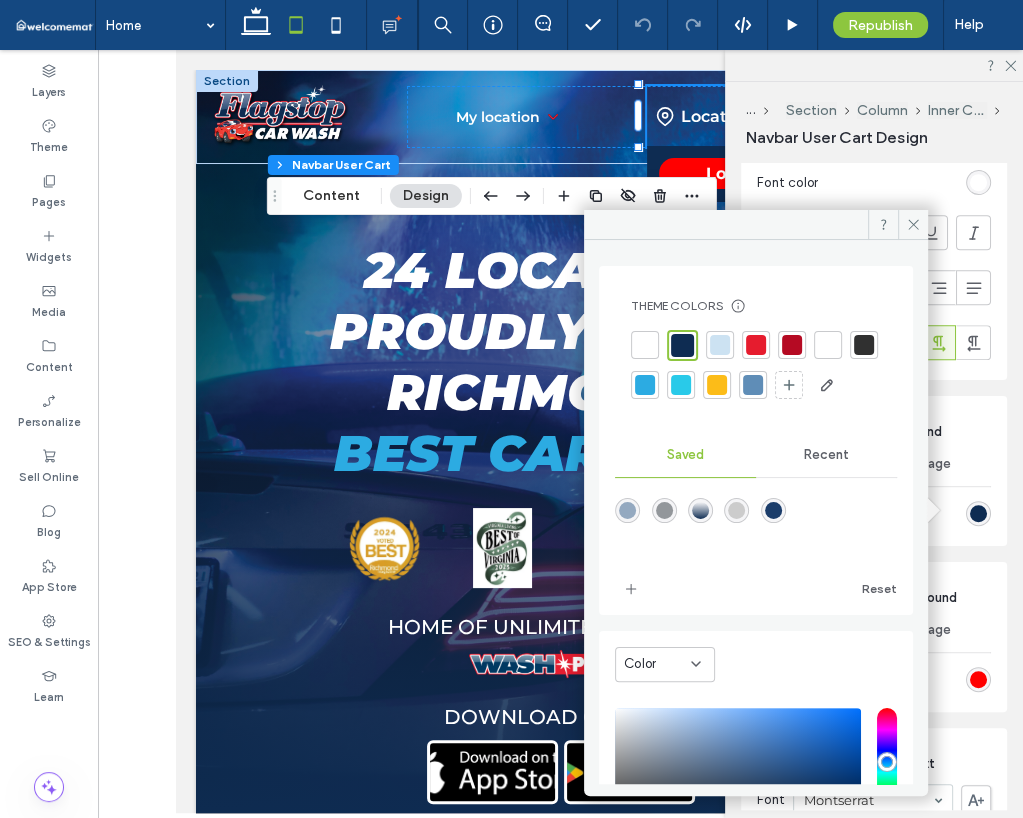 click at bounding box center [773, 510] 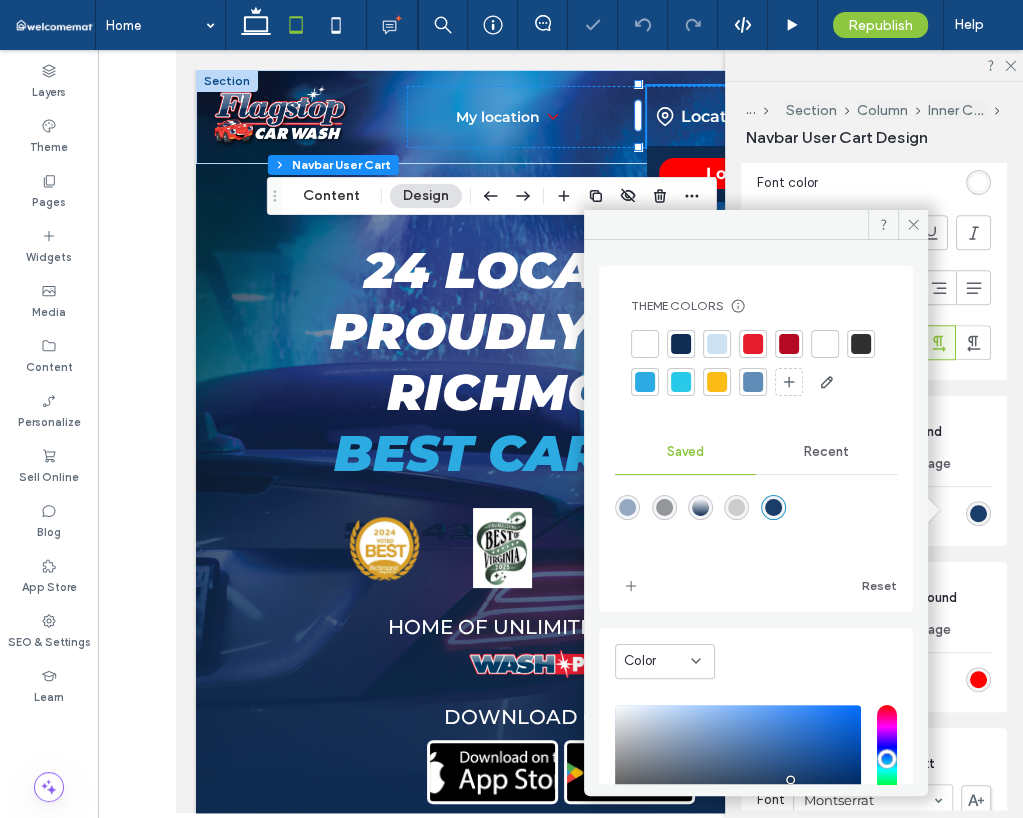 type on "*******" 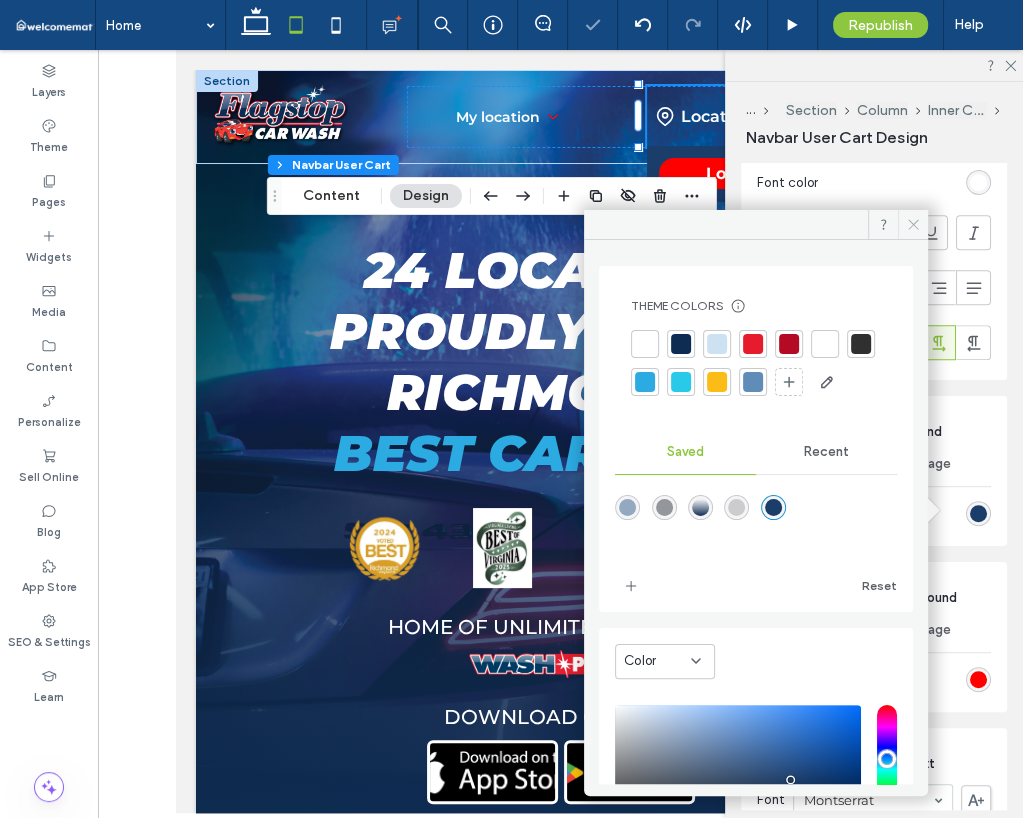 click 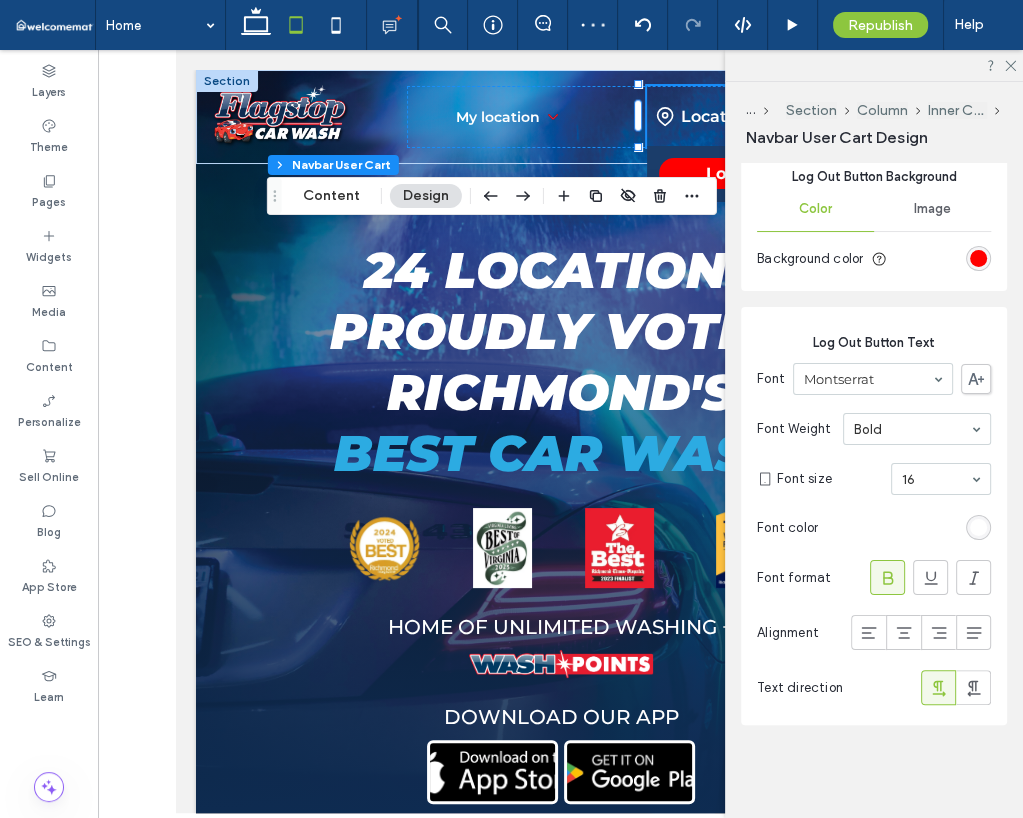 scroll, scrollTop: 1121, scrollLeft: 0, axis: vertical 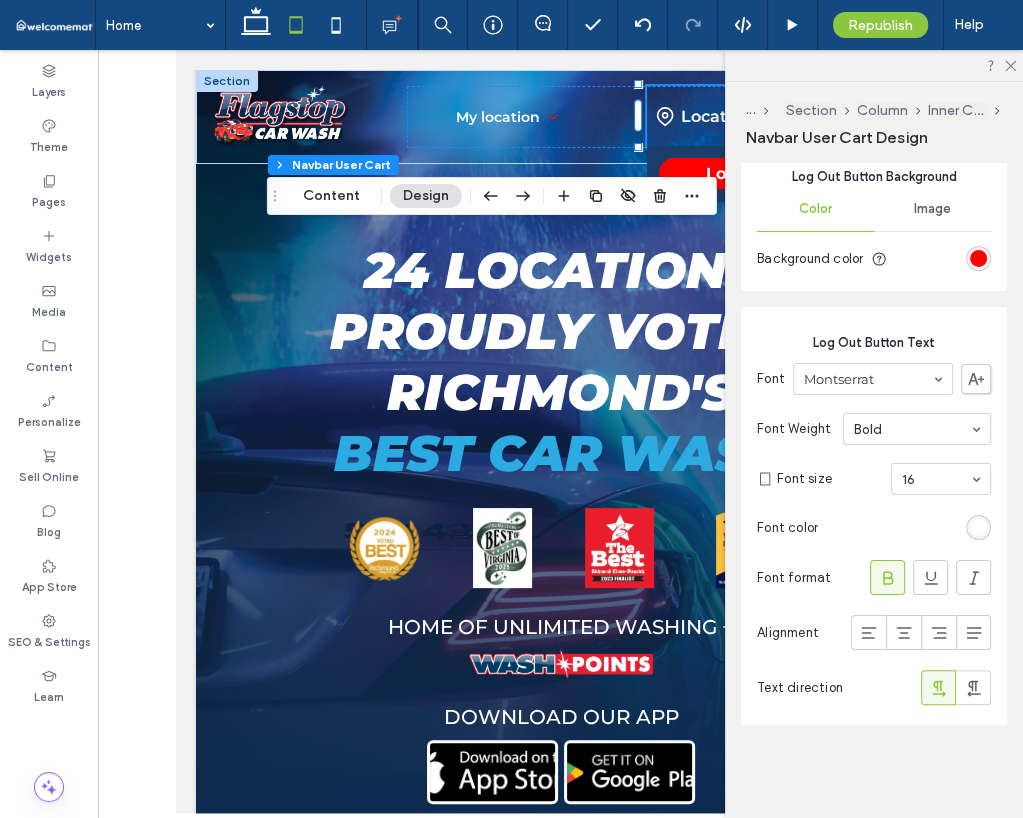 click on "Font size 16" at bounding box center [884, 479] 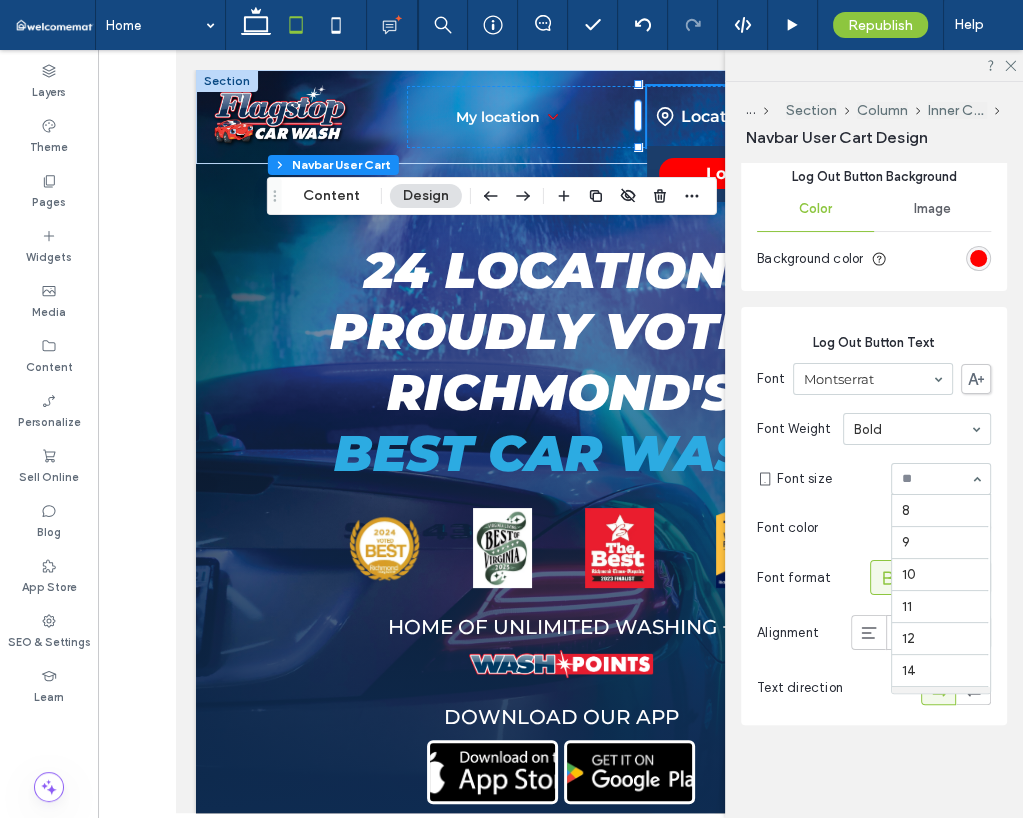 scroll, scrollTop: 195, scrollLeft: 0, axis: vertical 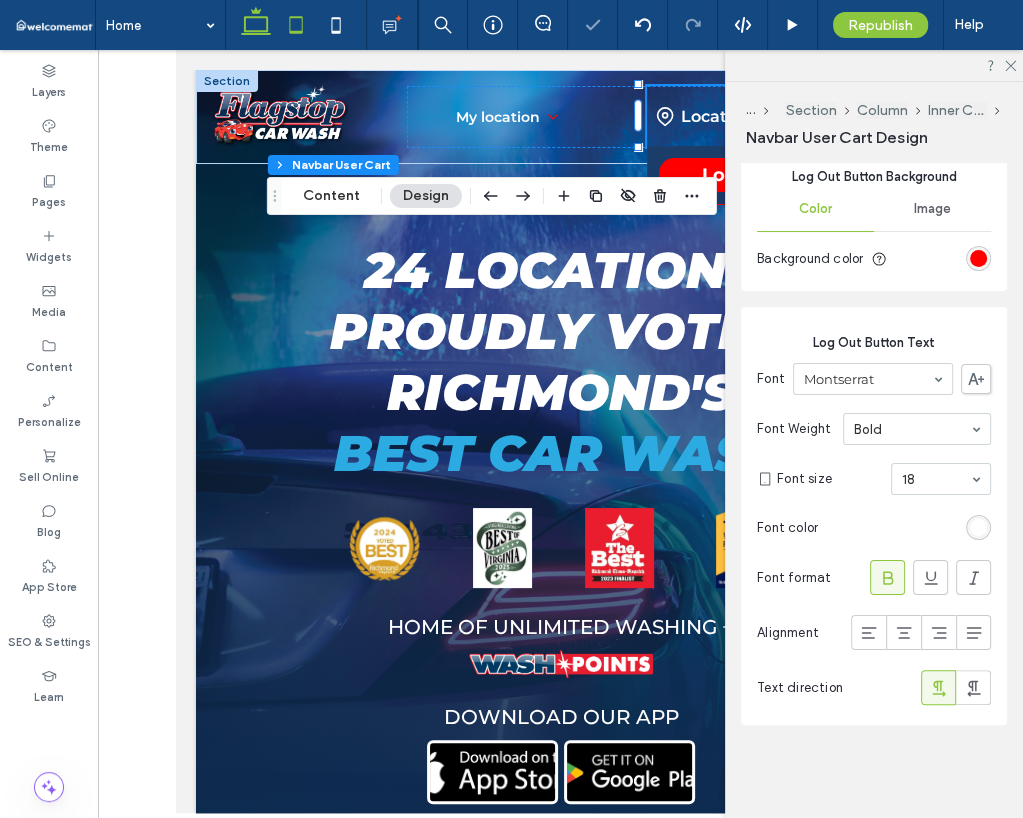 click 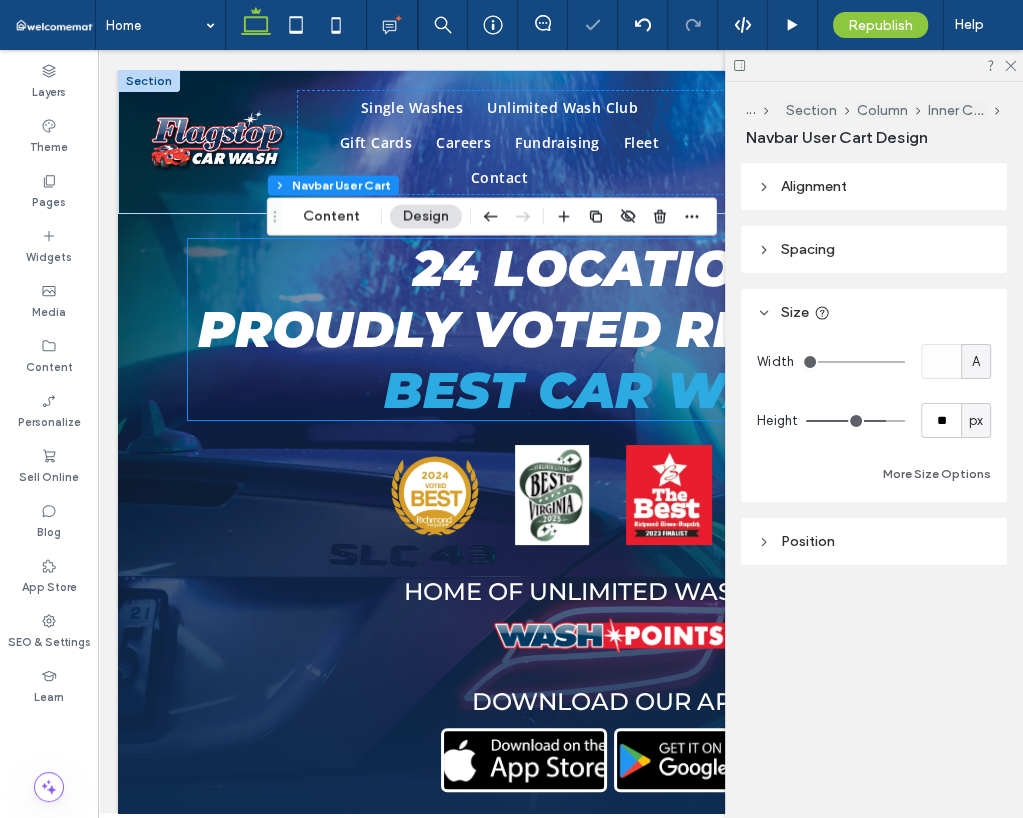 type on "**" 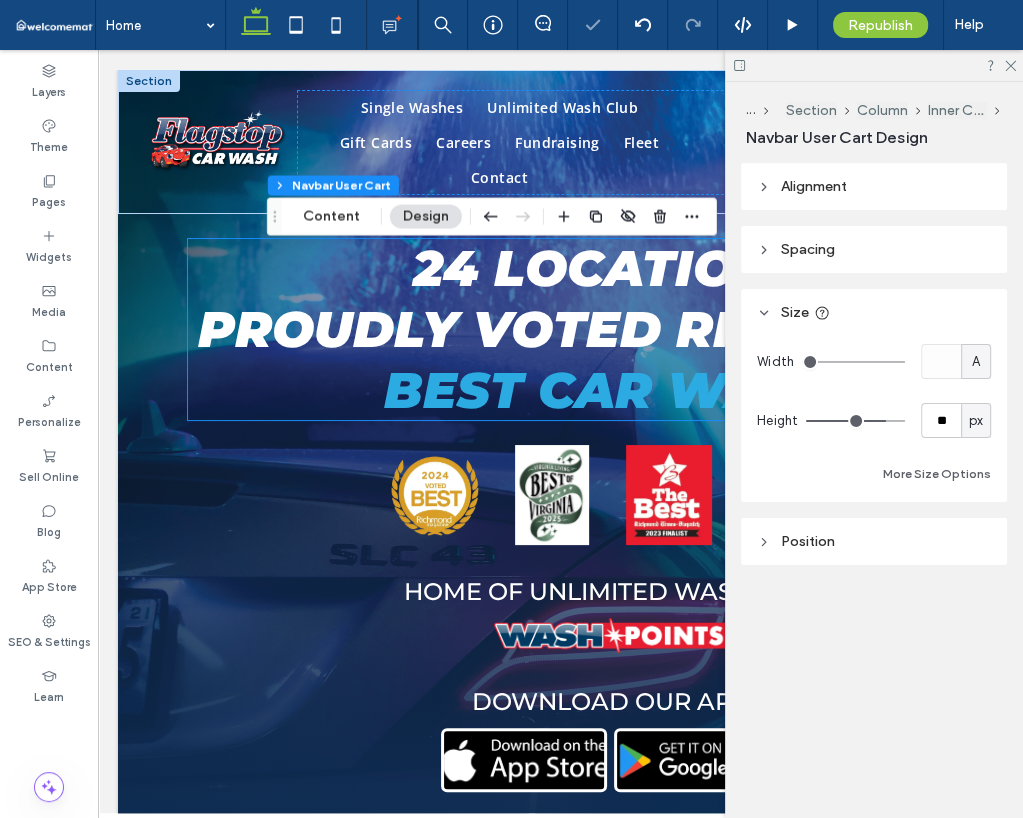 type on "****" 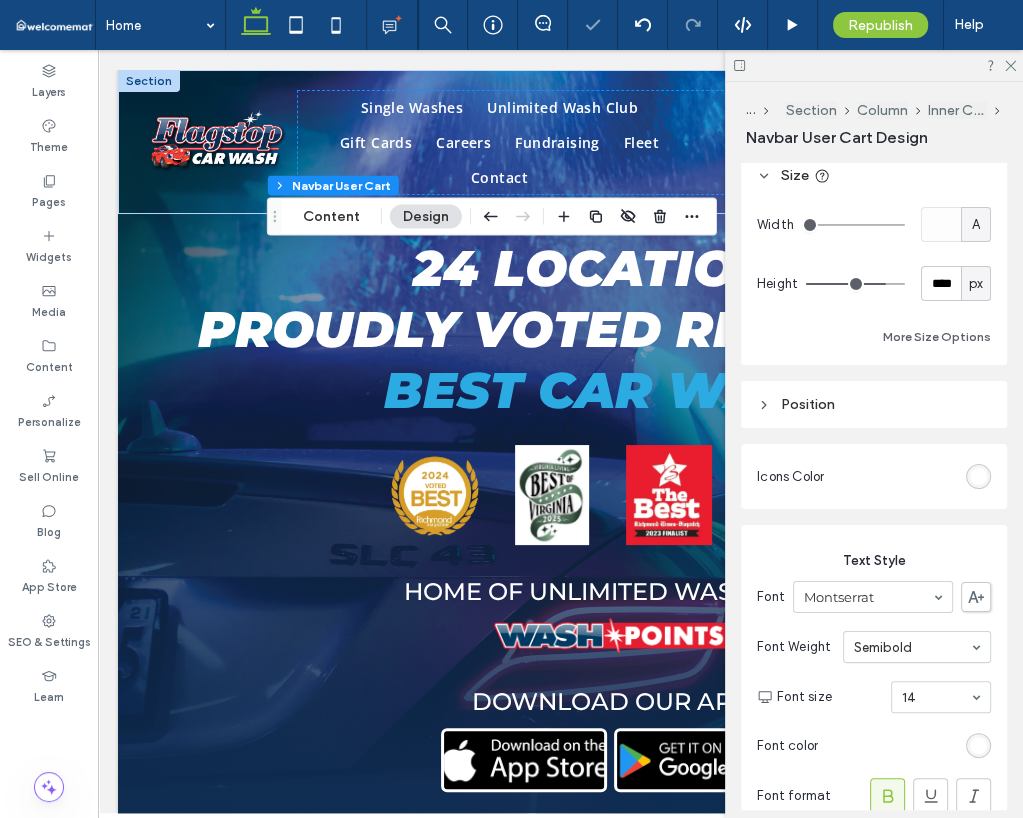 scroll, scrollTop: 300, scrollLeft: 0, axis: vertical 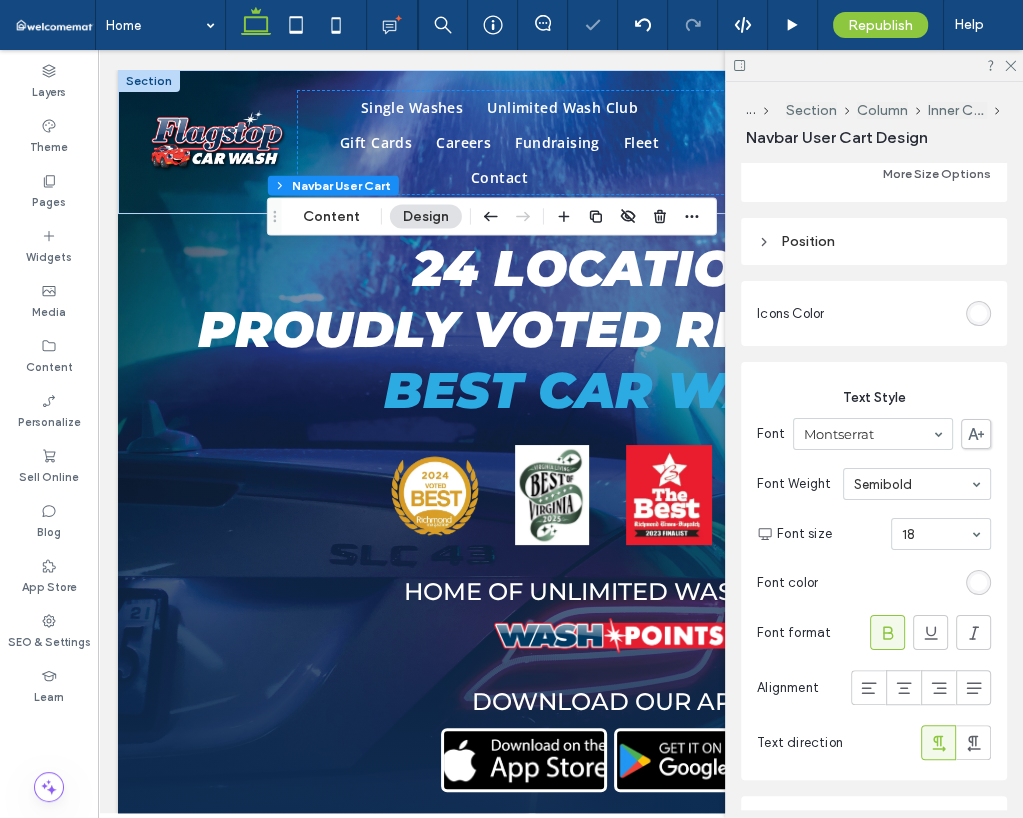 drag, startPoint x: 916, startPoint y: 629, endPoint x: 739, endPoint y: 372, distance: 312.05447 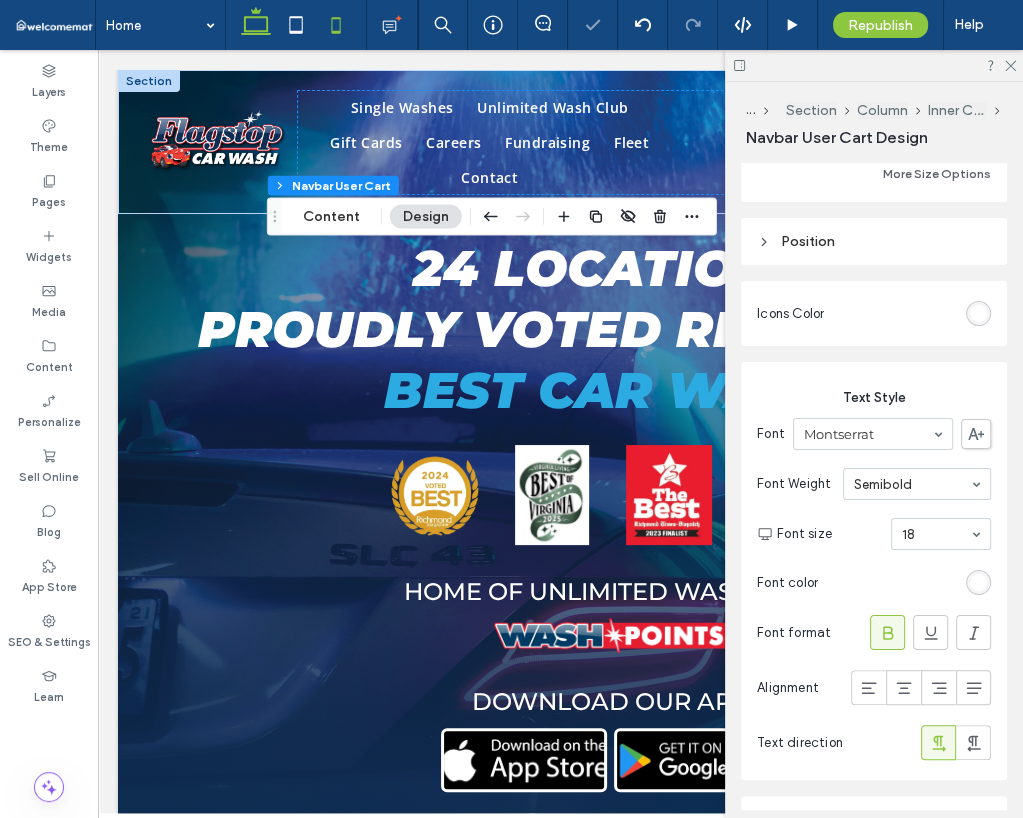 drag, startPoint x: 326, startPoint y: 15, endPoint x: 324, endPoint y: 316, distance: 301.00665 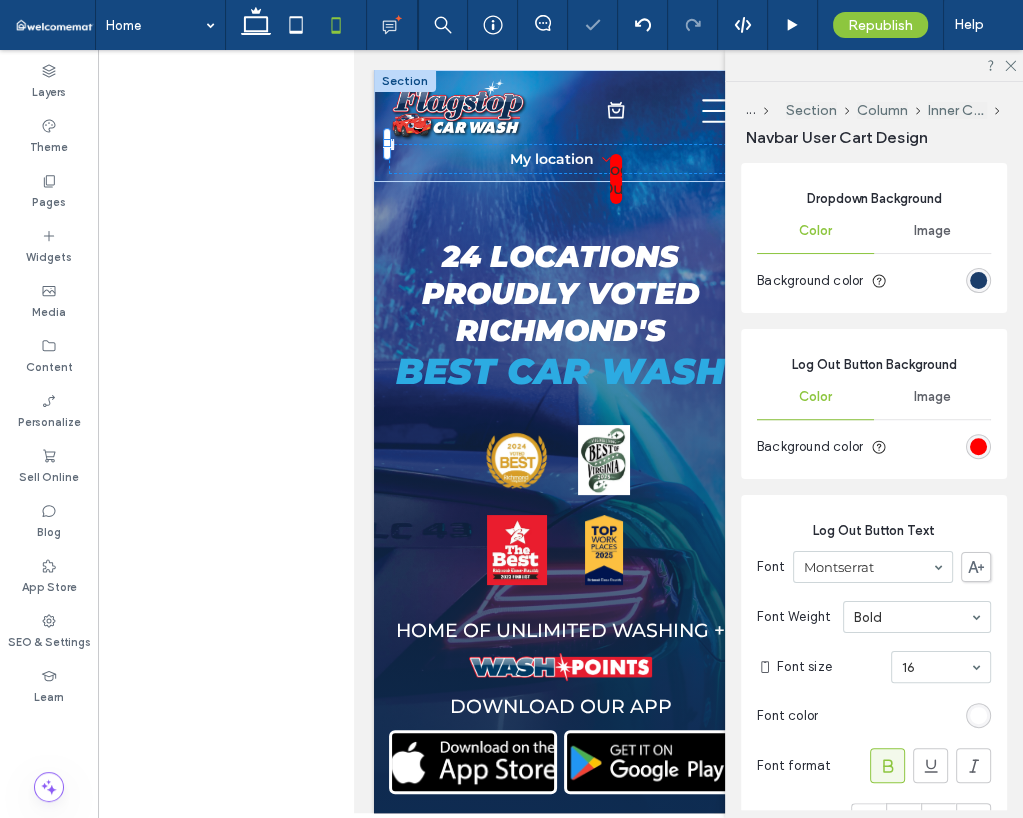 scroll, scrollTop: 1121, scrollLeft: 0, axis: vertical 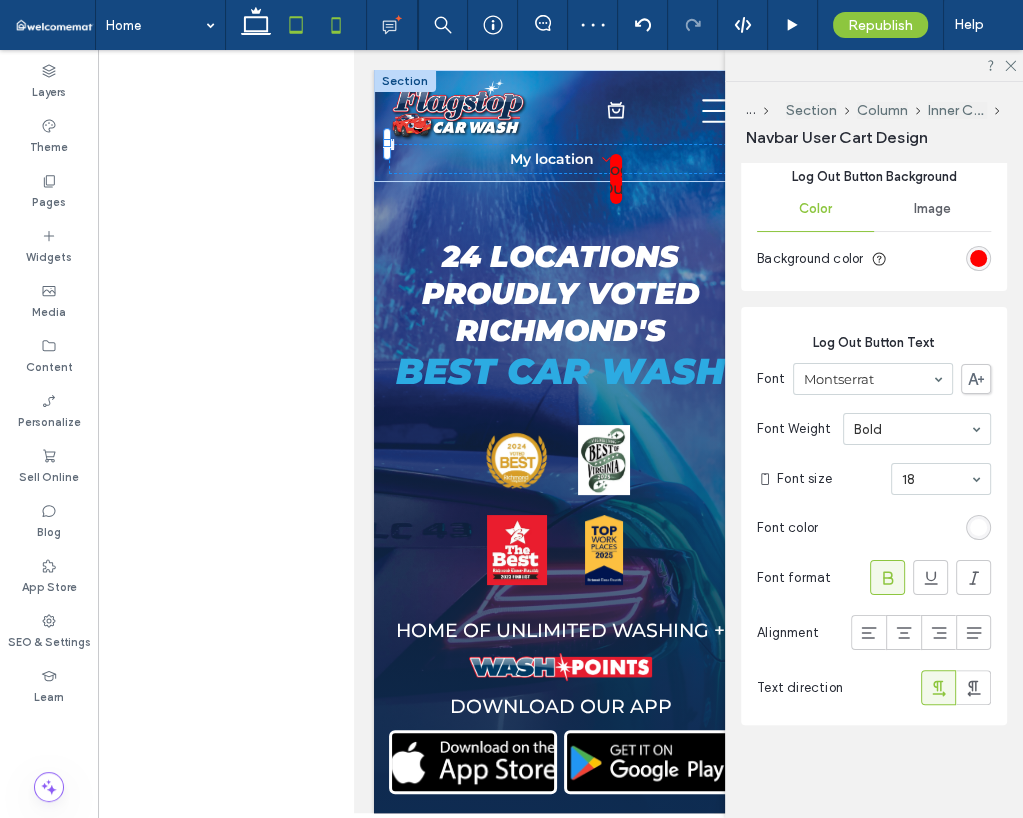 click 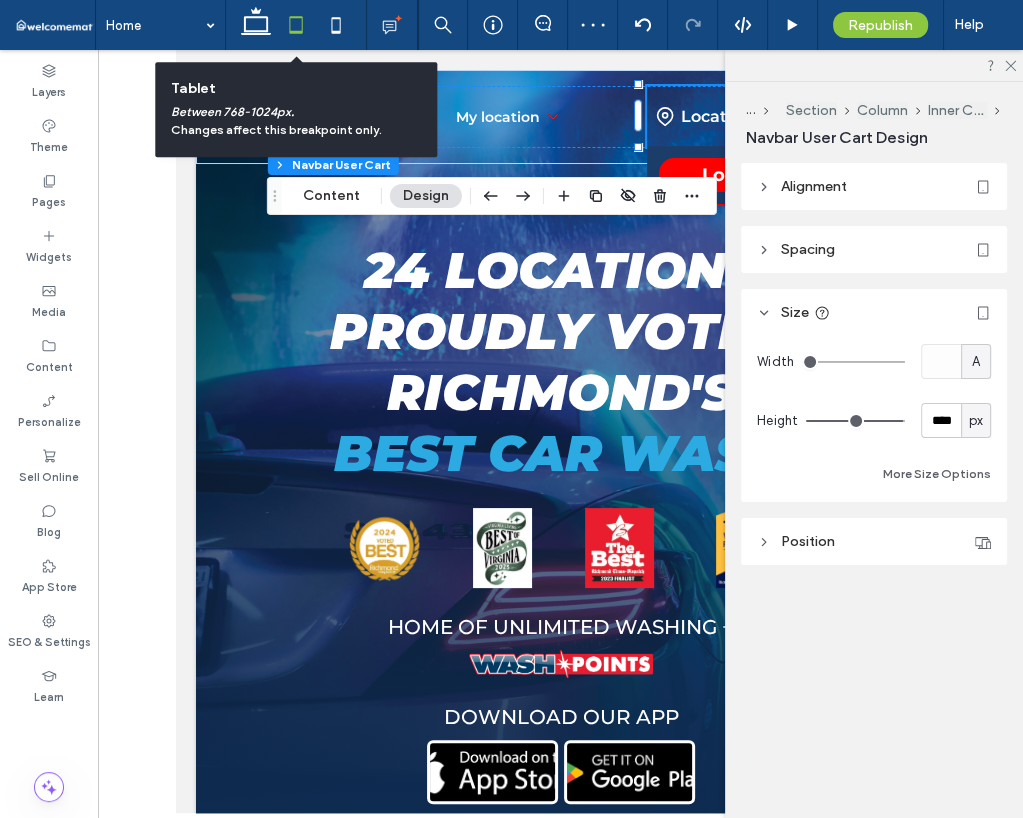 type on "**" 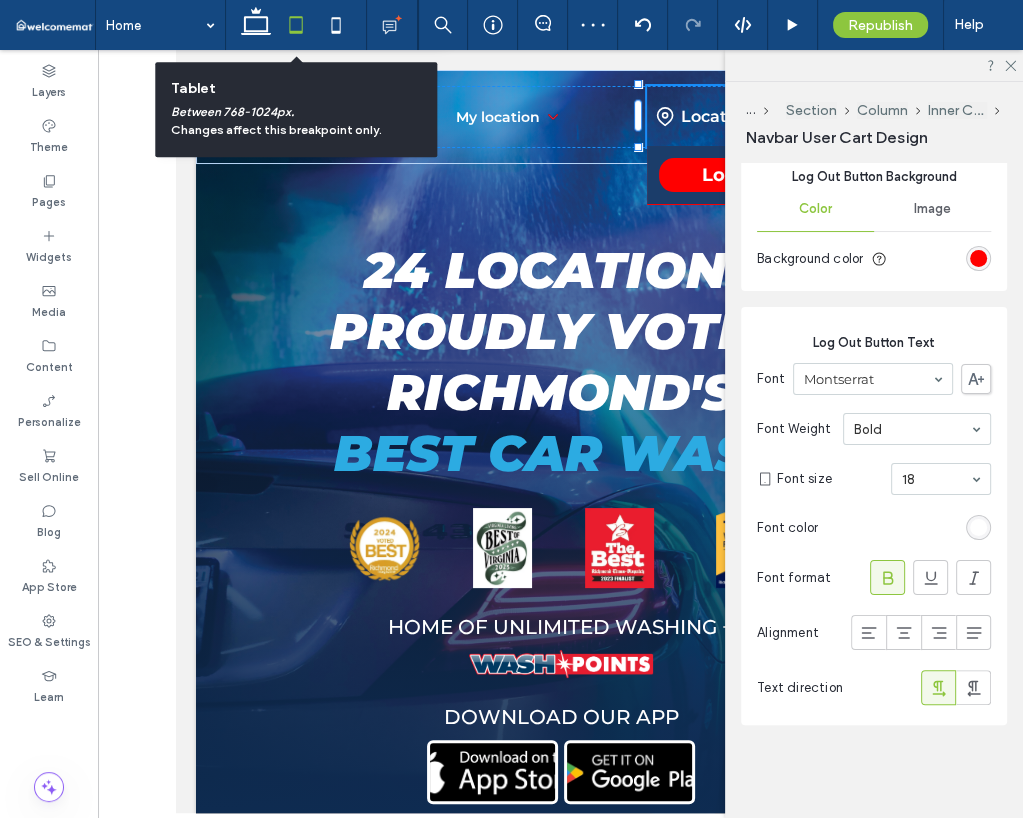 scroll, scrollTop: 0, scrollLeft: 0, axis: both 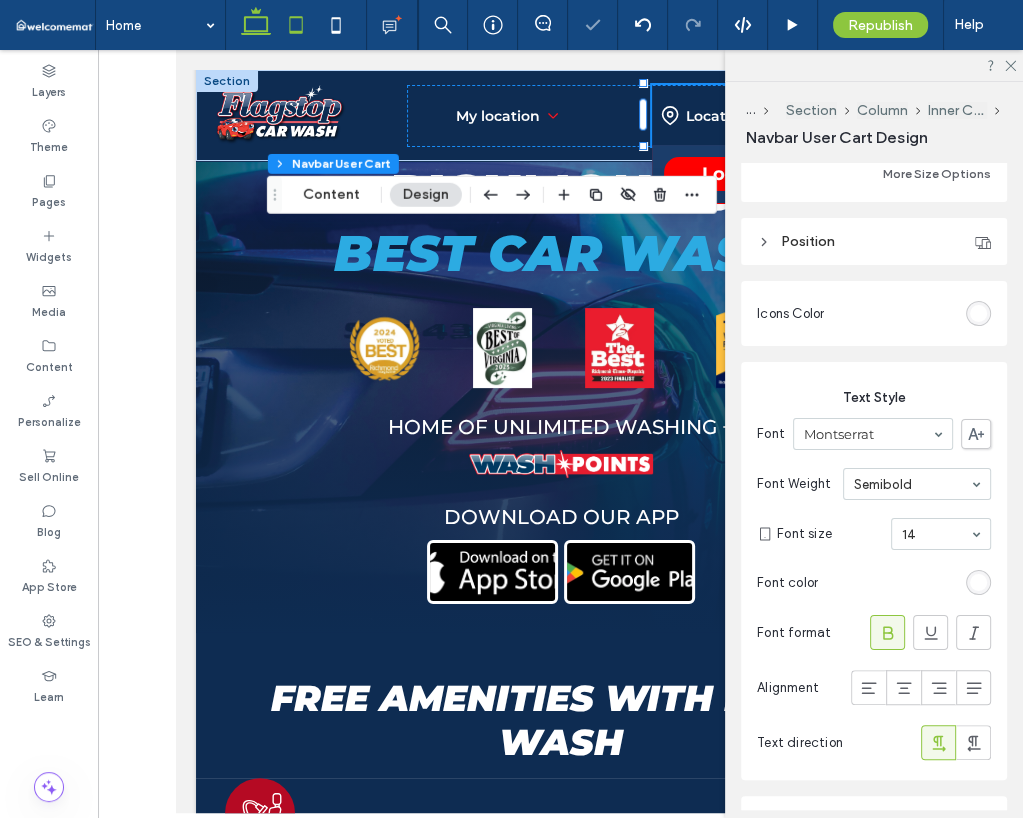 click 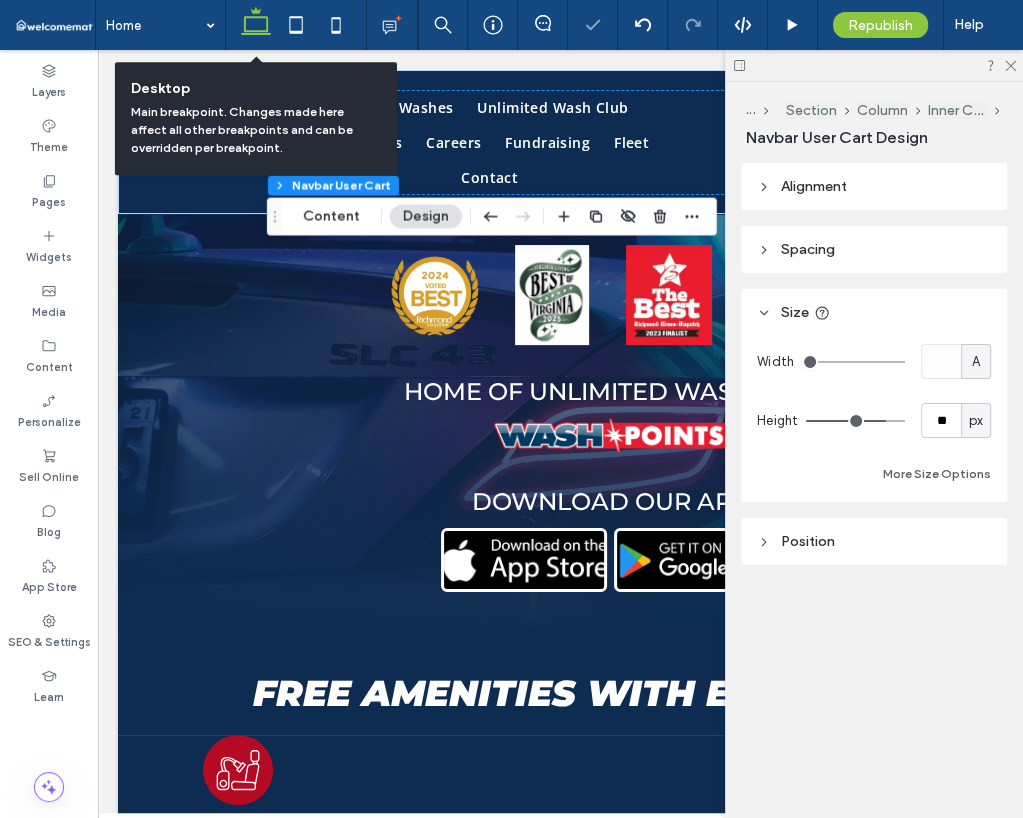 type on "**" 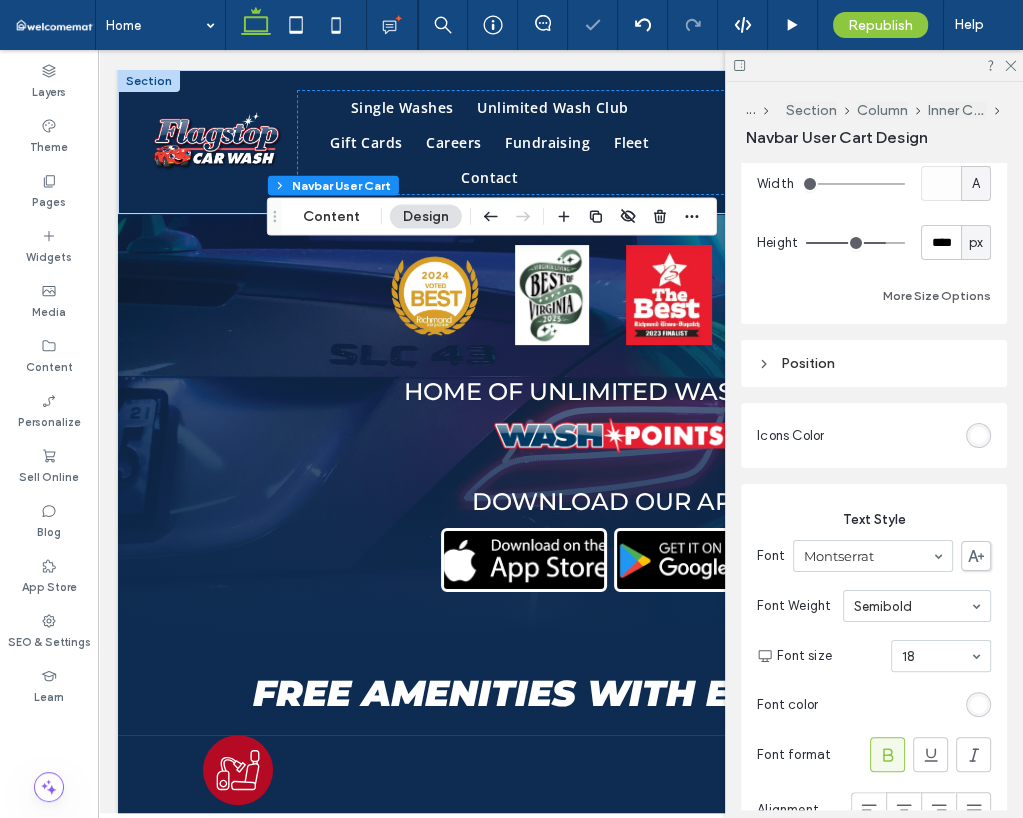 scroll, scrollTop: 300, scrollLeft: 0, axis: vertical 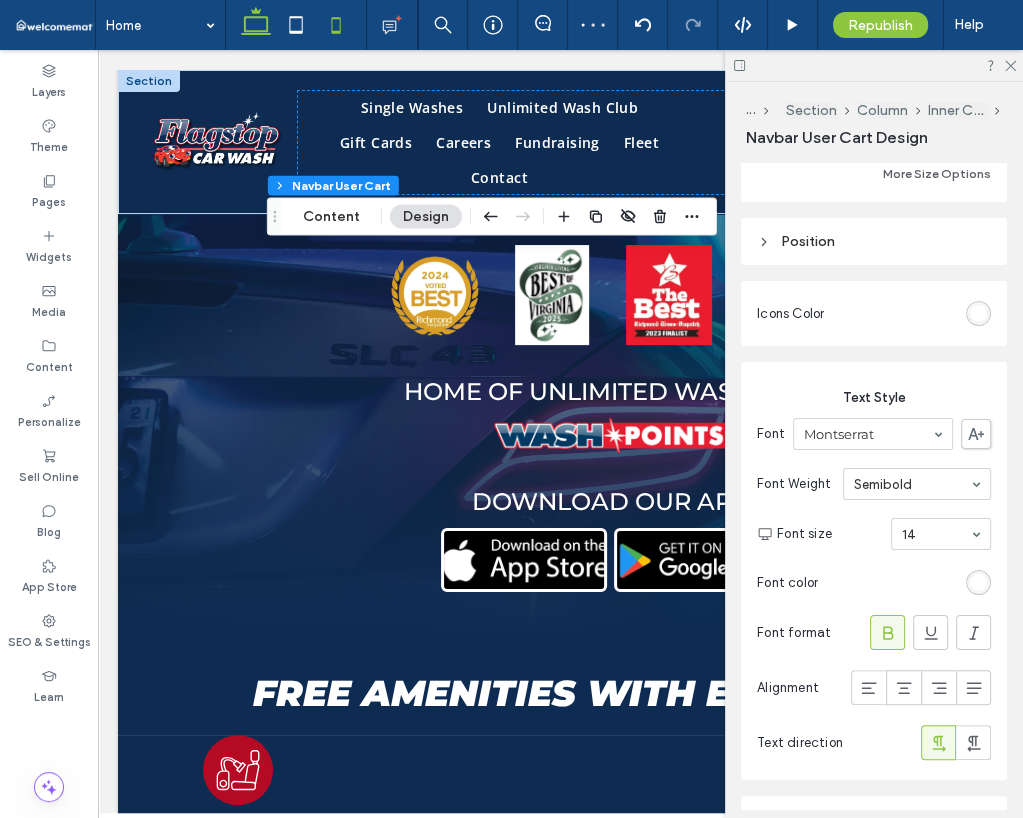 click 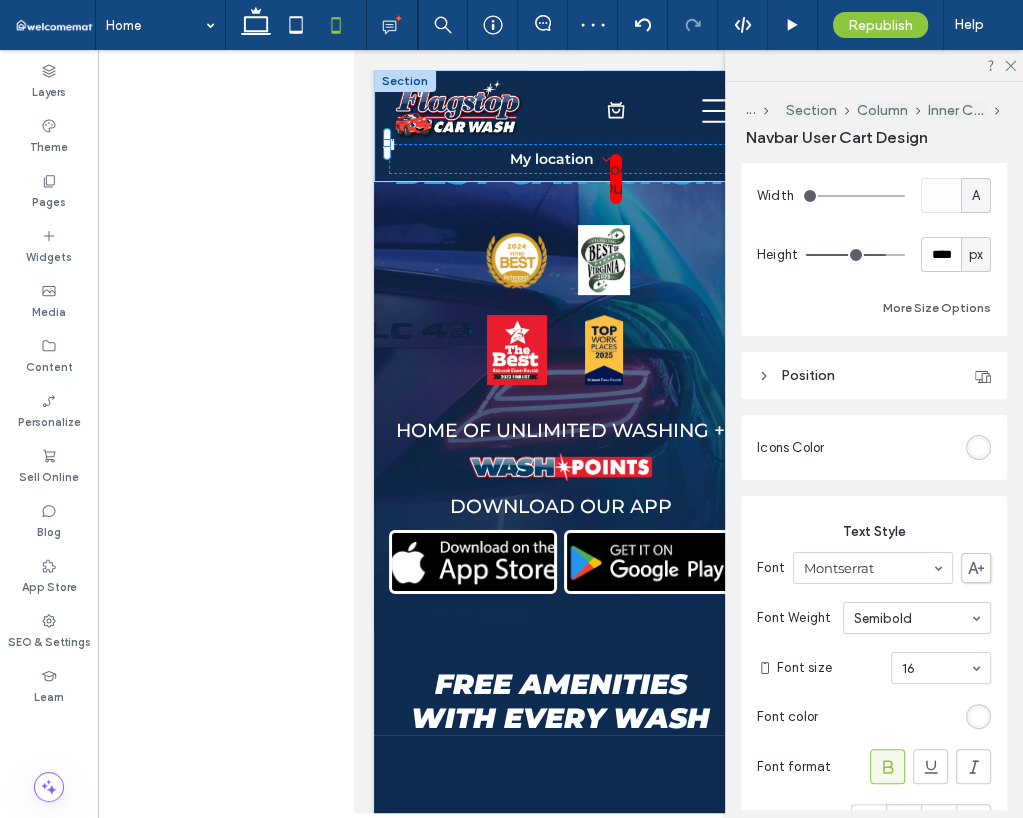 scroll, scrollTop: 300, scrollLeft: 0, axis: vertical 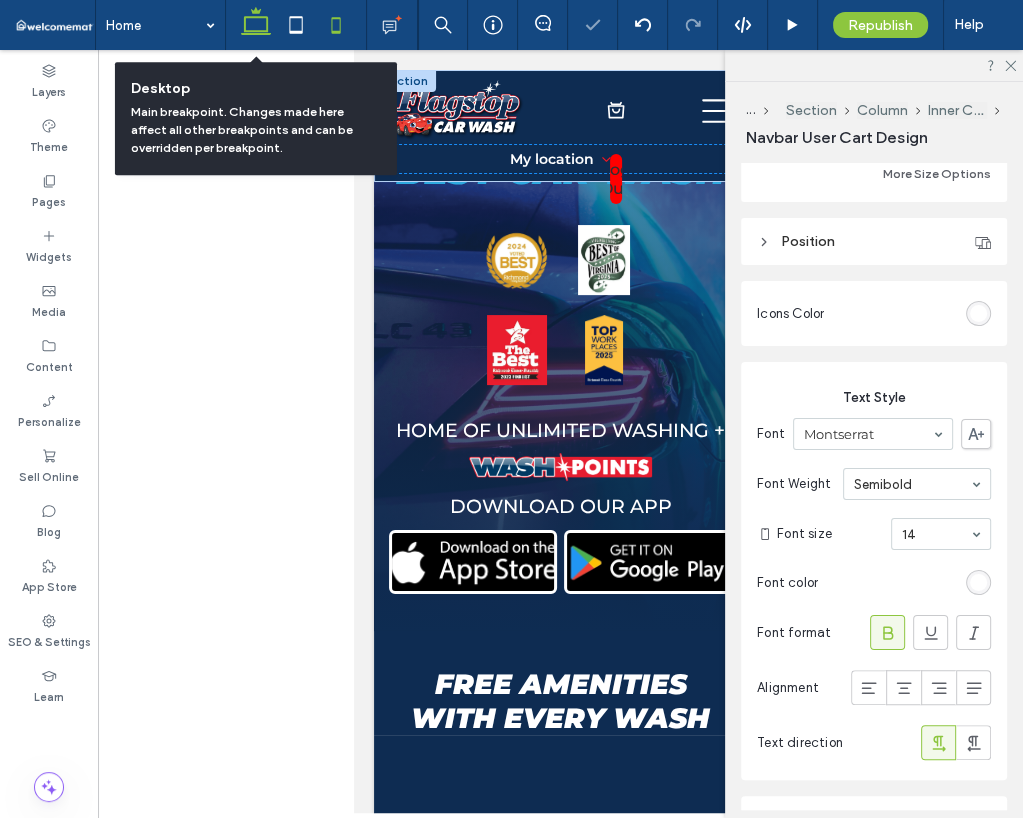 click 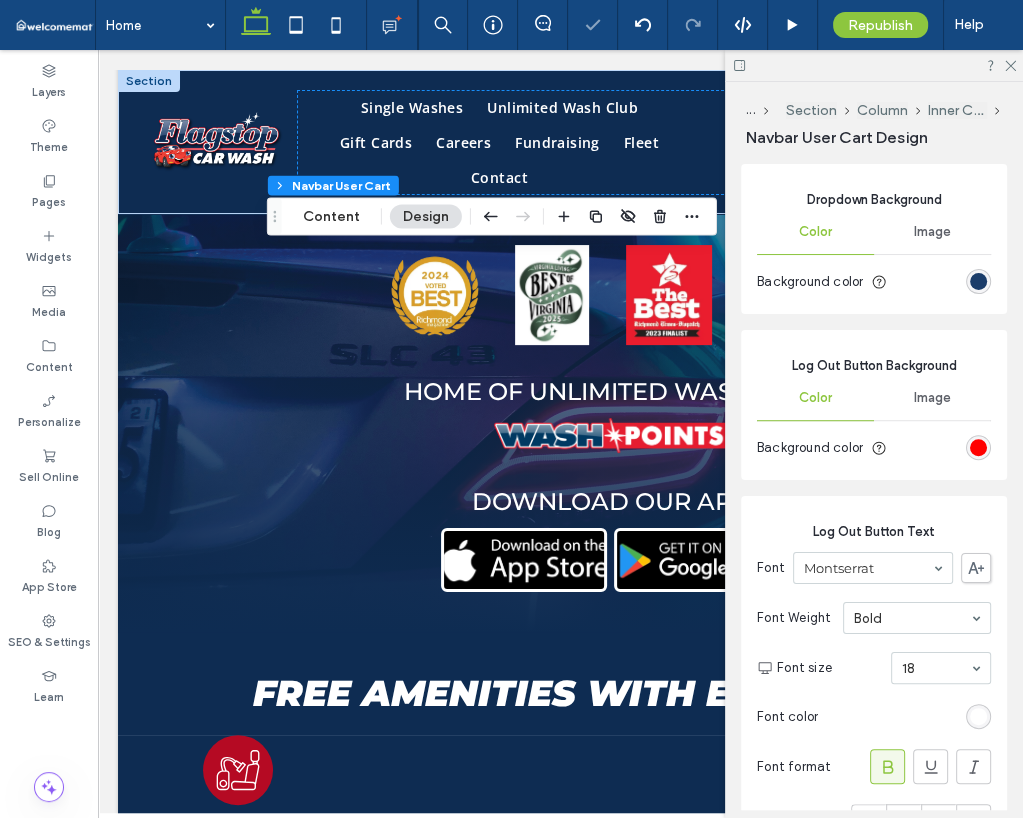 scroll, scrollTop: 1121, scrollLeft: 0, axis: vertical 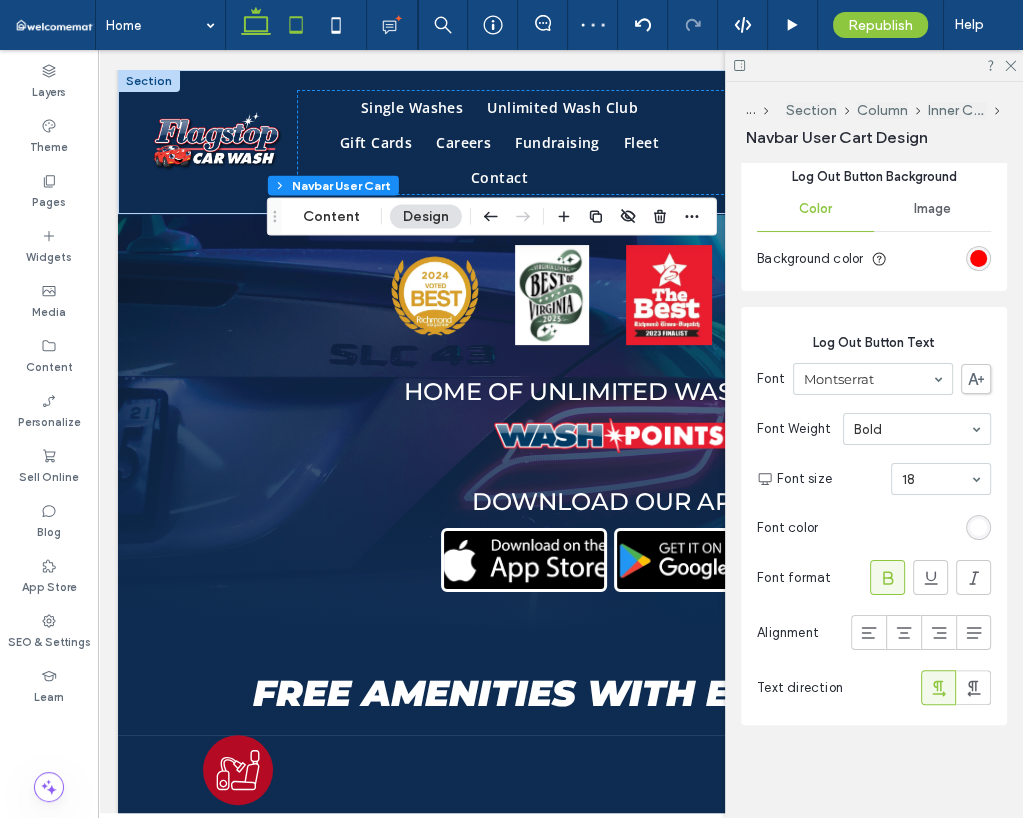 click 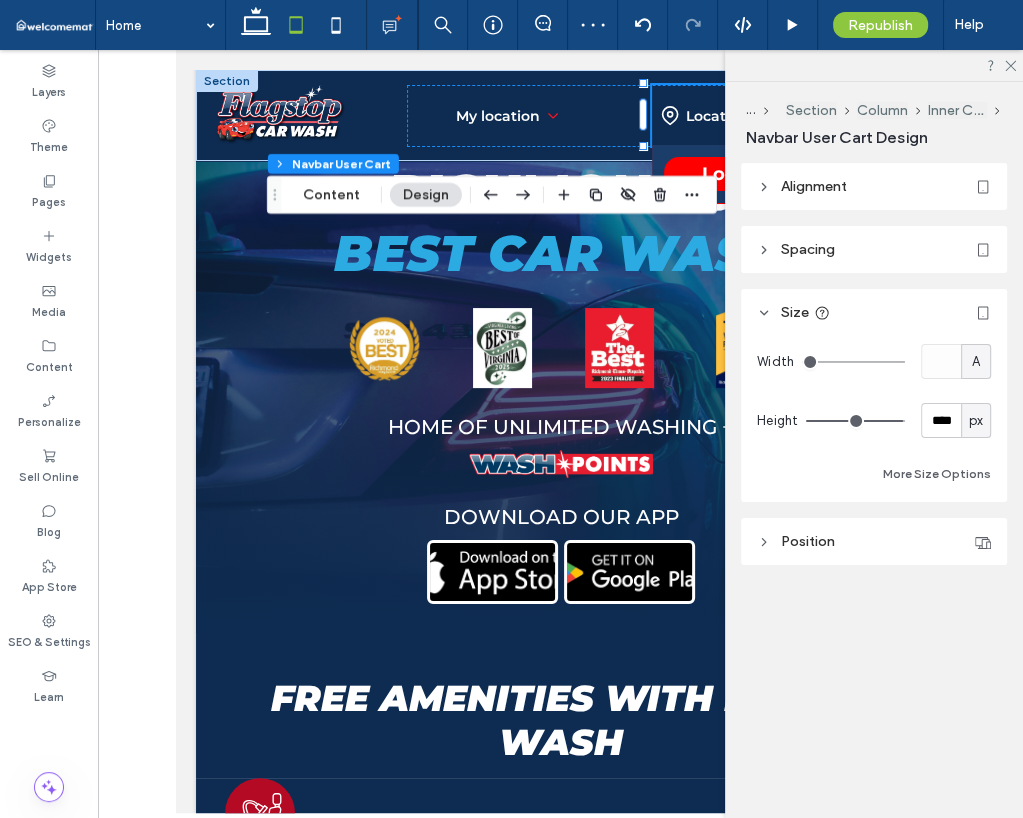 type on "**" 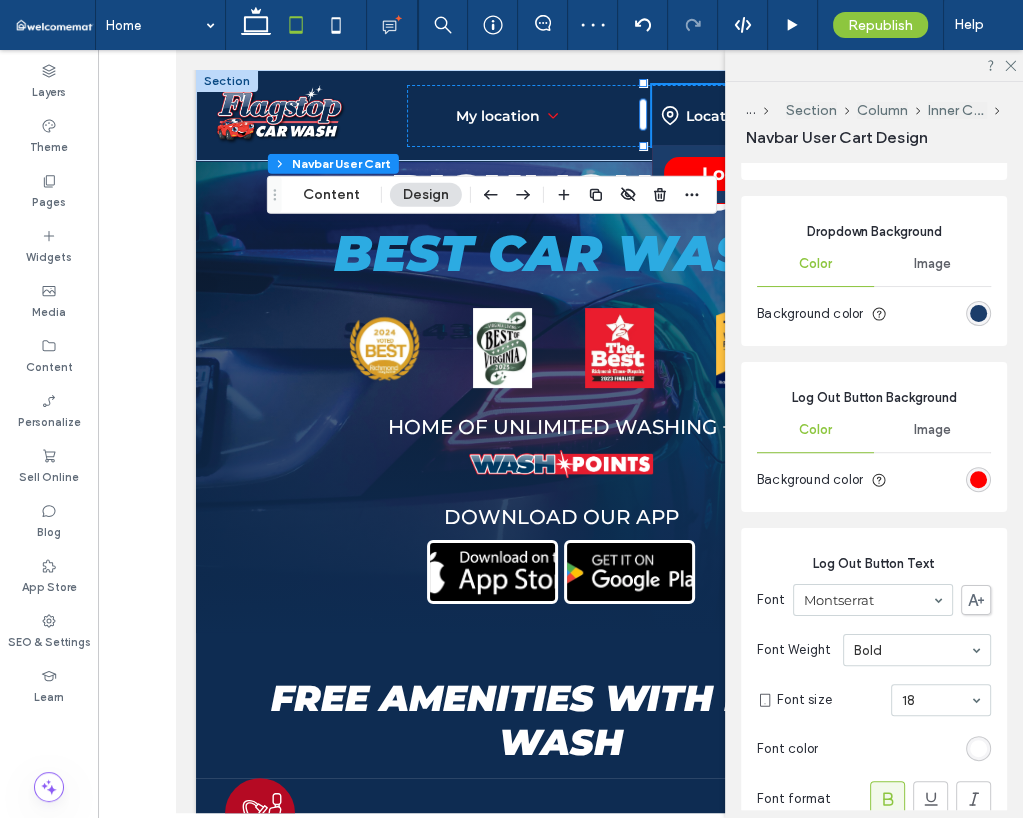 scroll, scrollTop: 1121, scrollLeft: 0, axis: vertical 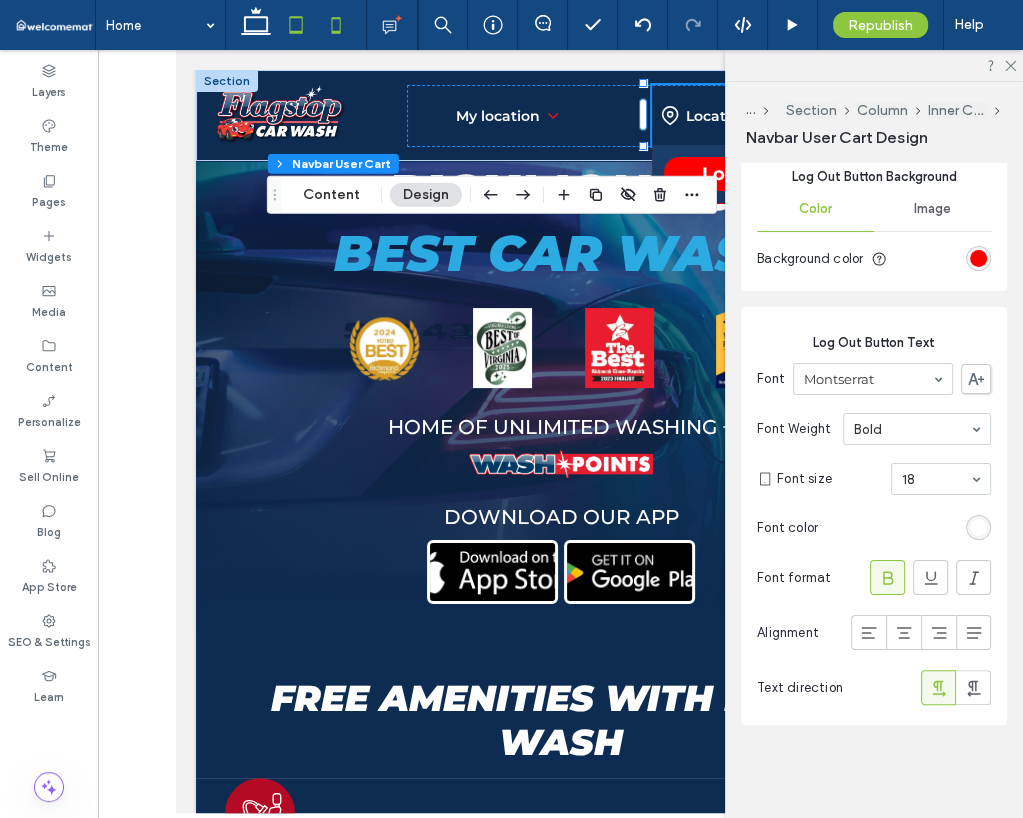 click 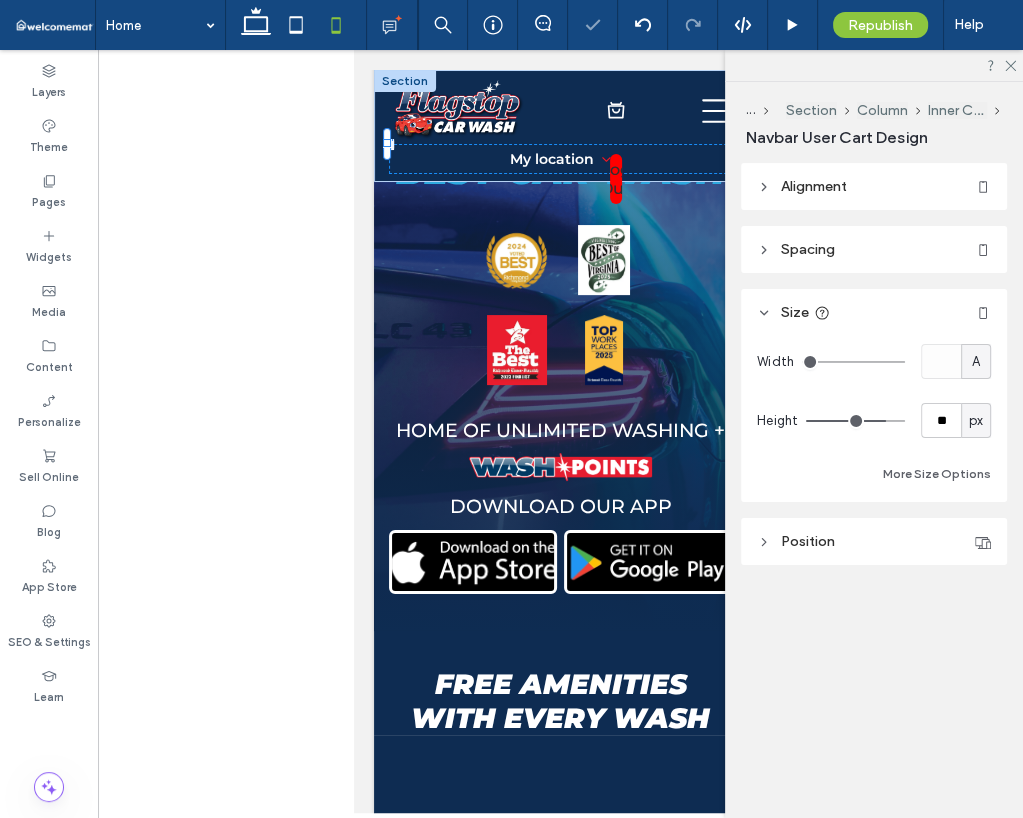 type on "**" 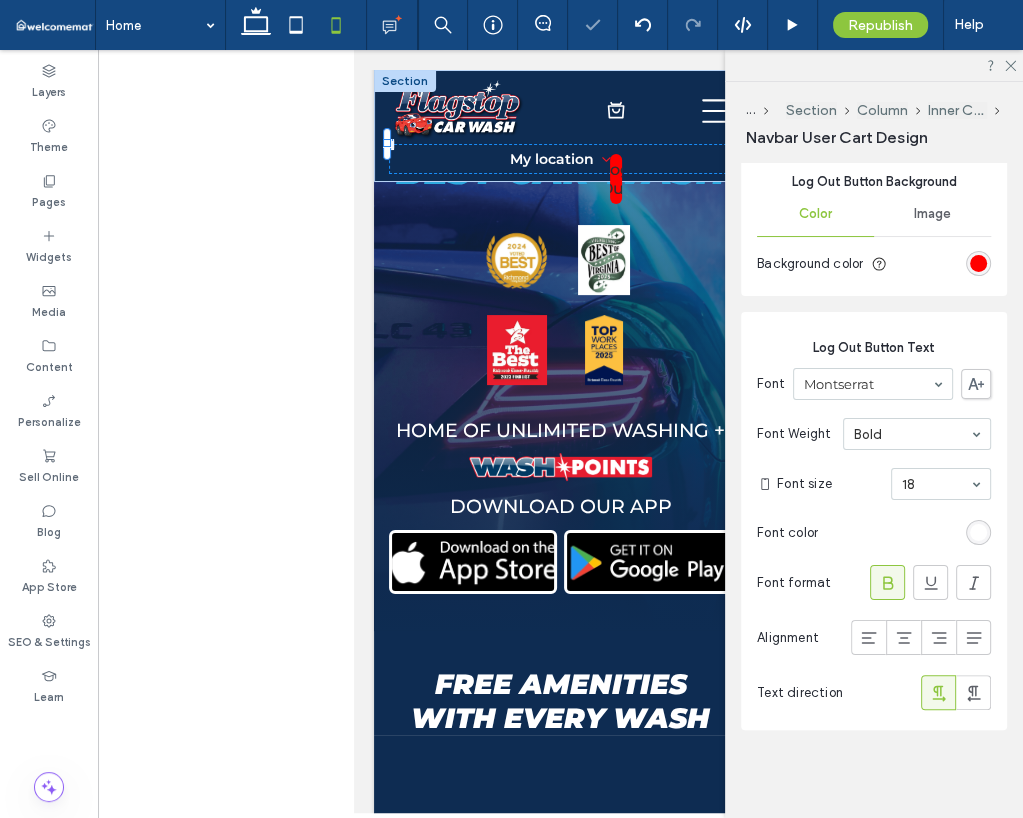 scroll, scrollTop: 1121, scrollLeft: 0, axis: vertical 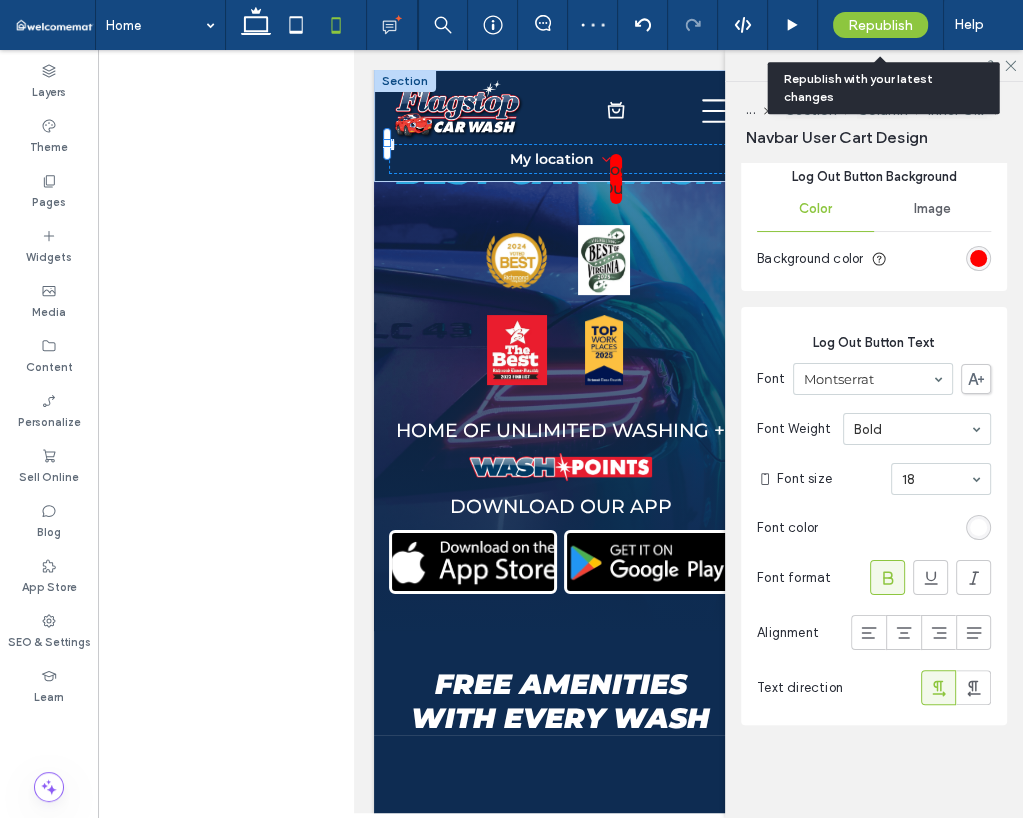 click on "Republish" at bounding box center [880, 25] 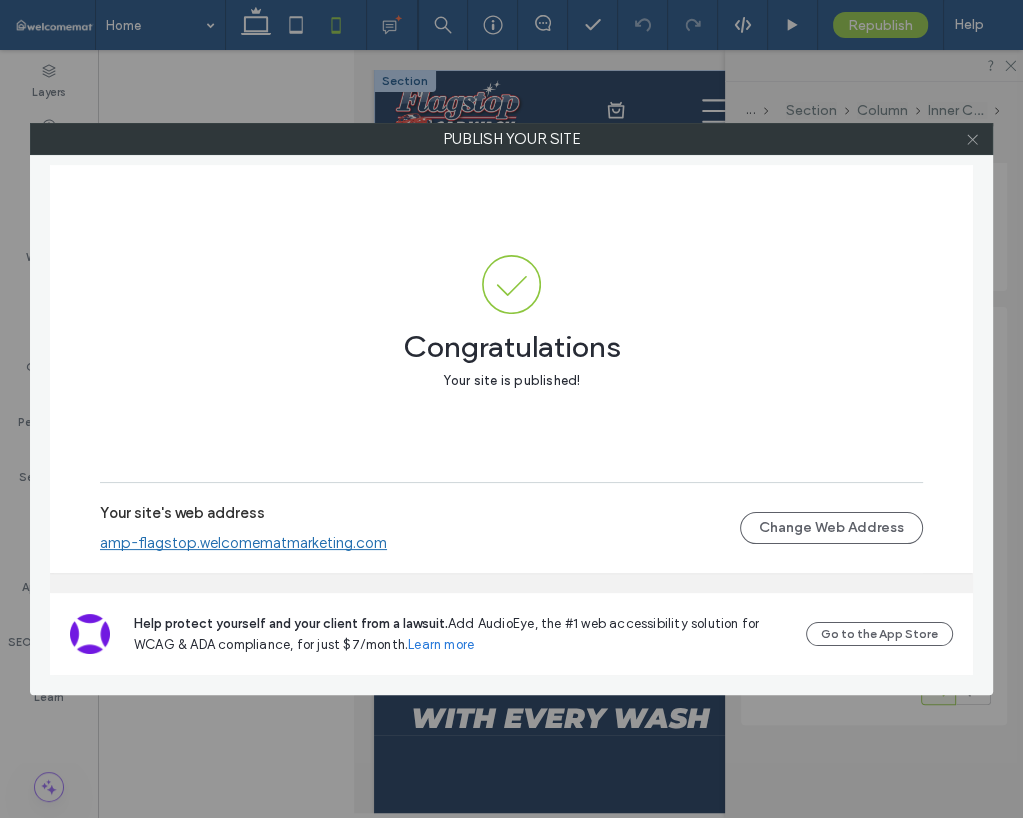 click 